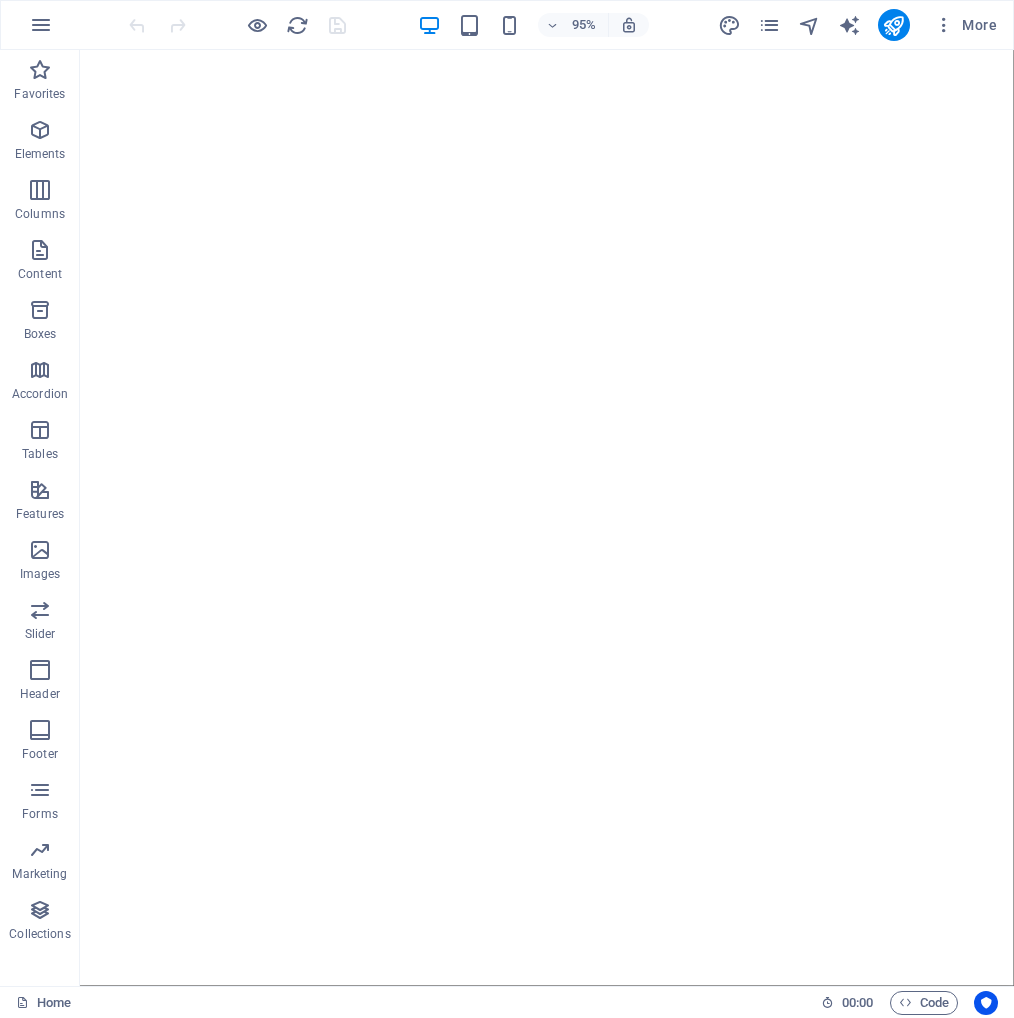 scroll, scrollTop: 0, scrollLeft: 0, axis: both 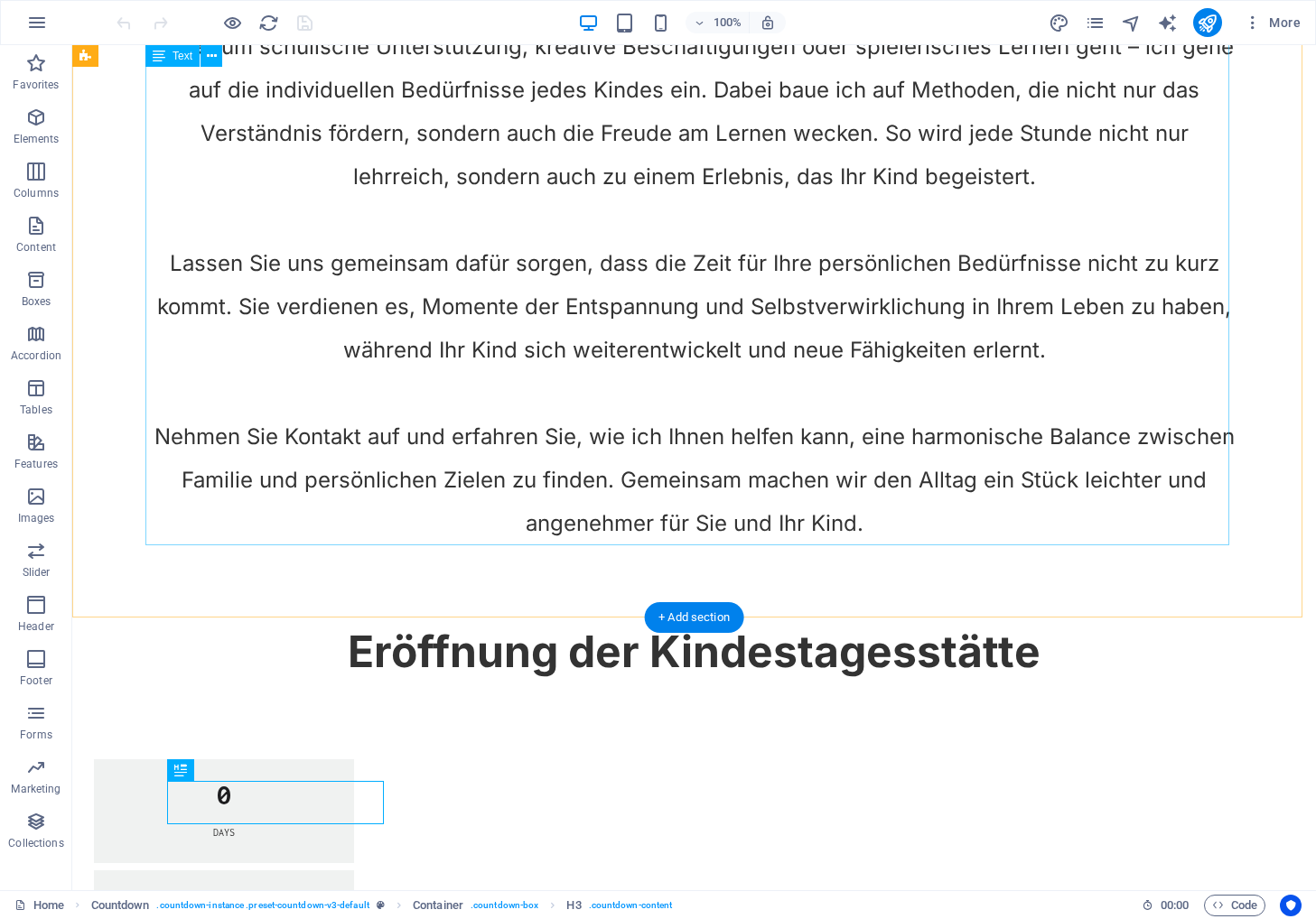 click on "Wer kennt es nicht? Der Balanceakt zwischen Beruf, Hobby und der kostbaren Freizeit mit den Kindern verlangt oft ein hohes Maß an Organisation. Als Elternteil liebt man sein Kind über alles, möchte aber auch Zeit für sich selbst haben, um beispielsweise seinem Beruf nachzugehen oder seinen Hobbys nachzukommen. Die gute Nachricht: Es gibt eine Lösung, die Ihnen helfen kann, diese Herausforderungen zu meistern! Mit über 20 Jahren Erfahrung im pädagogischen Bereich bringe ich ein umfassendes Wissen und praktische Fähigkeiten mit, um Ihnen und Ihrem Kind die Unterstützung zu bieten, die Sie benötigen. Mein Ansatz basiert auf individueller Förderung und liebevoller Betreuung – ob es darum geht, das Lernen zu erleichtern, den Schulstoff nachzuarbeiten oder einfach gemeinsam Spaß zu haben." at bounding box center [695, -61] 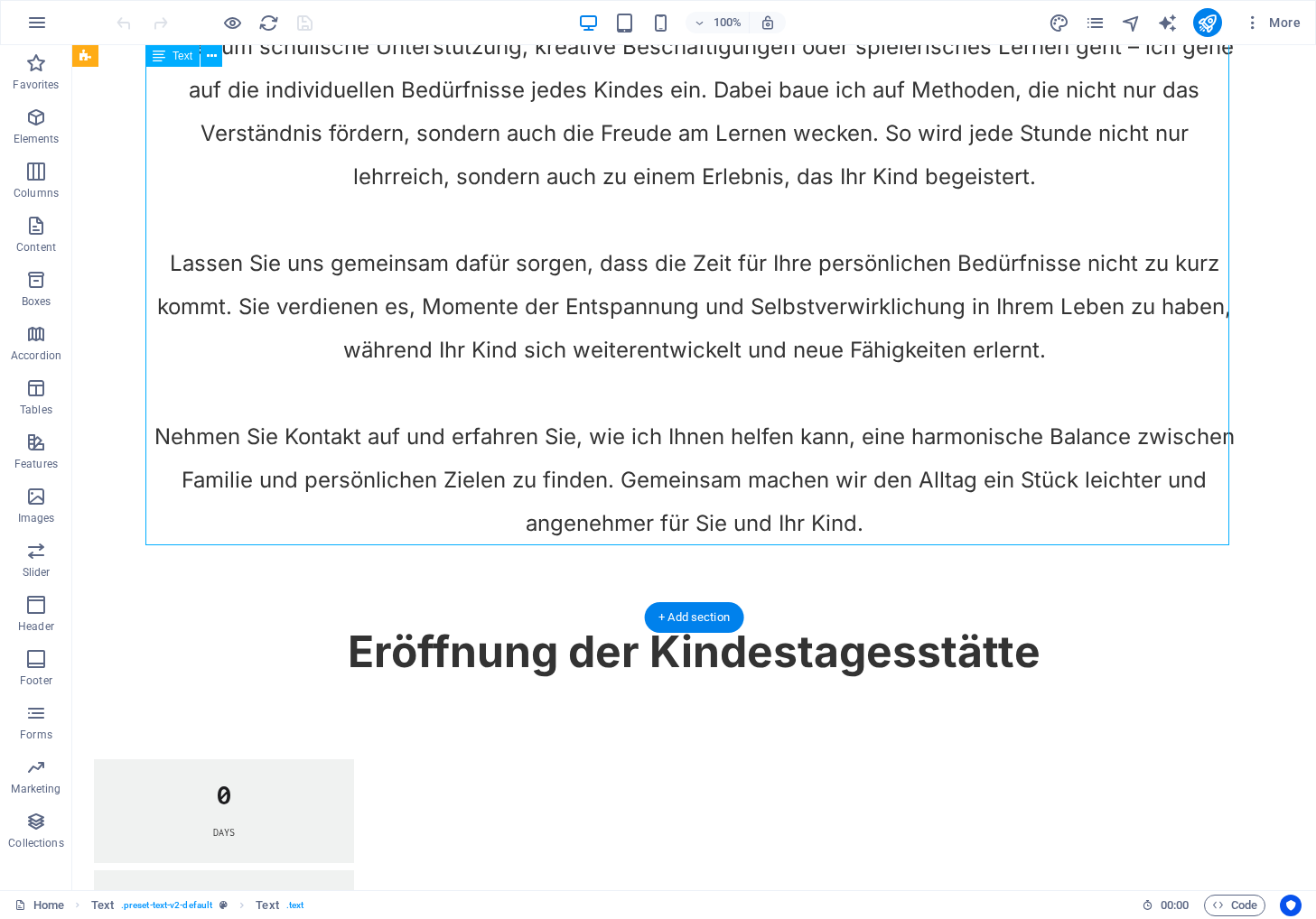 click on "Wer kennt es nicht? Der Balanceakt zwischen Beruf, Hobby und der kostbaren Freizeit mit den Kindern verlangt oft ein hohes Maß an Organisation. Als Elternteil liebt man sein Kind über alles, möchte aber auch Zeit für sich selbst haben, um beispielsweise seinem Beruf nachzugehen oder seinen Hobbys nachzukommen. Die gute Nachricht: Es gibt eine Lösung, die Ihnen helfen kann, diese Herausforderungen zu meistern! Mit über 20 Jahren Erfahrung im pädagogischen Bereich bringe ich ein umfassendes Wissen und praktische Fähigkeiten mit, um Ihnen und Ihrem Kind die Unterstützung zu bieten, die Sie benötigen. Mein Ansatz basiert auf individueller Förderung und liebevoller Betreuung – ob es darum geht, das Lernen zu erleichtern, den Schulstoff nachzuarbeiten oder einfach gemeinsam Spaß zu haben." at bounding box center [695, -61] 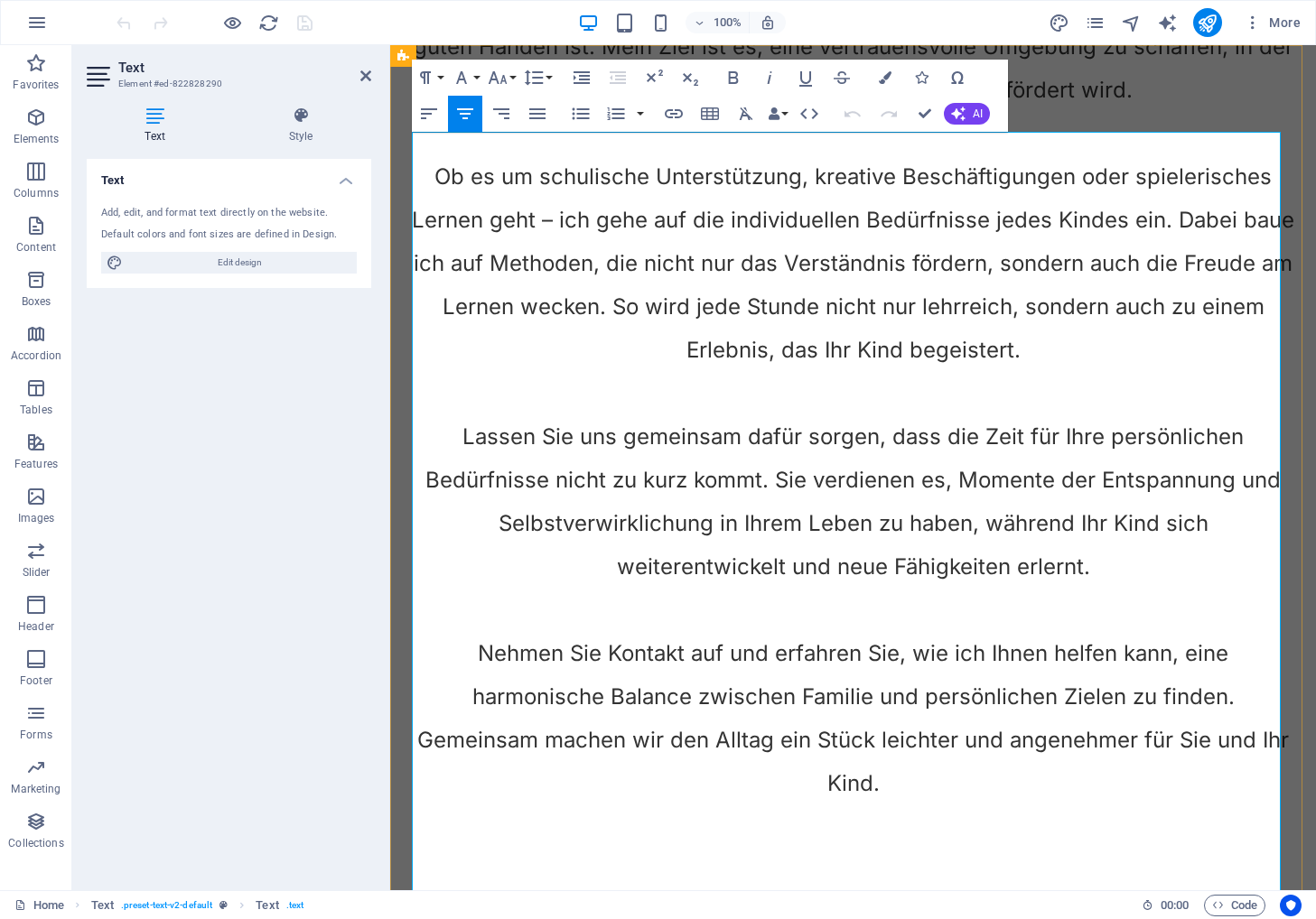 scroll, scrollTop: 0, scrollLeft: 0, axis: both 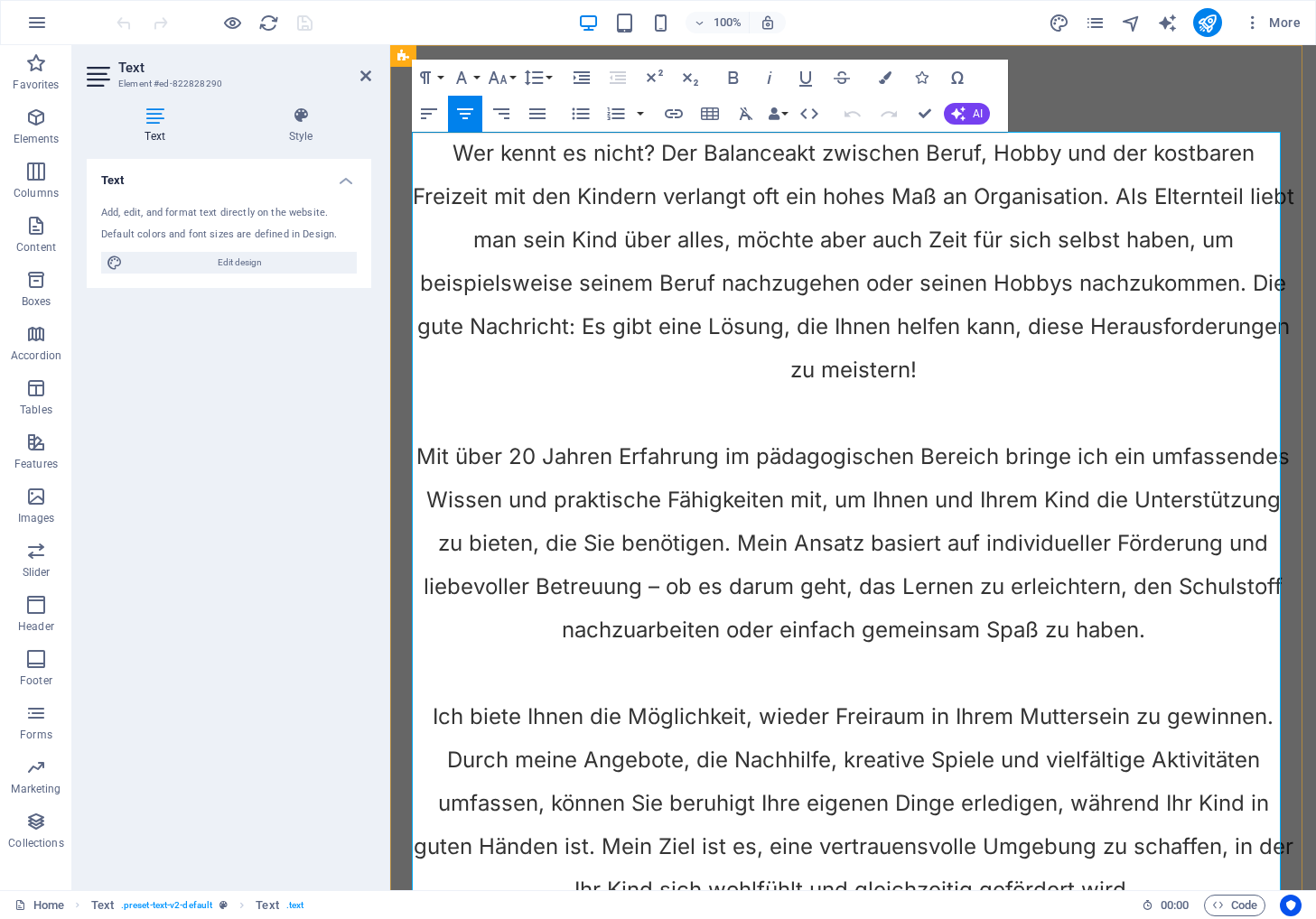 click on "Wer kennt es nicht? Der Balanceakt zwischen Beruf, Hobby und der kostbaren Freizeit mit den Kindern verlangt oft ein hohes Maß an Organisation. Als Elternteil liebt man sein Kind über alles, möchte aber auch Zeit für sich selbst haben, um beispielsweise seinem Beruf nachzugehen oder seinen Hobbys nachzukommen. Die gute Nachricht: Es gibt eine Lösung, die Ihnen helfen kann, diese Herausforderungen zu meistern!" at bounding box center [854, 261] 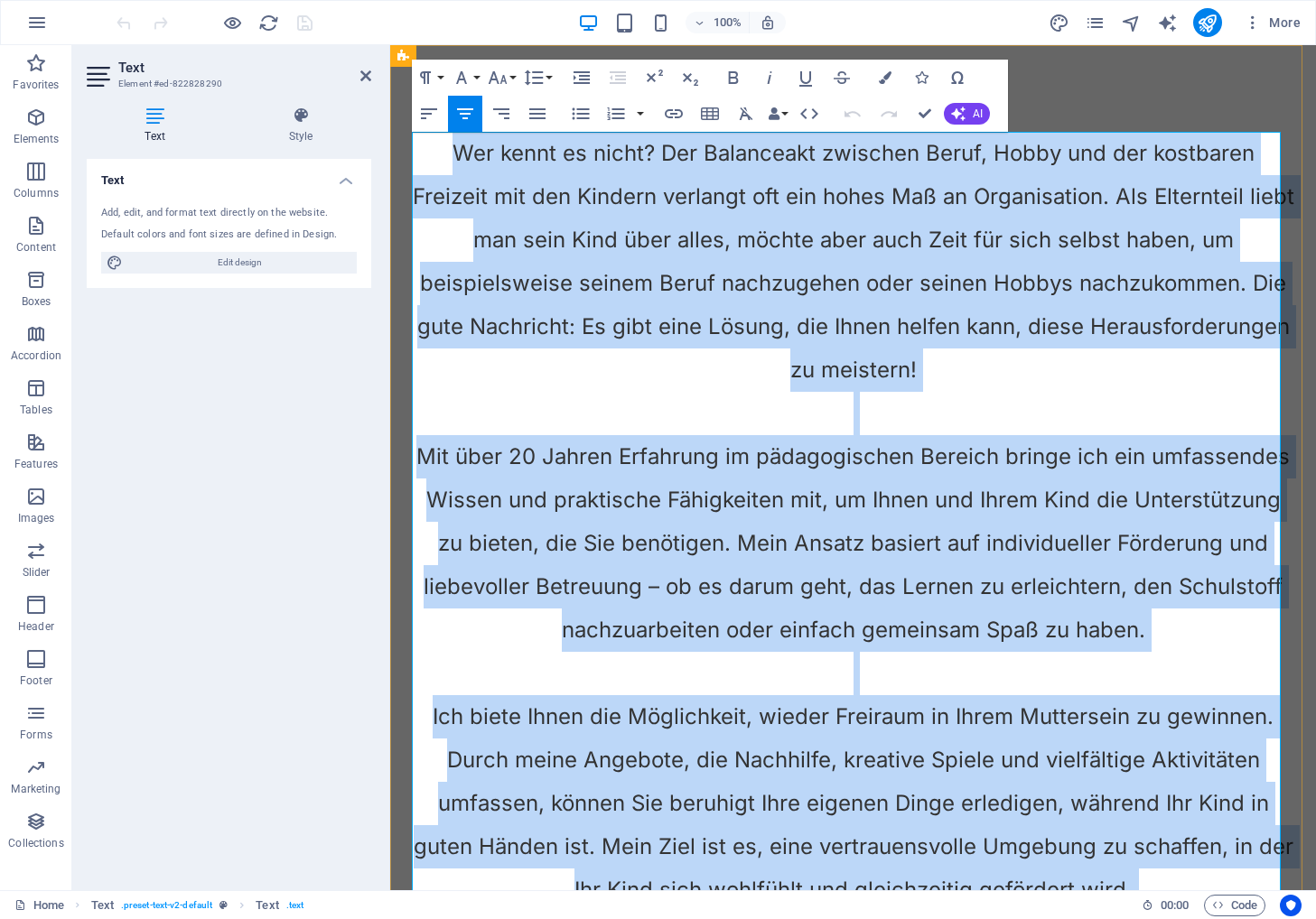 copy on "Wer kennt es nicht? Der Balanceakt zwischen Beruf, Hobby und der kostbaren Freizeit mit den Kindern verlangt oft ein hohes Maß an Organisation. Als Elternteil liebt man sein Kind über alles, möchte aber auch Zeit für sich selbst haben, um beispielsweise seinem Beruf nachzugehen oder seinen Hobbys nachzukommen. Die gute Nachricht: Es gibt eine Lösung, die Ihnen helfen kann, diese Herausforderungen zu meistern! Mit über 20 Jahren Erfahrung im pädagogischen Bereich bringe ich ein umfassendes Wissen und praktische Fähigkeiten mit, um Ihnen und Ihrem Kind die Unterstützung zu bieten, die Sie benötigen. Mein Ansatz basiert auf individueller Förderung und liebevoller Betreuung – ob es darum geht, das Lernen zu erleichtern, den Schulstoff nachzuarbeiten oder einfach gemeinsam Spaß zu haben. Ich biete Ihnen die Möglichkeit, wieder Freiraum in Ihrem Muttersein zu gewinnen. Durch meine Angebote, die Nachhilfe, kreative Spiele und vielfältige Aktivitäten umfassen, können Sie beruhigt Ihre eigenen Dinge erledigen, währ..." 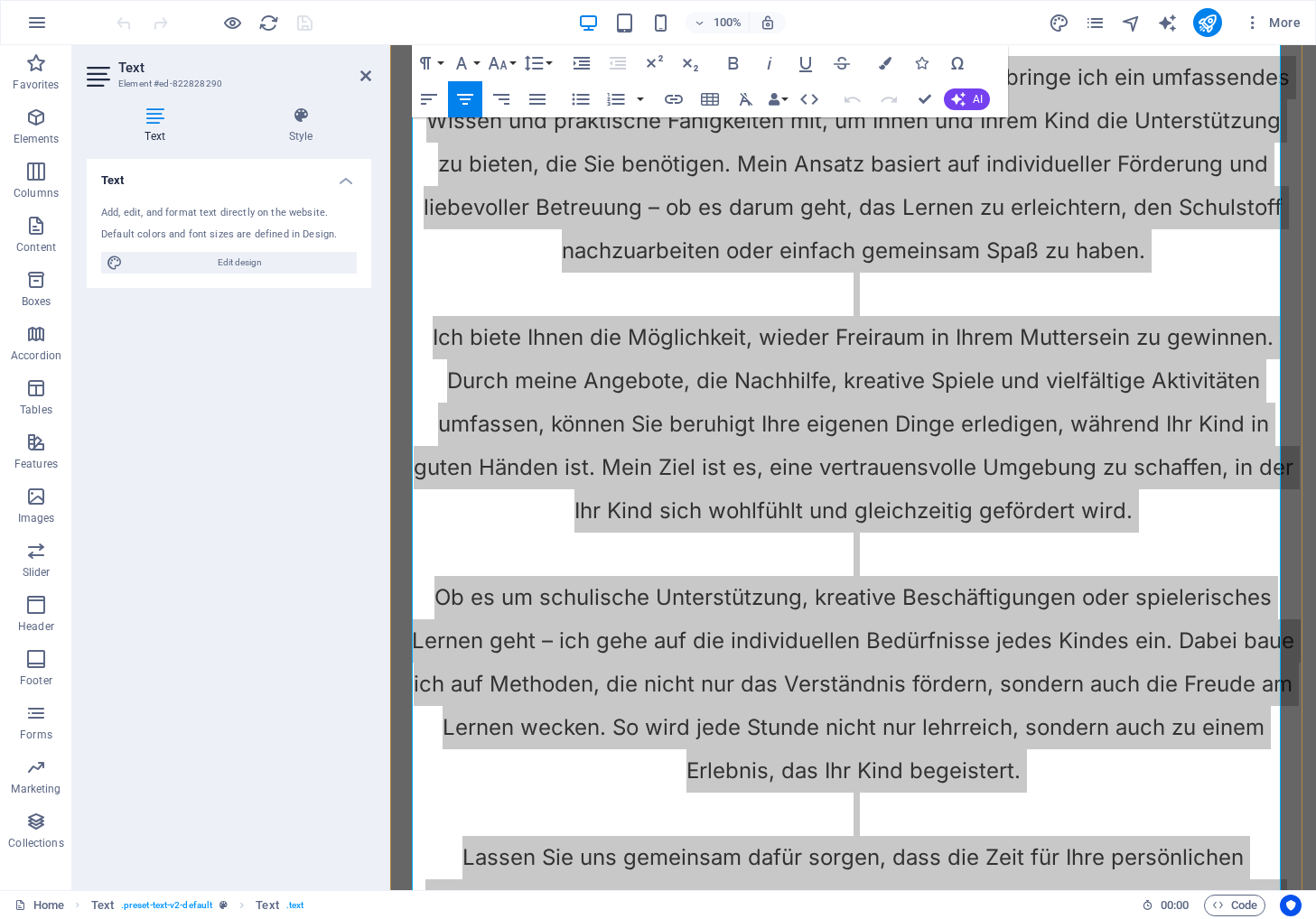 scroll, scrollTop: 451, scrollLeft: 0, axis: vertical 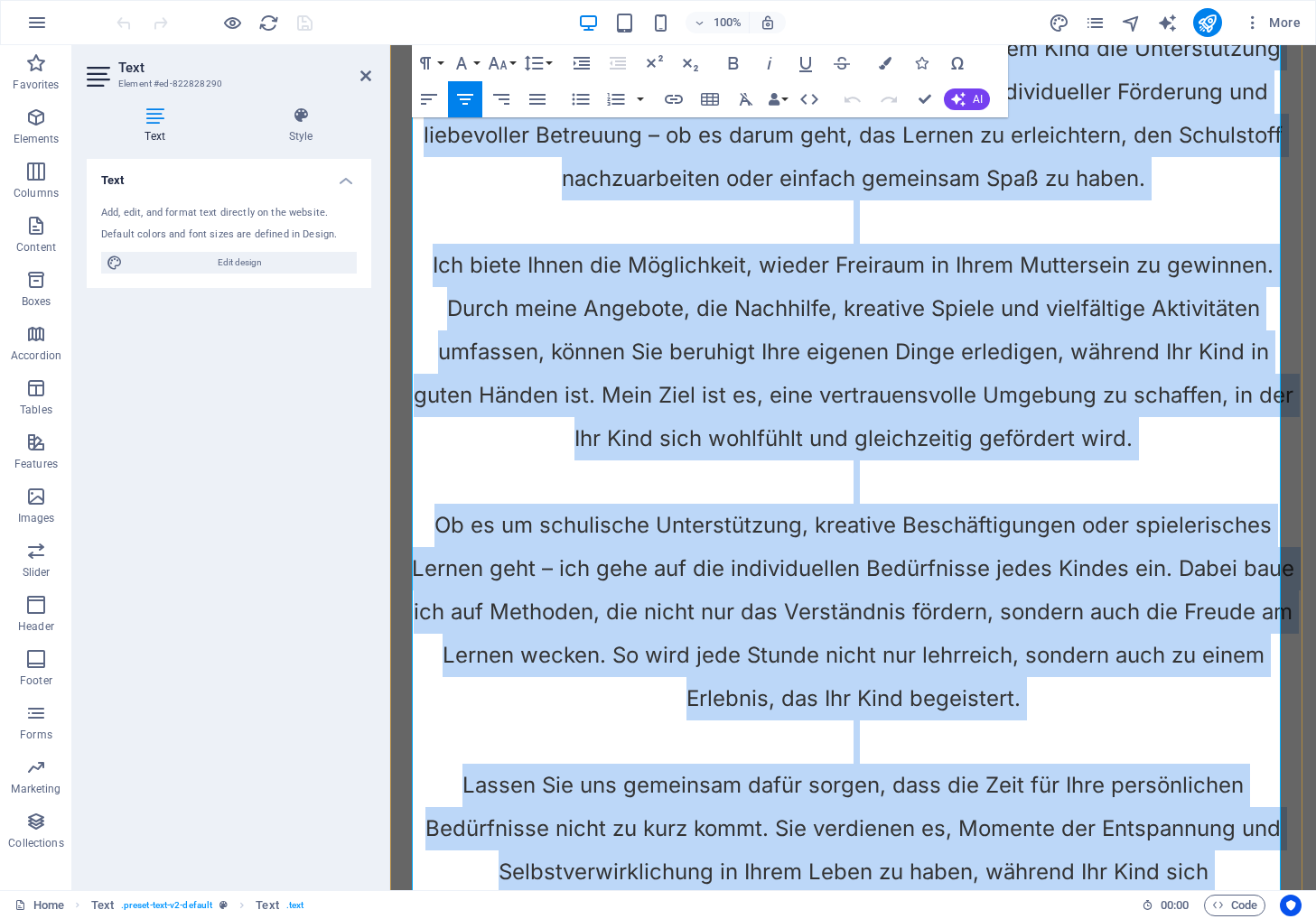 click at bounding box center [853, 482] 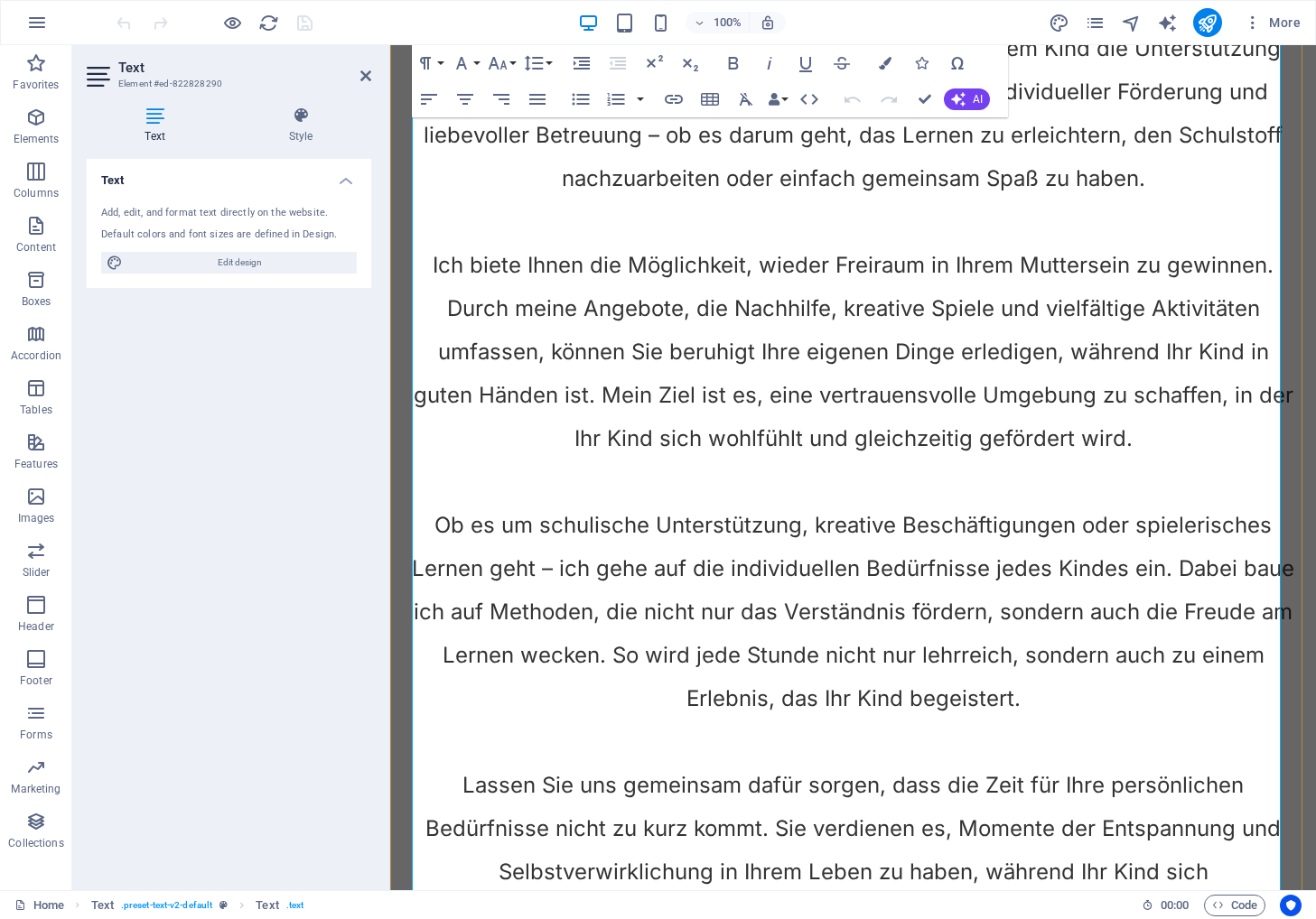 click at bounding box center (853, 482) 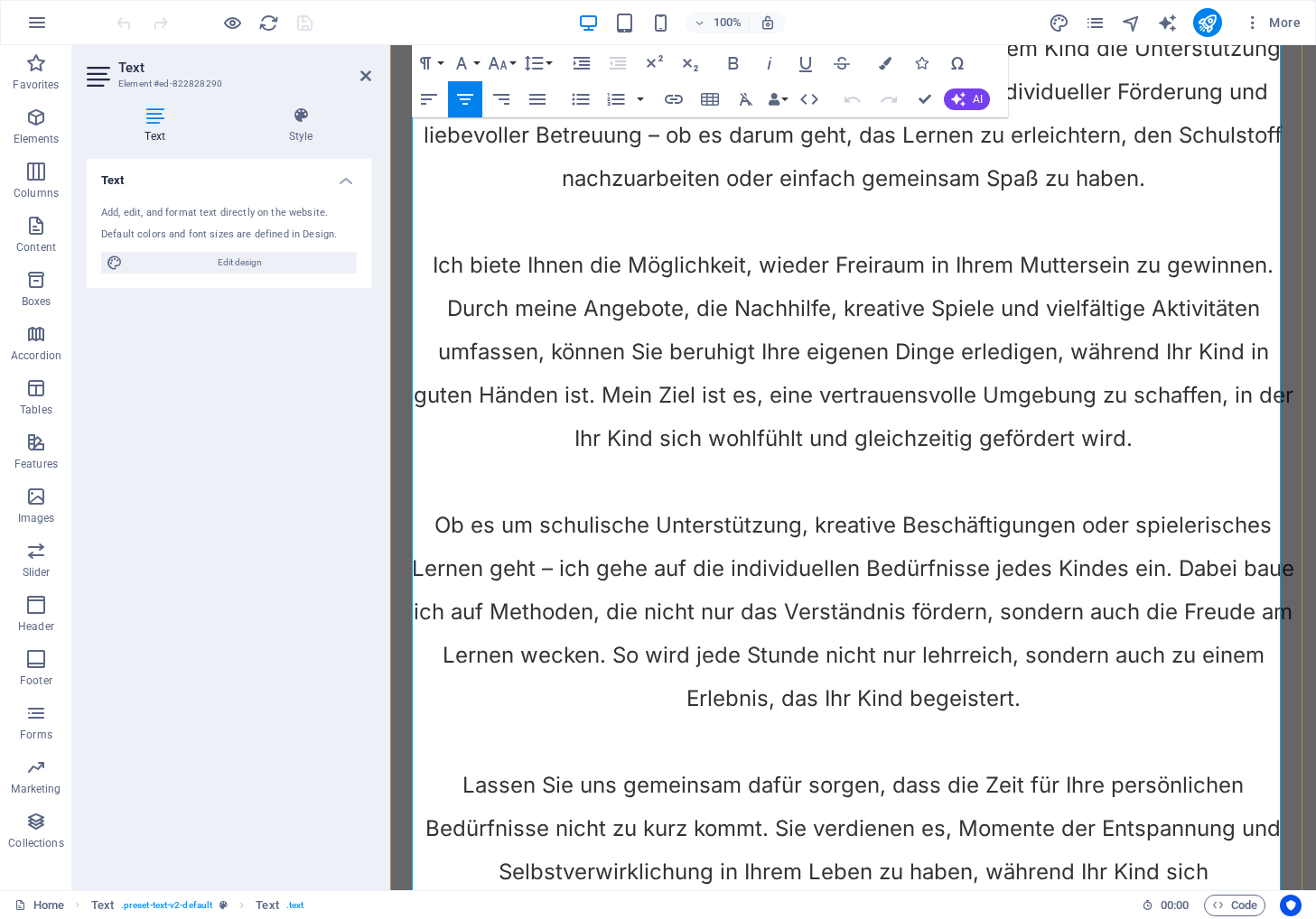 scroll, scrollTop: 0, scrollLeft: 0, axis: both 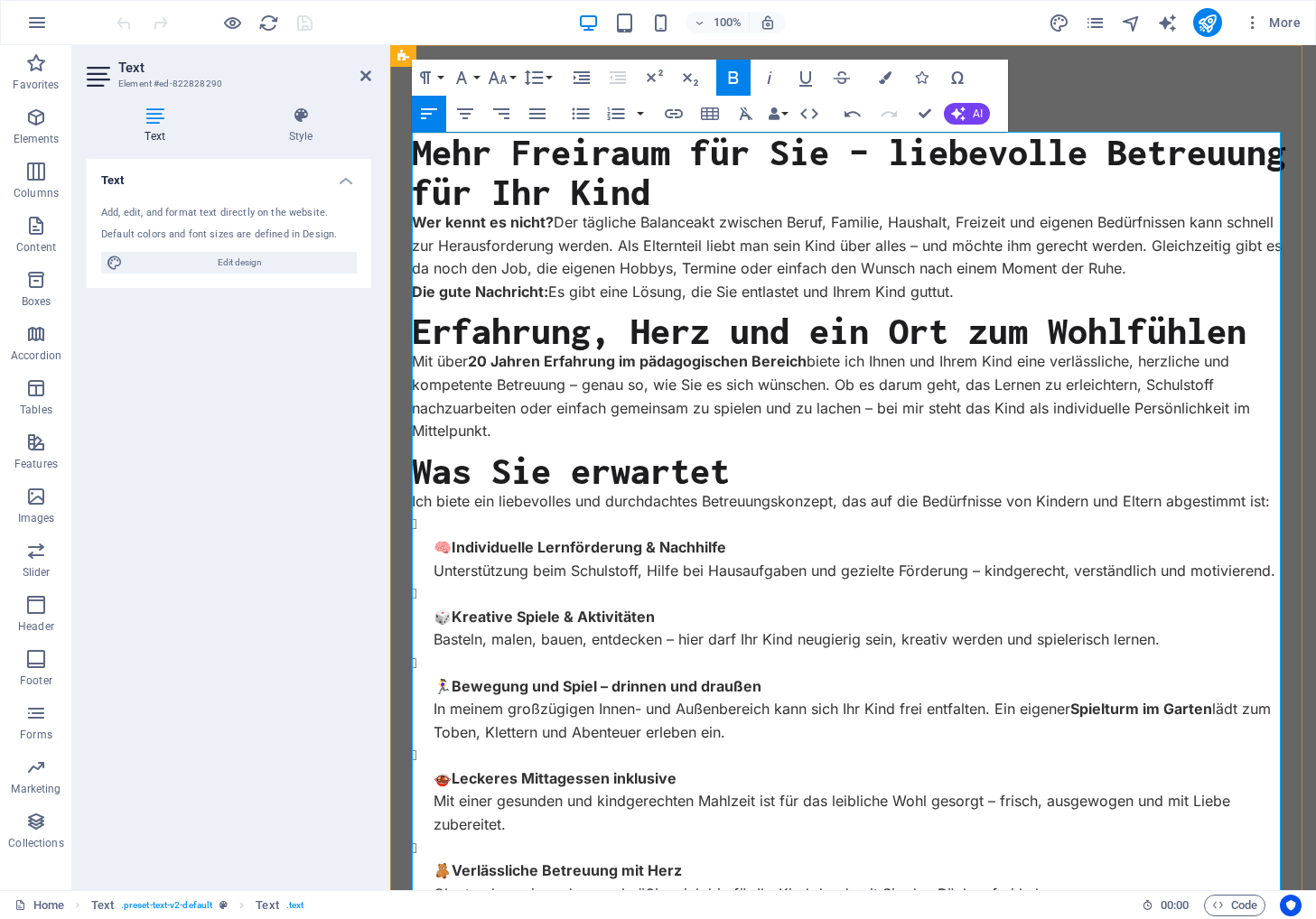 click on "Mehr Freiraum für Sie – liebevolle Betreuung für Ihr Kind" at bounding box center (849, 172) 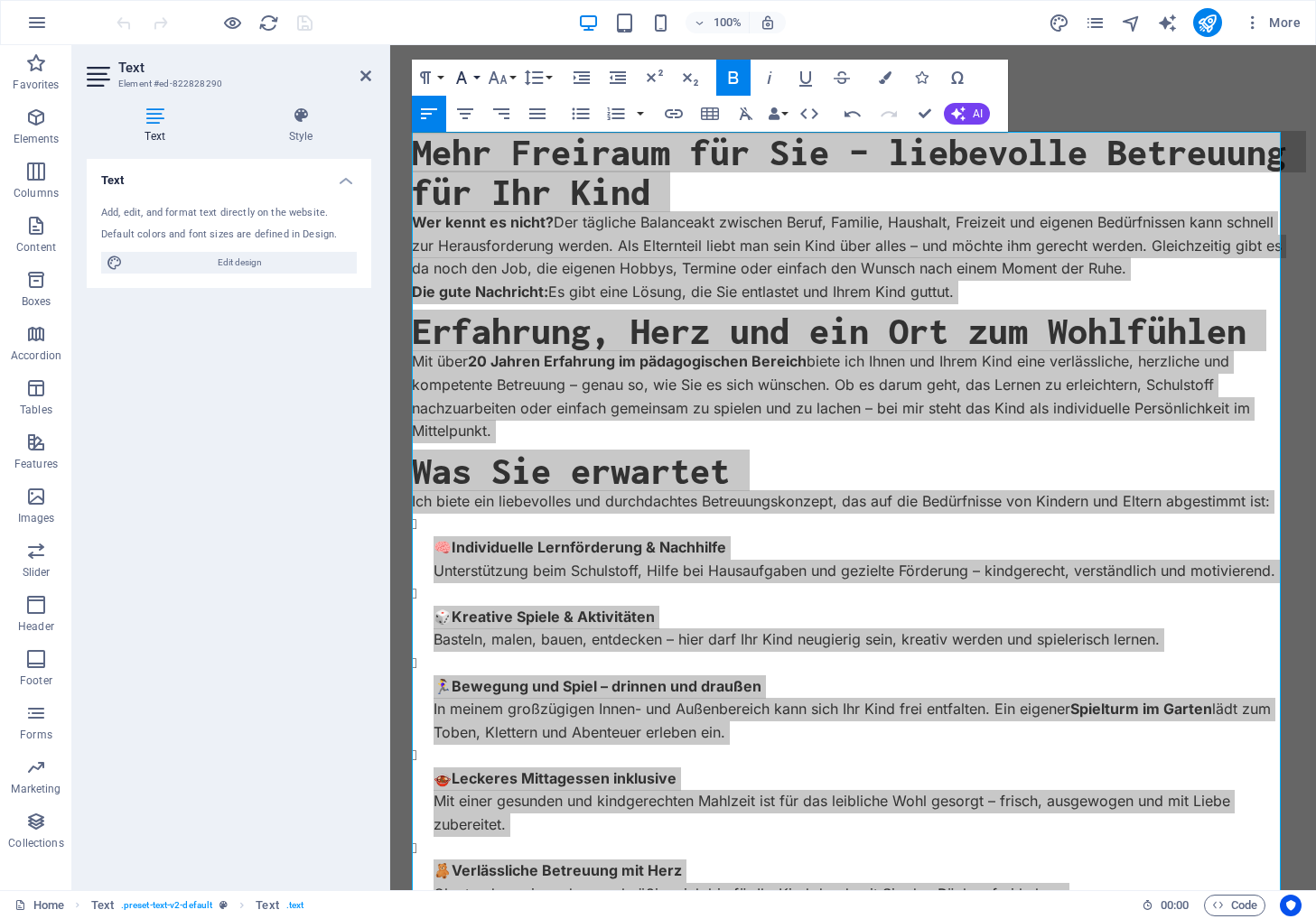 click on "Font Family" at bounding box center (465, 78) 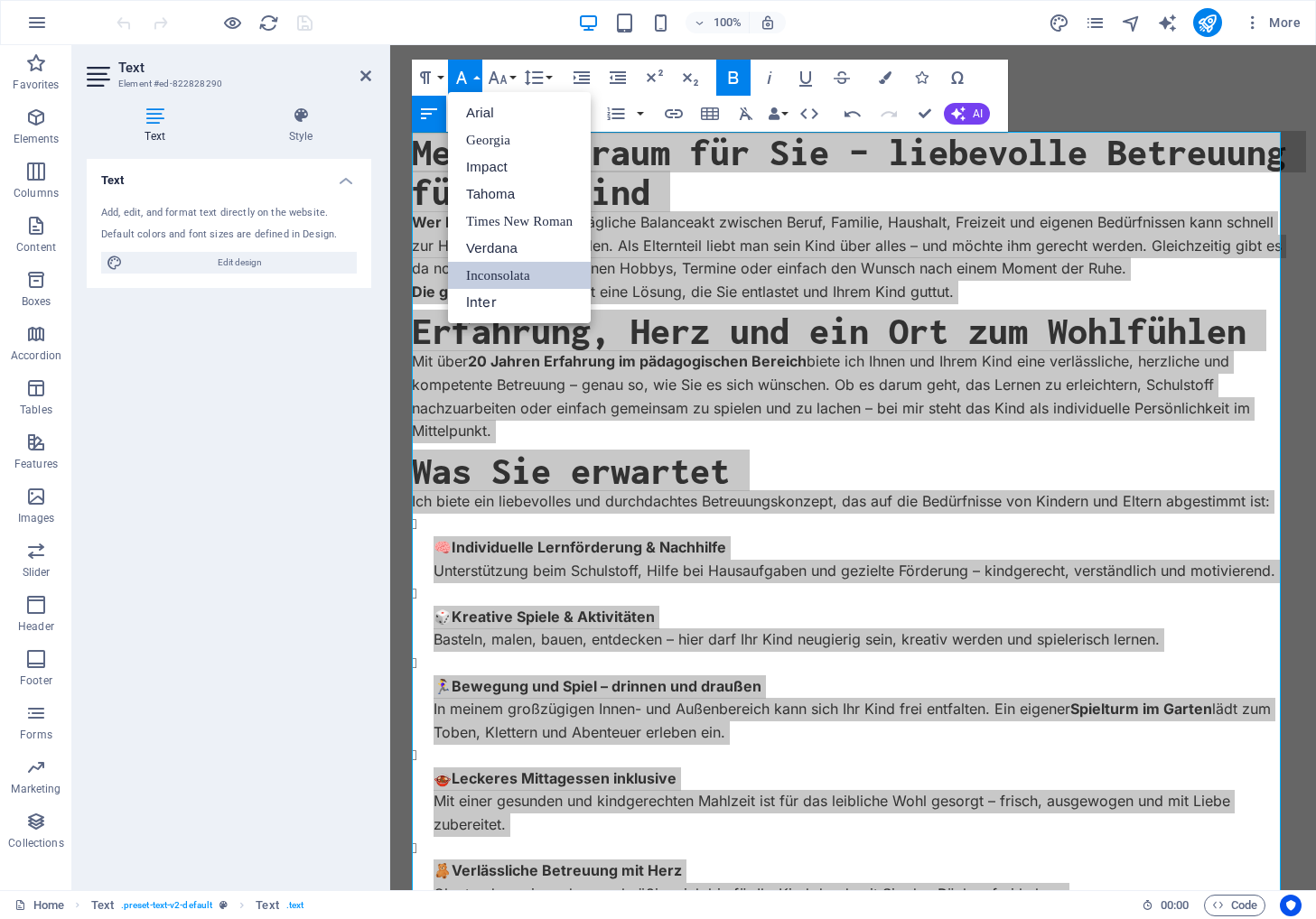 scroll, scrollTop: 0, scrollLeft: 0, axis: both 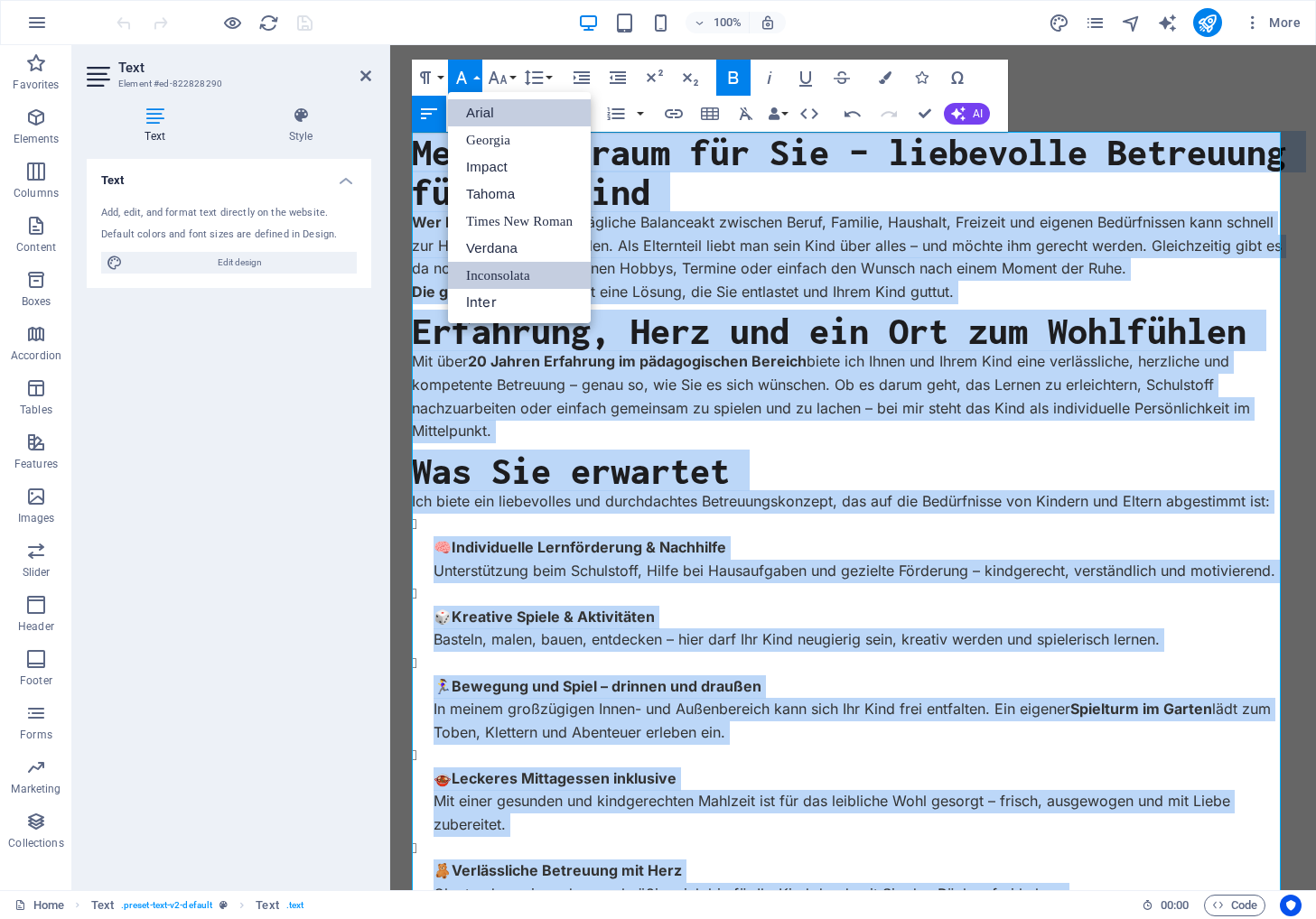 click on "Arial" at bounding box center [519, 113] 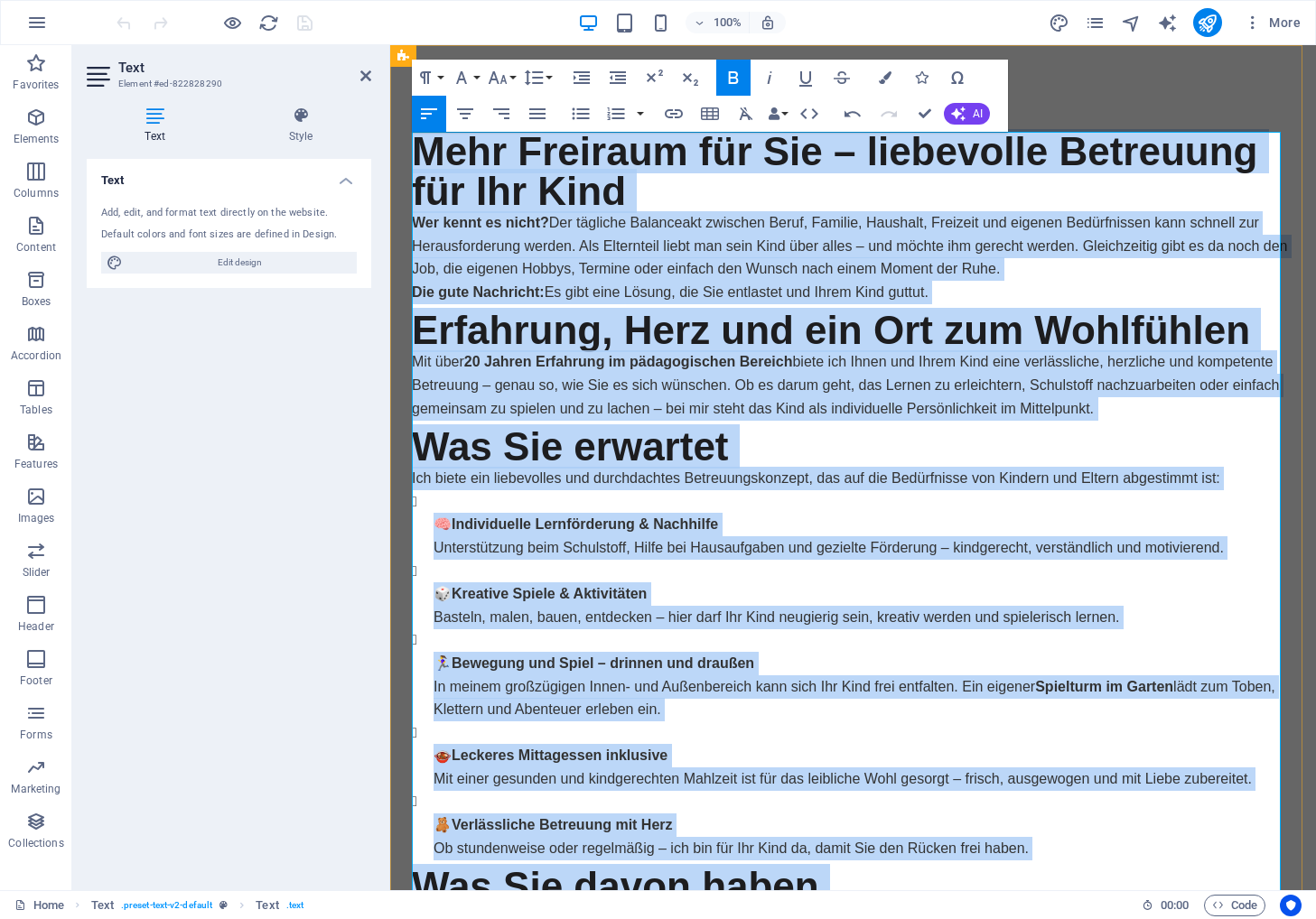 click on "Was Sie erwartet" at bounding box center (853, 447) 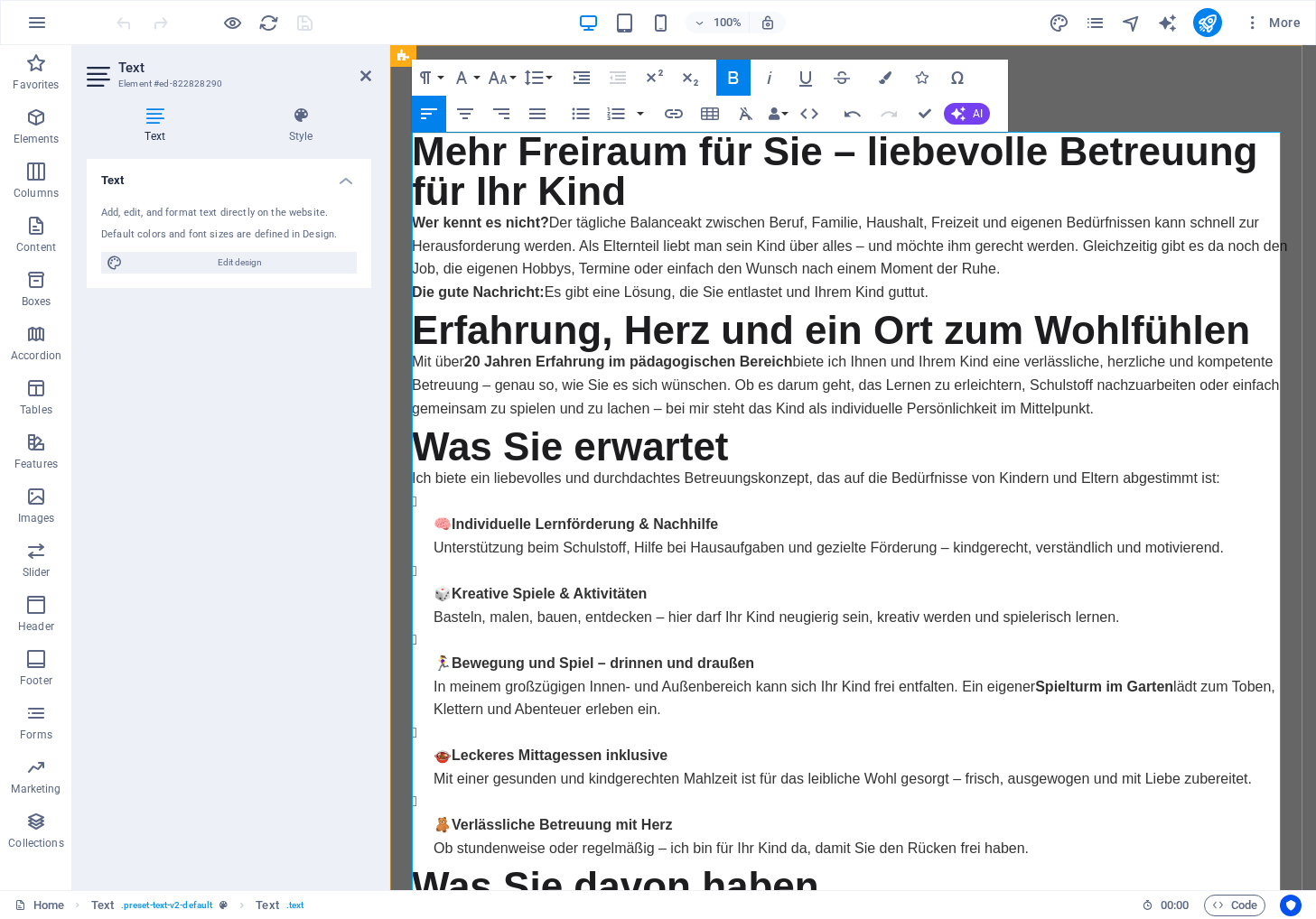 click on "Mit über  20 Jahren Erfahrung im pädagogischen Bereich  biete ich Ihnen und Ihrem Kind eine verlässliche, herzliche und kompetente Betreuung – genau so, wie Sie es sich wünschen. Ob es darum geht, das Lernen zu erleichtern, Schulstoff nachzuarbeiten oder einfach gemeinsam zu spielen und zu lachen – bei mir steht das Kind als individuelle Persönlichkeit im Mittelpunkt." at bounding box center (853, 385) 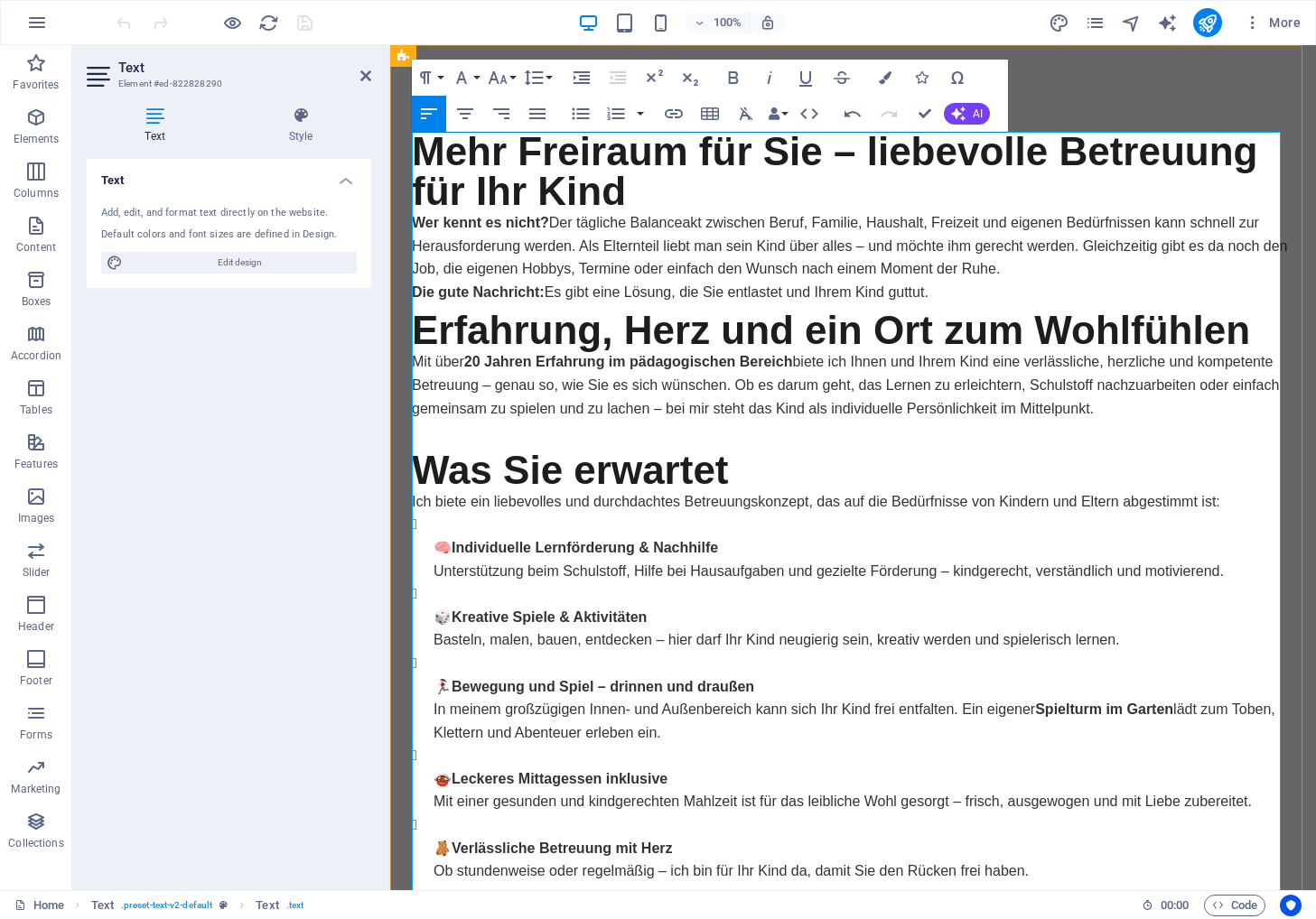 click on "Die gute Nachricht:  Es gibt eine Lösung, die Sie entlastet und Ihrem Kind guttut." at bounding box center [853, 292] 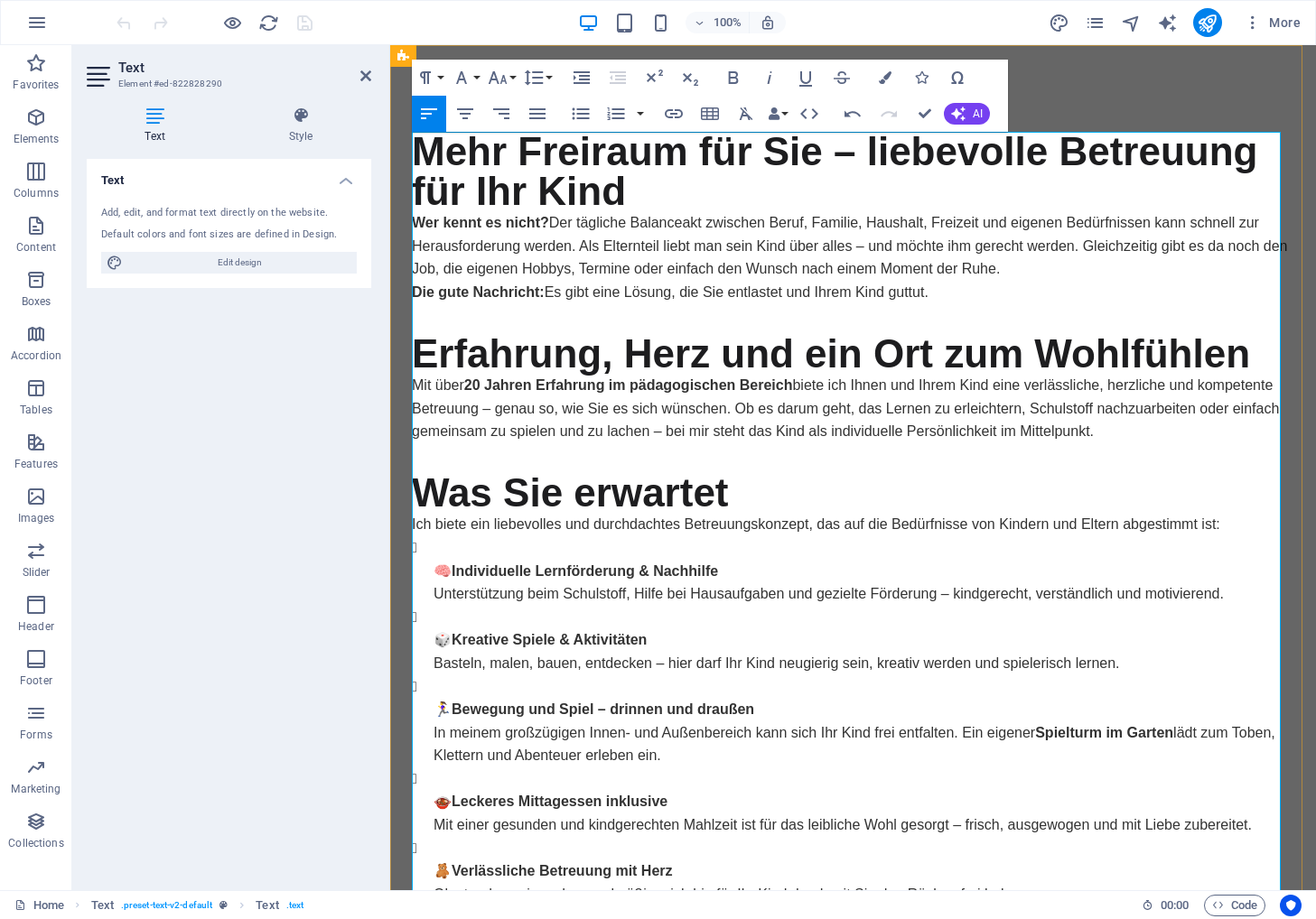 click on "Mehr Freiraum für Sie – liebevolle Betreuung für Ihr Kind" at bounding box center (853, 172) 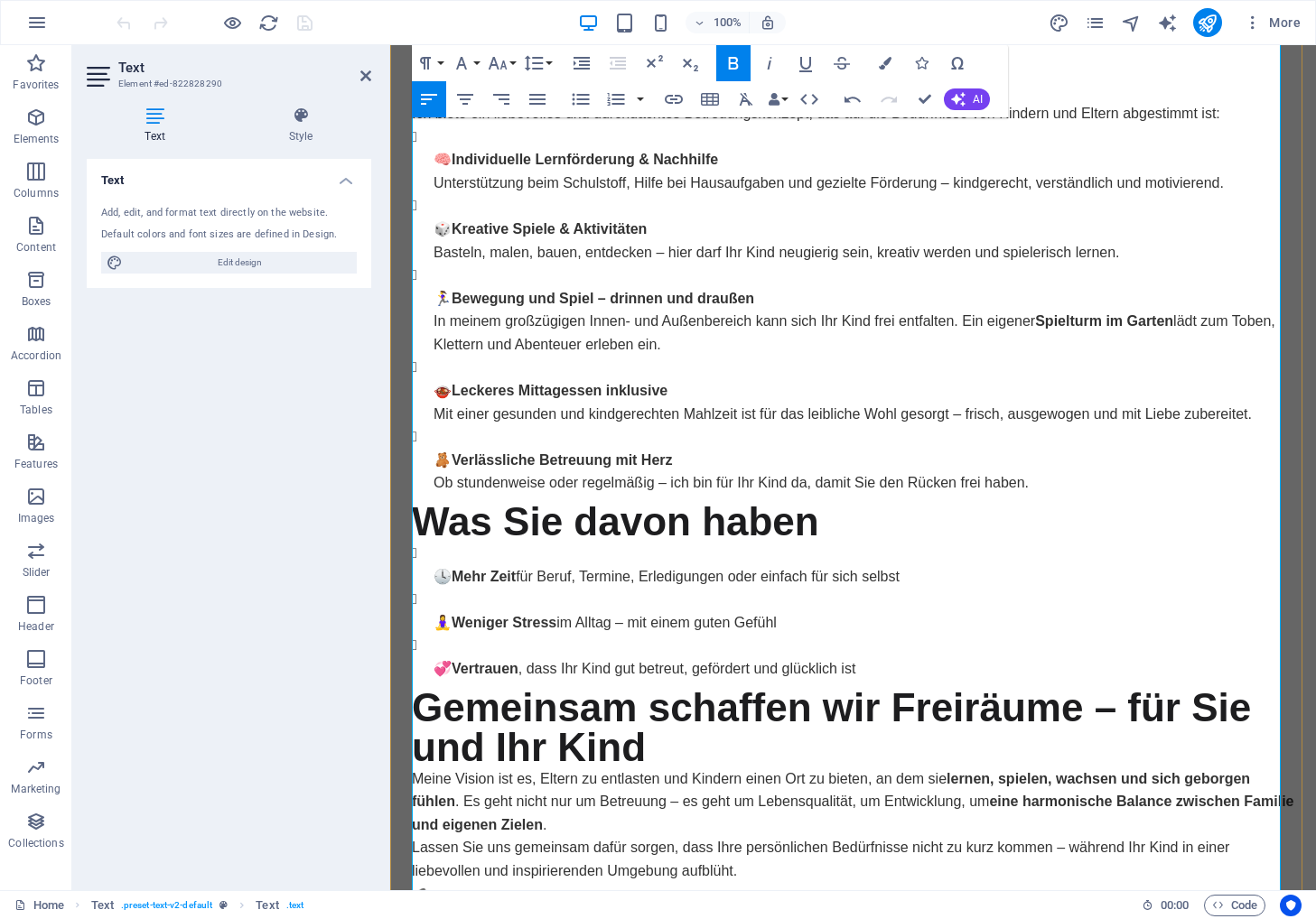 scroll, scrollTop: 451, scrollLeft: 0, axis: vertical 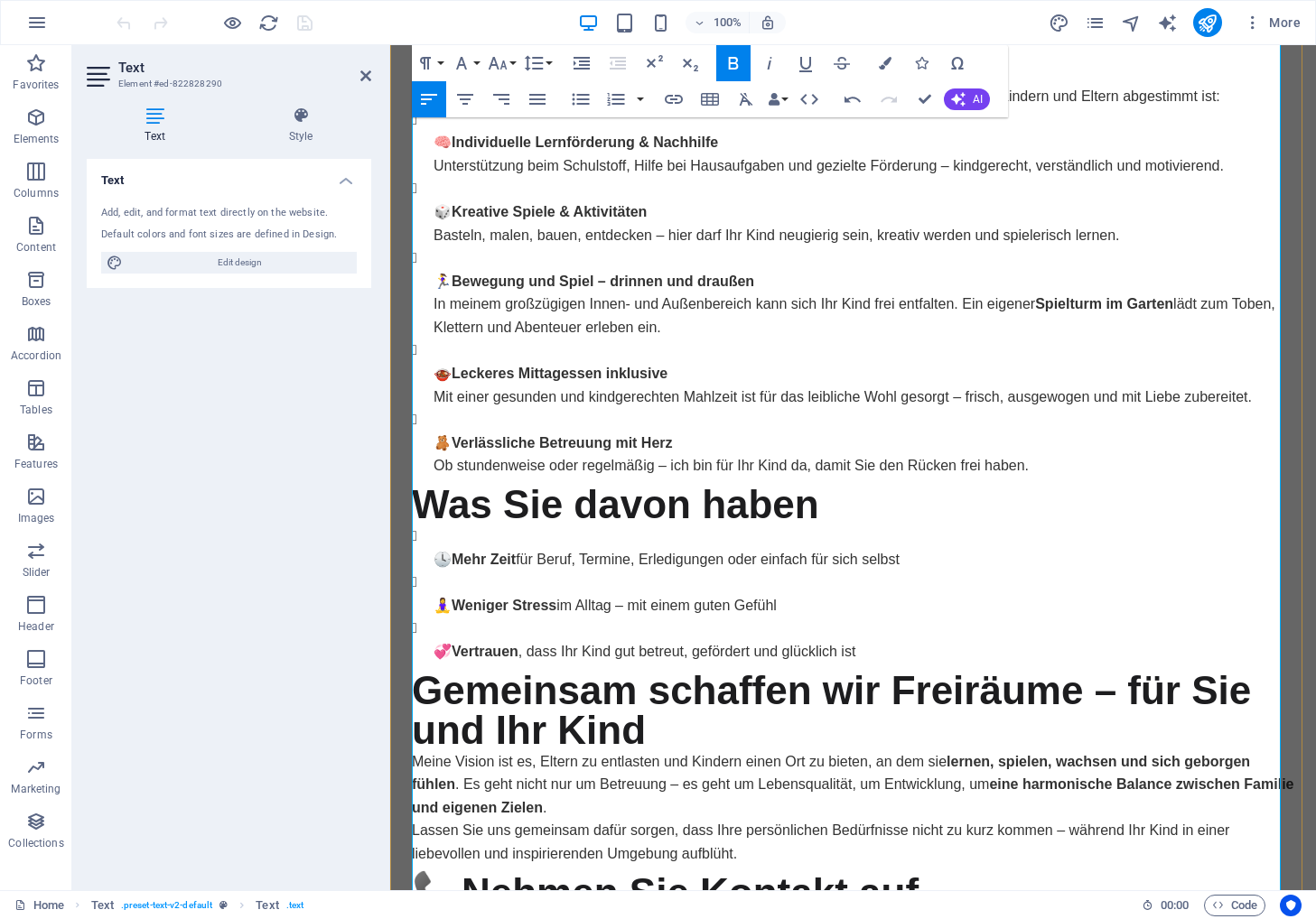 click on "🧸  Verlässliche Betreuung mit Herz Ob stundenweise oder regelmäßig – ich bin für Ihr Kind da, damit Sie den Rücken frei haben." at bounding box center (863, 454) 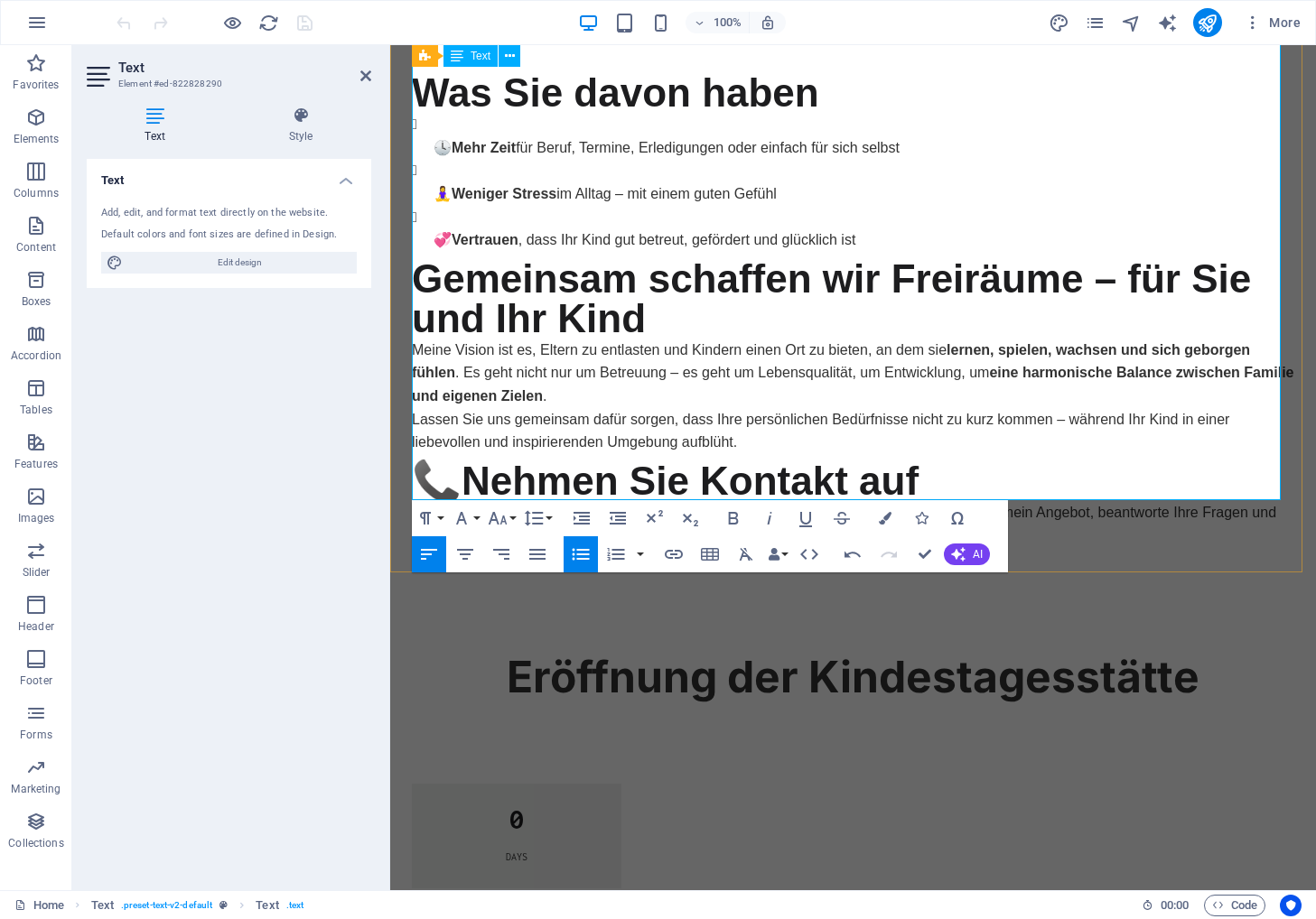 scroll, scrollTop: 629, scrollLeft: 0, axis: vertical 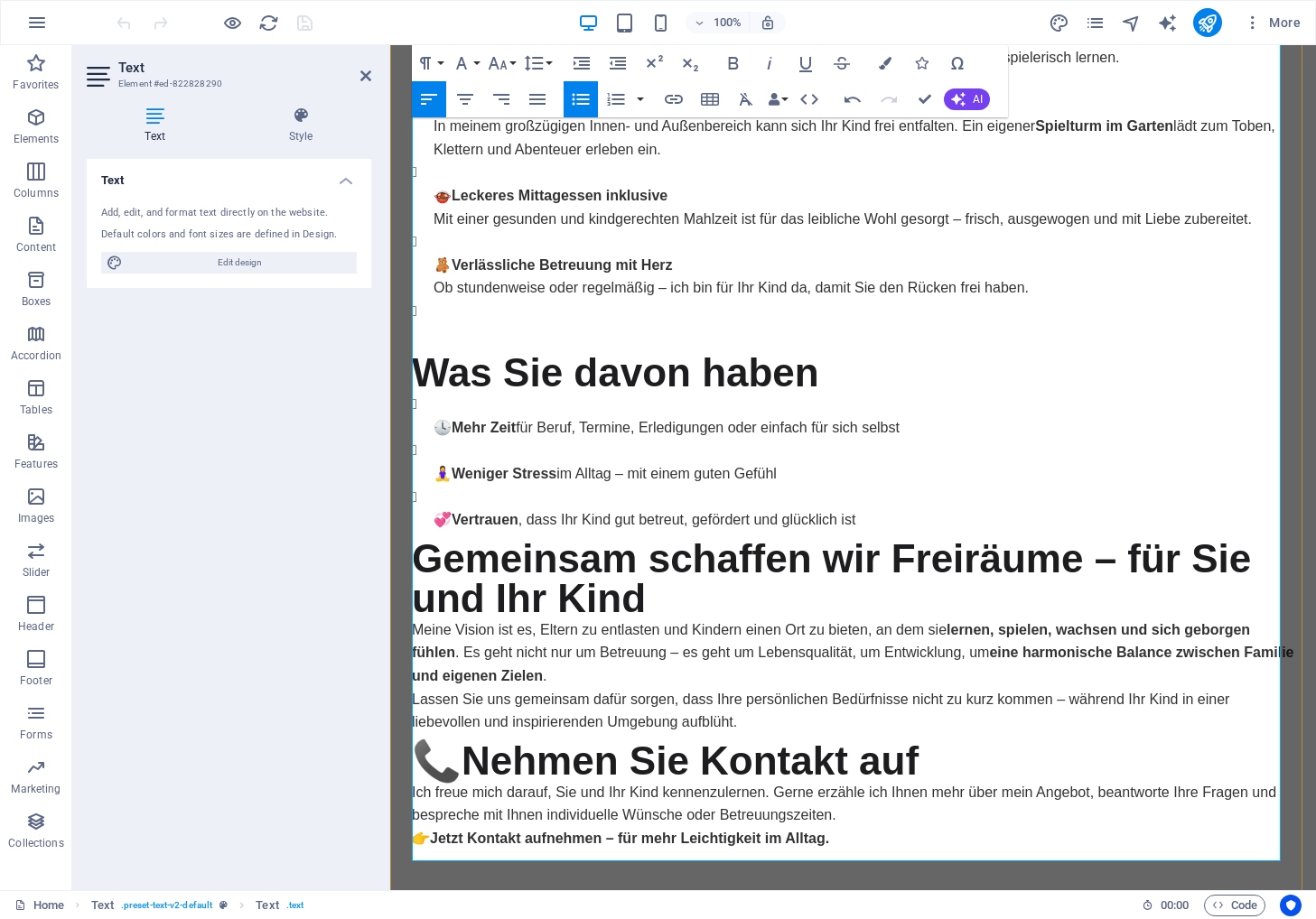 click on "💞  Vertrauen , dass Ihr Kind gut betreut, gefördert und glücklich ist" at bounding box center (863, 520) 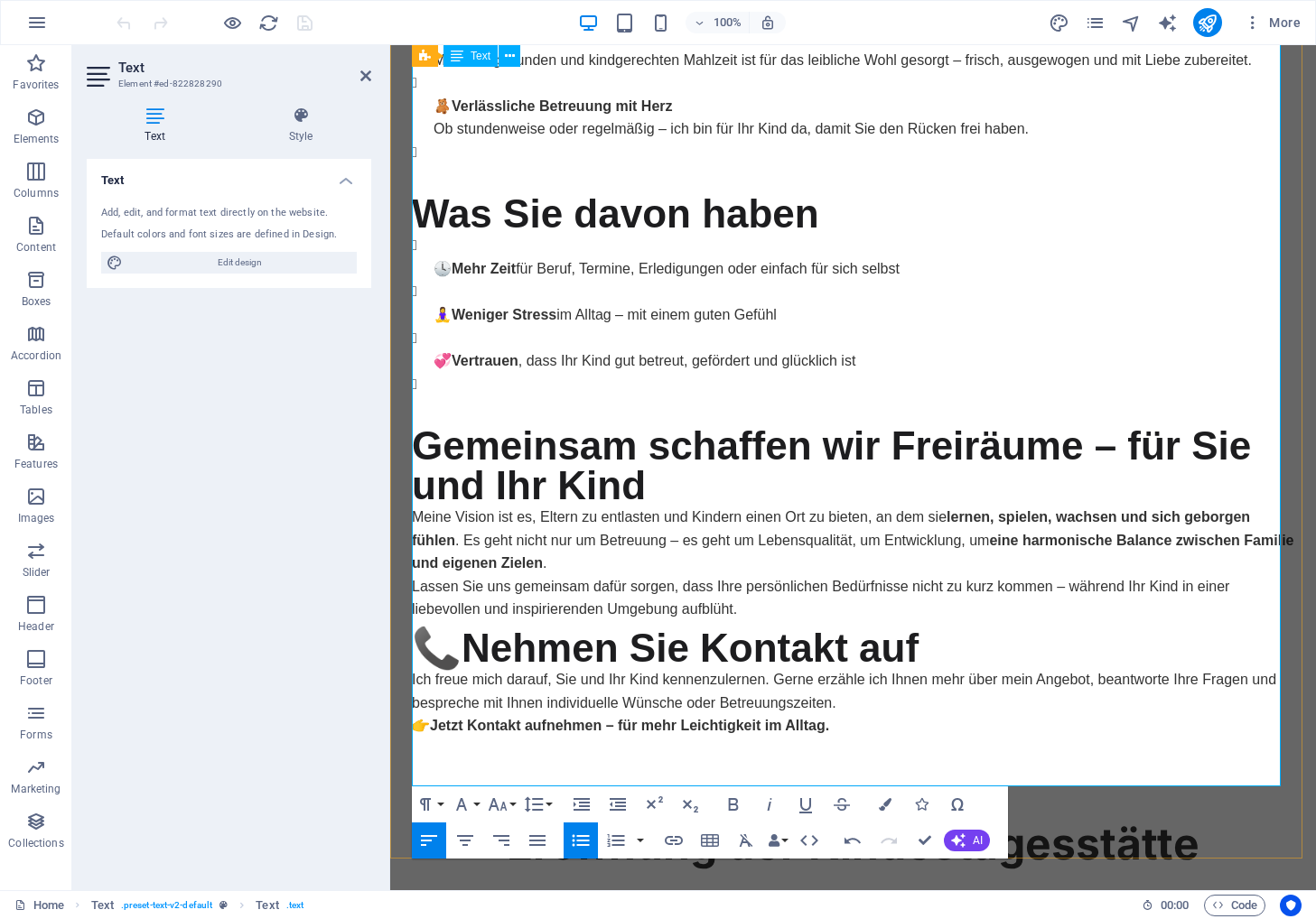 scroll, scrollTop: 900, scrollLeft: 0, axis: vertical 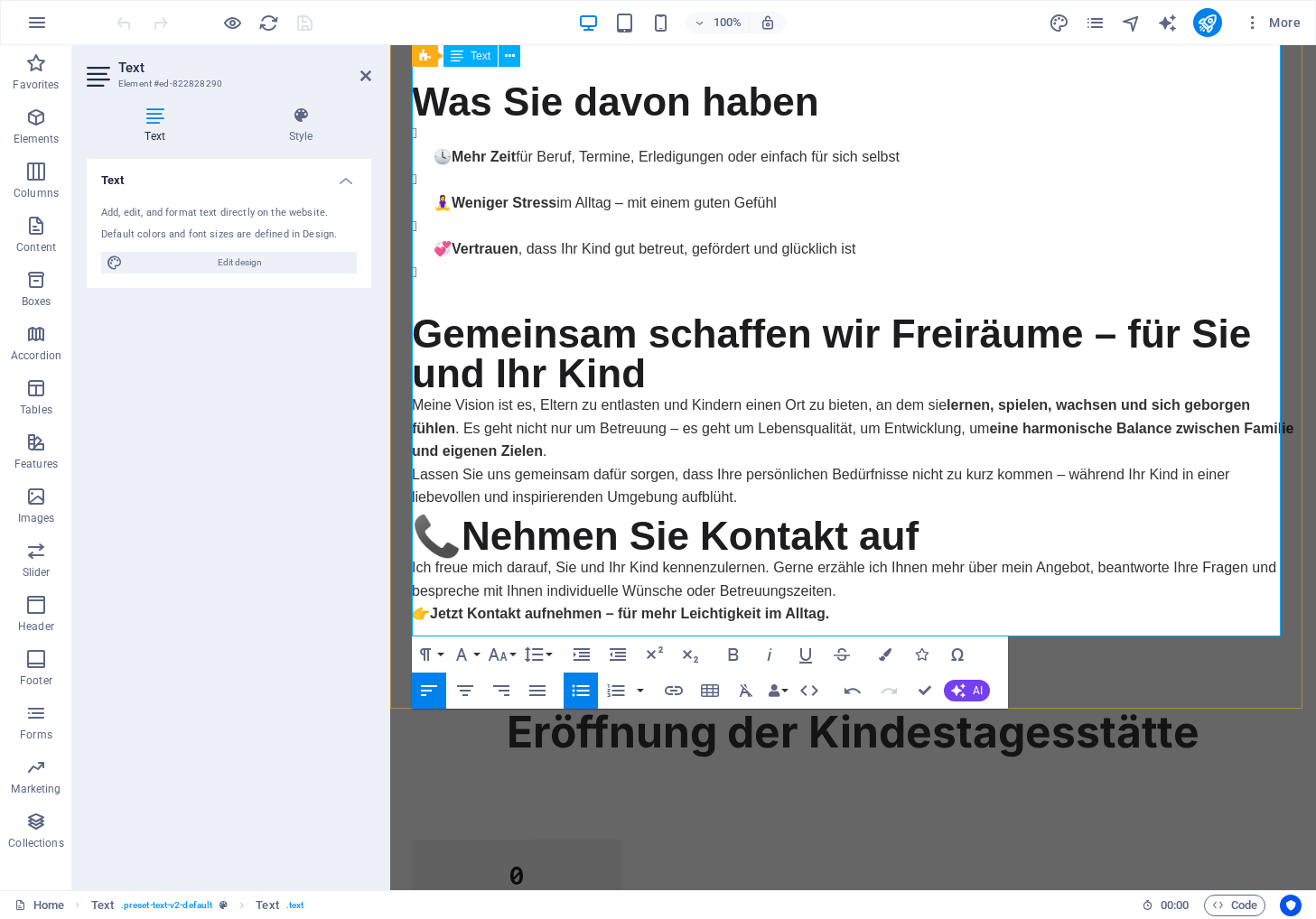 click on "Lassen Sie uns gemeinsam dafür sorgen, dass Ihre persönlichen Bedürfnisse nicht zu kurz kommen – während Ihr Kind in einer liebevollen und inspirierenden Umgebung aufblüht." at bounding box center (853, 486) 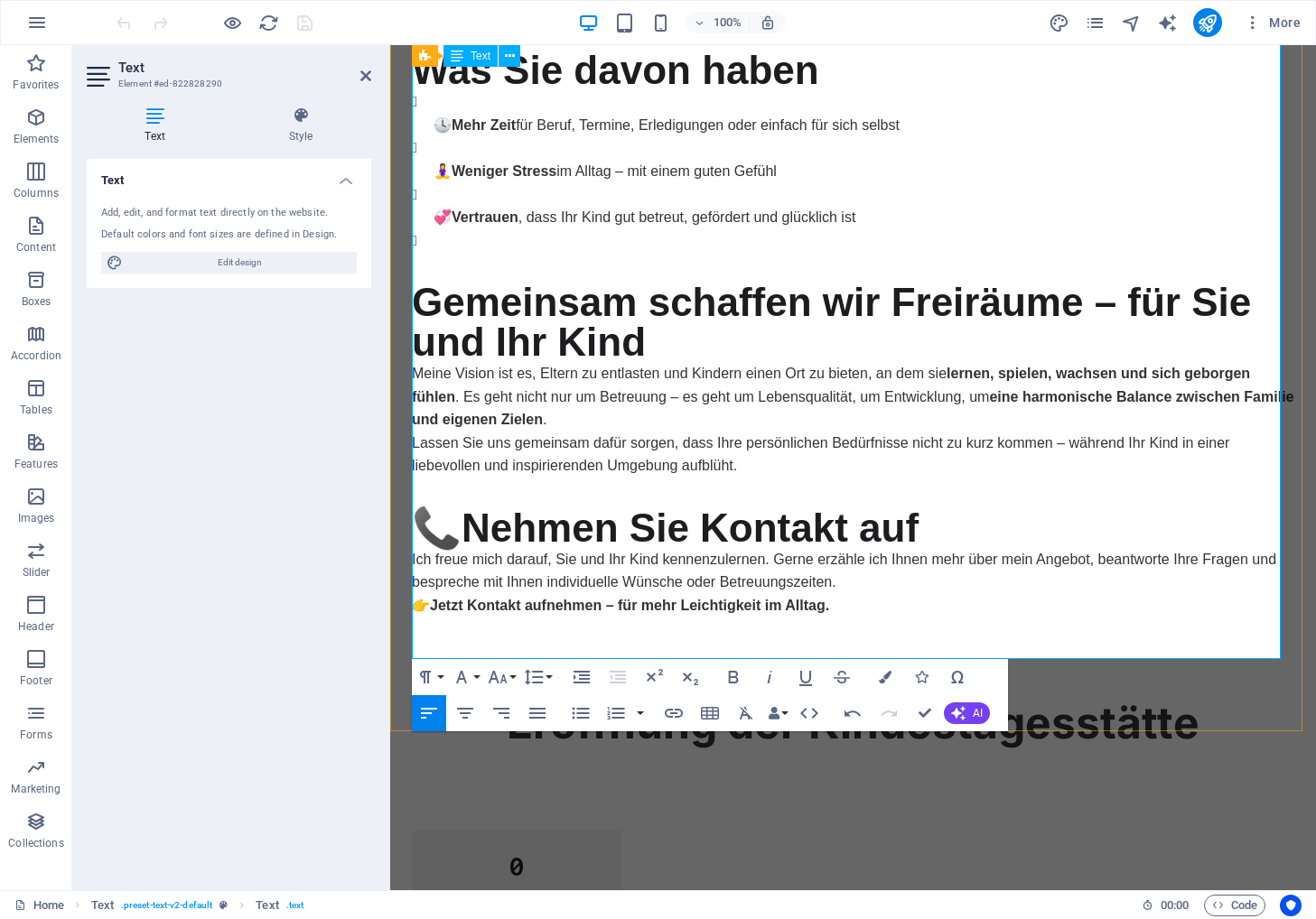 scroll, scrollTop: 1059, scrollLeft: 0, axis: vertical 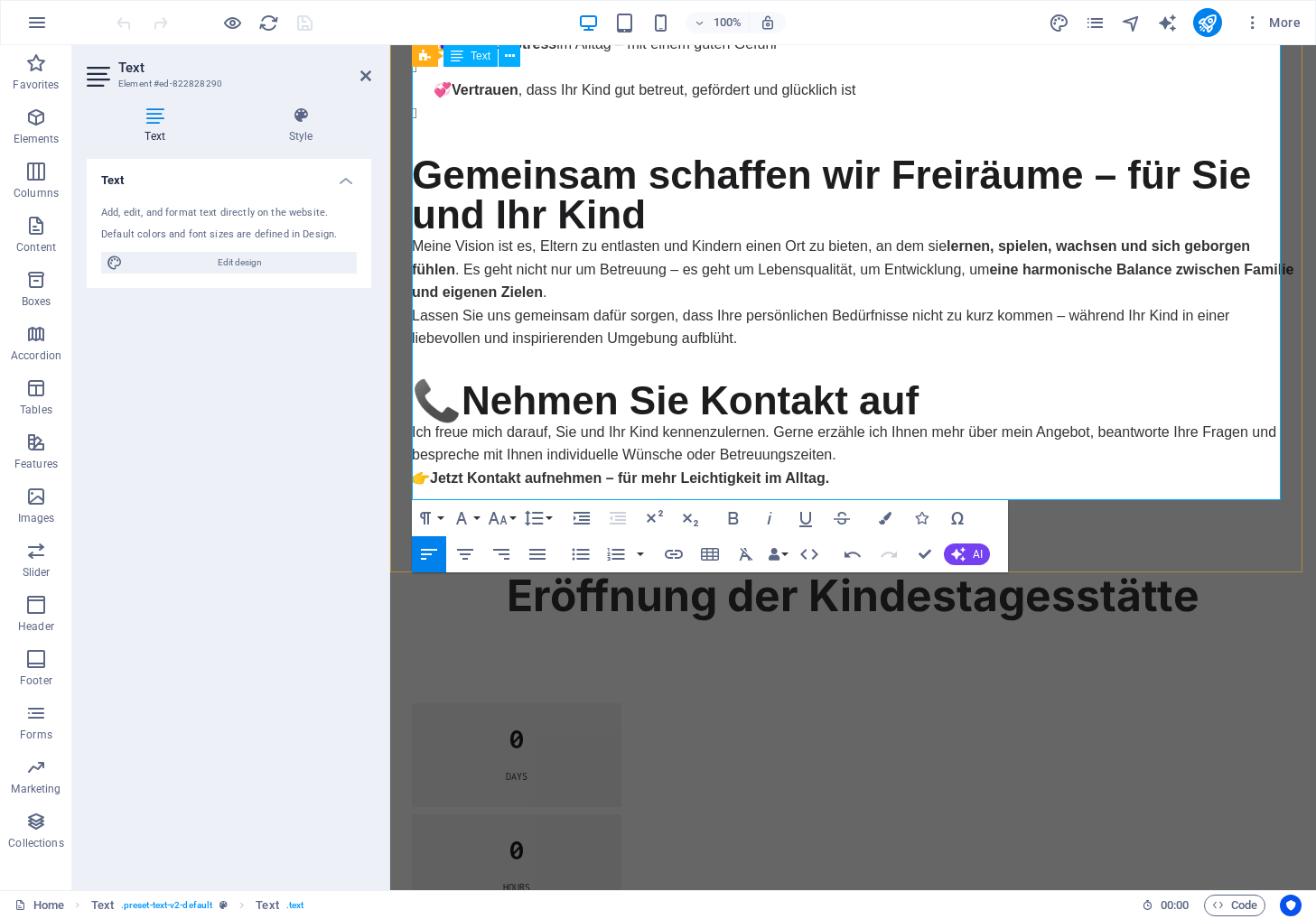 click on "Ich freue mich darauf, Sie und Ihr Kind kennenzulernen. Gerne erzähle ich Ihnen mehr über mein Angebot, beantworte Ihre Fragen und bespreche mit Ihnen individuelle Wünsche oder Betreuungszeiten." at bounding box center [853, 443] 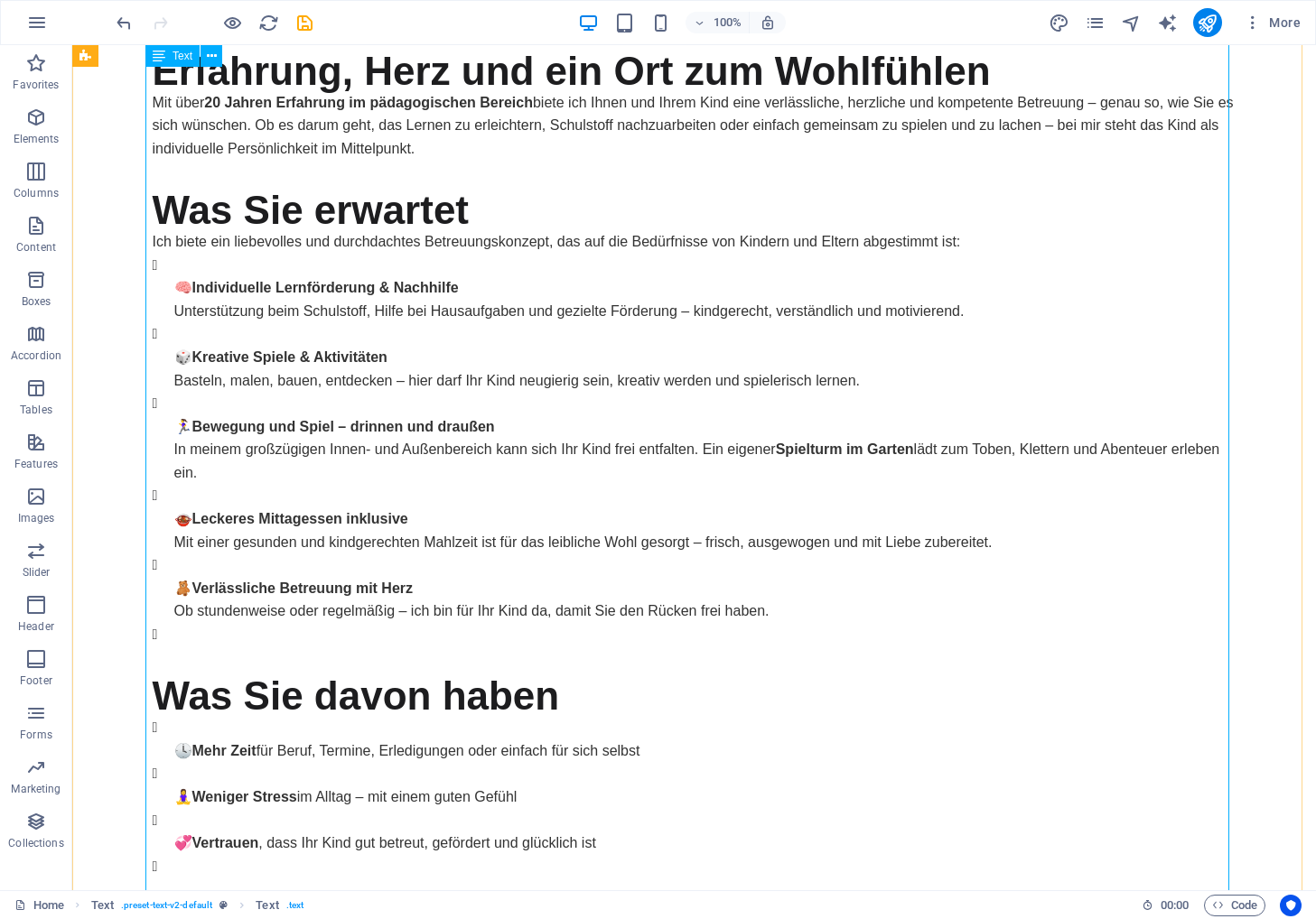 scroll, scrollTop: 0, scrollLeft: 0, axis: both 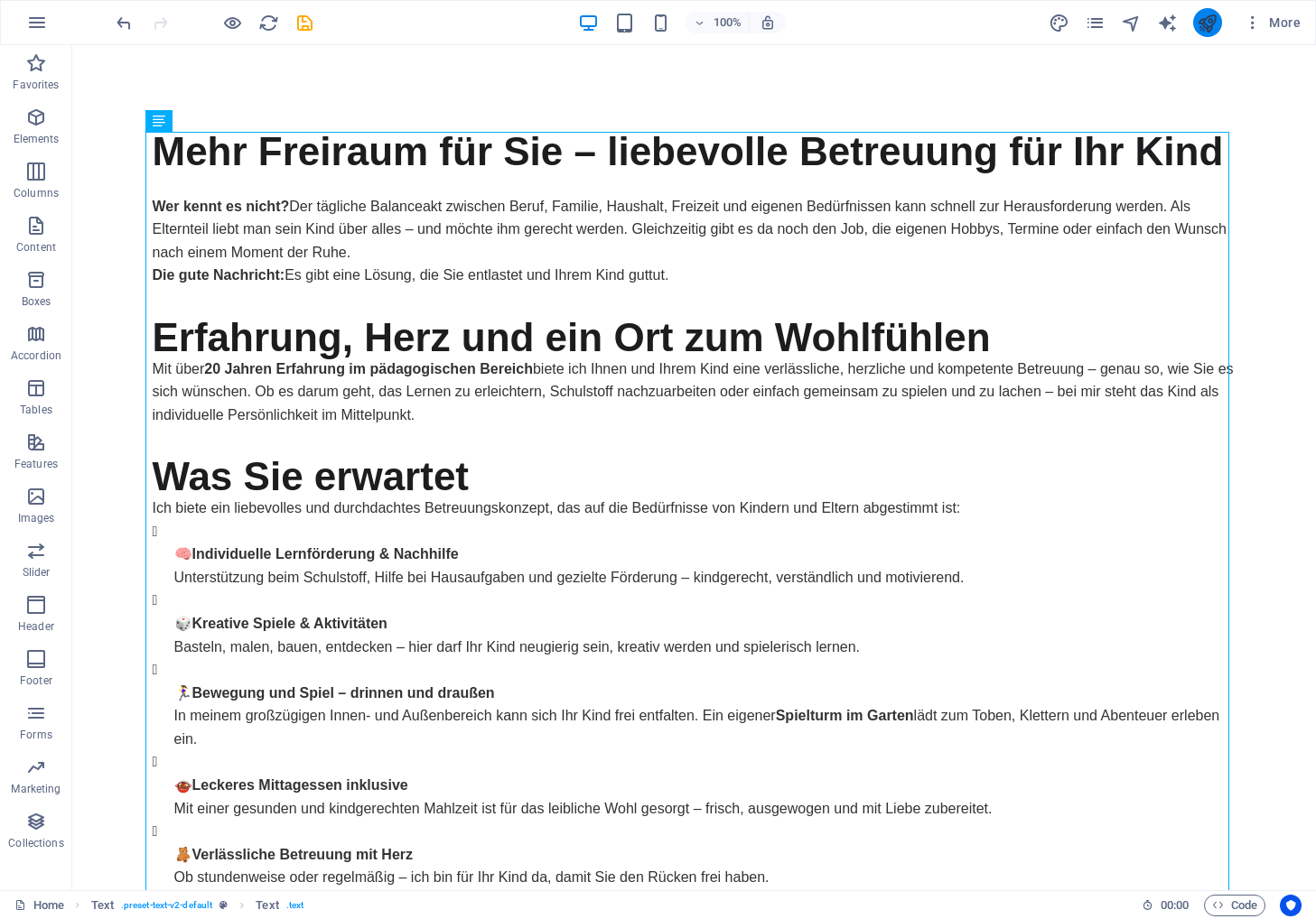 click at bounding box center [1207, 23] 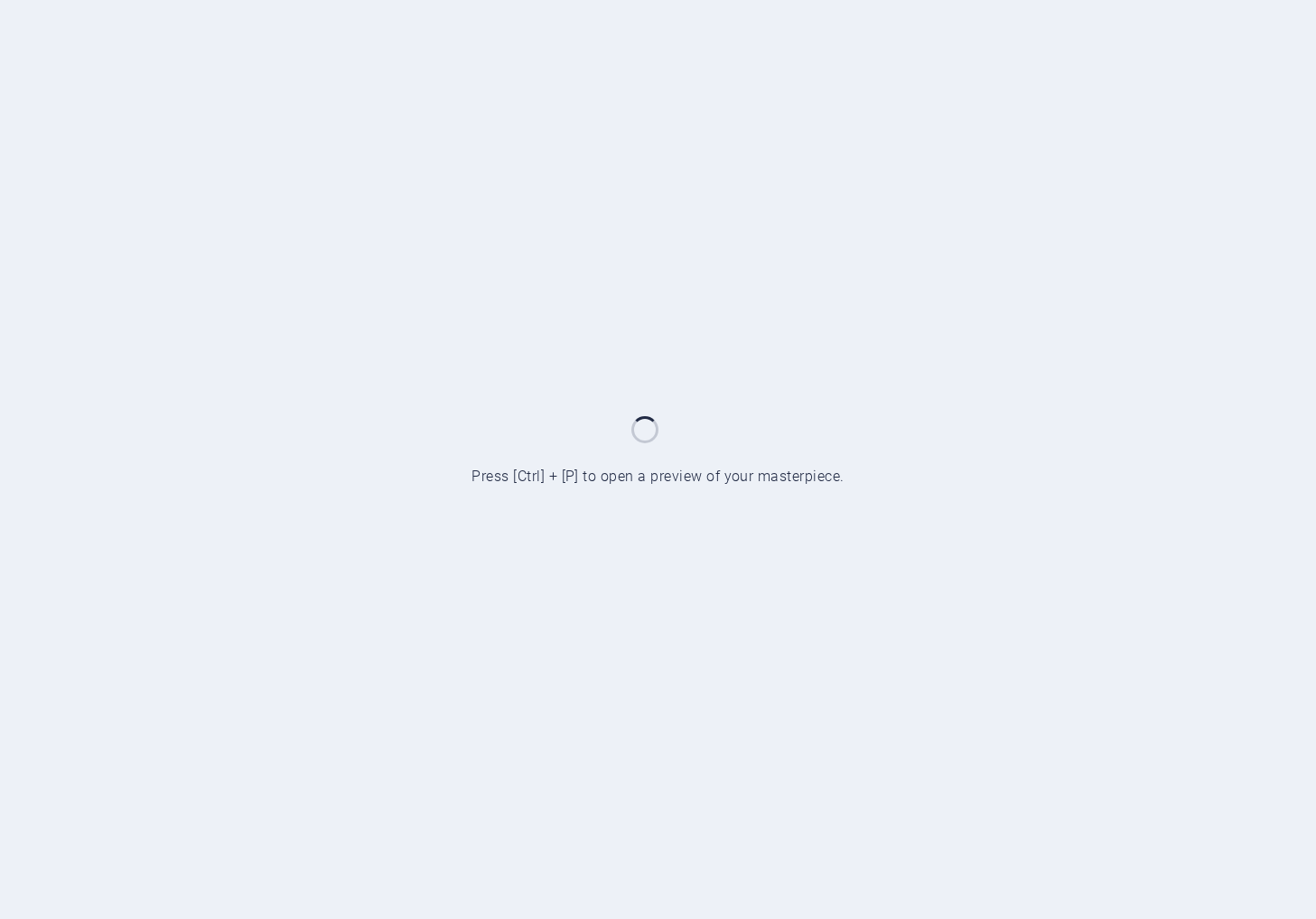scroll, scrollTop: 0, scrollLeft: 0, axis: both 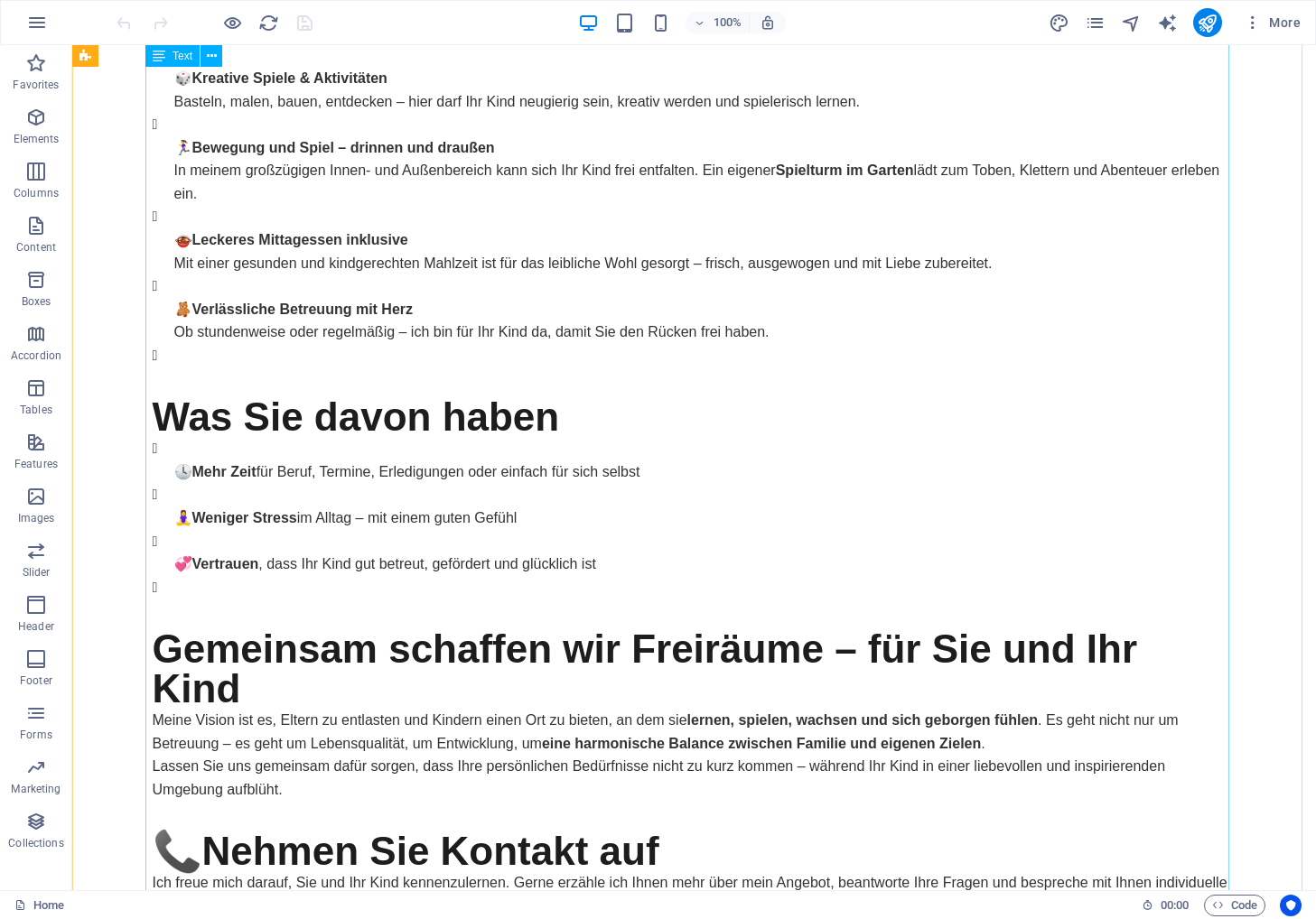 click on "Mehr Freiraum für Sie – liebevolle Betreuung für Ihr Kind Wer kennt es nicht?  Der tägliche Balanceakt zwischen Beruf, Familie, Haushalt, Freizeit und eigenen Bedürfnissen kann schnell zur Herausforderung werden. Als Elternteil liebt man sein Kind über alles – und möchte ihm gerecht werden. Gleichzeitig gibt es da noch den Job, die eigenen Hobbys, Termine oder einfach den Wunsch nach einem Moment der Ruhe. Die gute Nachricht:  Es gibt eine Lösung, die Sie entlastet und Ihrem Kind guttut. Erfahrung, Herz und ein Ort zum Wohlfühlen Mit über  20 Jahren Erfahrung im pädagogischen Bereich  biete ich Ihnen und Ihrem Kind eine verlässliche, herzliche und kompetente Betreuung – genau so, wie Sie es sich wünschen. Ob es darum geht, das Lernen zu erleichtern, Schulstoff nachzuarbeiten oder einfach gemeinsam zu spielen und zu lachen – bei mir steht das Kind als individuelle Persönlichkeit im Mittelpunkt. Was Sie erwartet 🧠  Individuelle Lernförderung & Nachhilfe 🎲  🏃‍♀️  🍲  🧸" at bounding box center [695, 264] 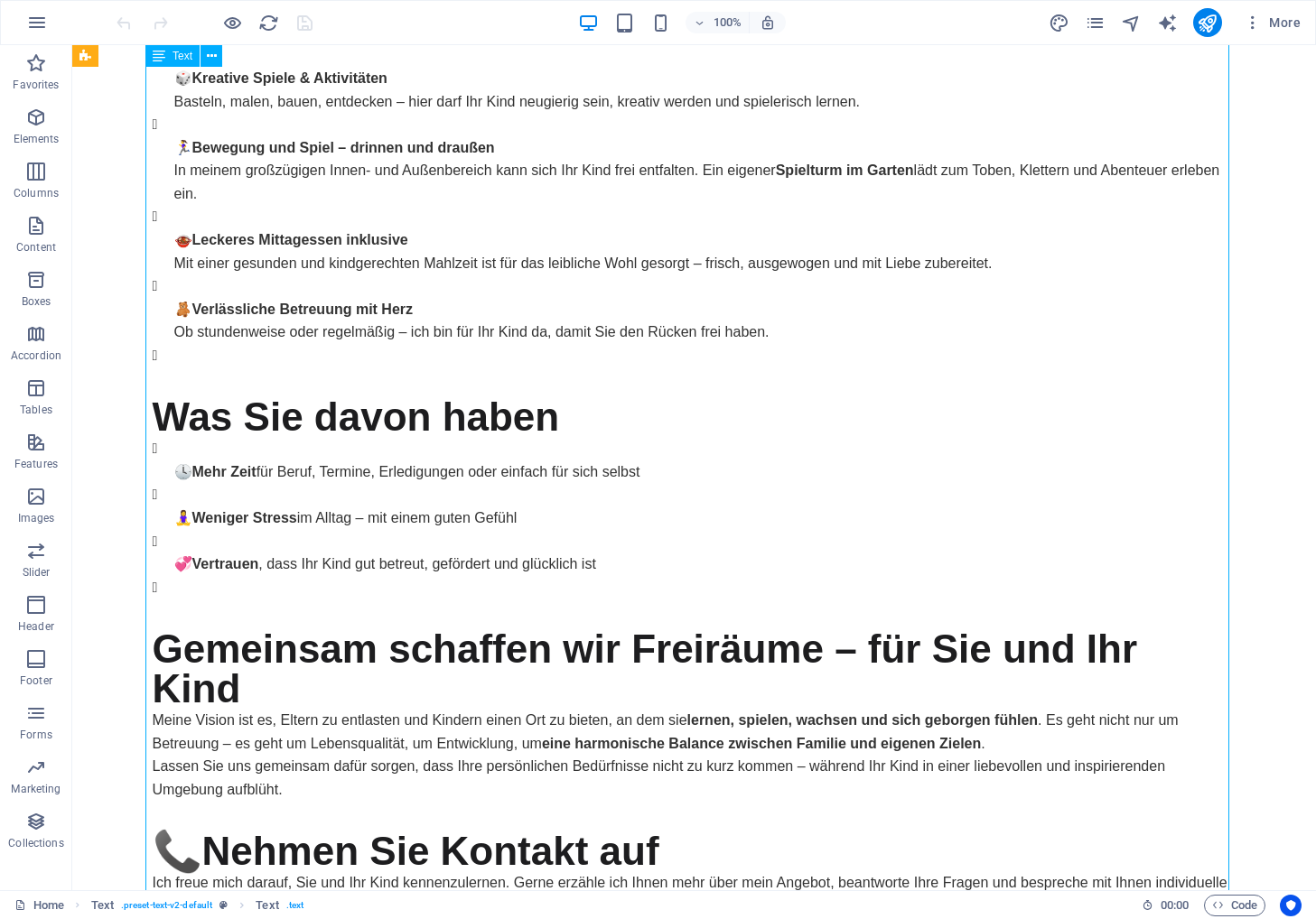 click on "Mehr Freiraum für Sie – liebevolle Betreuung für Ihr Kind Wer kennt es nicht?  Der tägliche Balanceakt zwischen Beruf, Familie, Haushalt, Freizeit und eigenen Bedürfnissen kann schnell zur Herausforderung werden. Als Elternteil liebt man sein Kind über alles – und möchte ihm gerecht werden. Gleichzeitig gibt es da noch den Job, die eigenen Hobbys, Termine oder einfach den Wunsch nach einem Moment der Ruhe. Die gute Nachricht:  Es gibt eine Lösung, die Sie entlastet und Ihrem Kind guttut. Erfahrung, Herz und ein Ort zum Wohlfühlen Mit über  20 Jahren Erfahrung im pädagogischen Bereich  biete ich Ihnen und Ihrem Kind eine verlässliche, herzliche und kompetente Betreuung – genau so, wie Sie es sich wünschen. Ob es darum geht, das Lernen zu erleichtern, Schulstoff nachzuarbeiten oder einfach gemeinsam zu spielen und zu lachen – bei mir steht das Kind als individuelle Persönlichkeit im Mittelpunkt. Was Sie erwartet 🧠  Individuelle Lernförderung & Nachhilfe 🎲  🏃‍♀️  🍲  🧸" at bounding box center [695, 264] 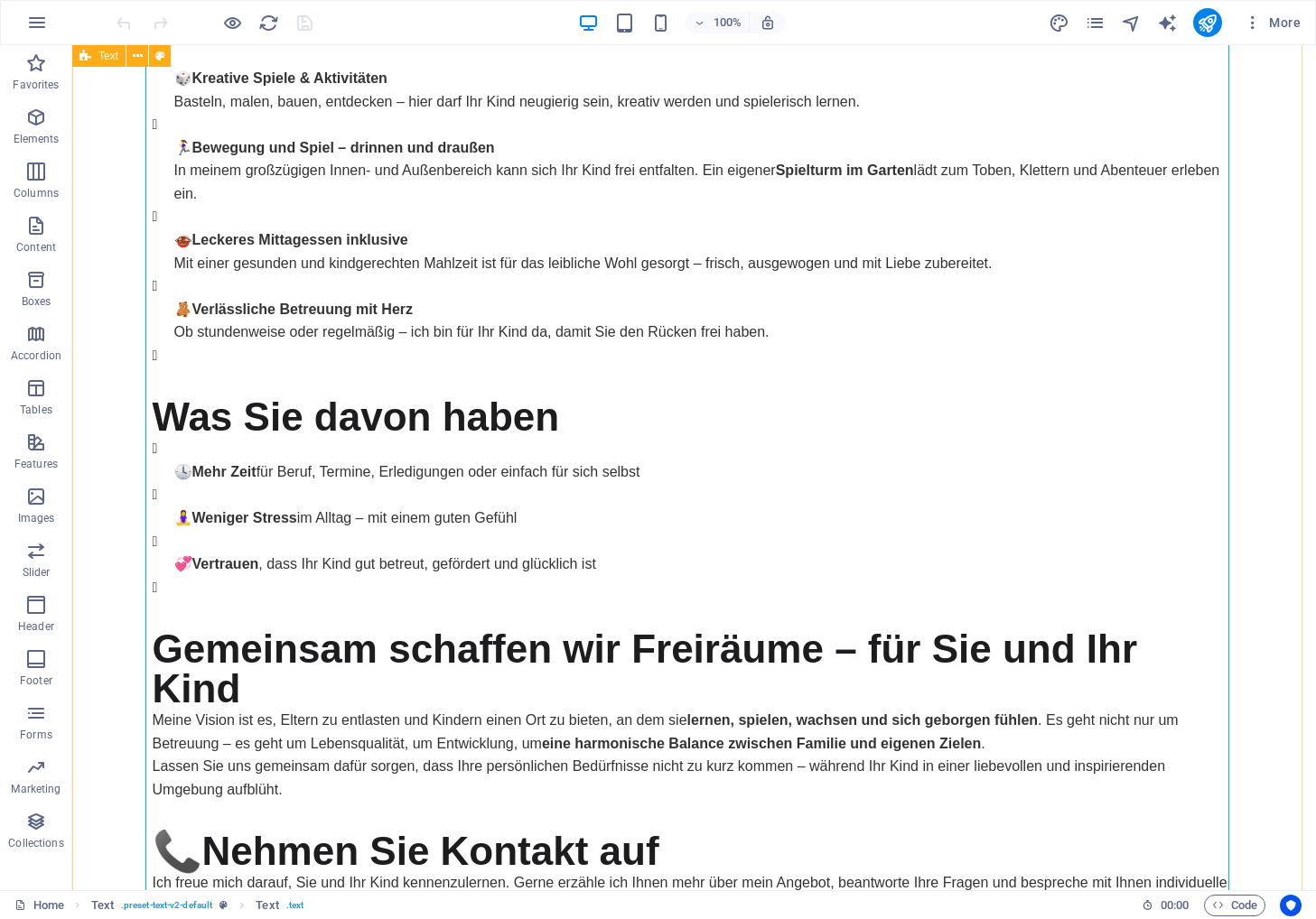 click on "Mehr Freiraum für Sie – liebevolle Betreuung für Ihr Kind Wer kennt es nicht?  Der tägliche Balanceakt zwischen Beruf, Familie, Haushalt, Freizeit und eigenen Bedürfnissen kann schnell zur Herausforderung werden. Als Elternteil liebt man sein Kind über alles – und möchte ihm gerecht werden. Gleichzeitig gibt es da noch den Job, die eigenen Hobbys, Termine oder einfach den Wunsch nach einem Moment der Ruhe. Die gute Nachricht:  Es gibt eine Lösung, die Sie entlastet und Ihrem Kind guttut. Erfahrung, Herz und ein Ort zum Wohlfühlen Mit über  20 Jahren Erfahrung im pädagogischen Bereich  biete ich Ihnen und Ihrem Kind eine verlässliche, herzliche und kompetente Betreuung – genau so, wie Sie es sich wünschen. Ob es darum geht, das Lernen zu erleichtern, Schulstoff nachzuarbeiten oder einfach gemeinsam zu spielen und zu lachen – bei mir steht das Kind als individuelle Persönlichkeit im Mittelpunkt. Was Sie erwartet 🧠  Individuelle Lernförderung & Nachhilfe 🎲  🏃‍♀️  🍲  🧸" at bounding box center [694, 256] 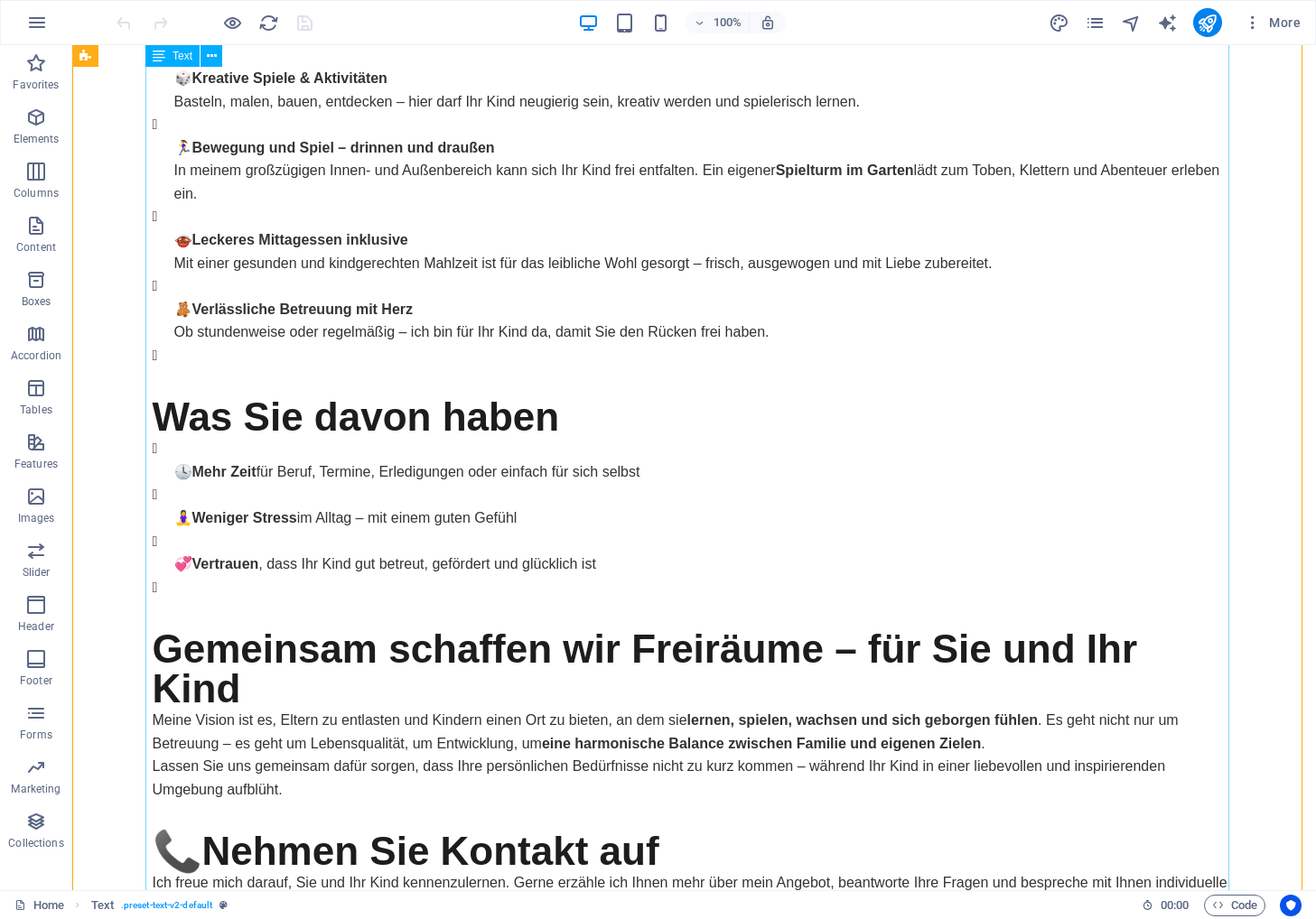 click on "Mehr Freiraum für Sie – liebevolle Betreuung für Ihr Kind Wer kennt es nicht?  Der tägliche Balanceakt zwischen Beruf, Familie, Haushalt, Freizeit und eigenen Bedürfnissen kann schnell zur Herausforderung werden. Als Elternteil liebt man sein Kind über alles – und möchte ihm gerecht werden. Gleichzeitig gibt es da noch den Job, die eigenen Hobbys, Termine oder einfach den Wunsch nach einem Moment der Ruhe. Die gute Nachricht:  Es gibt eine Lösung, die Sie entlastet und Ihrem Kind guttut. Erfahrung, Herz und ein Ort zum Wohlfühlen Mit über  20 Jahren Erfahrung im pädagogischen Bereich  biete ich Ihnen und Ihrem Kind eine verlässliche, herzliche und kompetente Betreuung – genau so, wie Sie es sich wünschen. Ob es darum geht, das Lernen zu erleichtern, Schulstoff nachzuarbeiten oder einfach gemeinsam zu spielen und zu lachen – bei mir steht das Kind als individuelle Persönlichkeit im Mittelpunkt. Was Sie erwartet 🧠  Individuelle Lernförderung & Nachhilfe 🎲  🏃‍♀️  🍲  🧸" at bounding box center (695, 264) 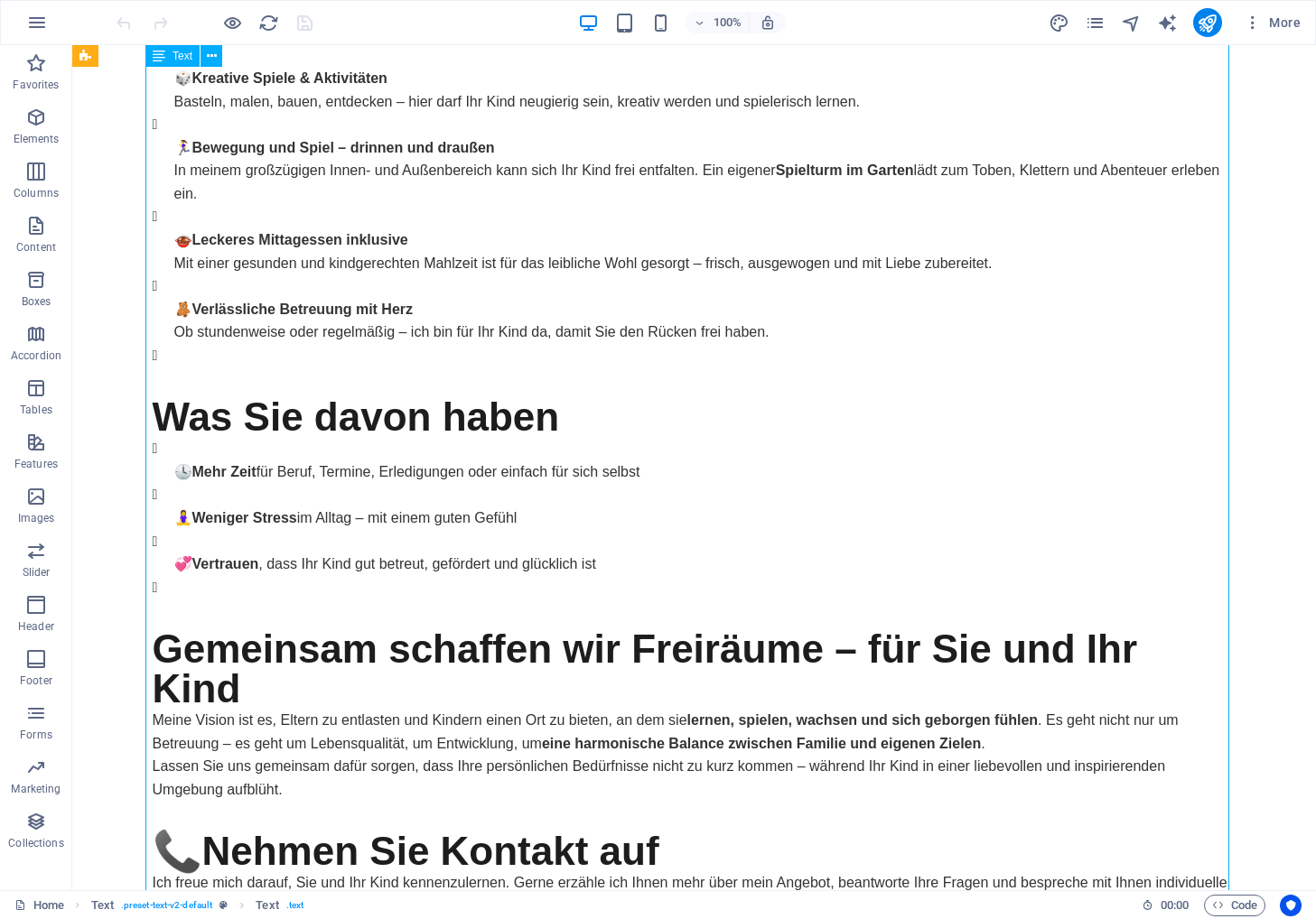 click on "Mehr Freiraum für Sie – liebevolle Betreuung für Ihr Kind Wer kennt es nicht?  Der tägliche Balanceakt zwischen Beruf, Familie, Haushalt, Freizeit und eigenen Bedürfnissen kann schnell zur Herausforderung werden. Als Elternteil liebt man sein Kind über alles – und möchte ihm gerecht werden. Gleichzeitig gibt es da noch den Job, die eigenen Hobbys, Termine oder einfach den Wunsch nach einem Moment der Ruhe. Die gute Nachricht:  Es gibt eine Lösung, die Sie entlastet und Ihrem Kind guttut. Erfahrung, Herz und ein Ort zum Wohlfühlen Mit über  20 Jahren Erfahrung im pädagogischen Bereich  biete ich Ihnen und Ihrem Kind eine verlässliche, herzliche und kompetente Betreuung – genau so, wie Sie es sich wünschen. Ob es darum geht, das Lernen zu erleichtern, Schulstoff nachzuarbeiten oder einfach gemeinsam zu spielen und zu lachen – bei mir steht das Kind als individuelle Persönlichkeit im Mittelpunkt. Was Sie erwartet 🧠  Individuelle Lernförderung & Nachhilfe 🎲  🏃‍♀️  🍲  🧸" at bounding box center [695, 264] 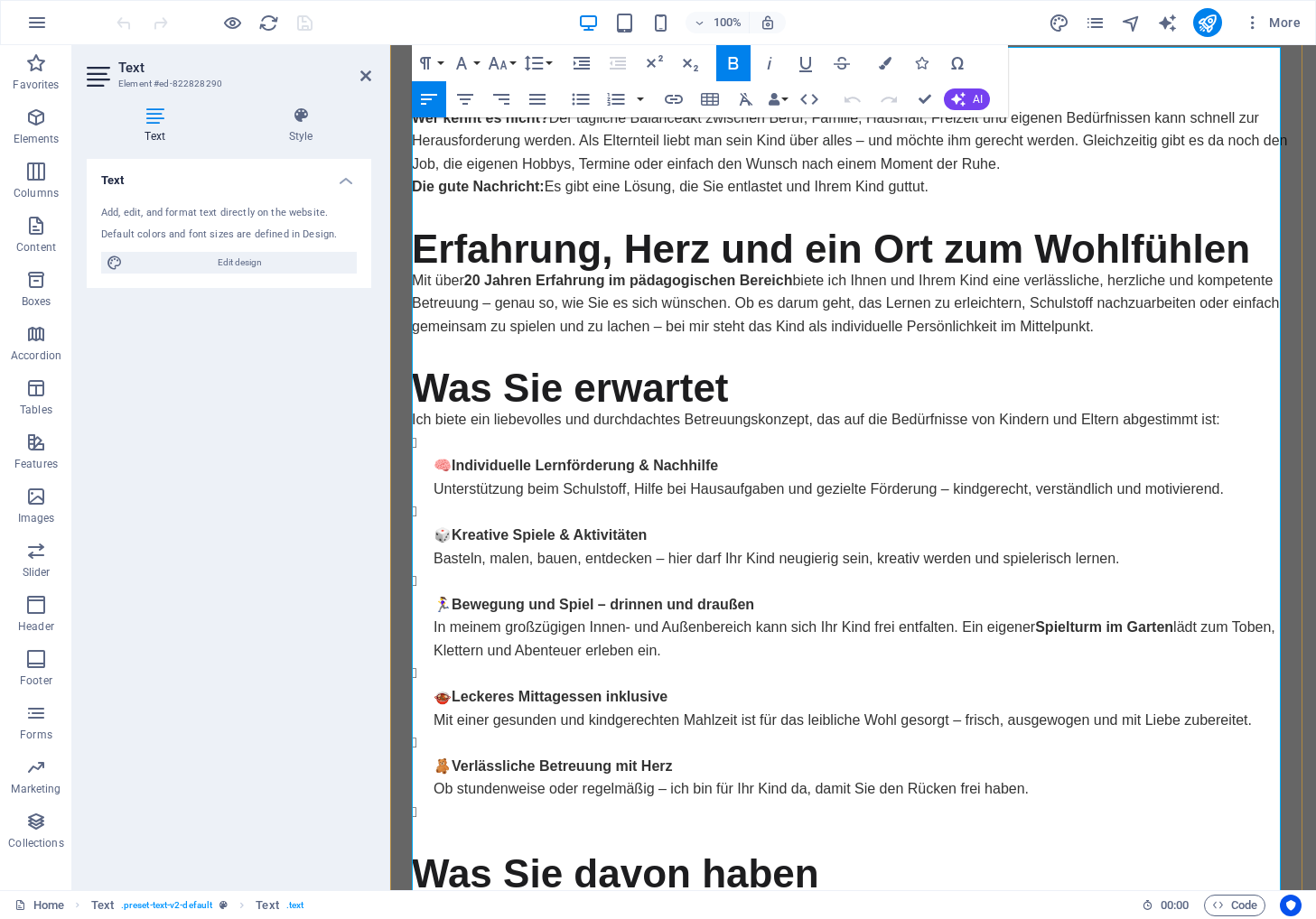 scroll, scrollTop: 181, scrollLeft: 0, axis: vertical 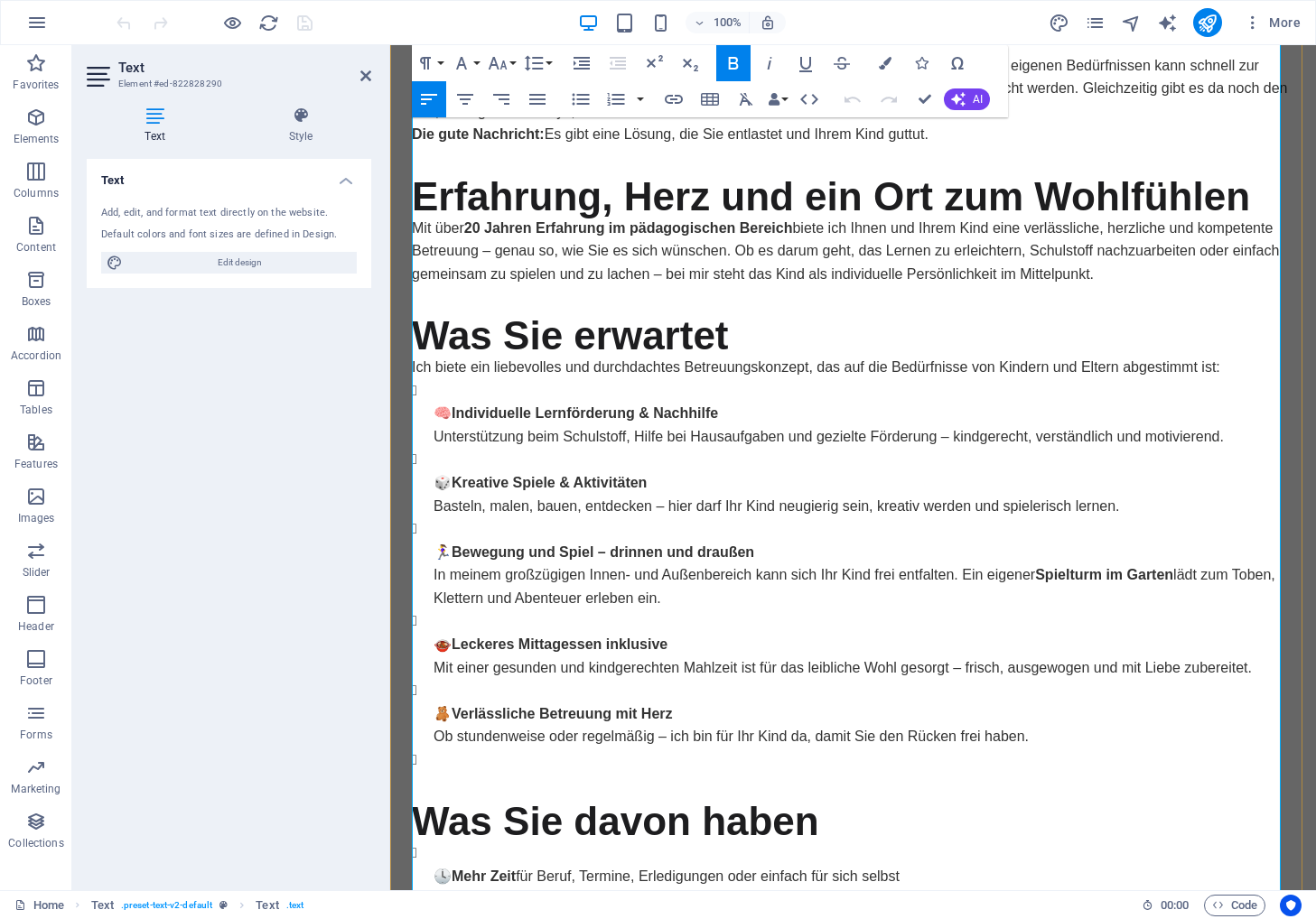 click on "🧠  Individuelle Lernförderung & Nachhilfe Unterstützung beim Schulstoff, Hilfe bei Hausaufgaben und gezielte Förderung – kindgerecht, verständlich und motivierend." at bounding box center (863, 413) 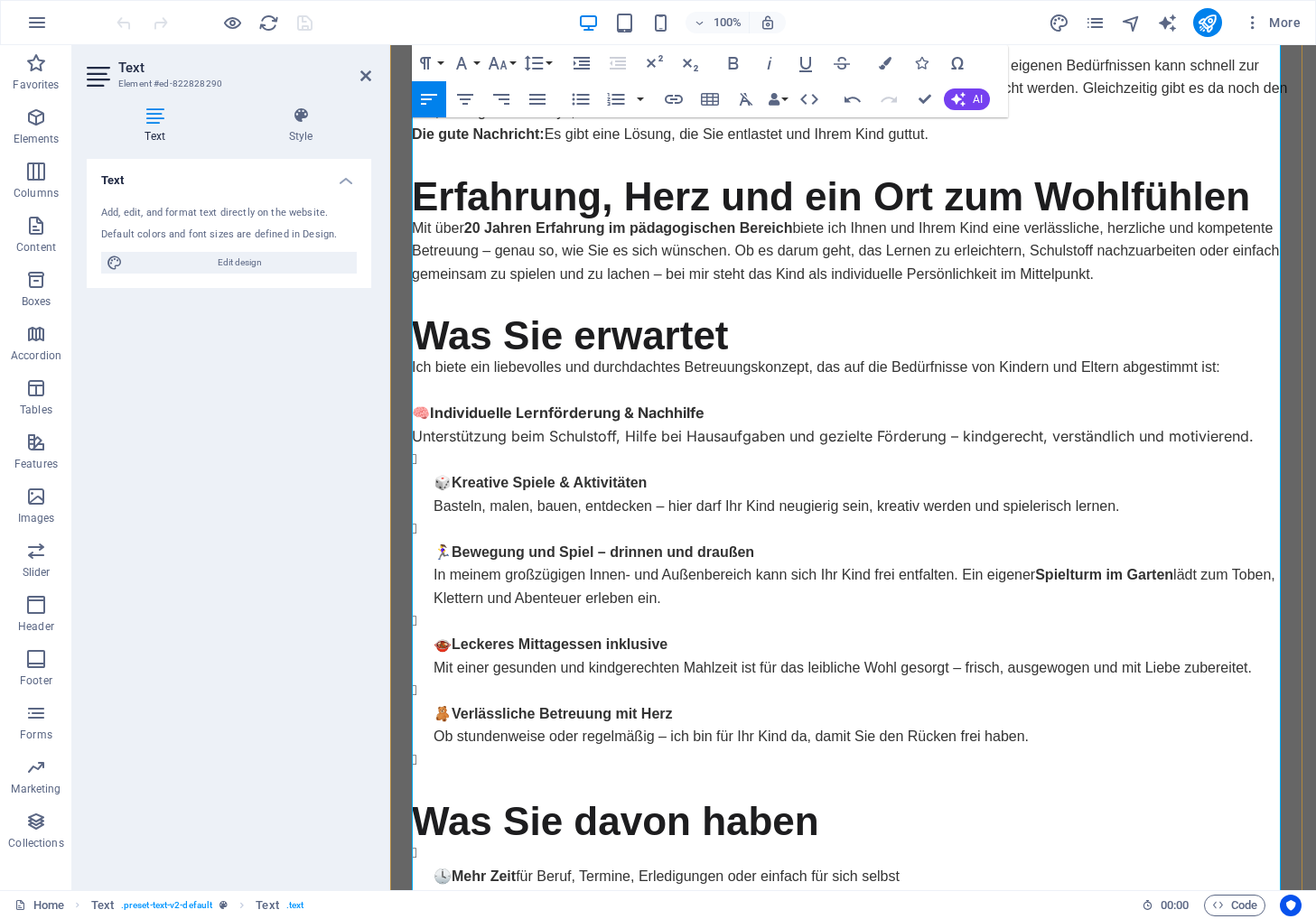 click on "🎲  Kreative Spiele & Aktivitäten Basteln, malen, bauen, entdecken – hier darf Ihr Kind neugierig sein, kreativ werden und spielerisch lernen. 🏃‍♀️  Bewegung und Spiel – drinnen und draußen In meinem großzügigen Innen- und Außenbereich kann sich Ihr Kind frei entfalten. Ein eigener  Spielturm im Garten  lädt zum Toben, Klettern und Abenteuer erleben ein. 🍲  Leckeres Mittagessen inklusive Mit einer gesunden und kindgerechten Mahlzeit ist für das leibliche Wohl gesorgt – frisch, ausgewogen und mit Liebe zubereitet. 🧸  Verlässliche Betreuung mit Herz Ob stundenweise oder regelmäßig – ich bin für Ihr Kind da, damit Sie den Rücken frei haben." at bounding box center (853, 621) 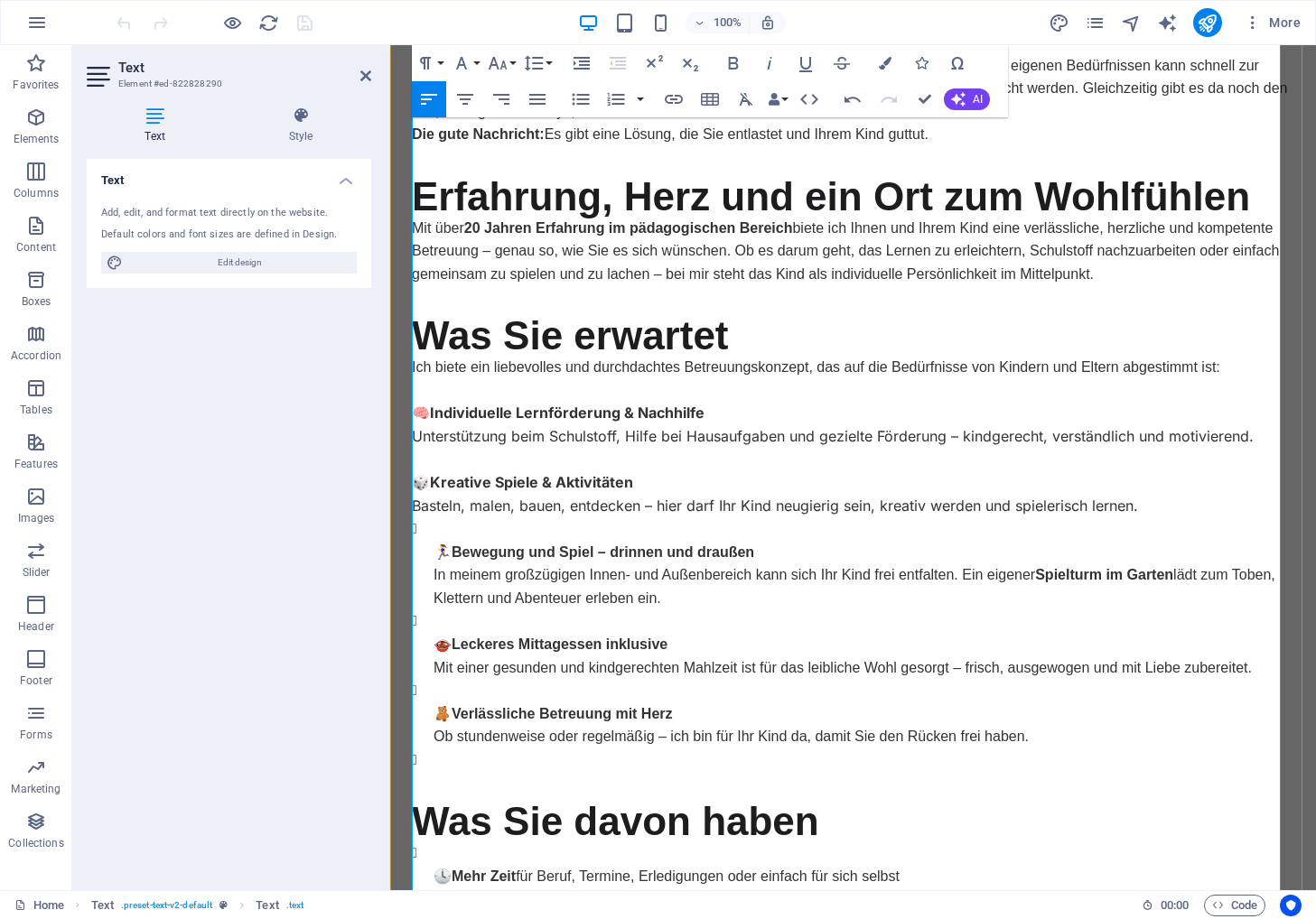 click on "🏃‍♀️  Bewegung und Spiel – drinnen und draußen In meinem großzügigen Innen- und Außenbereich kann sich Ihr Kind frei entfalten. Ein eigener  Spielturm im Garten  lädt zum Toben, Klettern und Abenteuer erleben ein." at bounding box center [863, 575] 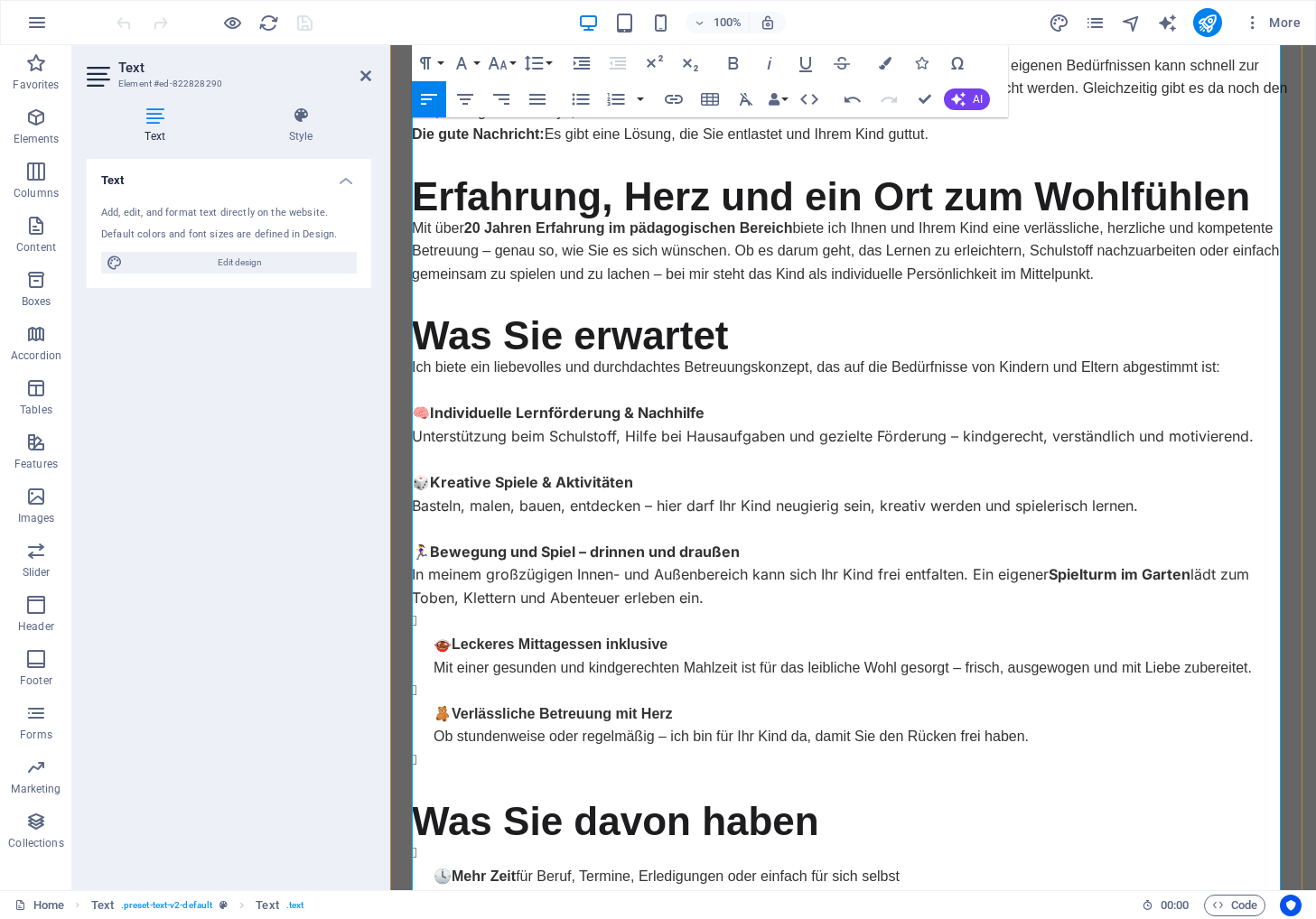 click on "🍲  Leckeres Mittagessen inklusive Mit einer gesunden und kindgerechten Mahlzeit ist für das leibliche Wohl gesorgt – frisch, ausgewogen und mit Liebe zubereitet." at bounding box center [863, 655] 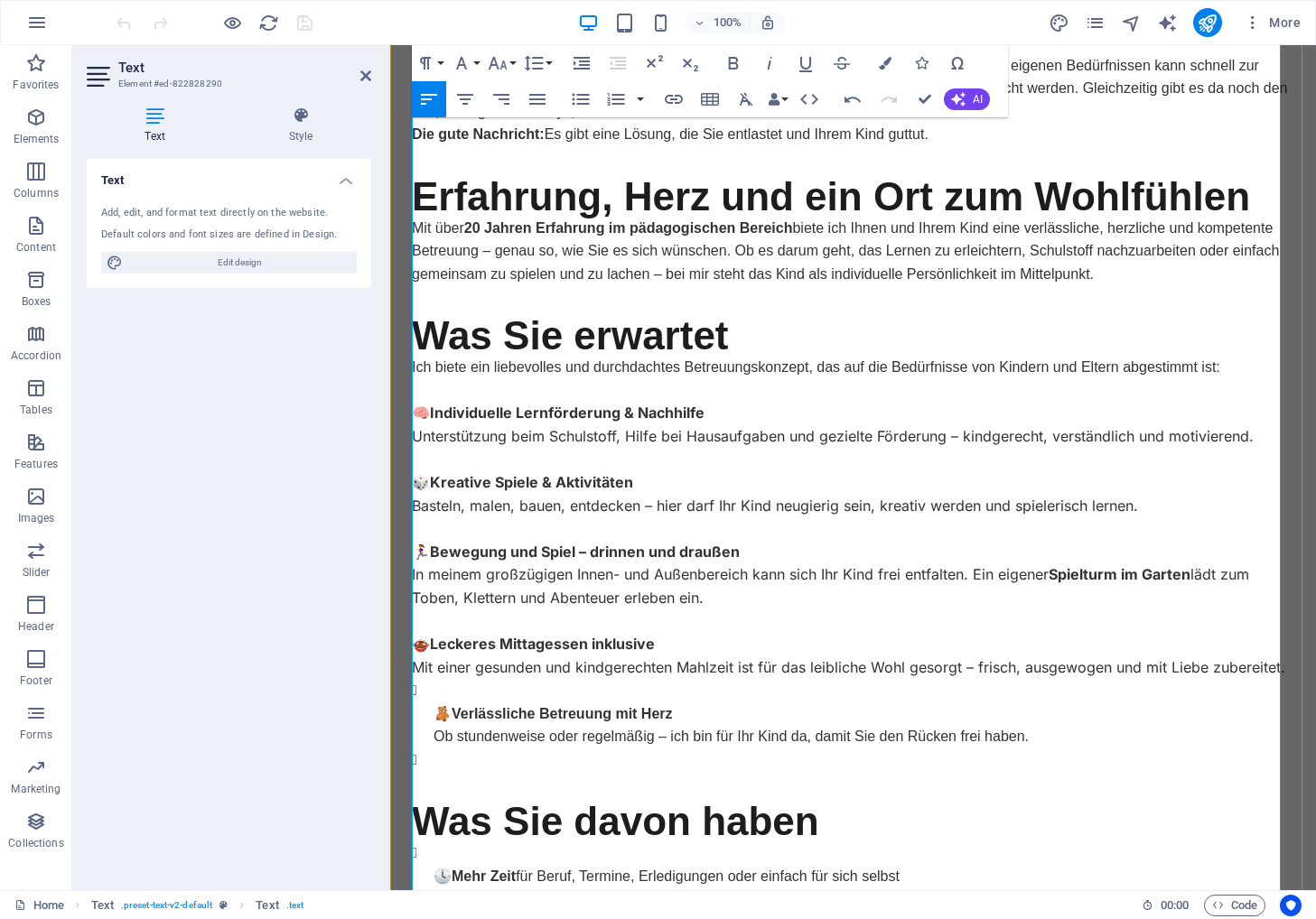 click on "🧸  Verlässliche Betreuung mit Herz Ob stundenweise oder regelmäßig – ich bin für Ihr Kind da, damit Sie den Rücken frei haben." at bounding box center [863, 725] 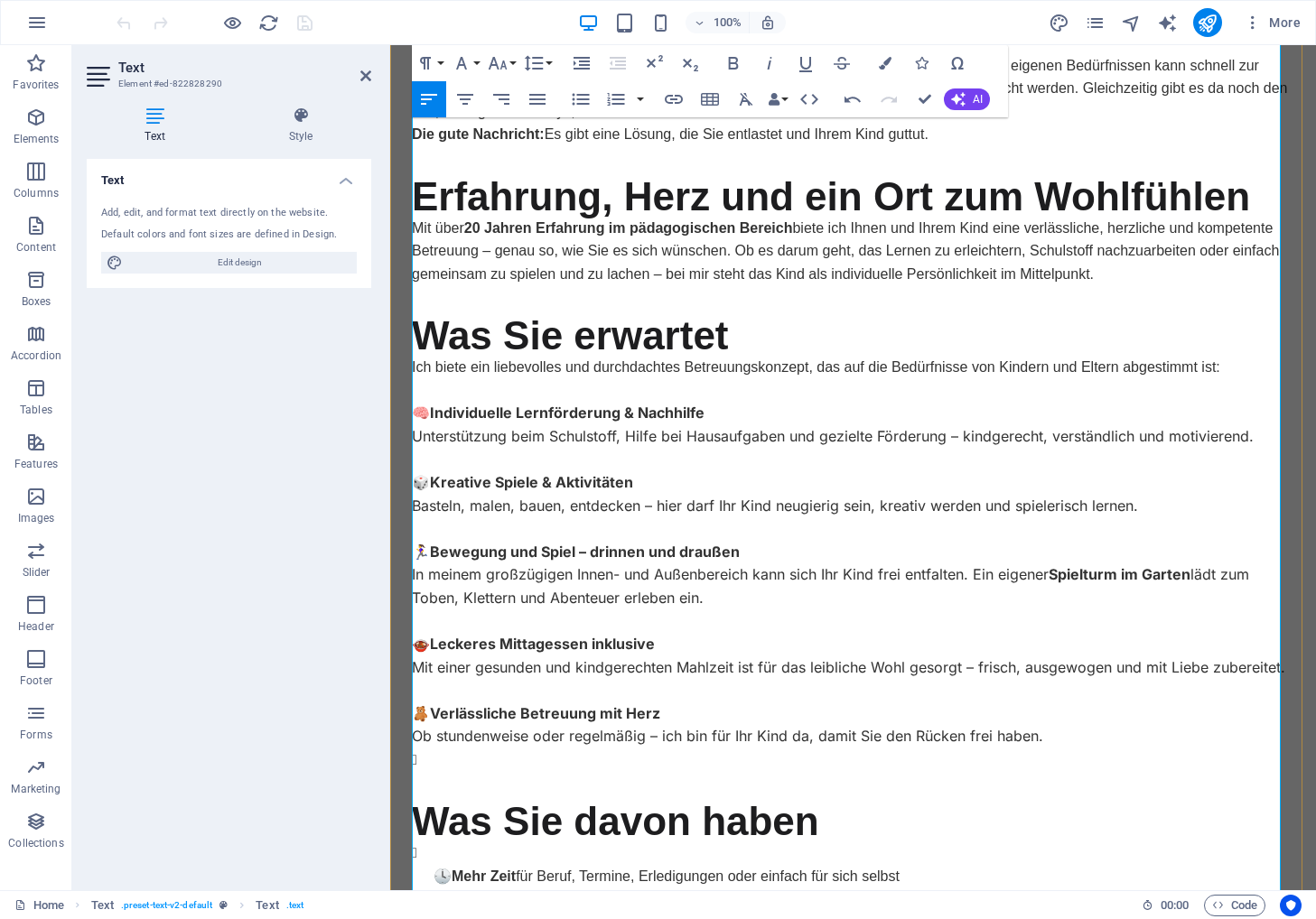 click at bounding box center (863, 771) 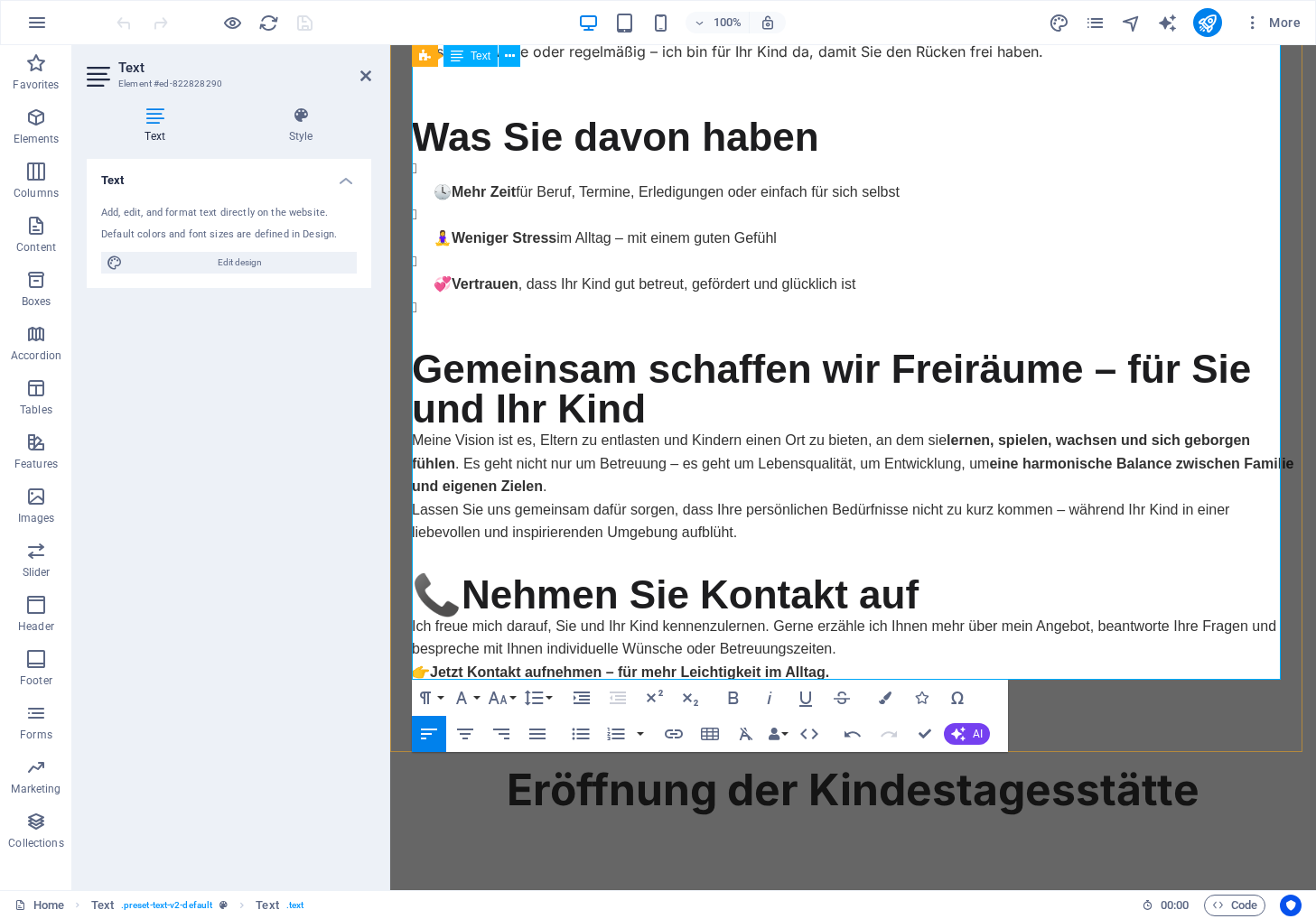 scroll, scrollTop: 632, scrollLeft: 0, axis: vertical 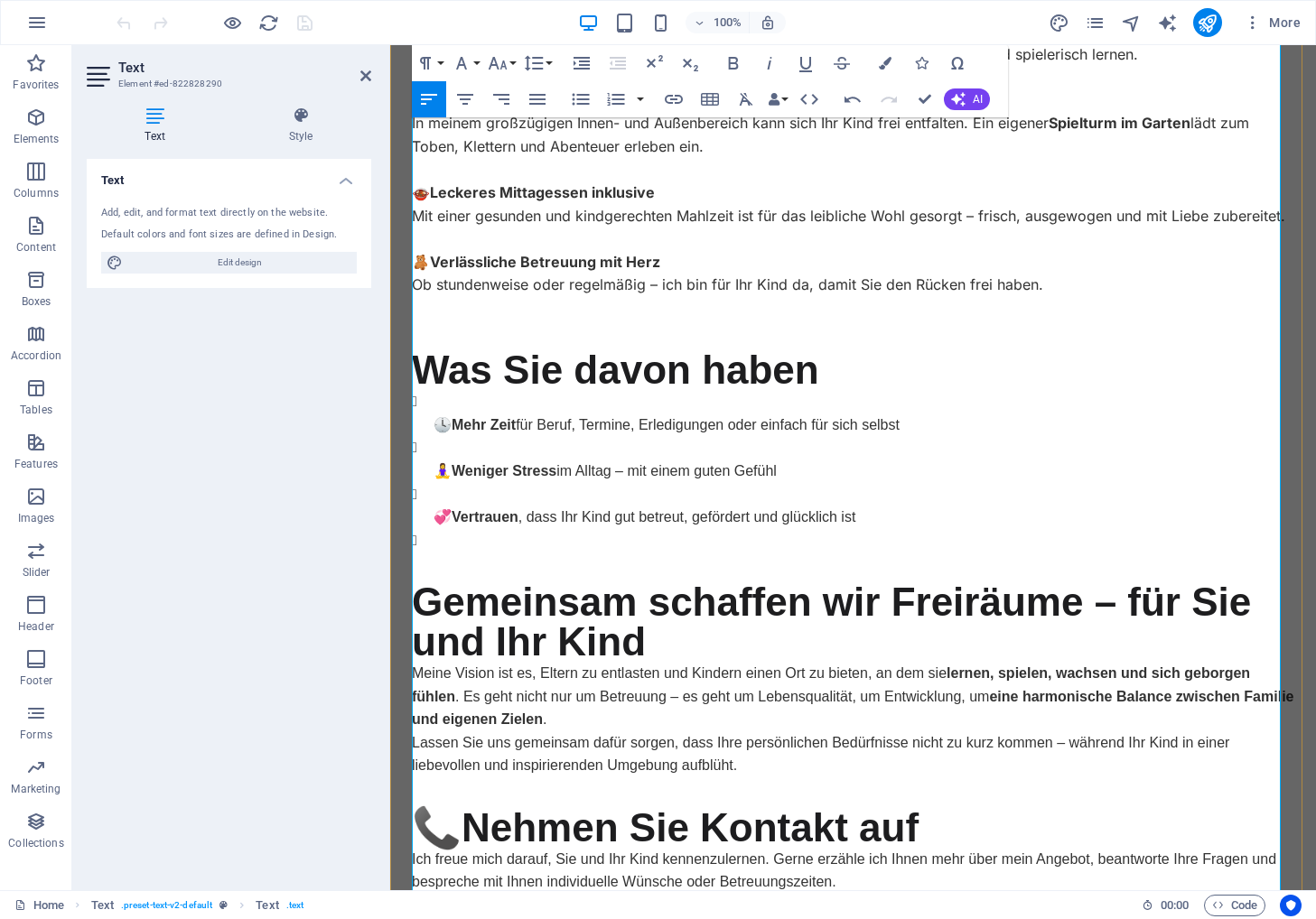 click on "🕓  Mehr Zeit  für Beruf, Termine, Erledigungen oder einfach für sich selbst" at bounding box center (863, 425) 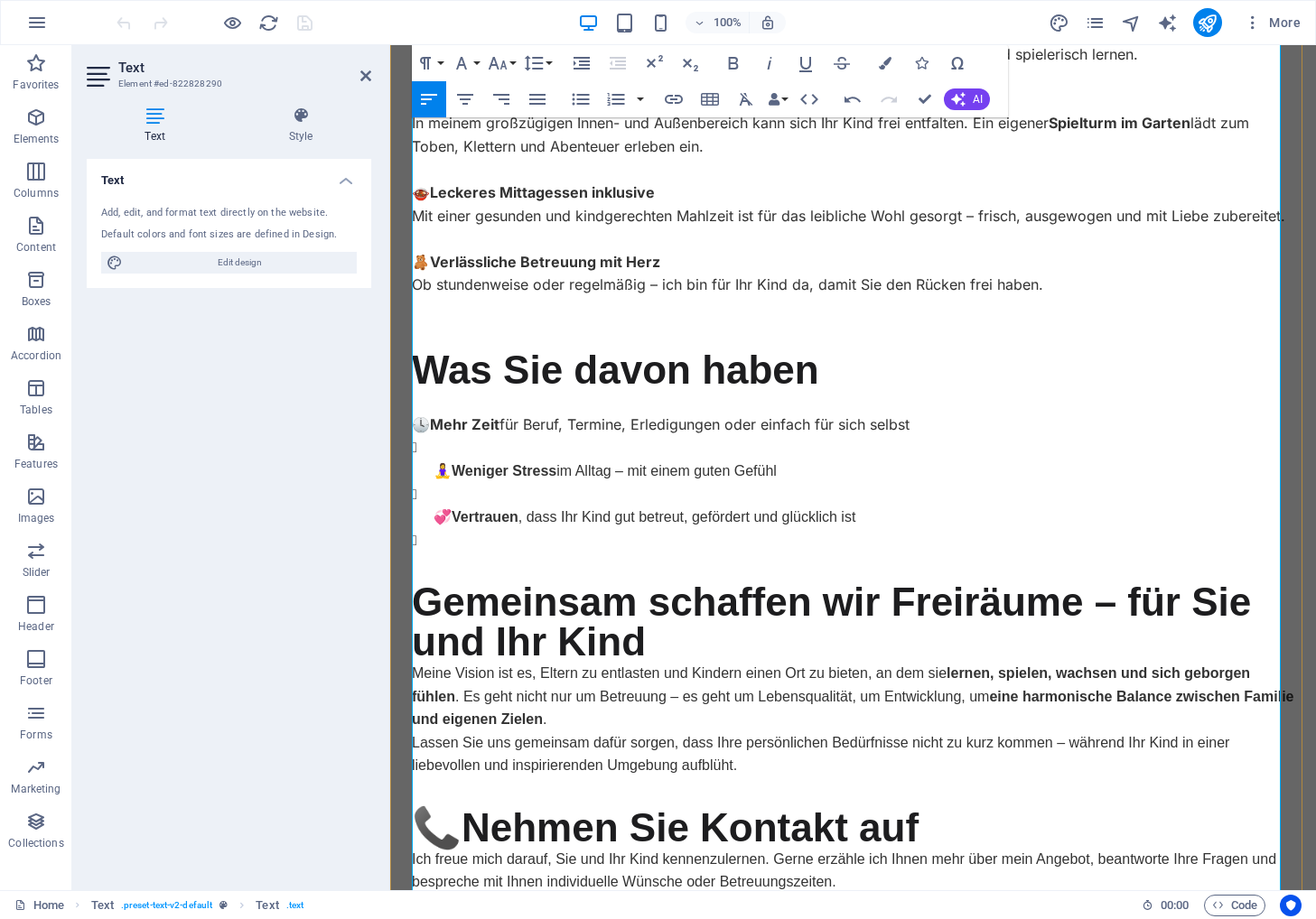 click on "🧘‍♀️  Weniger Stress  im Alltag – mit einem guten Gefühl" at bounding box center [863, 471] 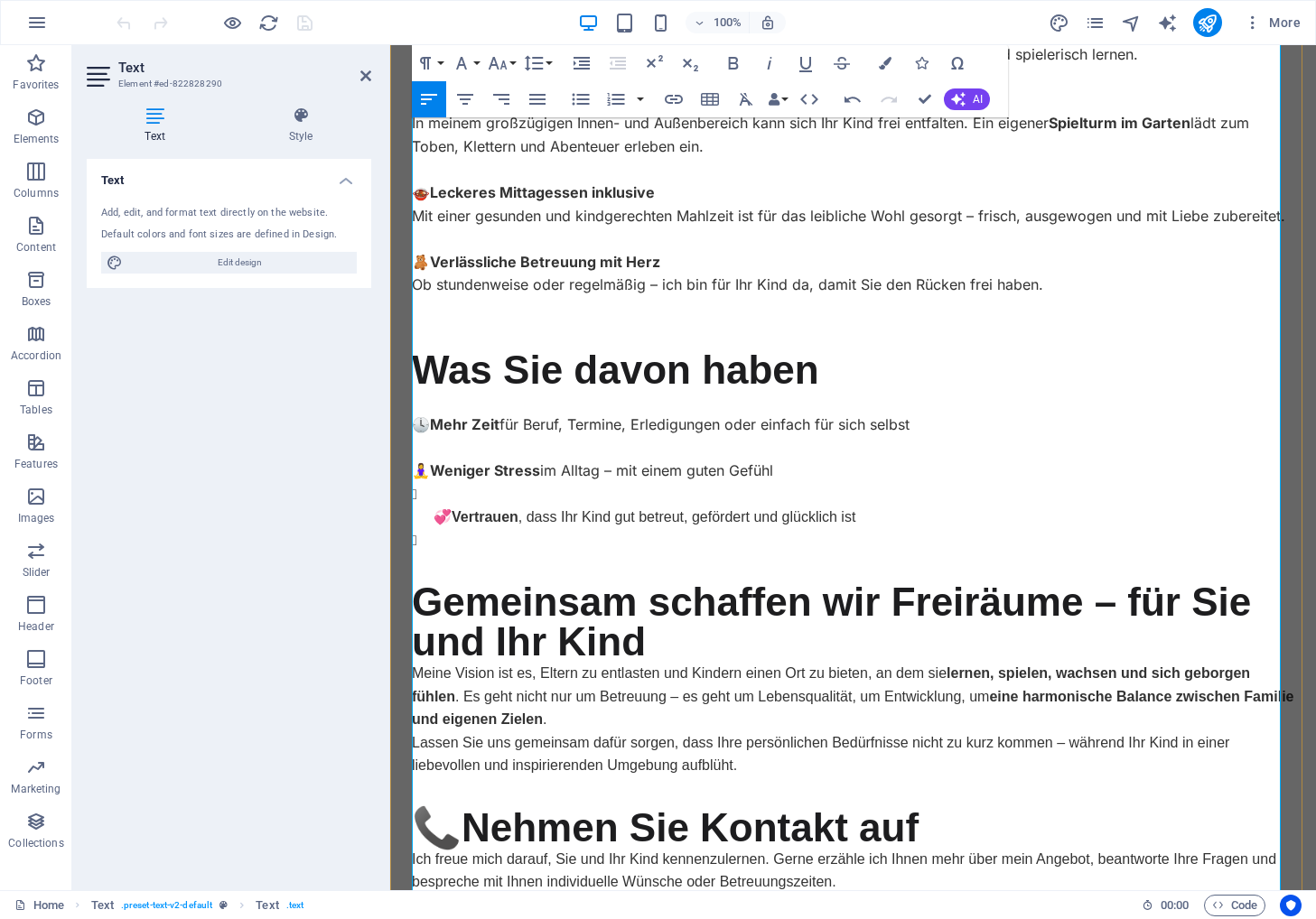 click on "💞  Vertrauen , dass Ihr Kind gut betreut, gefördert und glücklich ist" at bounding box center (853, 529) 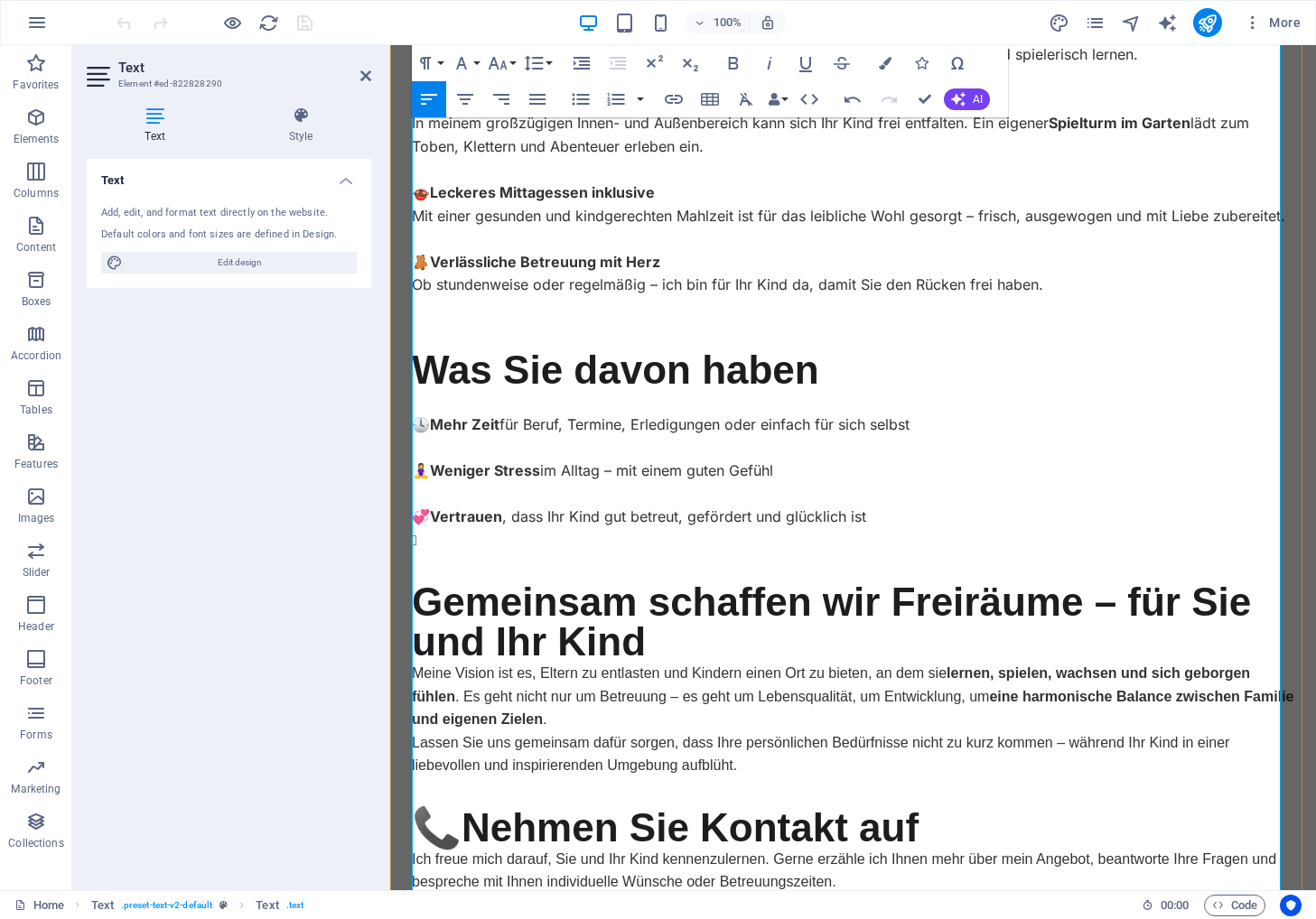 click at bounding box center (863, 552) 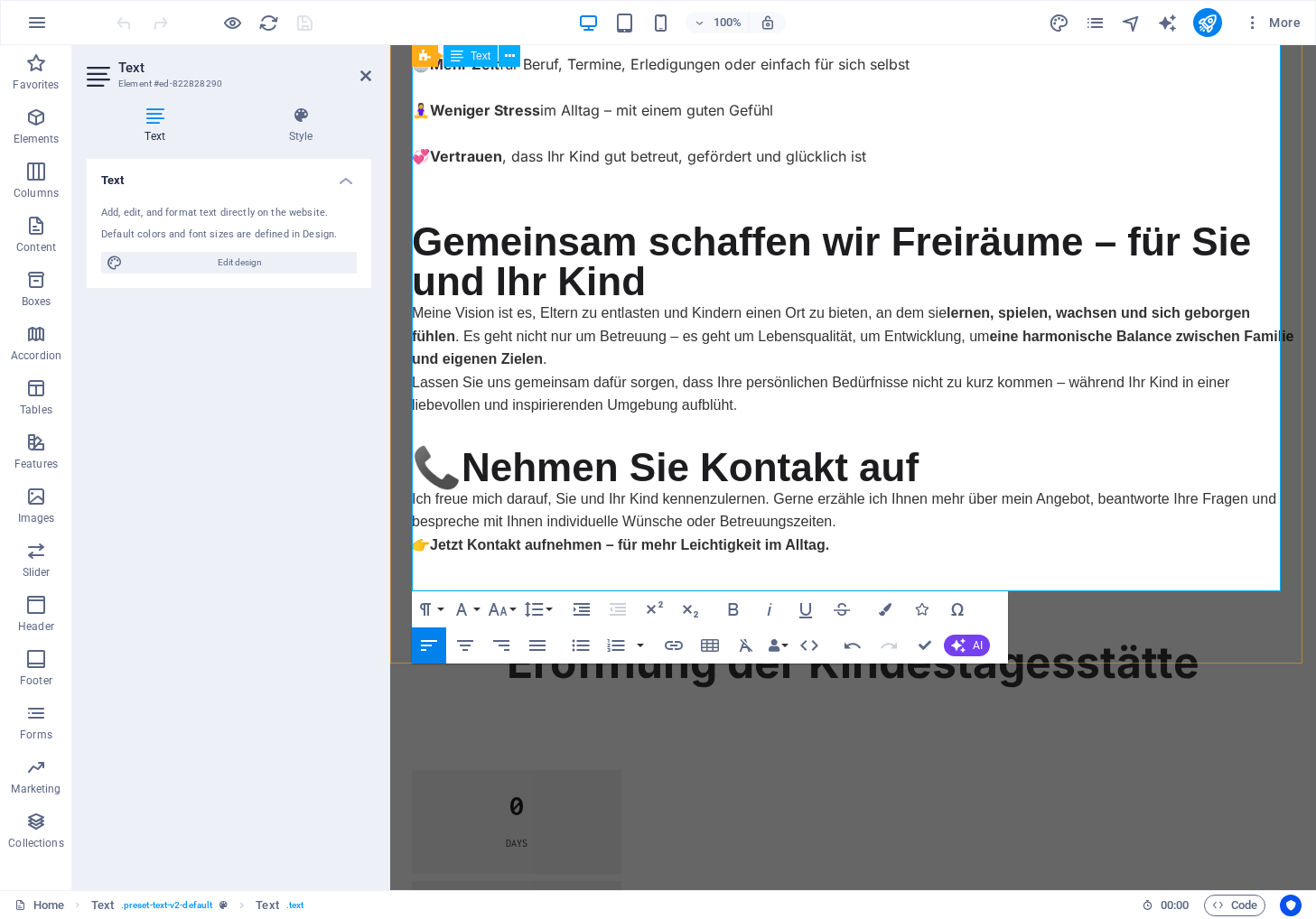 scroll, scrollTop: 993, scrollLeft: 0, axis: vertical 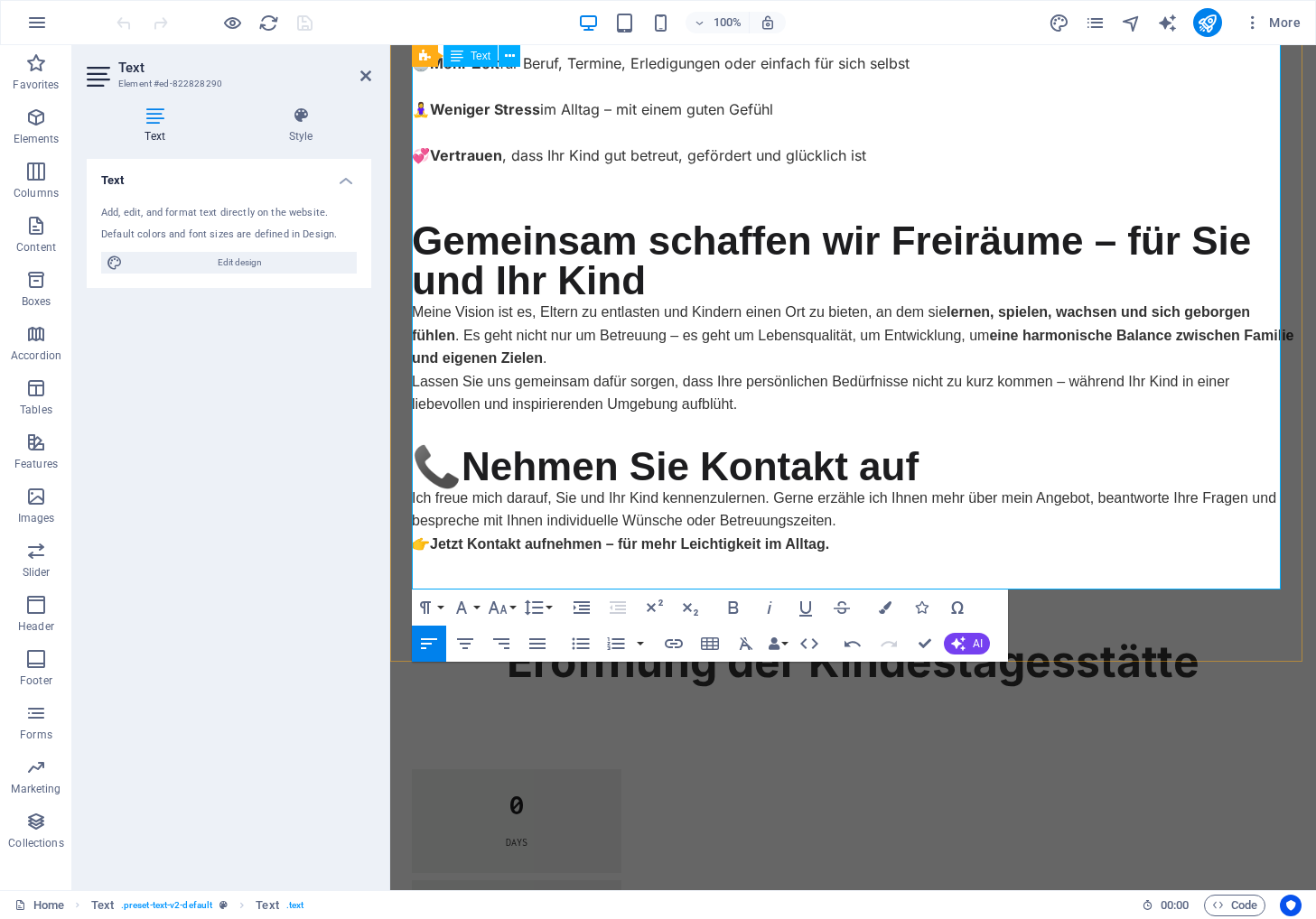 click on "📞  Nehmen Sie Kontakt auf" at bounding box center (665, 466) 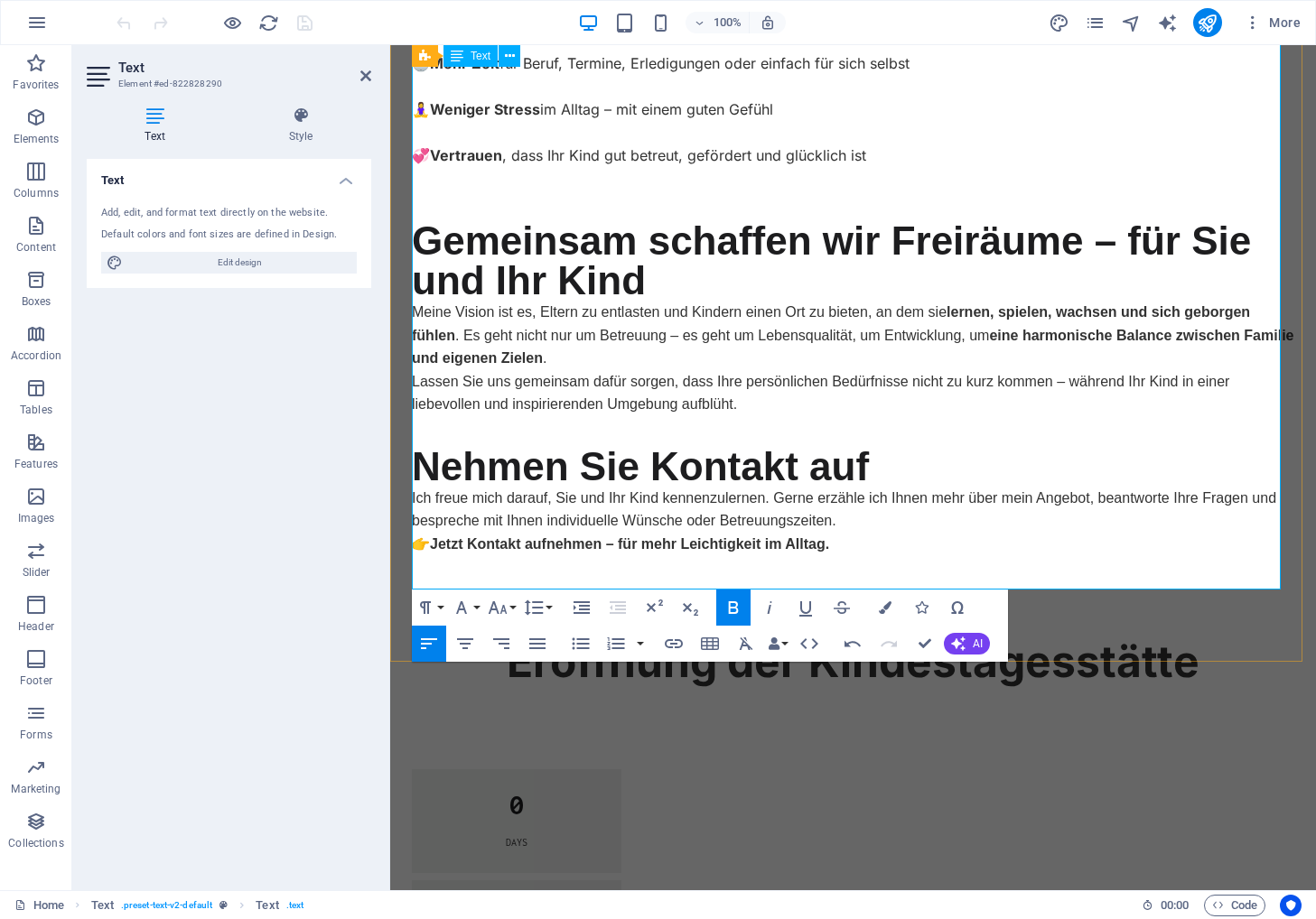 click on "Ich freue mich darauf, Sie und Ihr Kind kennenzulernen. Gerne erzähle ich Ihnen mehr über mein Angebot, beantworte Ihre Fragen und bespreche mit Ihnen individuelle Wünsche oder Betreuungszeiten." at bounding box center (853, 509) 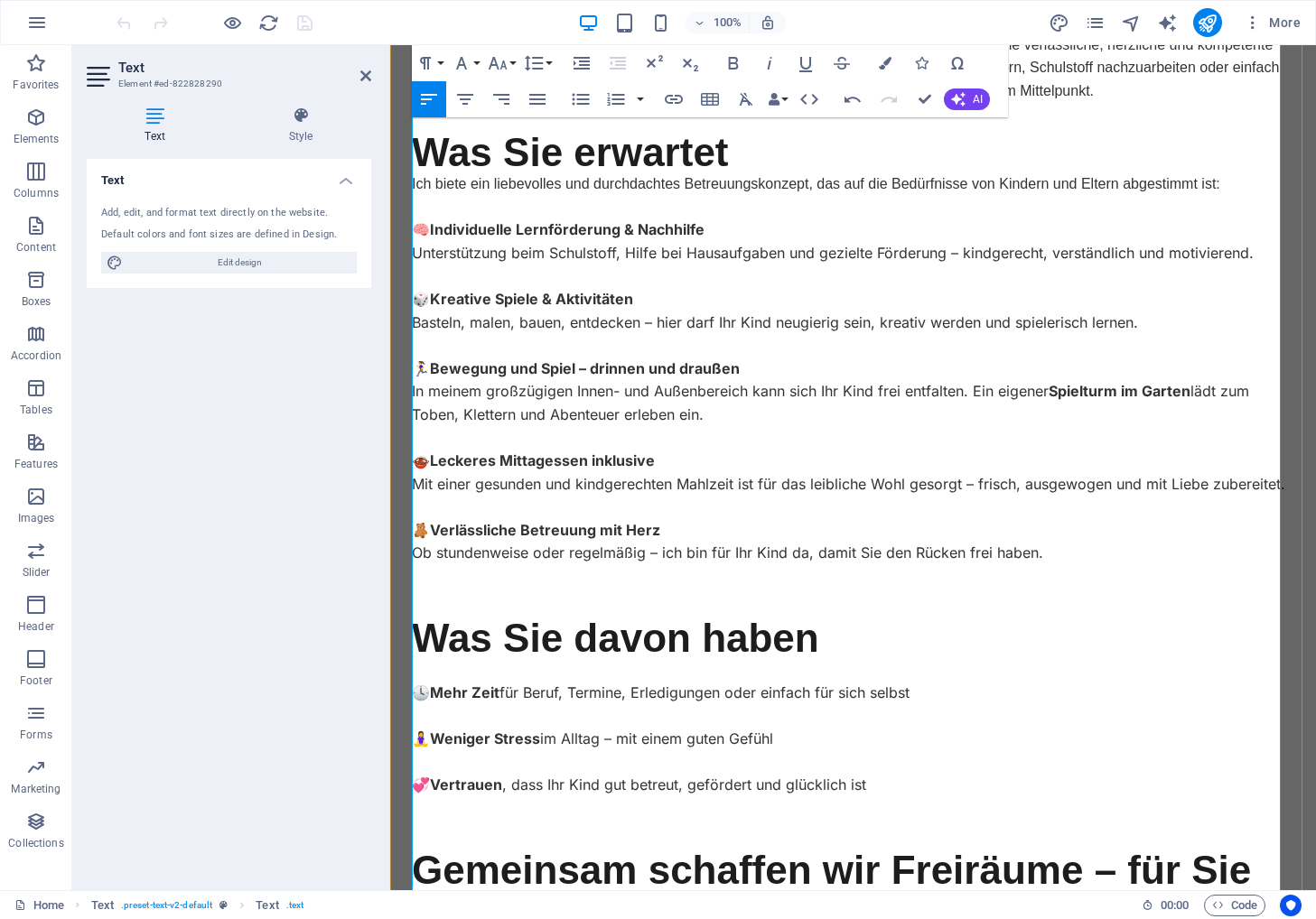 scroll, scrollTop: 361, scrollLeft: 0, axis: vertical 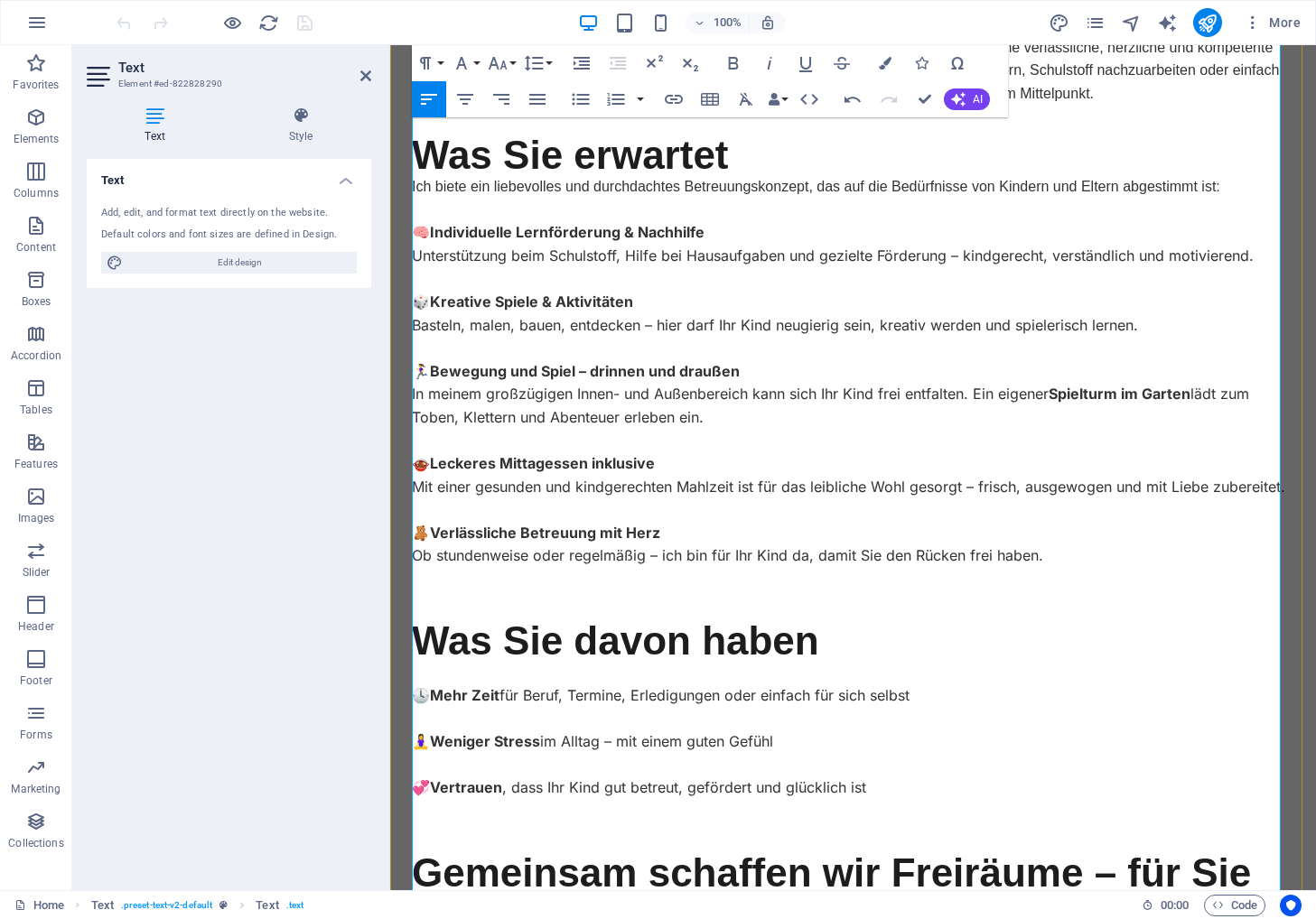 click on "🧸  Verlässliche Betreuung mit Herz Ob stundenweise oder regelmäßig – ich bin für Ihr Kind da, damit Sie den Rücken frei haben." at bounding box center [853, 544] 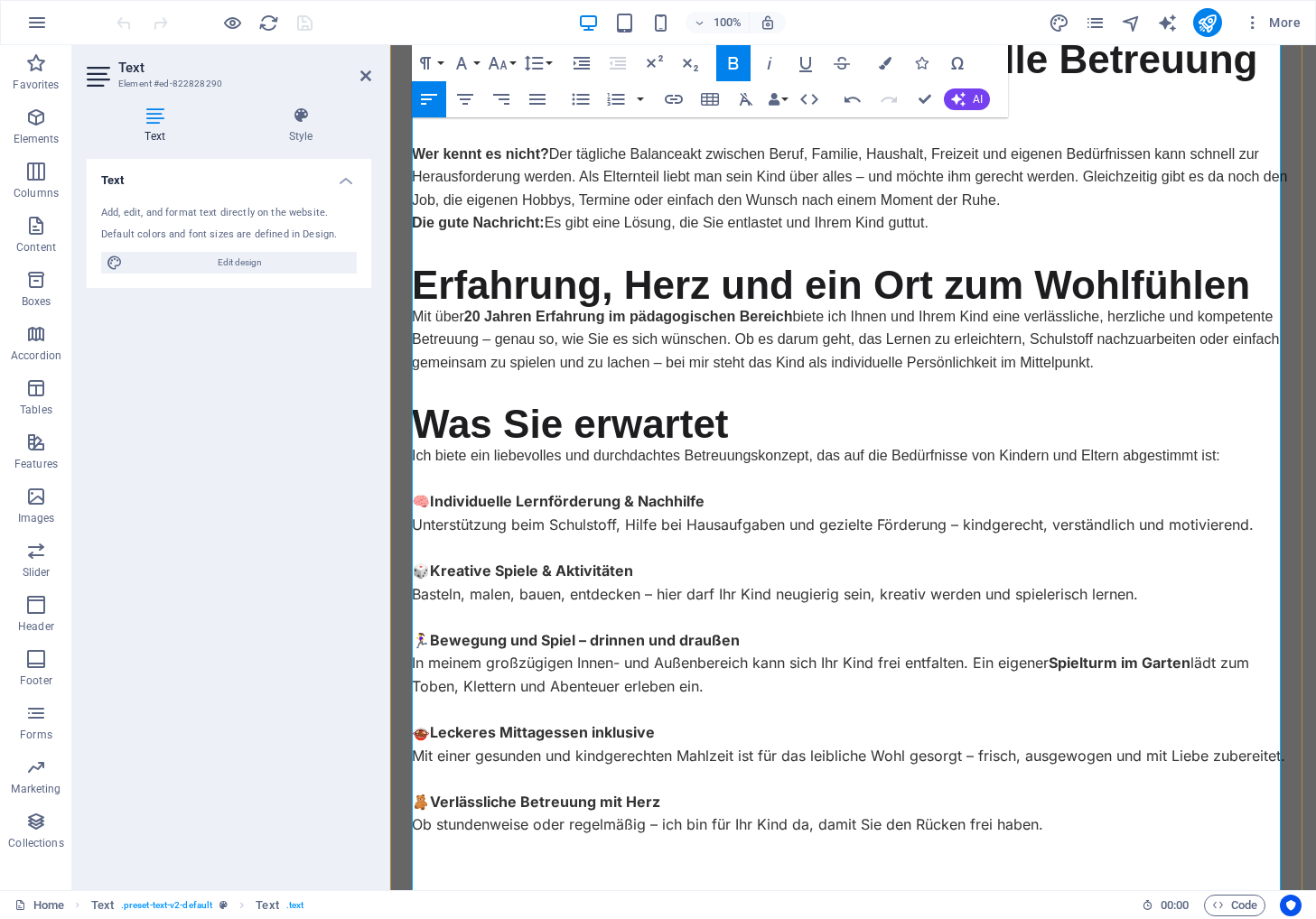 scroll, scrollTop: 90, scrollLeft: 0, axis: vertical 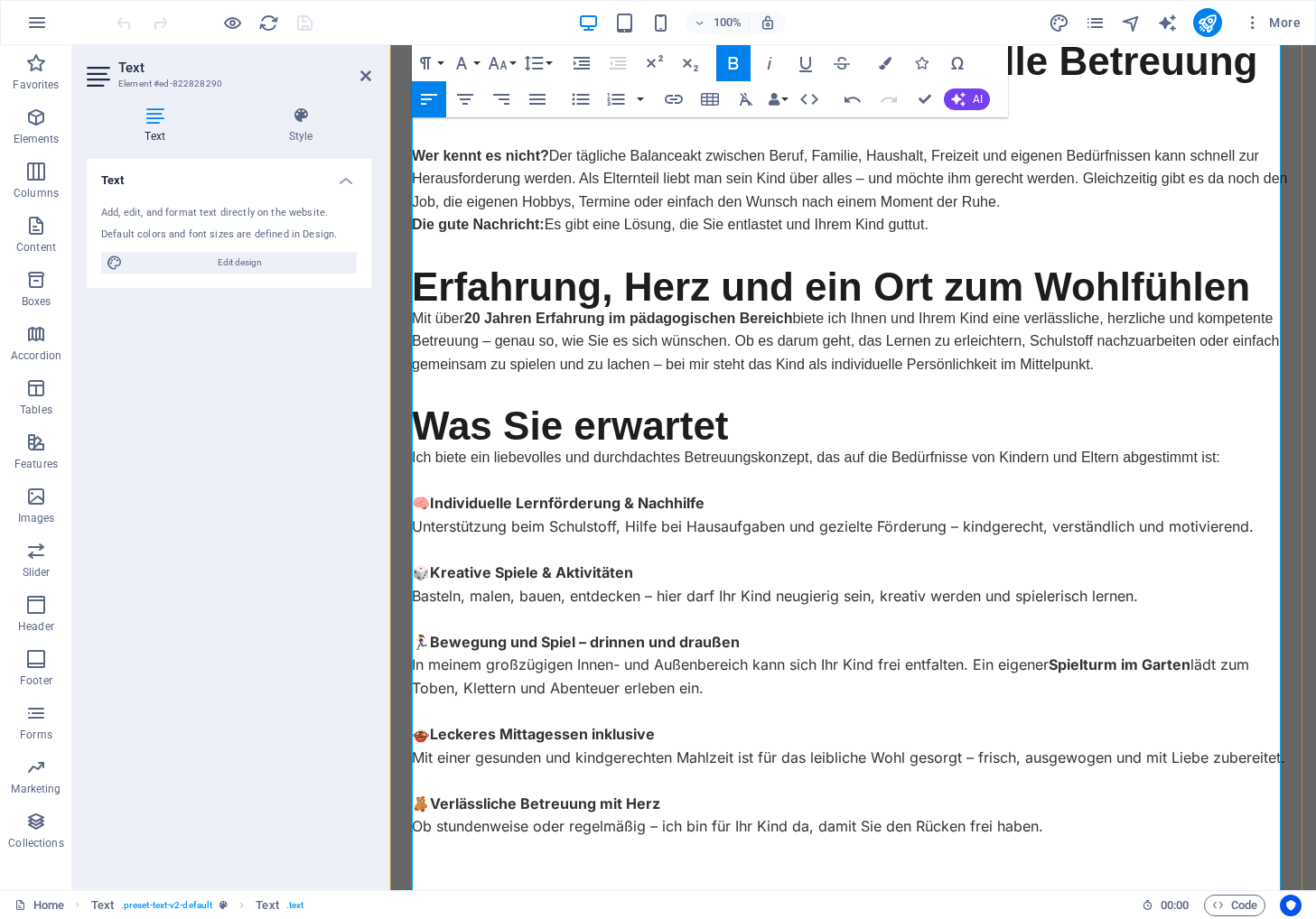 click on "🧠  Individuelle Lernförderung & Nachhilfe Unterstützung beim Schulstoff, Hilfe bei Hausaufgaben und gezielte Förderung – kindgerecht, verständlich und motivierend." at bounding box center (853, 515) 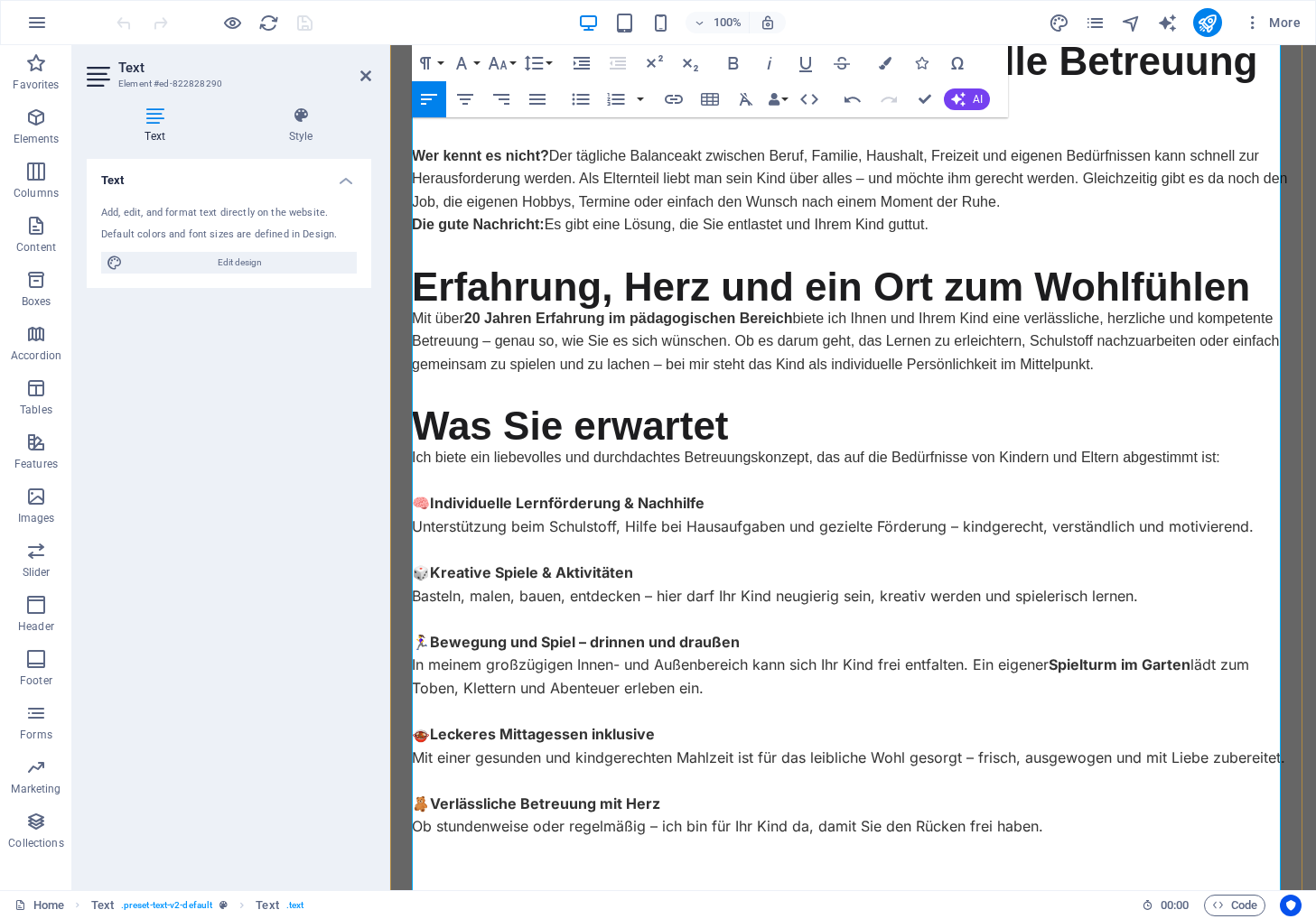 type 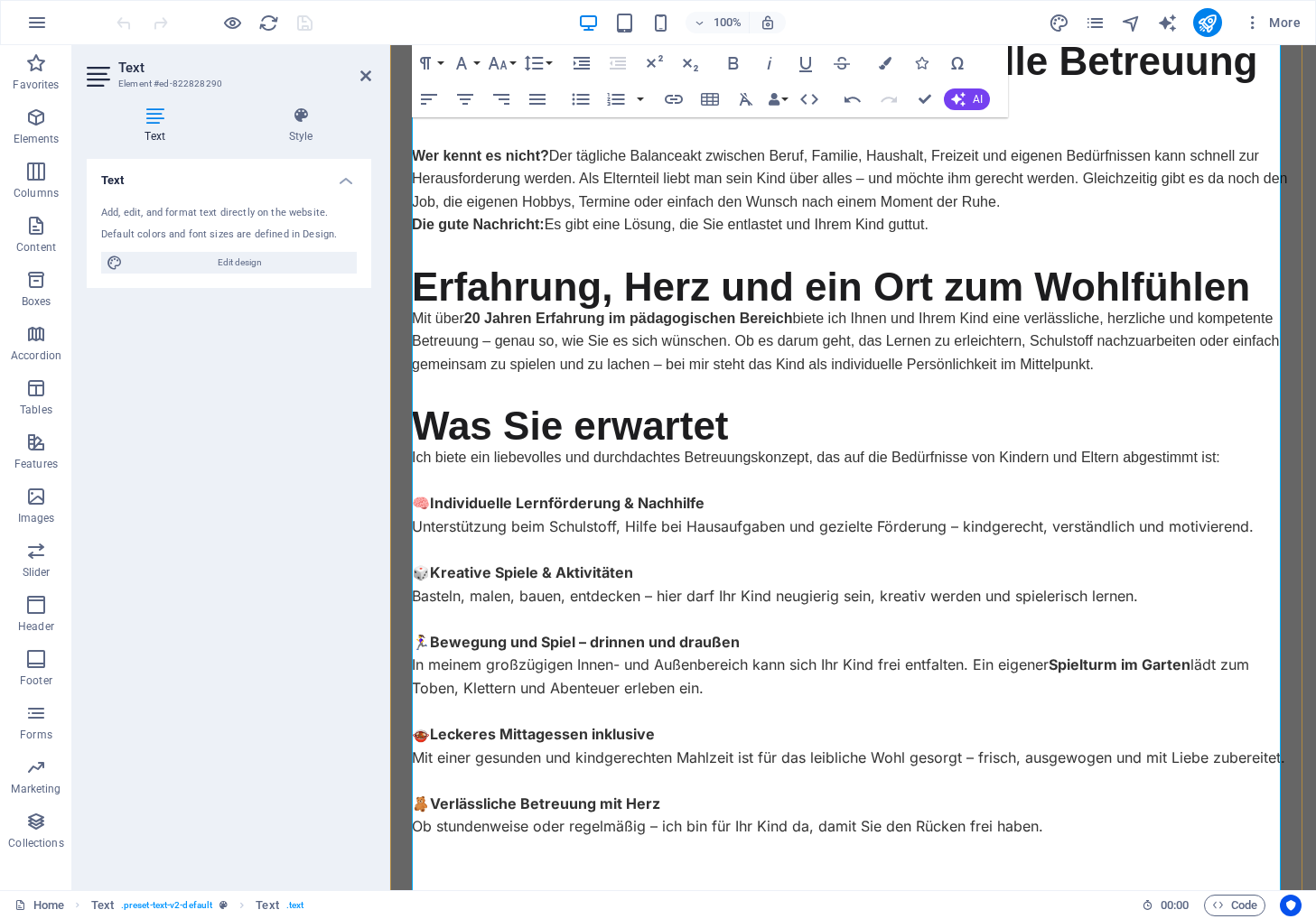 click on "🧠  Individuelle Lernförderung & Nachhilfe Unterstützung beim Schulstoff, Hilfe bei Hausaufgaben und gezielte Förderung – kindgerecht, verständlich und motivierend." at bounding box center [853, 515] 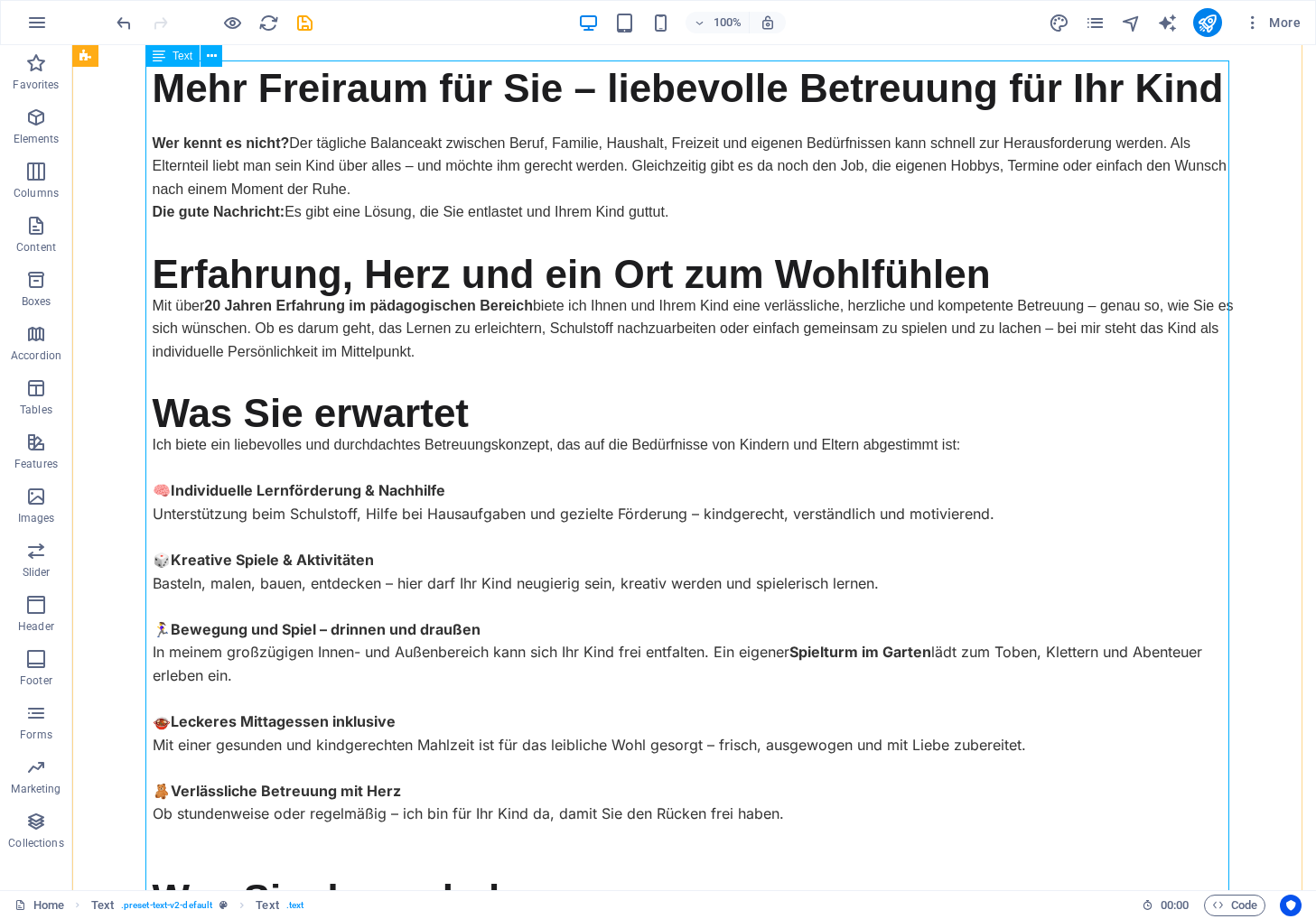 scroll, scrollTop: 0, scrollLeft: 0, axis: both 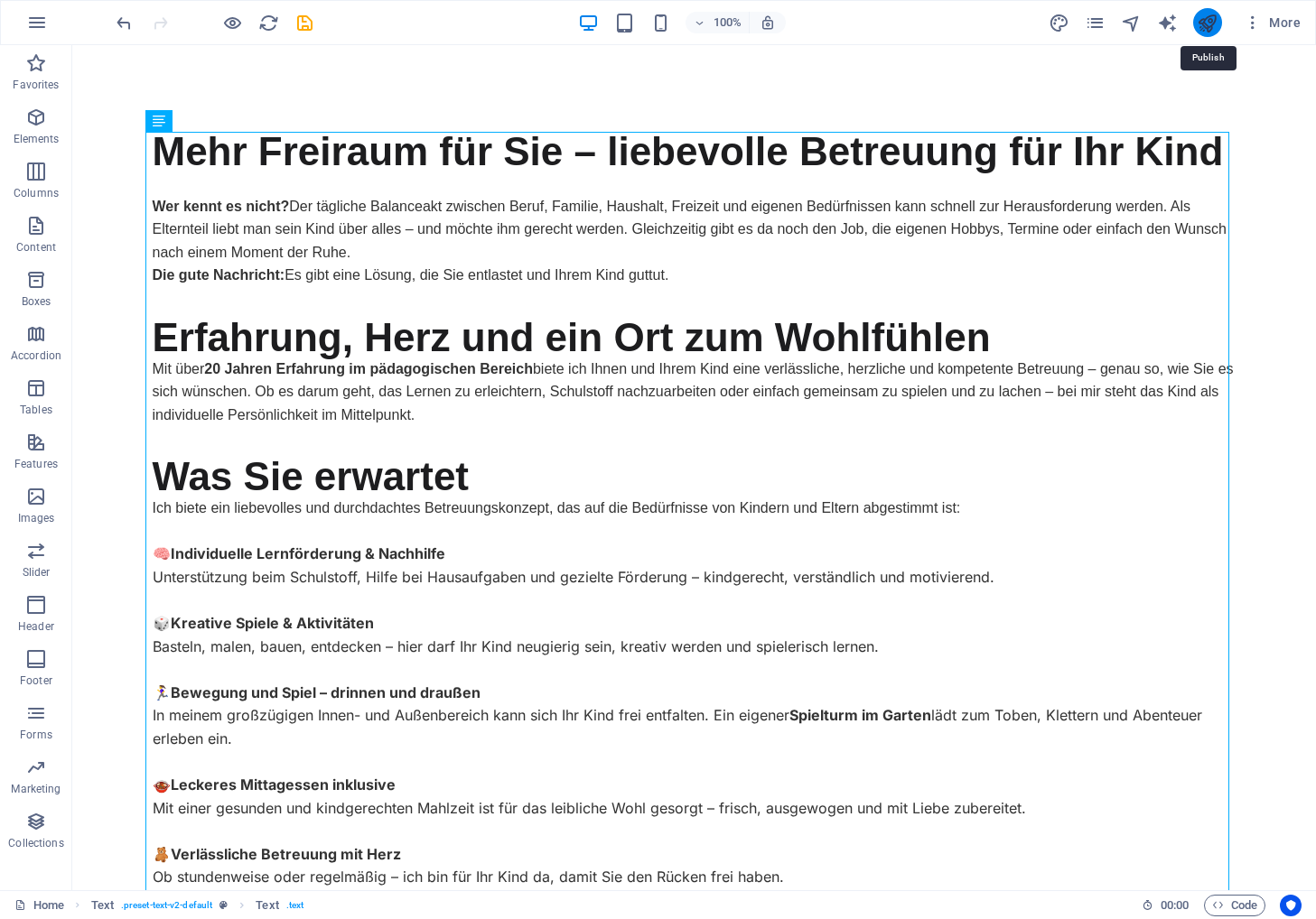 click at bounding box center [1207, 23] 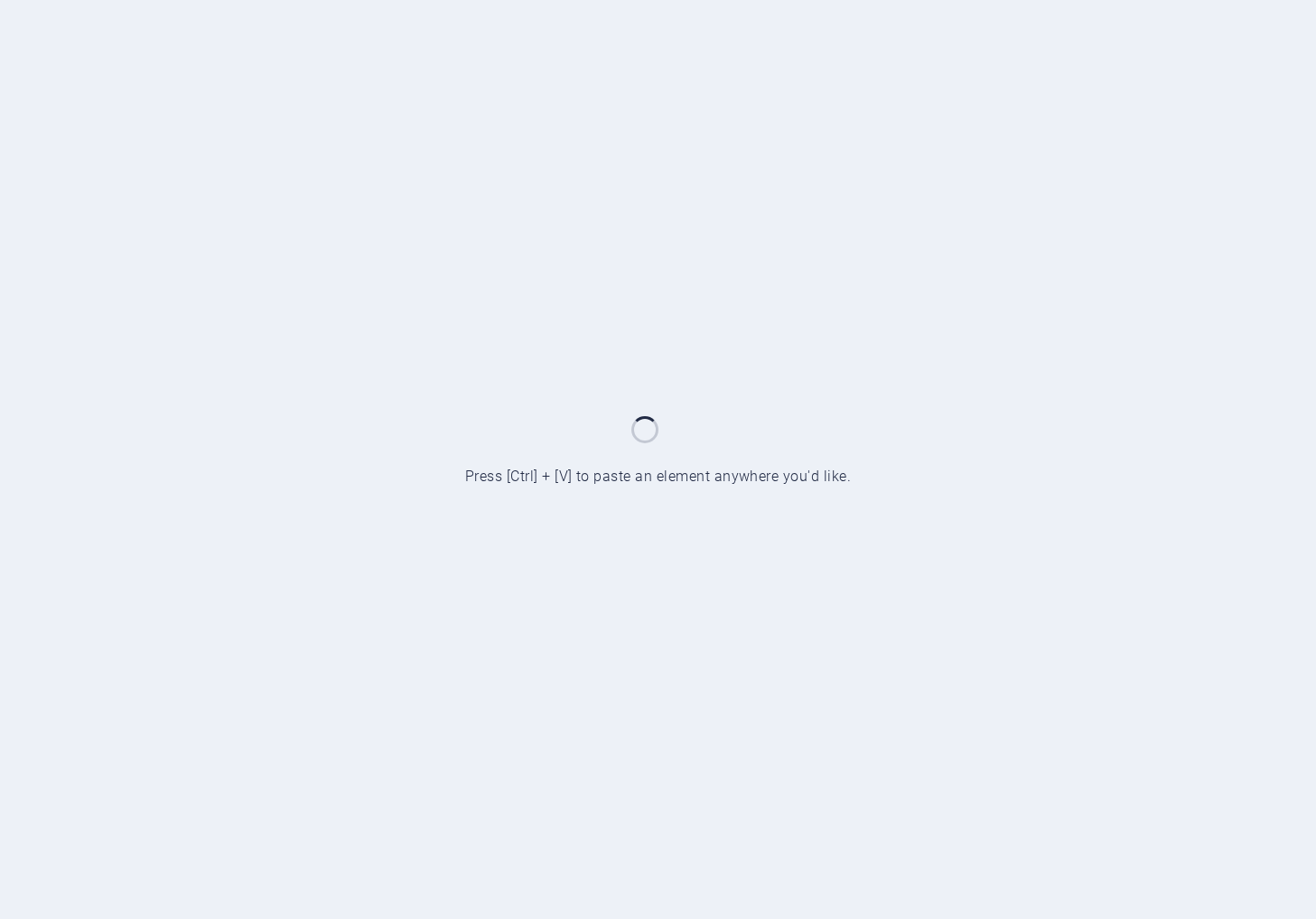 scroll, scrollTop: 0, scrollLeft: 0, axis: both 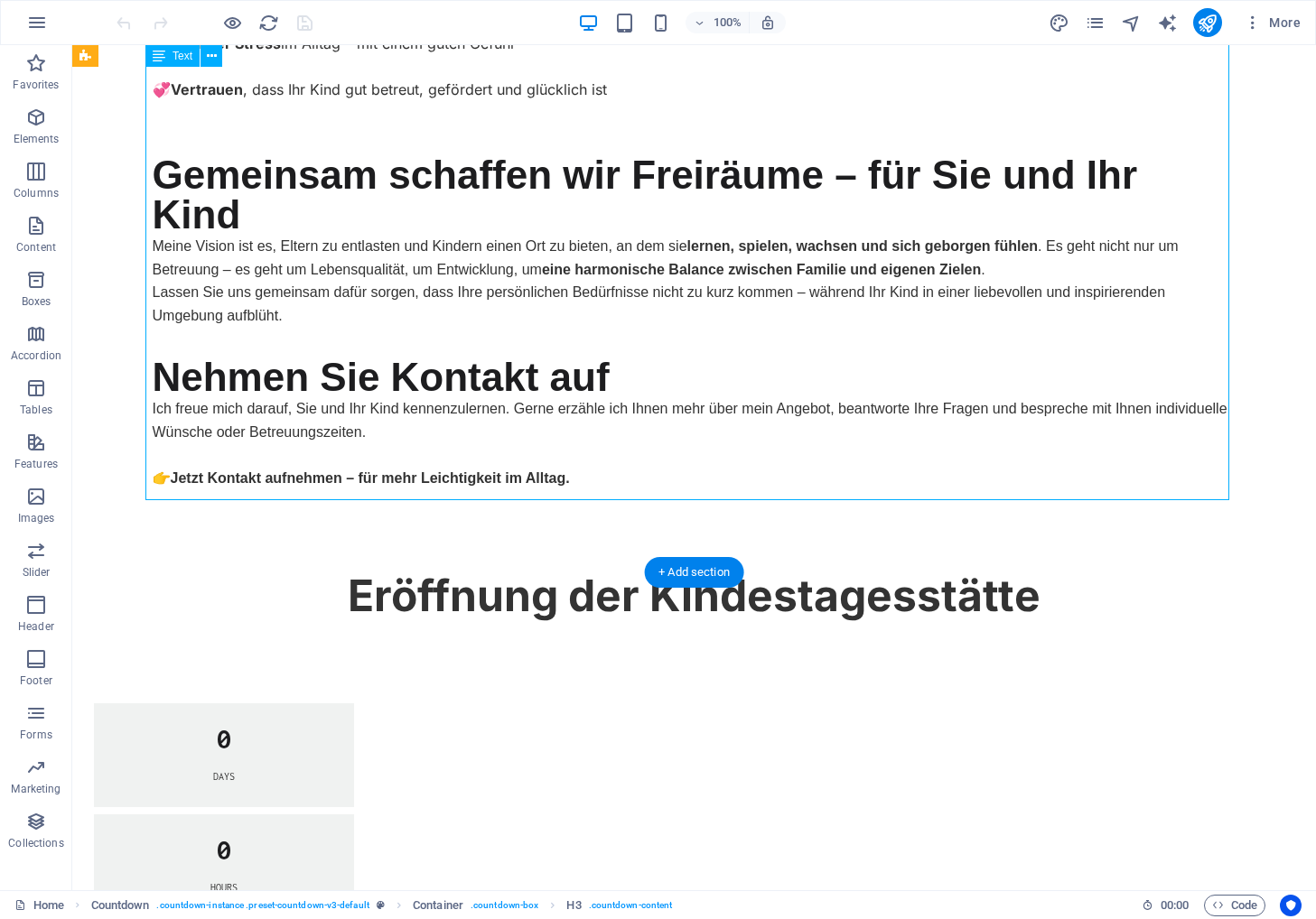 click on "Mehr Freiraum für Sie – liebevolle Betreuung für Ihr Kind Wer kennt es nicht?  Der tägliche Balanceakt zwischen Beruf, Familie, Haushalt, Freizeit und eigenen Bedürfnissen kann schnell zur Herausforderung werden. Als Elternteil liebt man sein Kind über alles – und möchte ihm gerecht werden. Gleichzeitig gibt es da noch den Job, die eigenen Hobbys, Termine oder einfach den Wunsch nach einem Moment der Ruhe. Die gute Nachricht:  Es gibt eine Lösung, die Sie entlastet und Ihrem Kind guttut. Erfahrung, Herz und ein Ort zum Wohlfühlen Mit über  20 Jahren Erfahrung im pädagogischen Bereich  biete ich Ihnen und Ihrem Kind eine verlässliche, herzliche und kompetente Betreuung – genau so, wie Sie es sich wünschen. Ob es darum geht, das Lernen zu erleichtern, Schulstoff nachzuarbeiten oder einfach gemeinsam zu spielen und zu lachen – bei mir steht das Kind als individuelle Persönlichkeit im Mittelpunkt. Was Sie erwartet 🧠  Individuelle Lernförderung & Nachhilfe 🎲  🏃‍♀️  🍲  🧸" at bounding box center [695, -200] 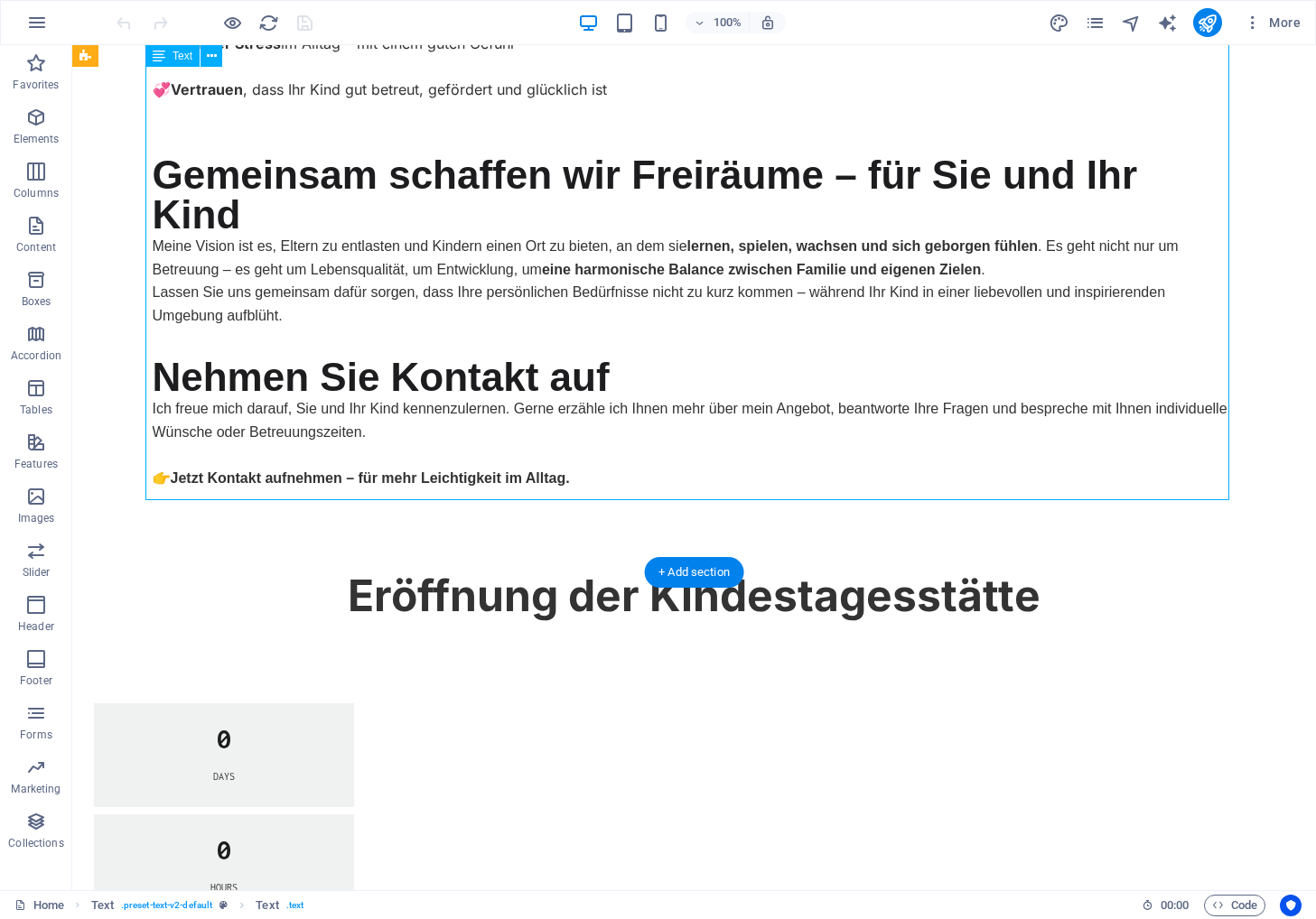 click on "Mehr Freiraum für Sie – liebevolle Betreuung für Ihr Kind Wer kennt es nicht?  Der tägliche Balanceakt zwischen Beruf, Familie, Haushalt, Freizeit und eigenen Bedürfnissen kann schnell zur Herausforderung werden. Als Elternteil liebt man sein Kind über alles – und möchte ihm gerecht werden. Gleichzeitig gibt es da noch den Job, die eigenen Hobbys, Termine oder einfach den Wunsch nach einem Moment der Ruhe. Die gute Nachricht:  Es gibt eine Lösung, die Sie entlastet und Ihrem Kind guttut. Erfahrung, Herz und ein Ort zum Wohlfühlen Mit über  20 Jahren Erfahrung im pädagogischen Bereich  biete ich Ihnen und Ihrem Kind eine verlässliche, herzliche und kompetente Betreuung – genau so, wie Sie es sich wünschen. Ob es darum geht, das Lernen zu erleichtern, Schulstoff nachzuarbeiten oder einfach gemeinsam zu spielen und zu lachen – bei mir steht das Kind als individuelle Persönlichkeit im Mittelpunkt. Was Sie erwartet 🧠  Individuelle Lernförderung & Nachhilfe 🎲  🏃‍♀️  🍲  🧸" at bounding box center [695, -200] 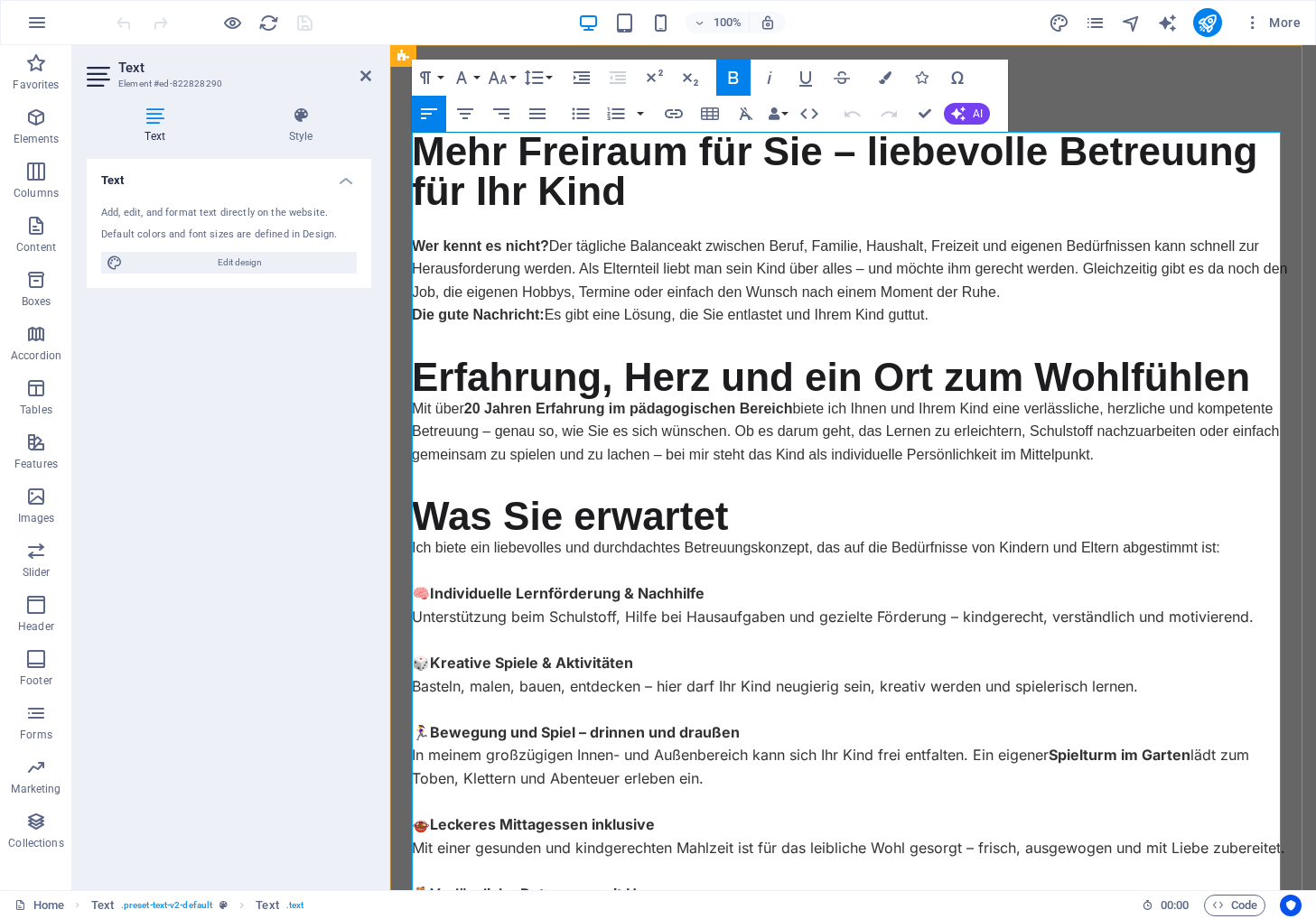 click at bounding box center [853, 223] 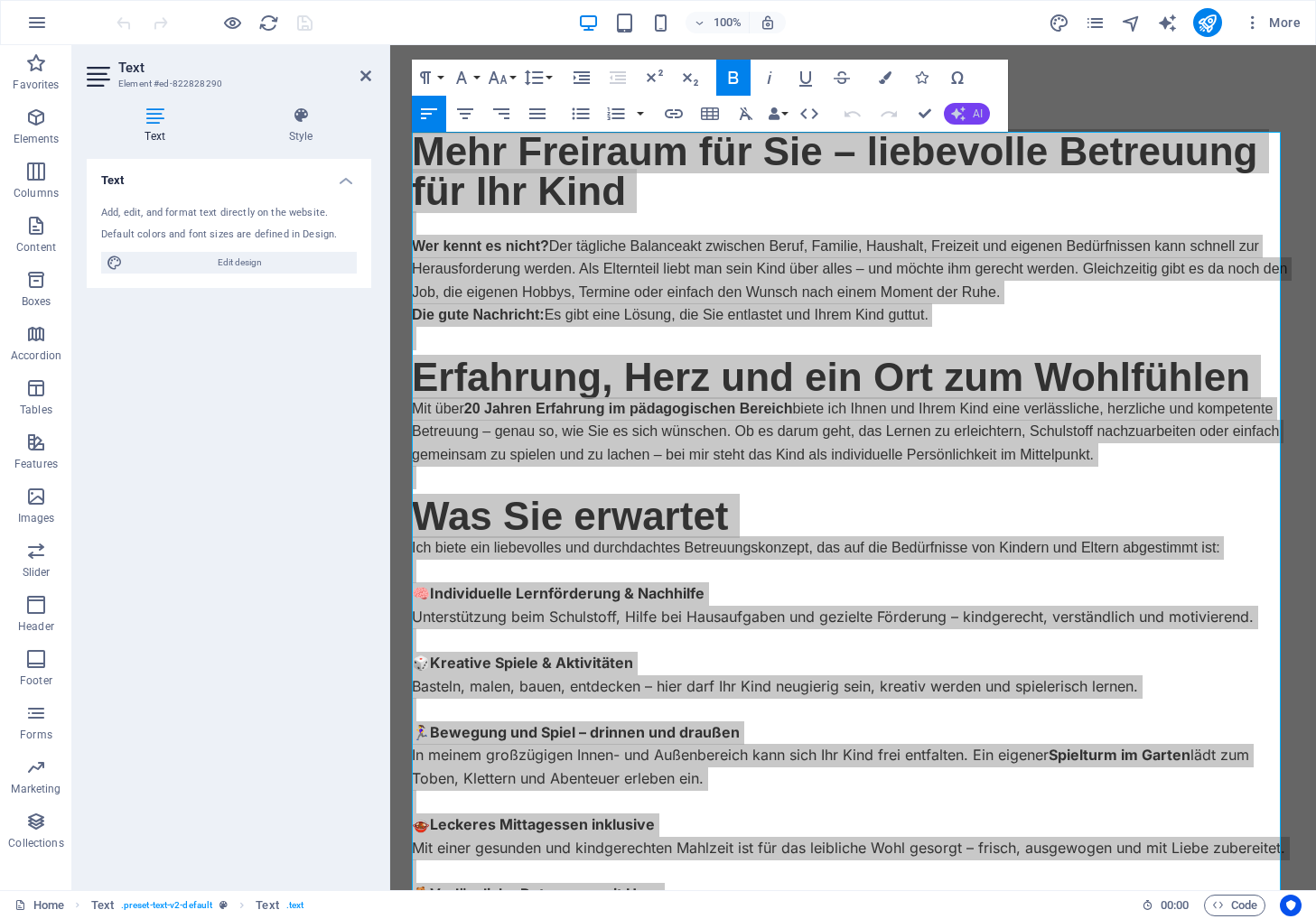 click on "AI" at bounding box center [966, 114] 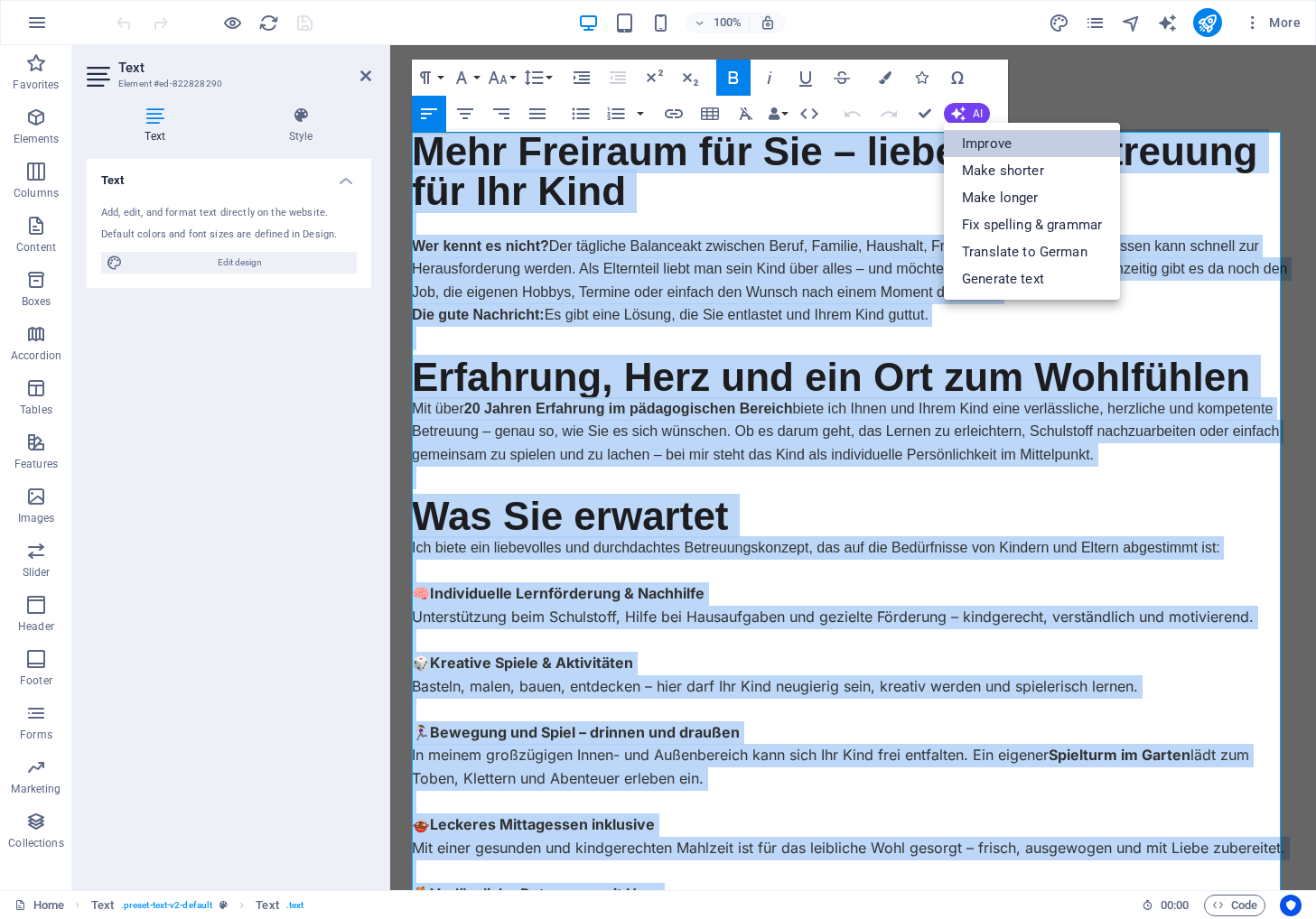click on "Improve" at bounding box center [1031, 144] 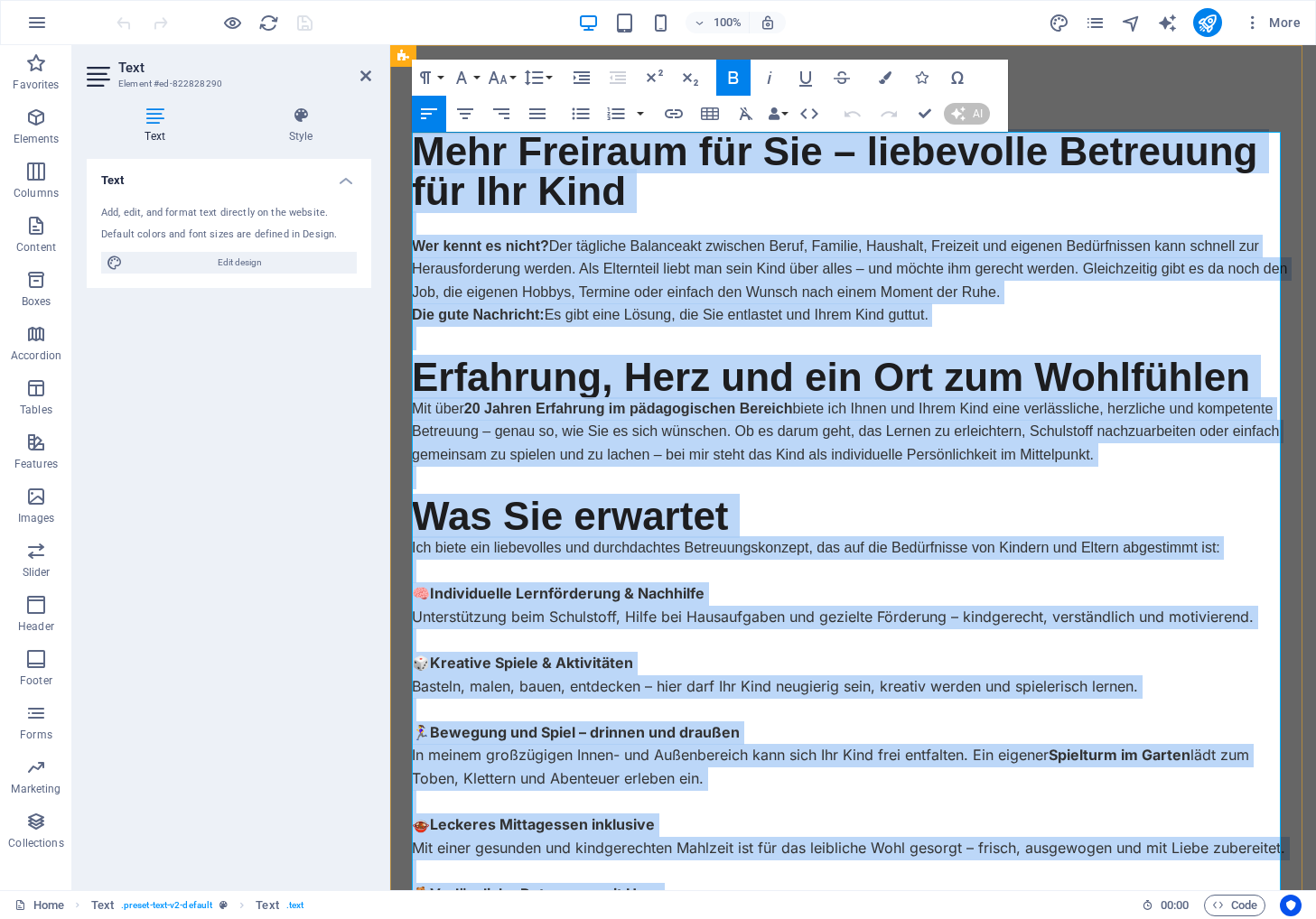 type 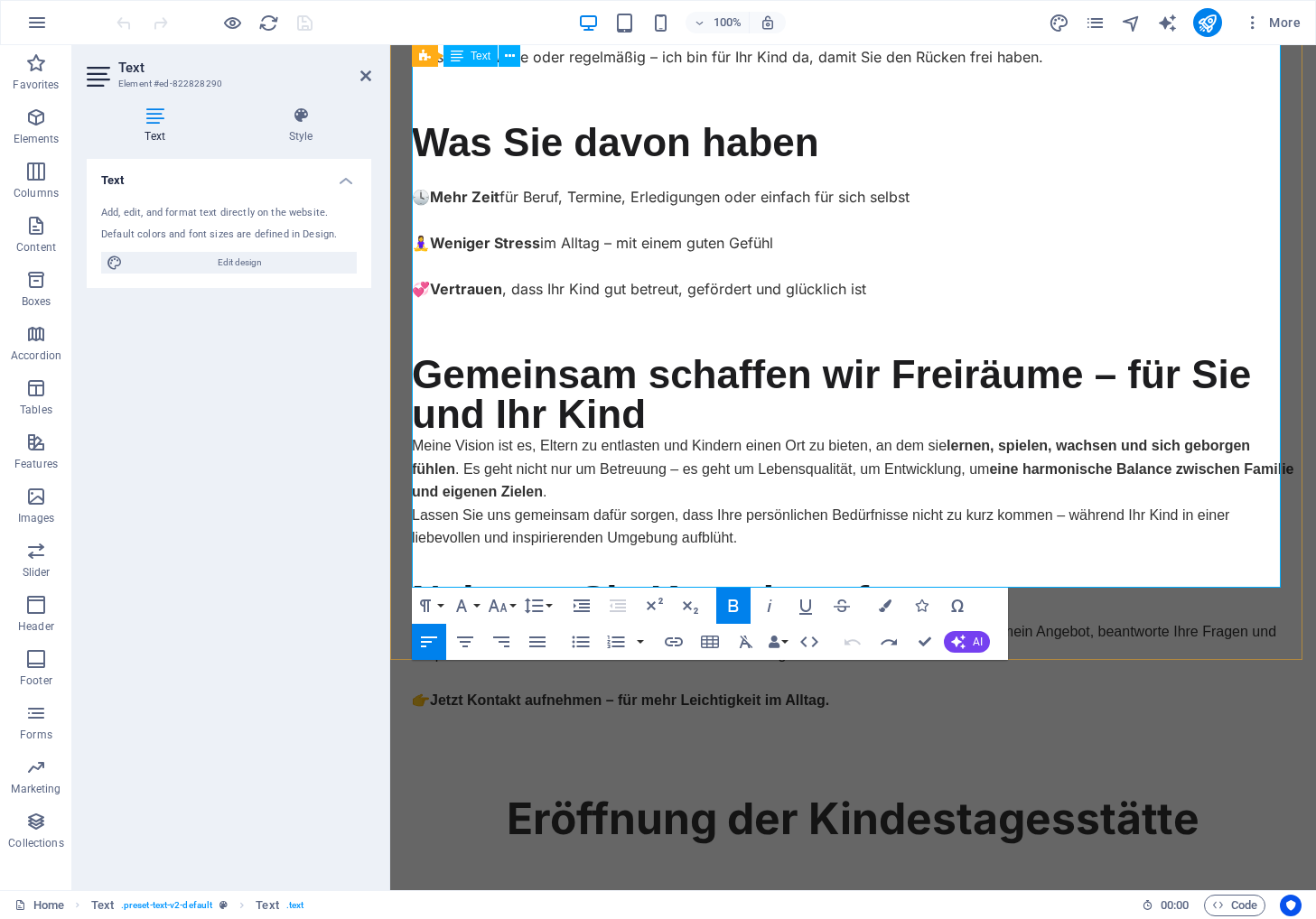 scroll, scrollTop: 834, scrollLeft: 0, axis: vertical 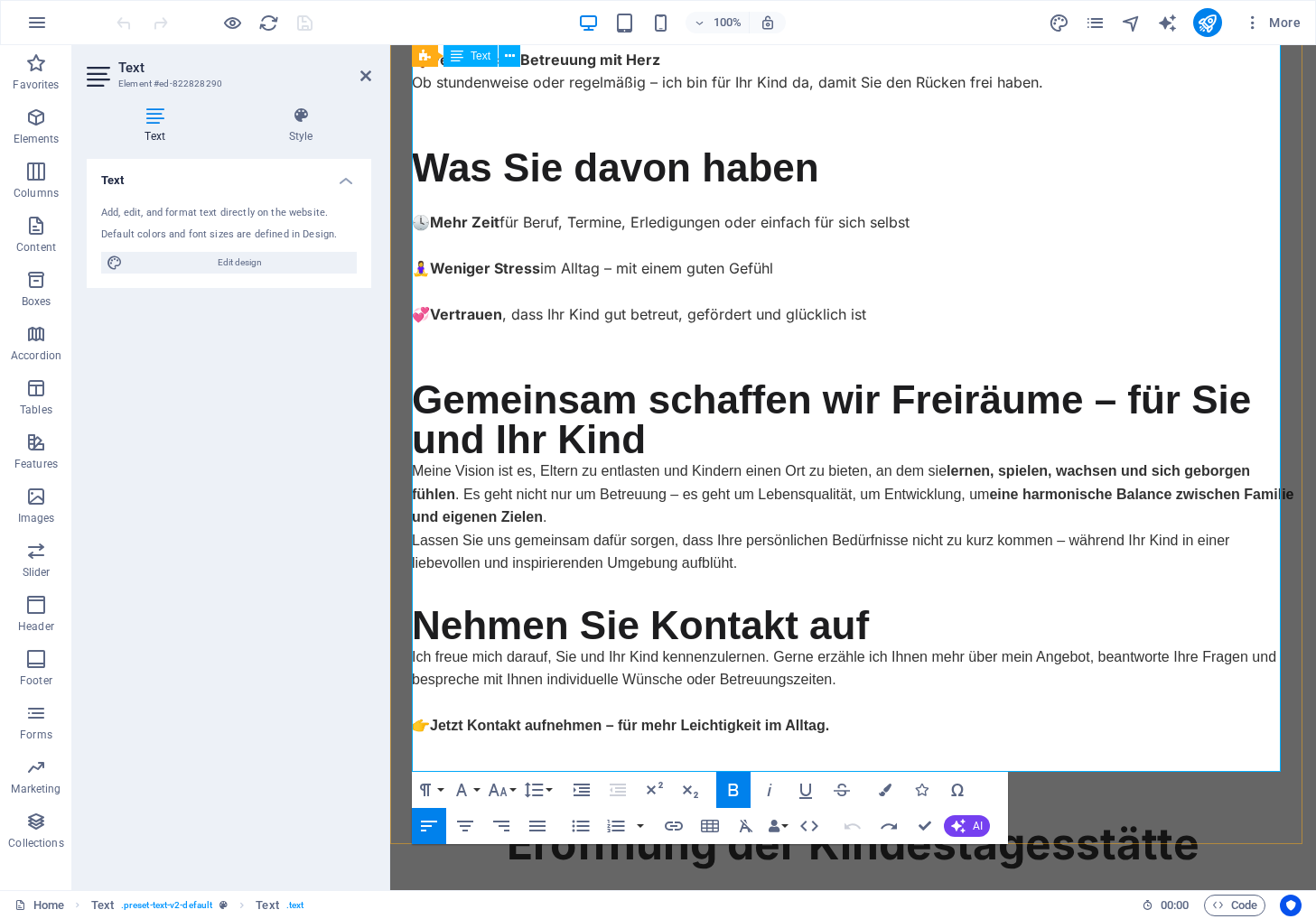click on "eine harmonische Balance zwischen Familie und eigenen Zielen" at bounding box center (853, 506) 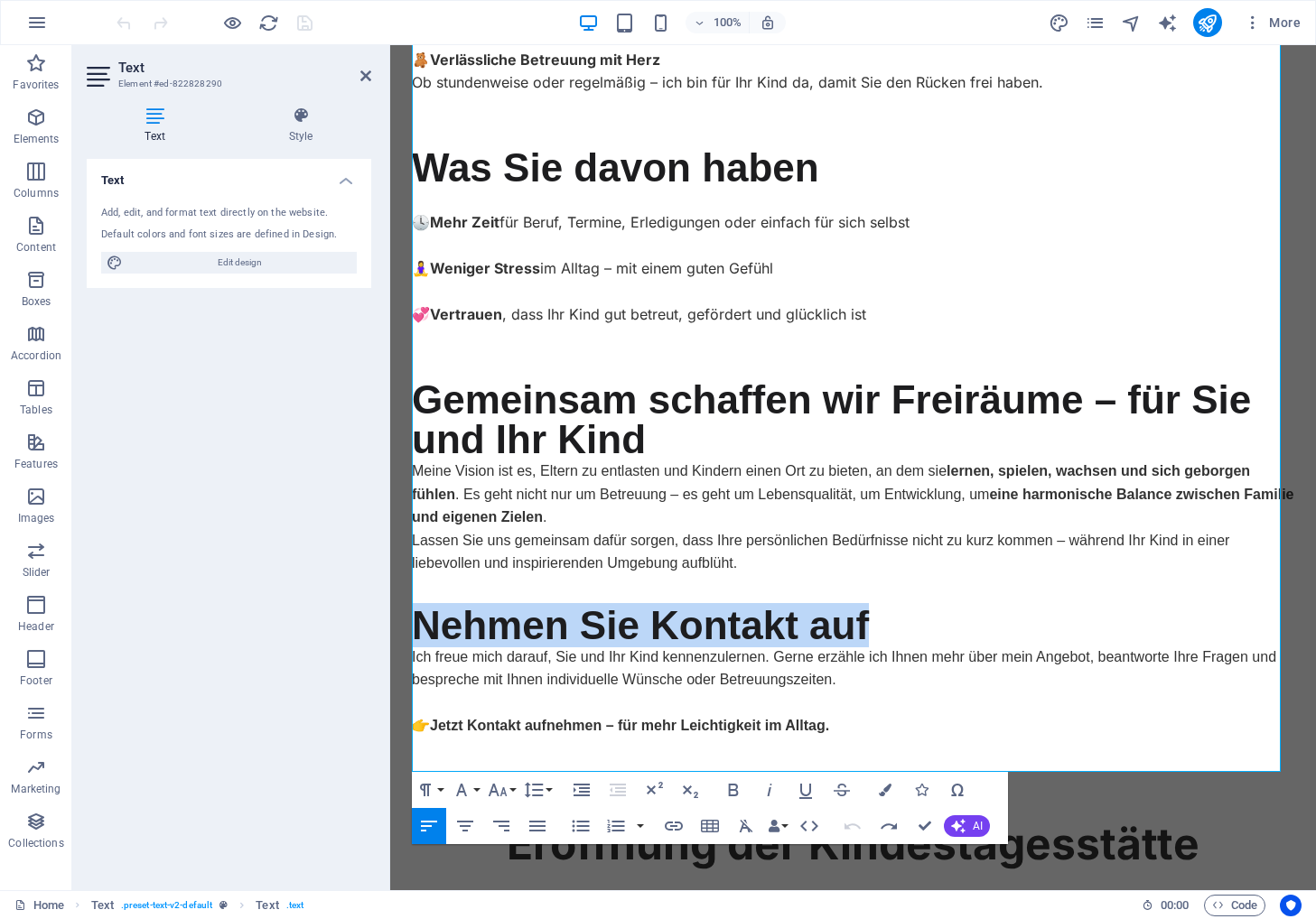 drag, startPoint x: 805, startPoint y: 664, endPoint x: 779, endPoint y: 702, distance: 46.04346 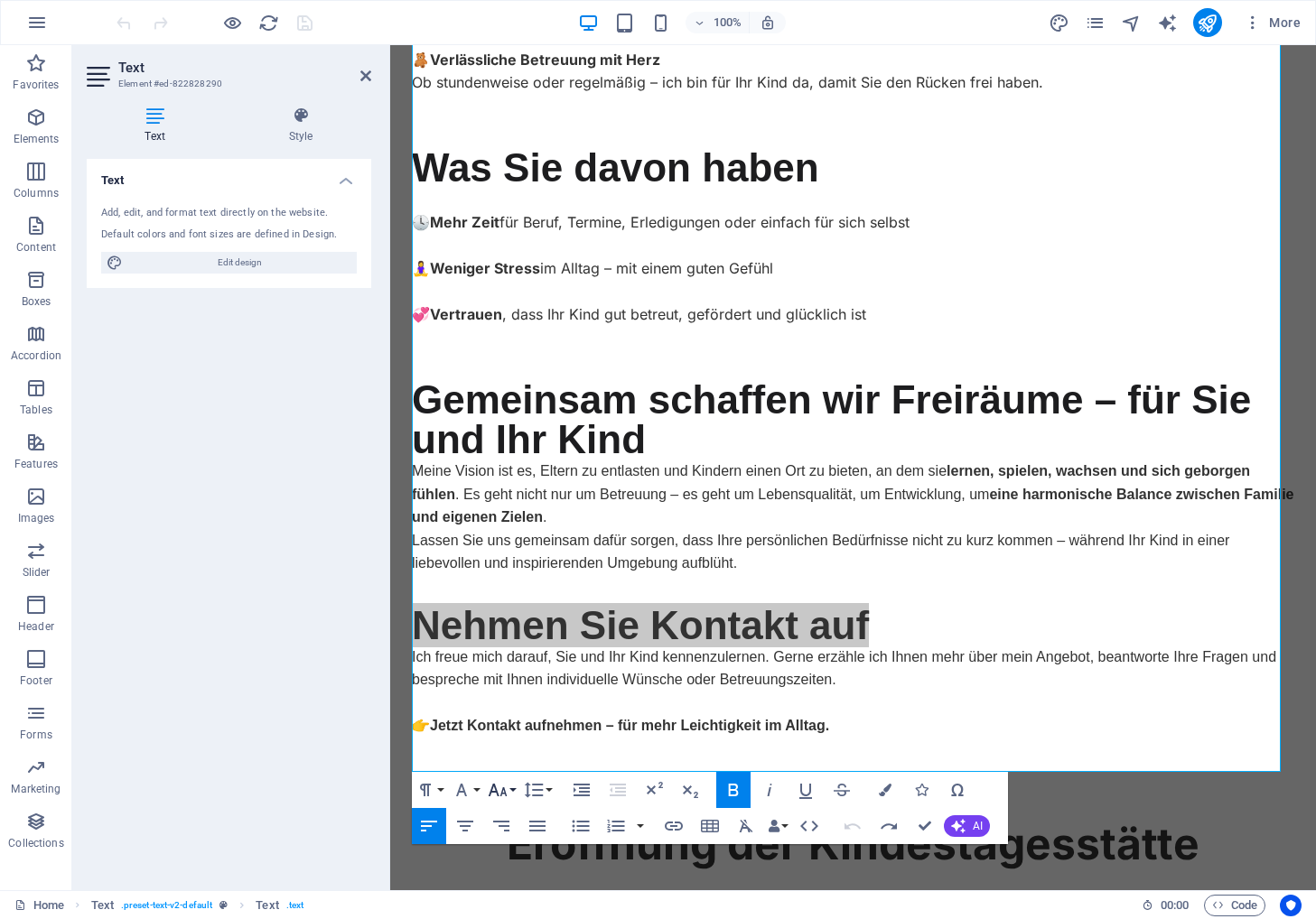 click on "Font Size" at bounding box center (501, 790) 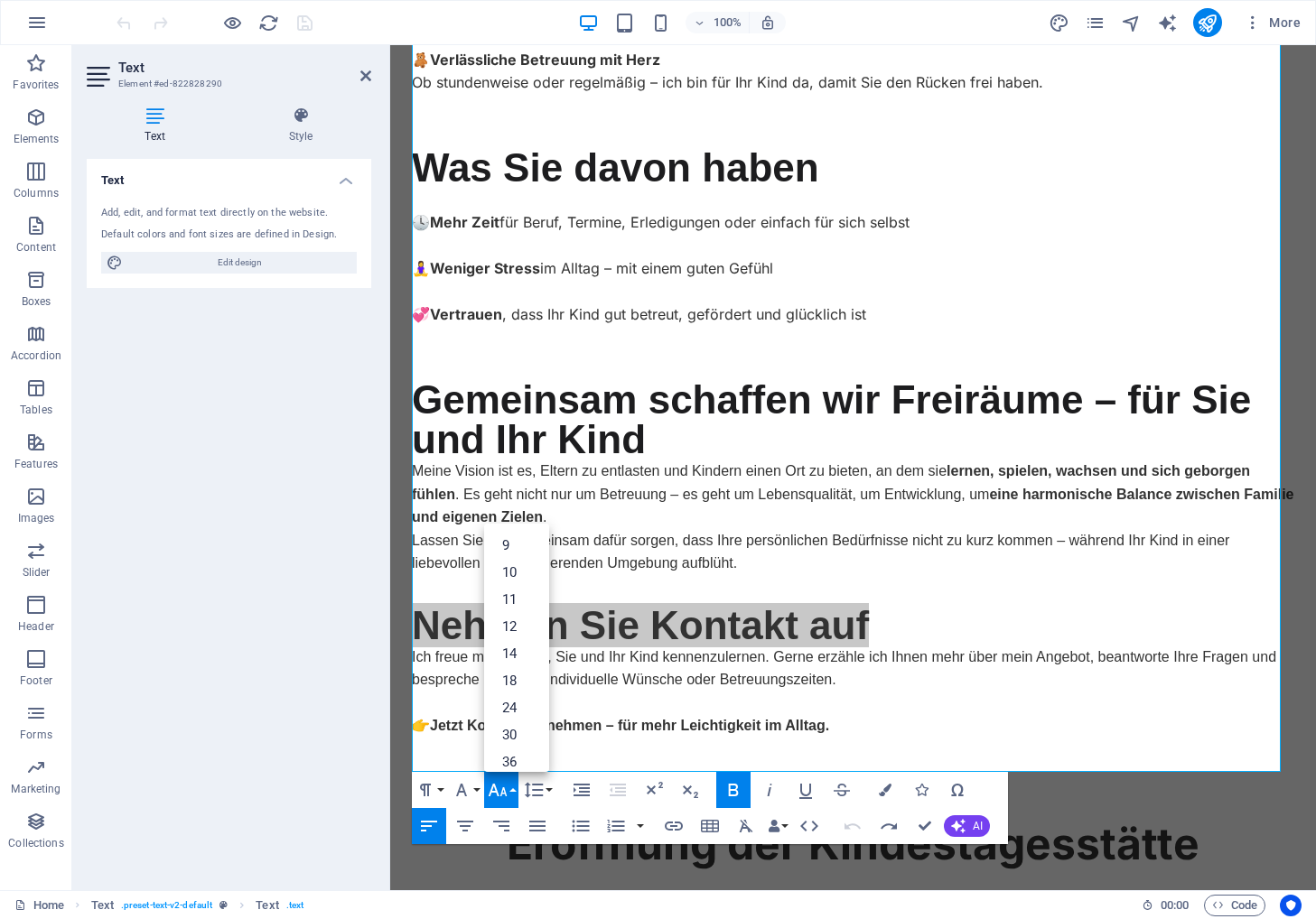 scroll, scrollTop: 0, scrollLeft: 0, axis: both 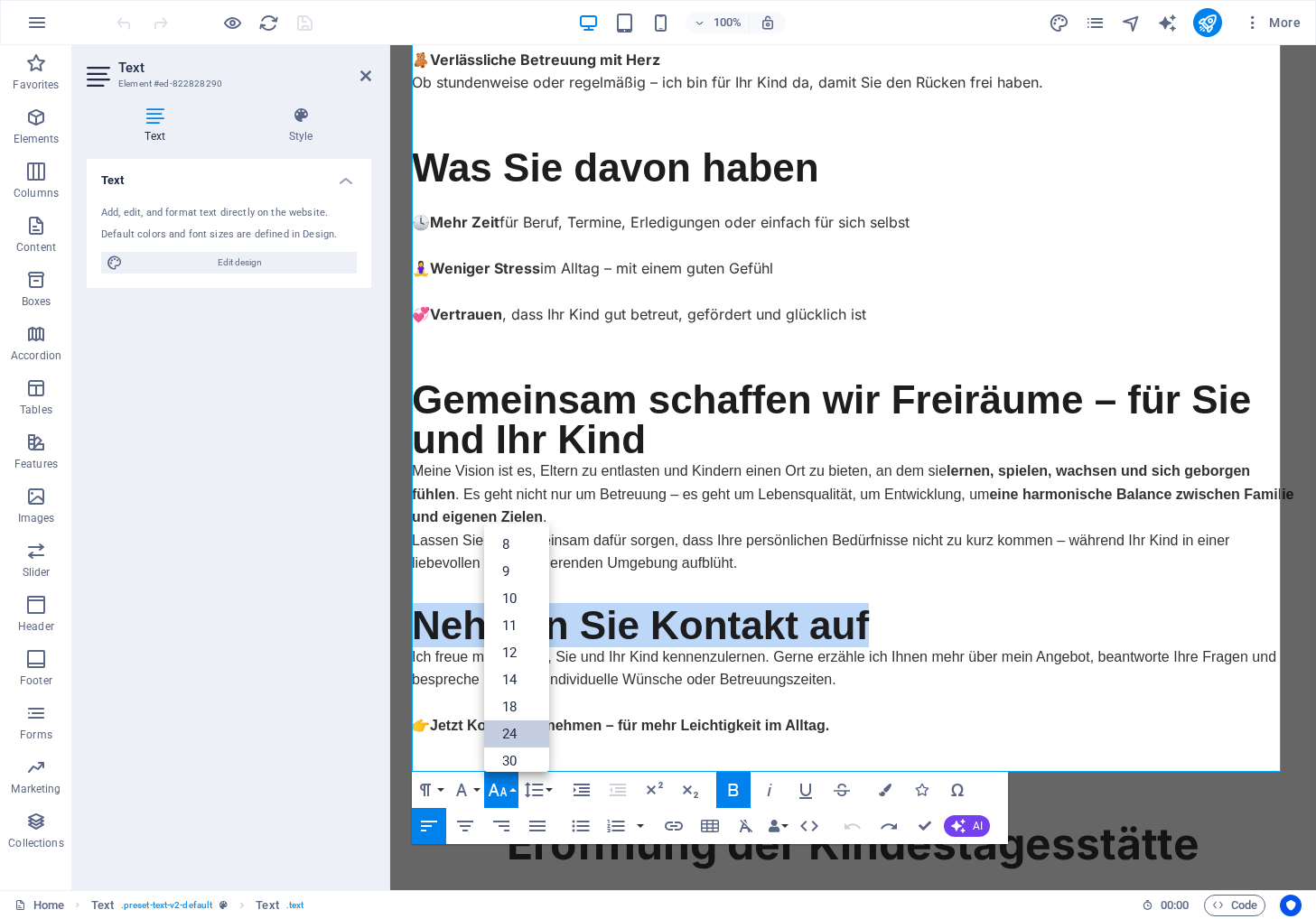 click on "24" at bounding box center (517, 734) 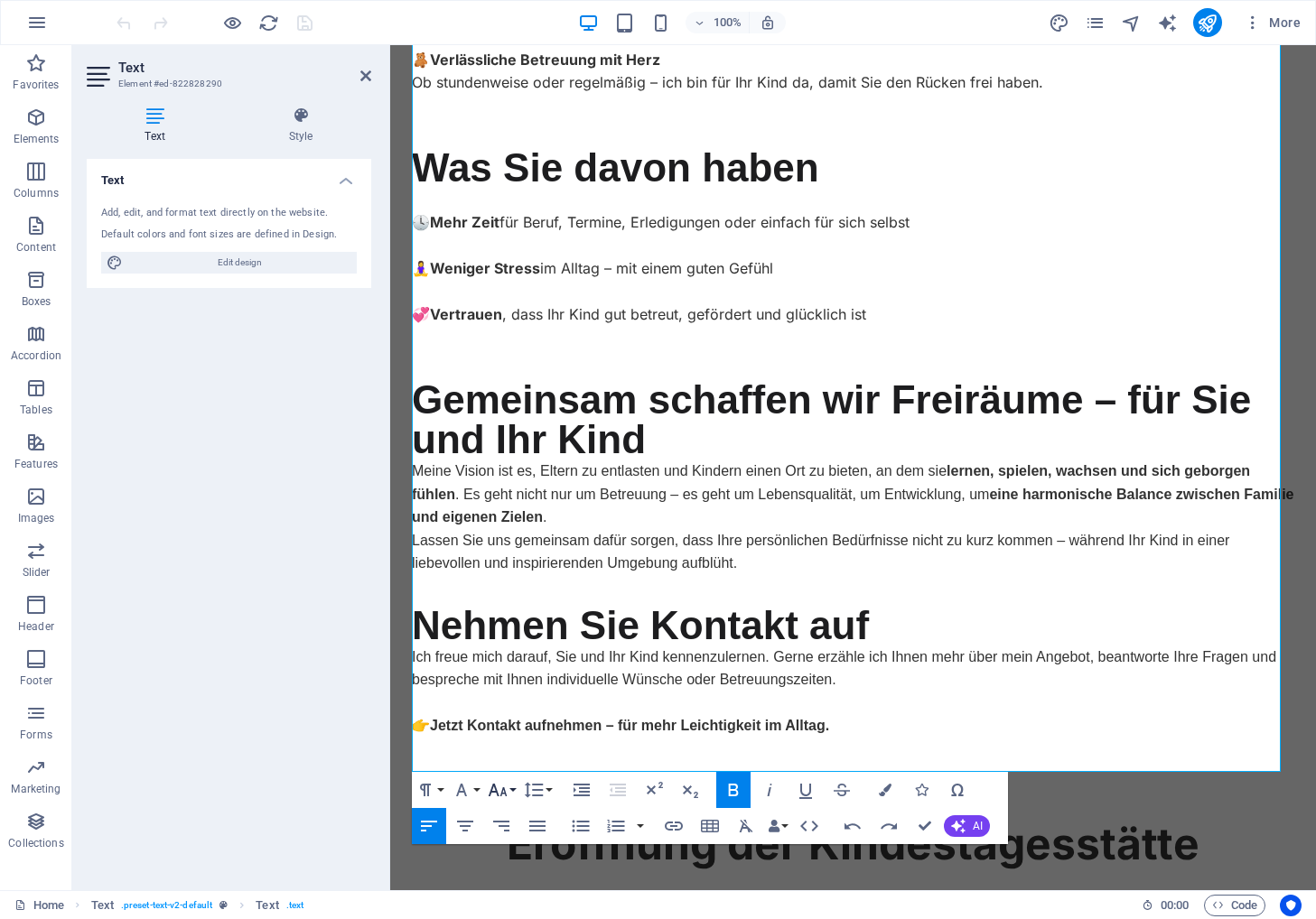 click on "Font Size" at bounding box center [501, 790] 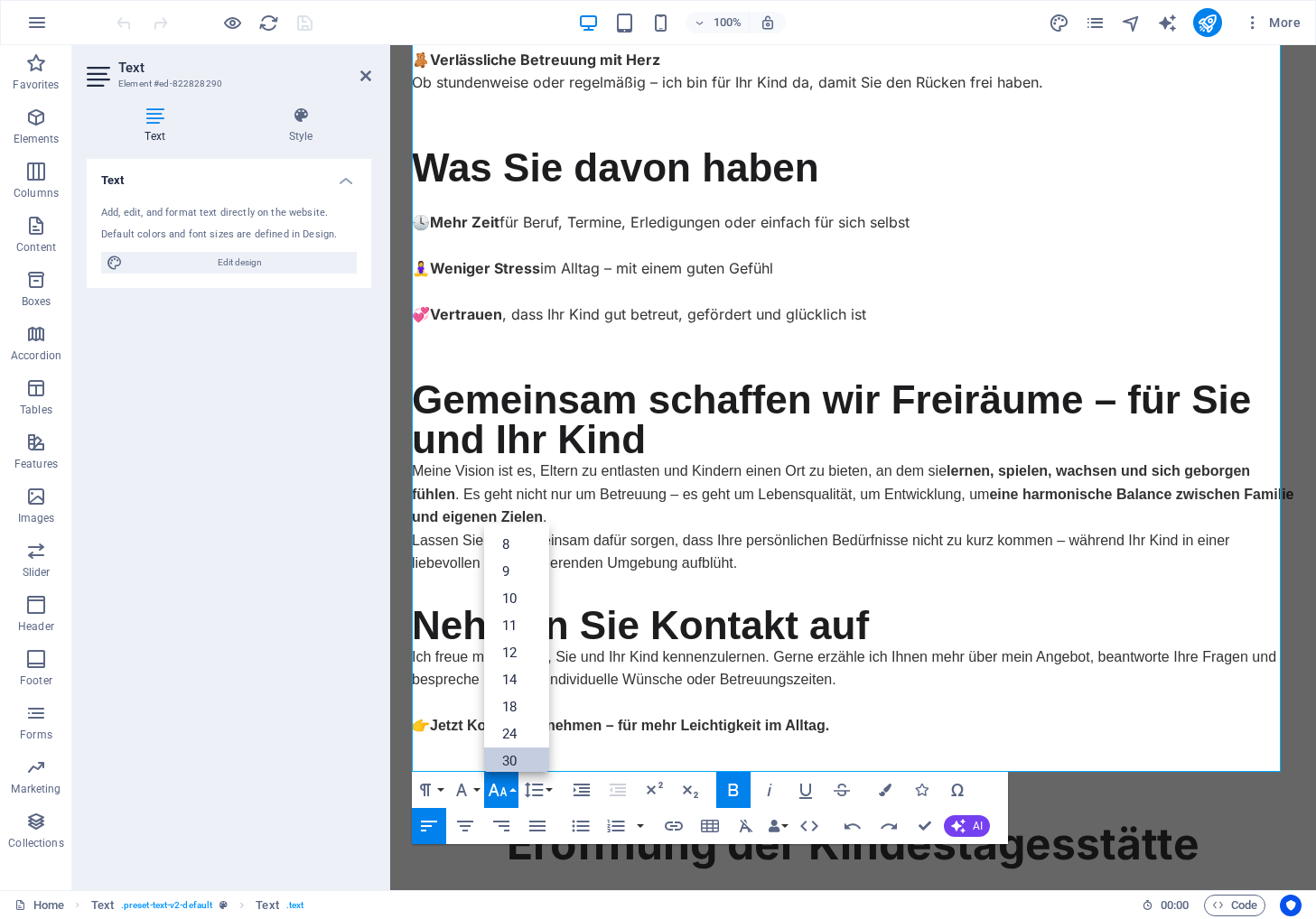 click on "30" at bounding box center (517, 761) 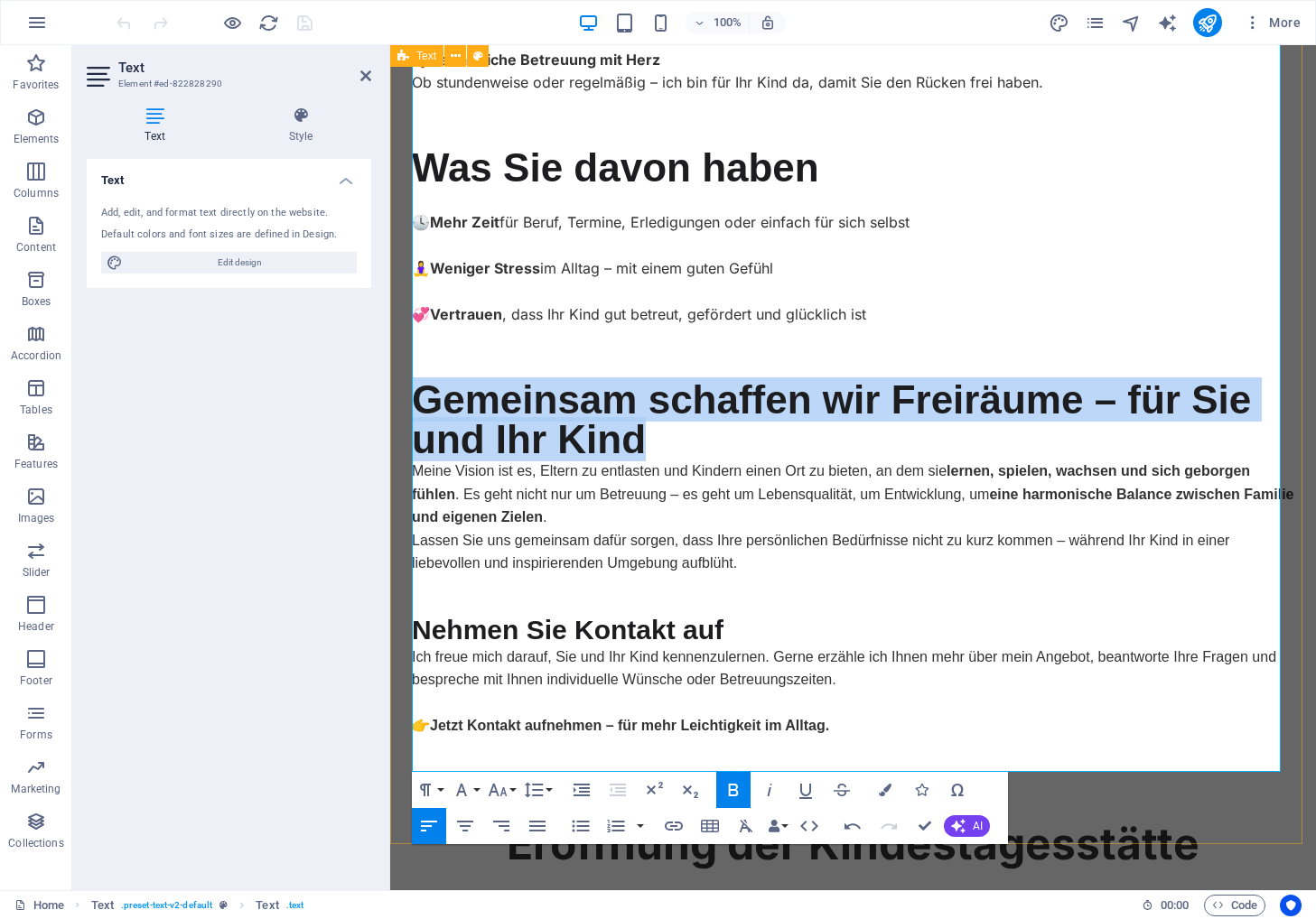 drag, startPoint x: 668, startPoint y: 470, endPoint x: 405, endPoint y: 435, distance: 265.31868 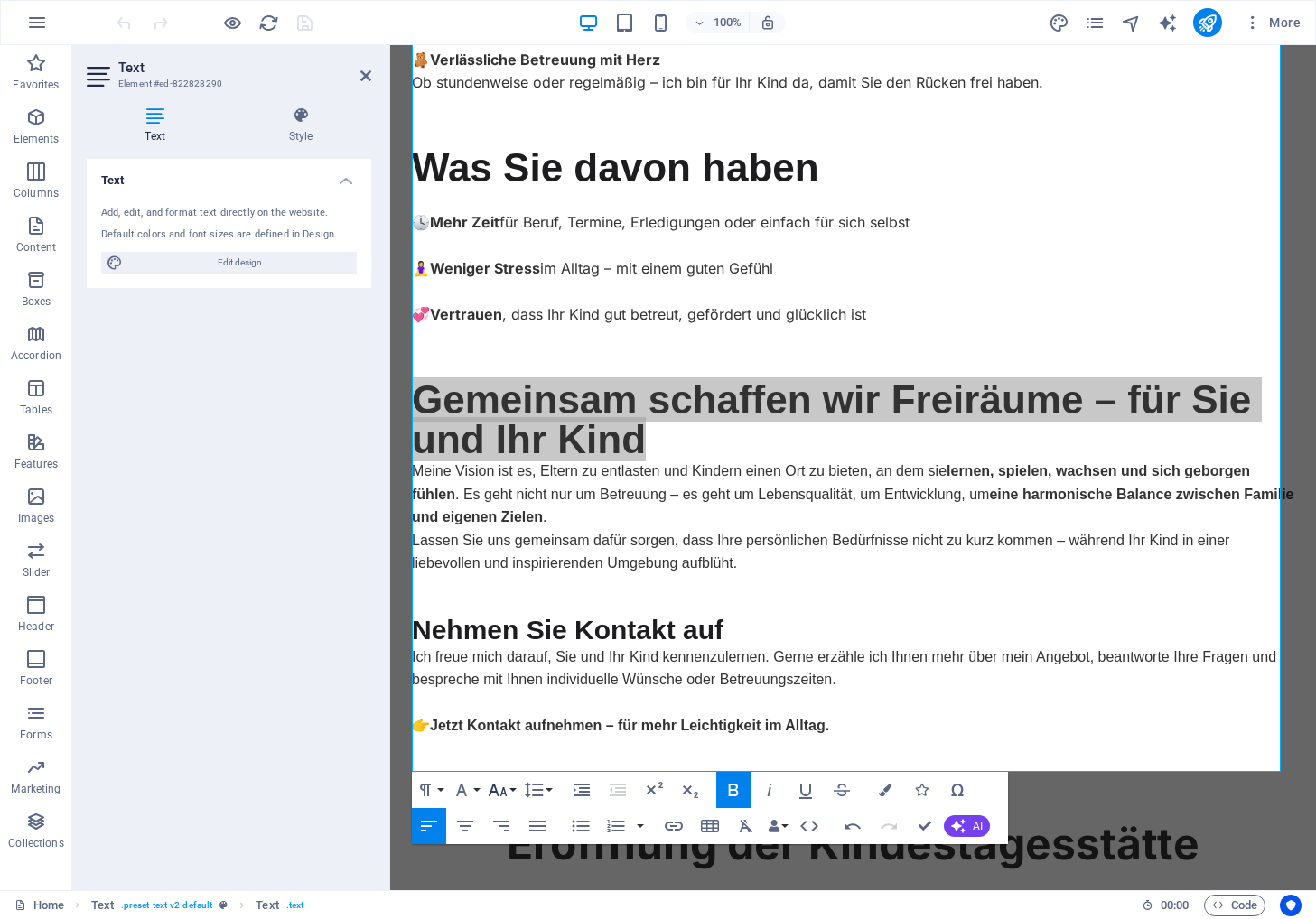 click on "Font Size" at bounding box center [501, 790] 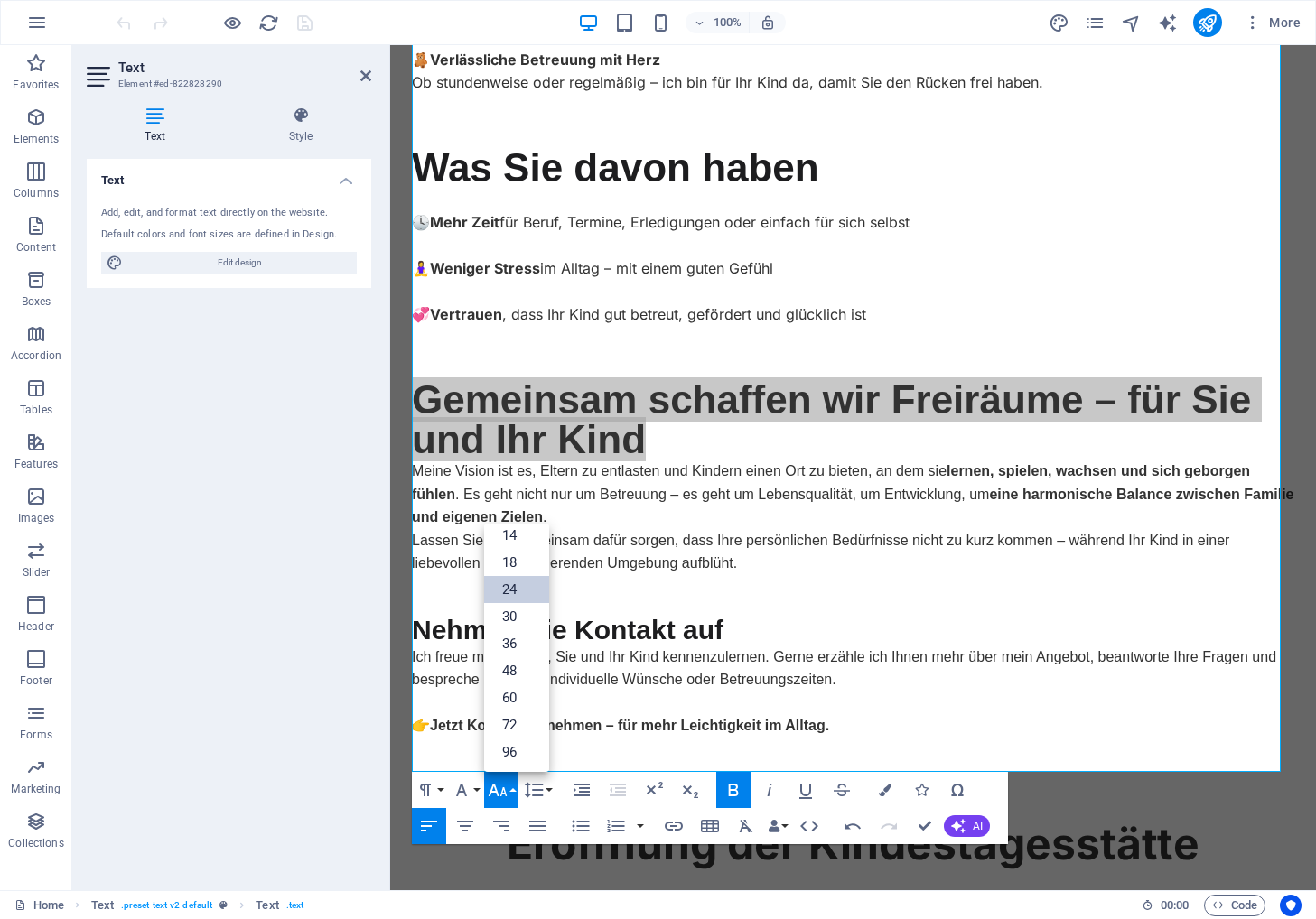 scroll, scrollTop: 145, scrollLeft: 0, axis: vertical 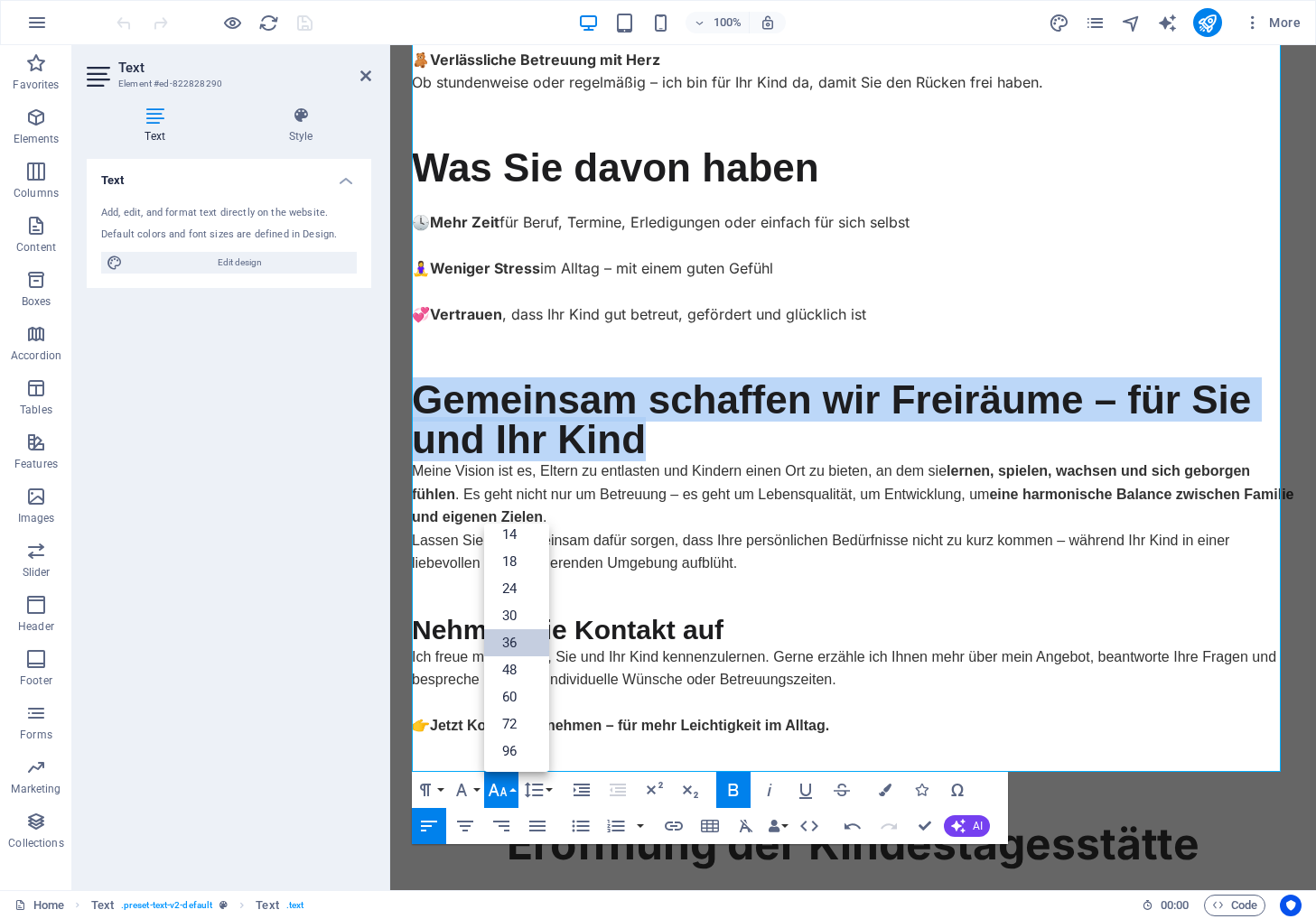 click on "36" at bounding box center [517, 643] 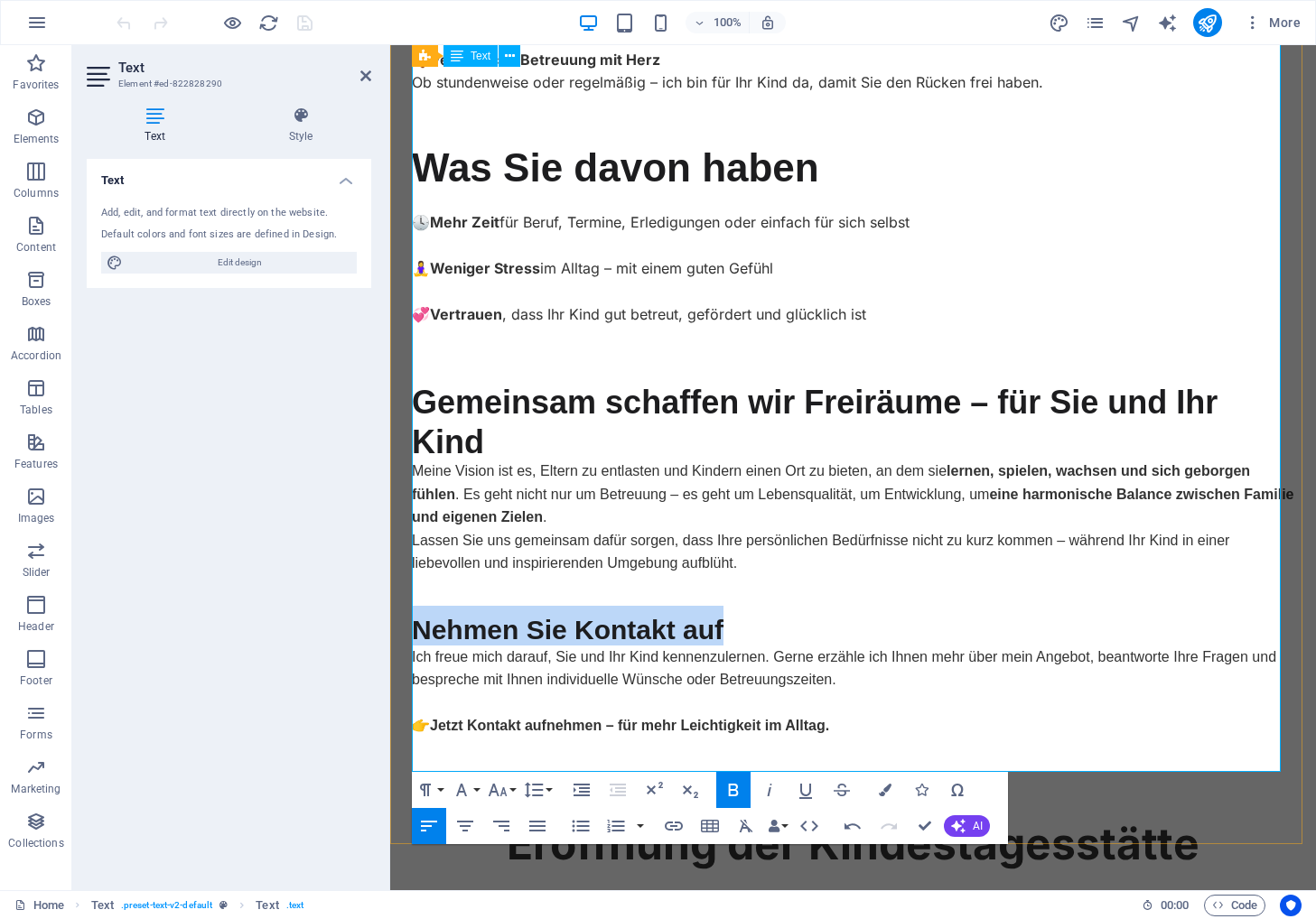 drag, startPoint x: 742, startPoint y: 664, endPoint x: 436, endPoint y: 656, distance: 306.10456 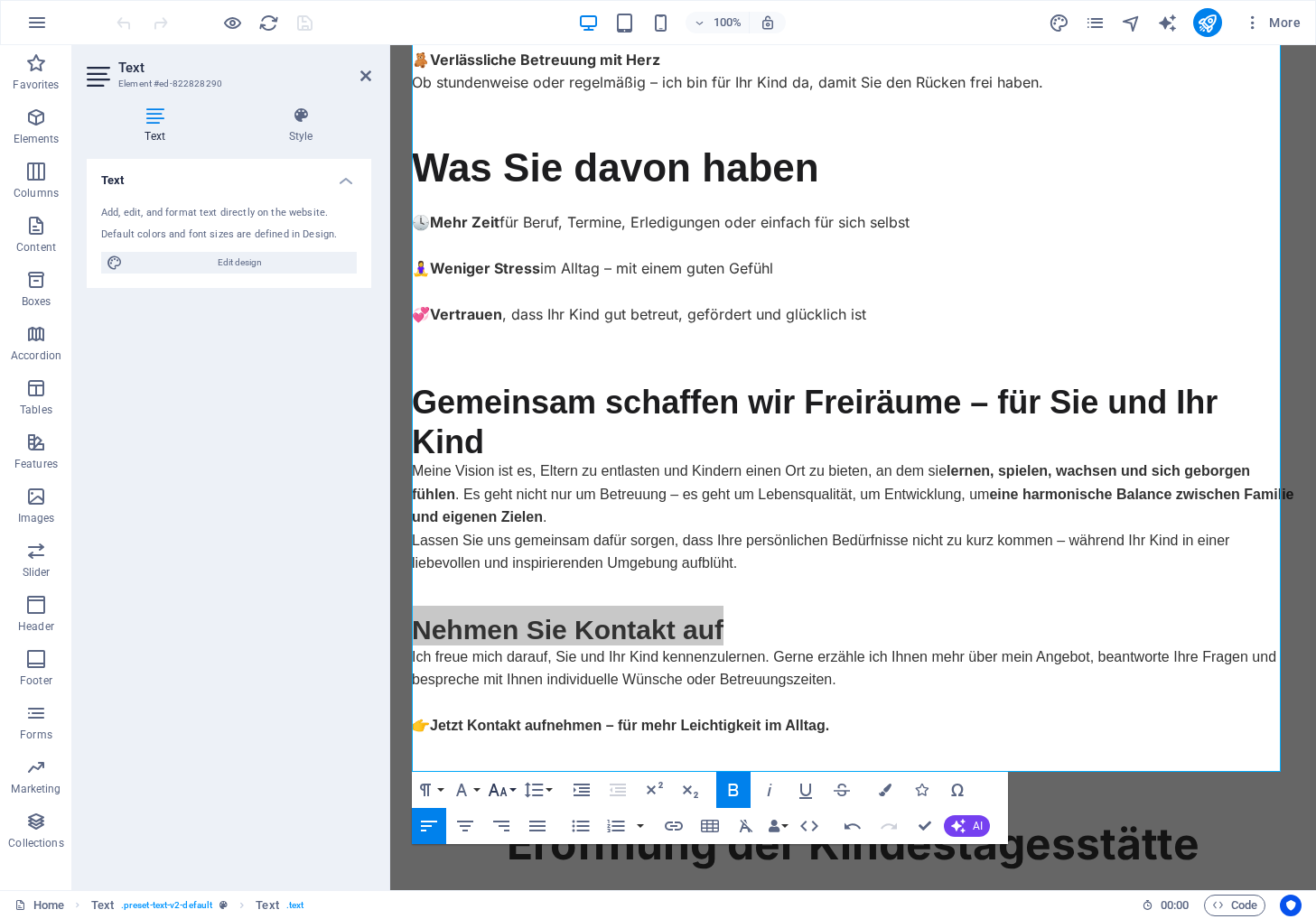 click 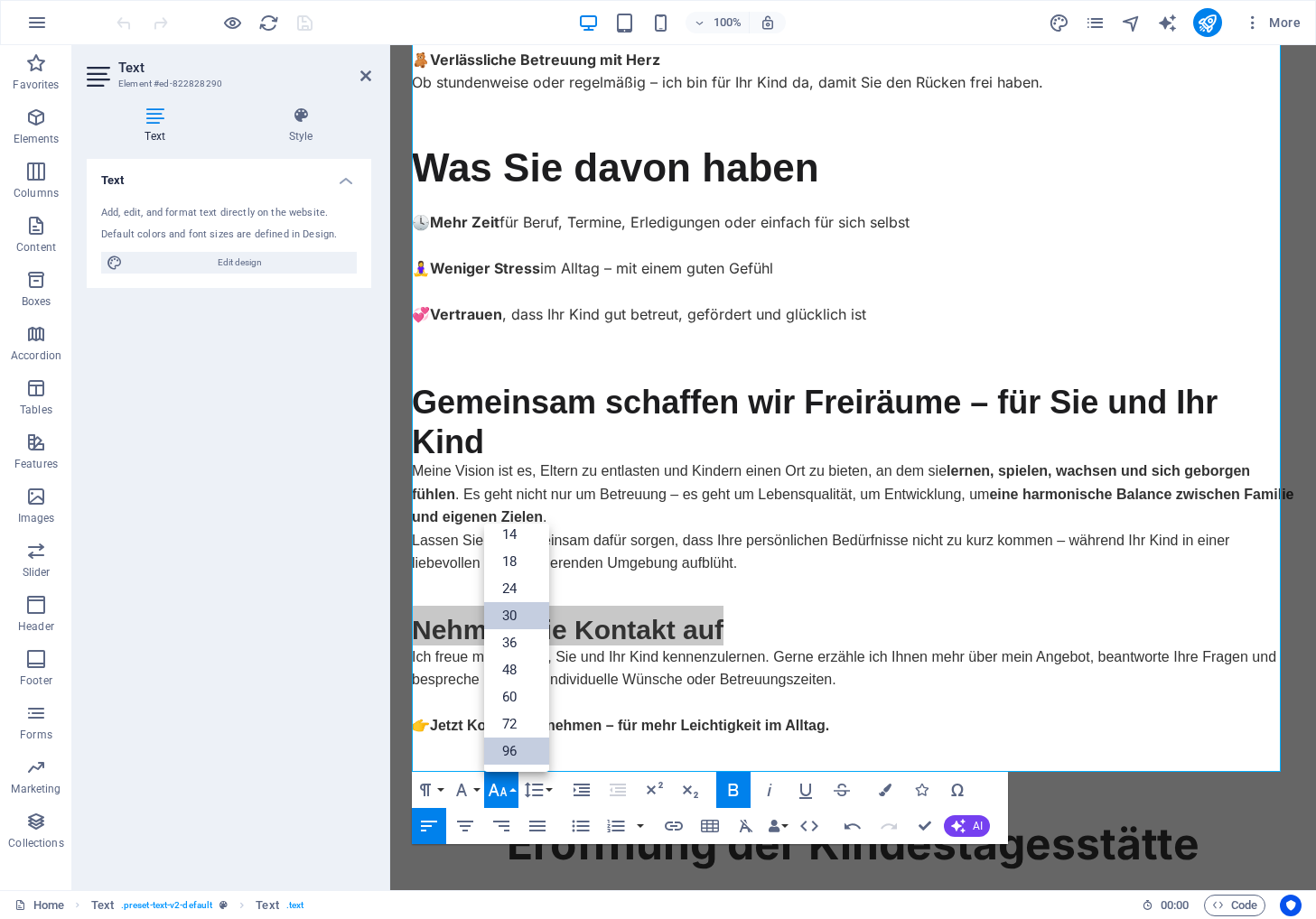 scroll, scrollTop: 145, scrollLeft: 0, axis: vertical 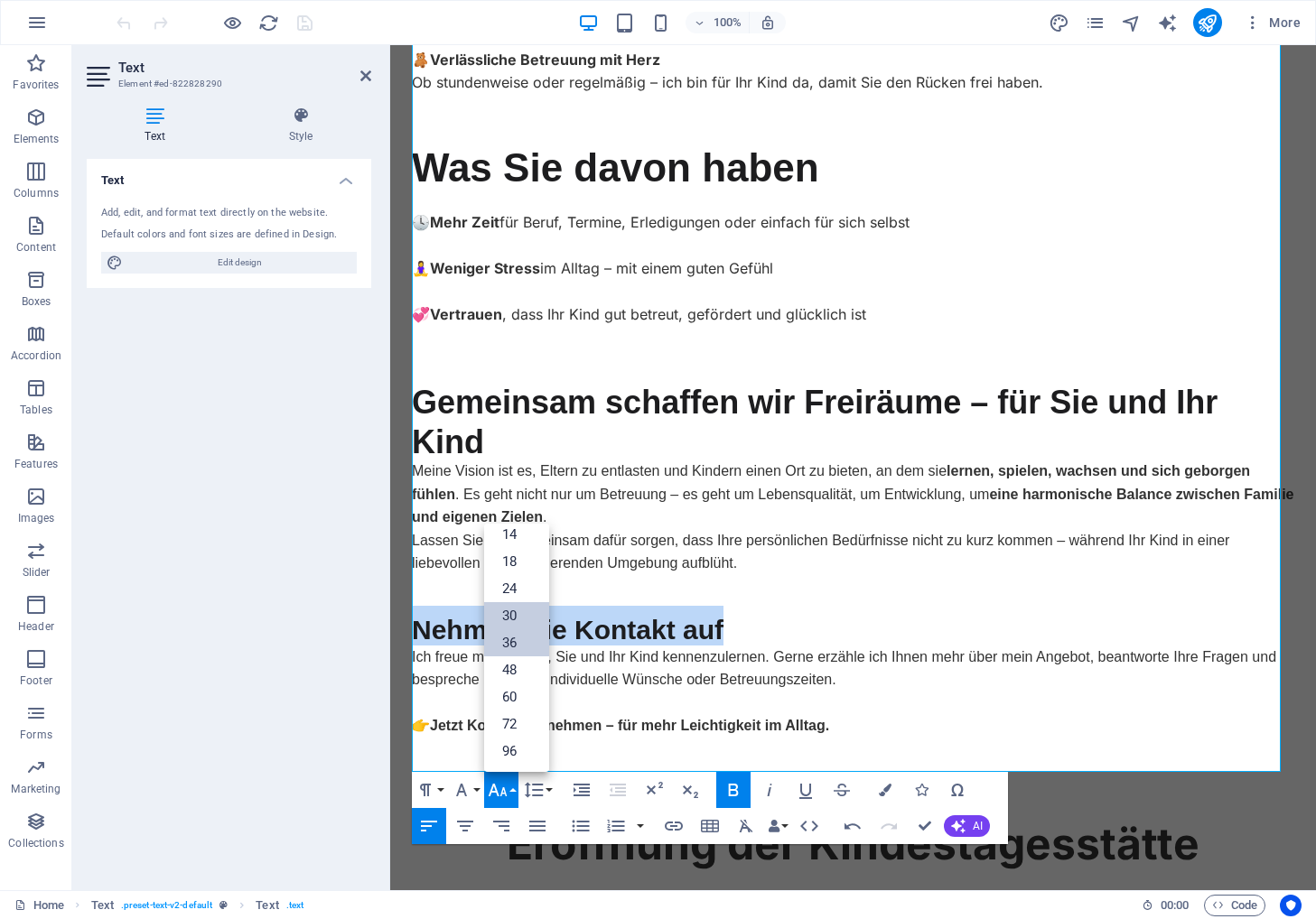click on "36" at bounding box center (517, 643) 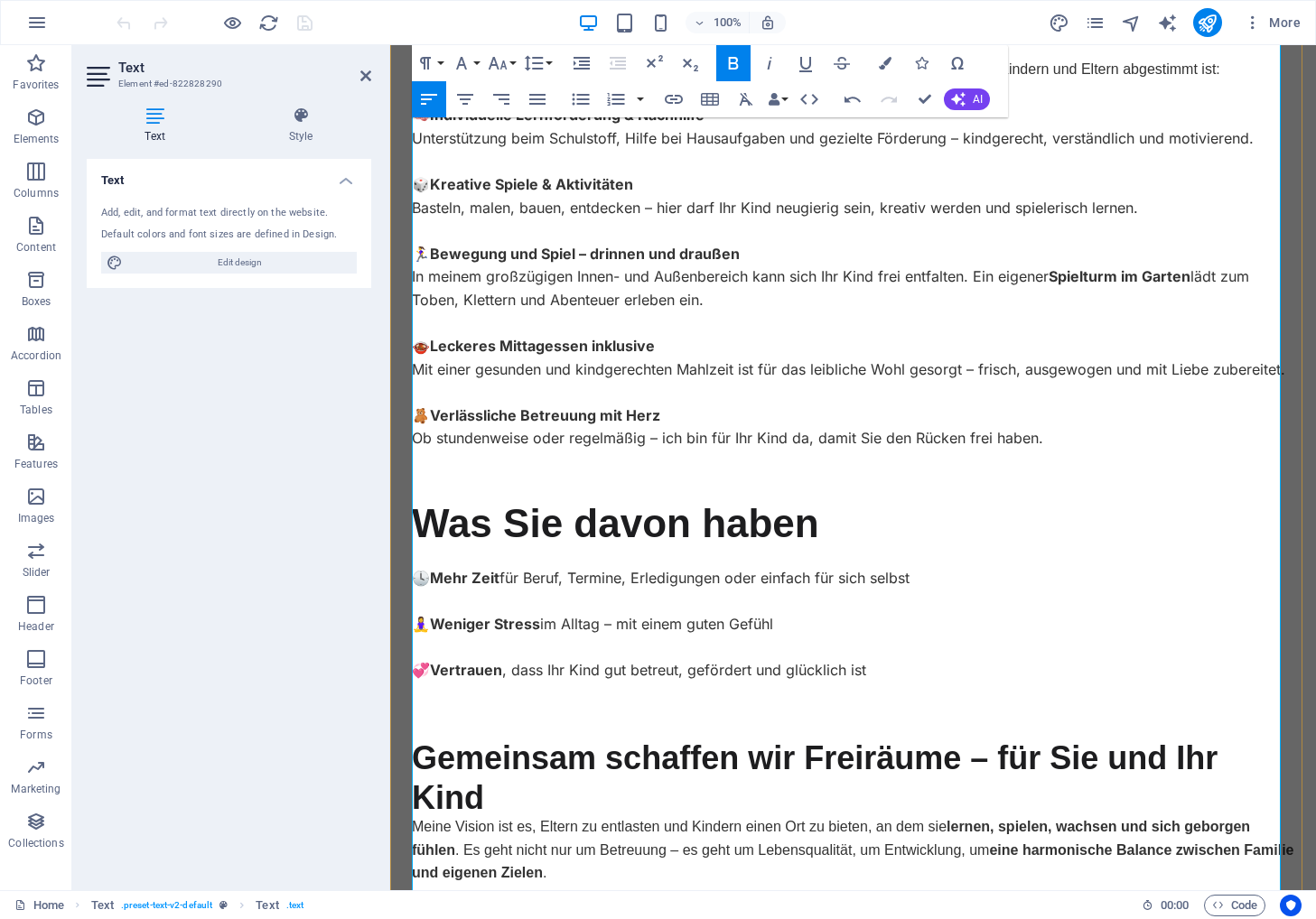 scroll, scrollTop: 473, scrollLeft: 0, axis: vertical 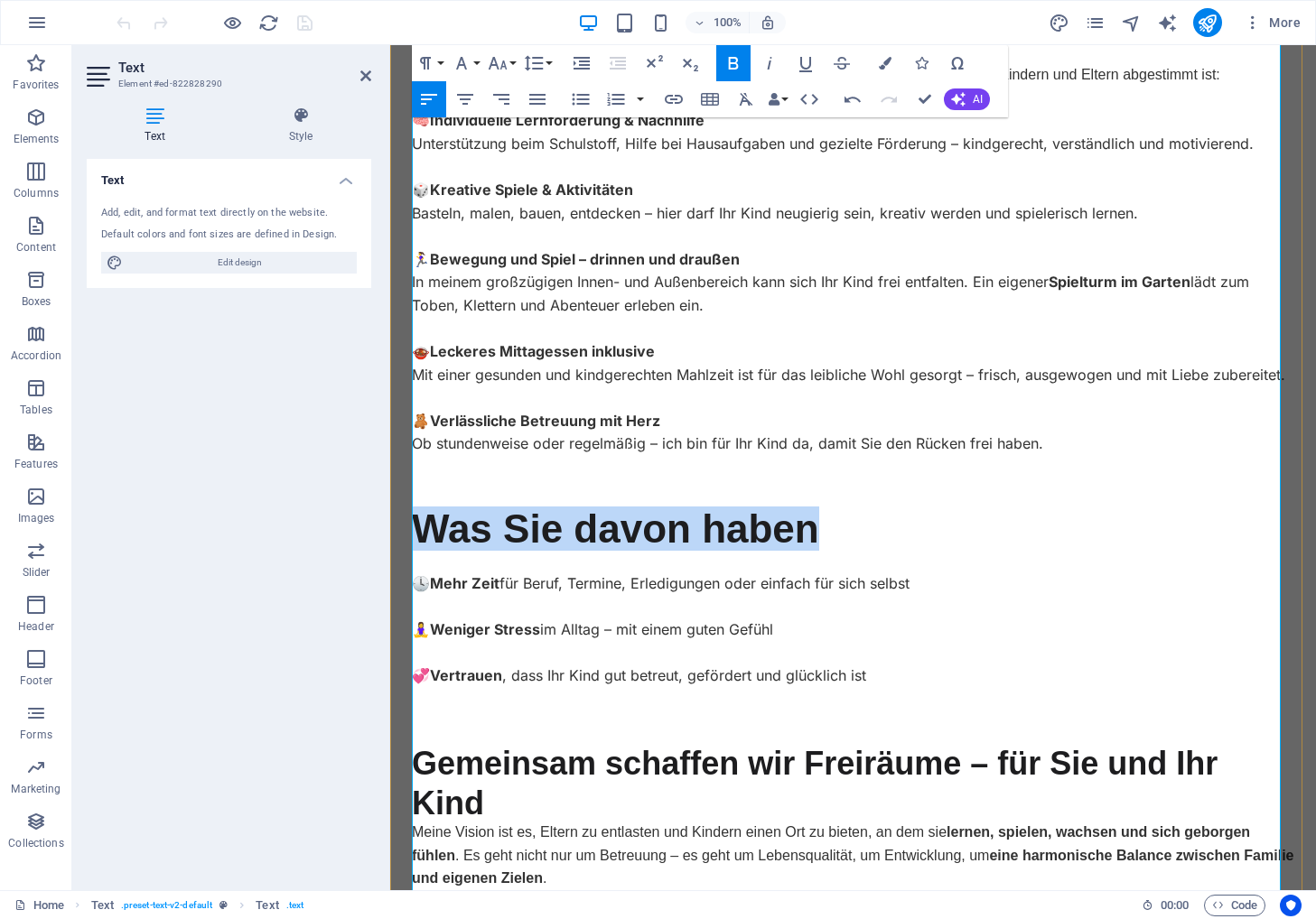 drag, startPoint x: 807, startPoint y: 561, endPoint x: 412, endPoint y: 554, distance: 395.06202 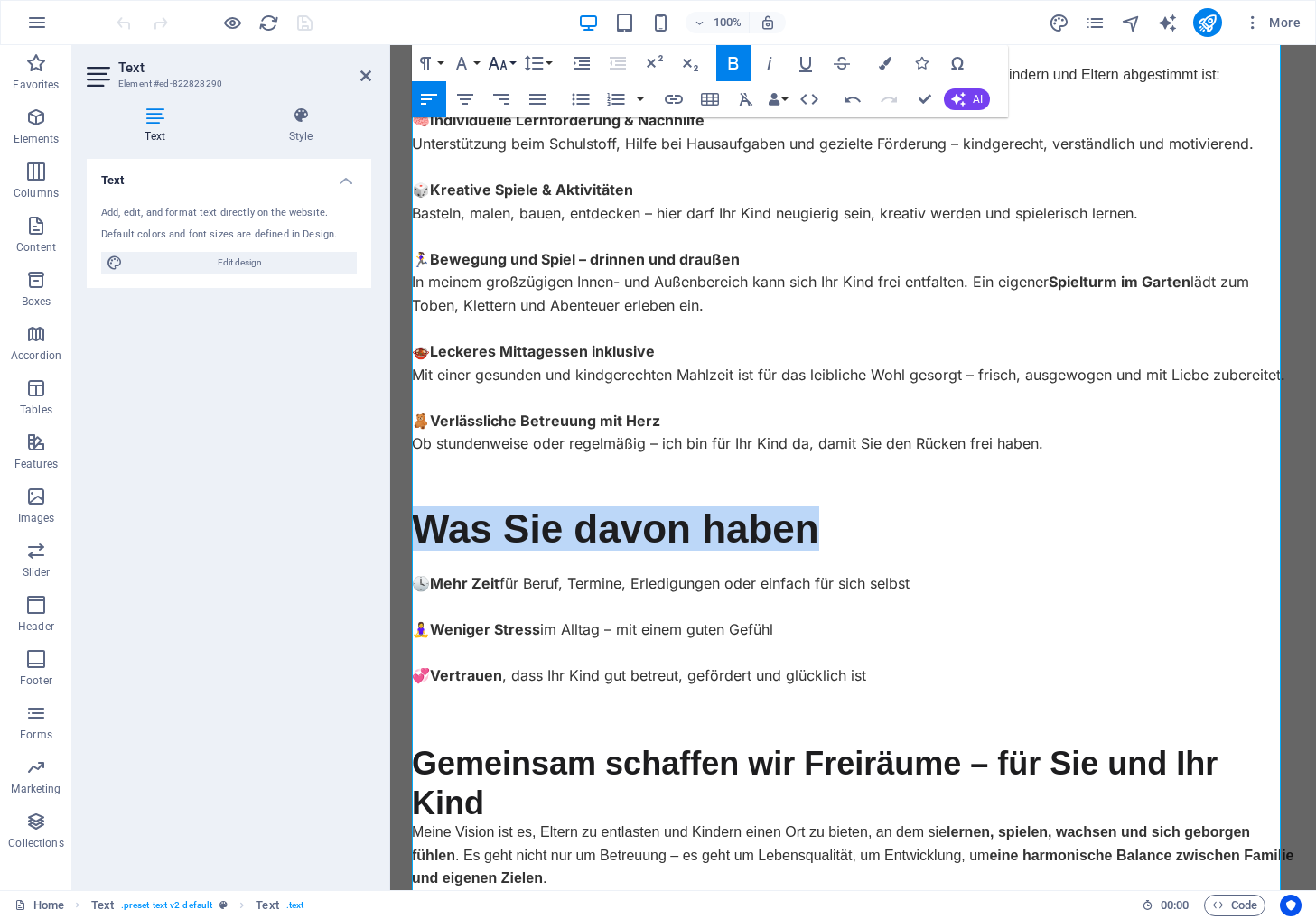 click on "Font Size" at bounding box center [501, 63] 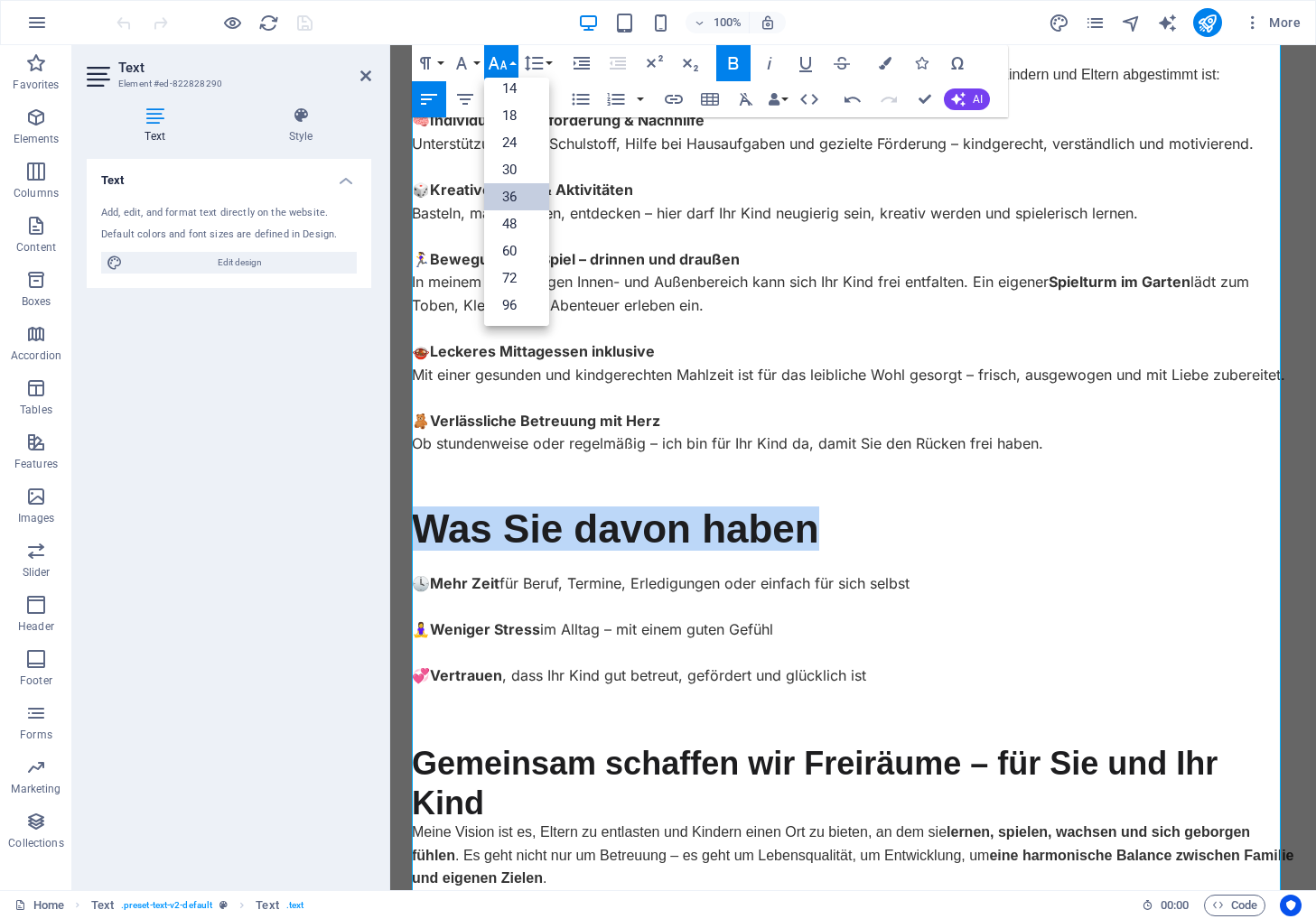 click on "36" at bounding box center [517, 197] 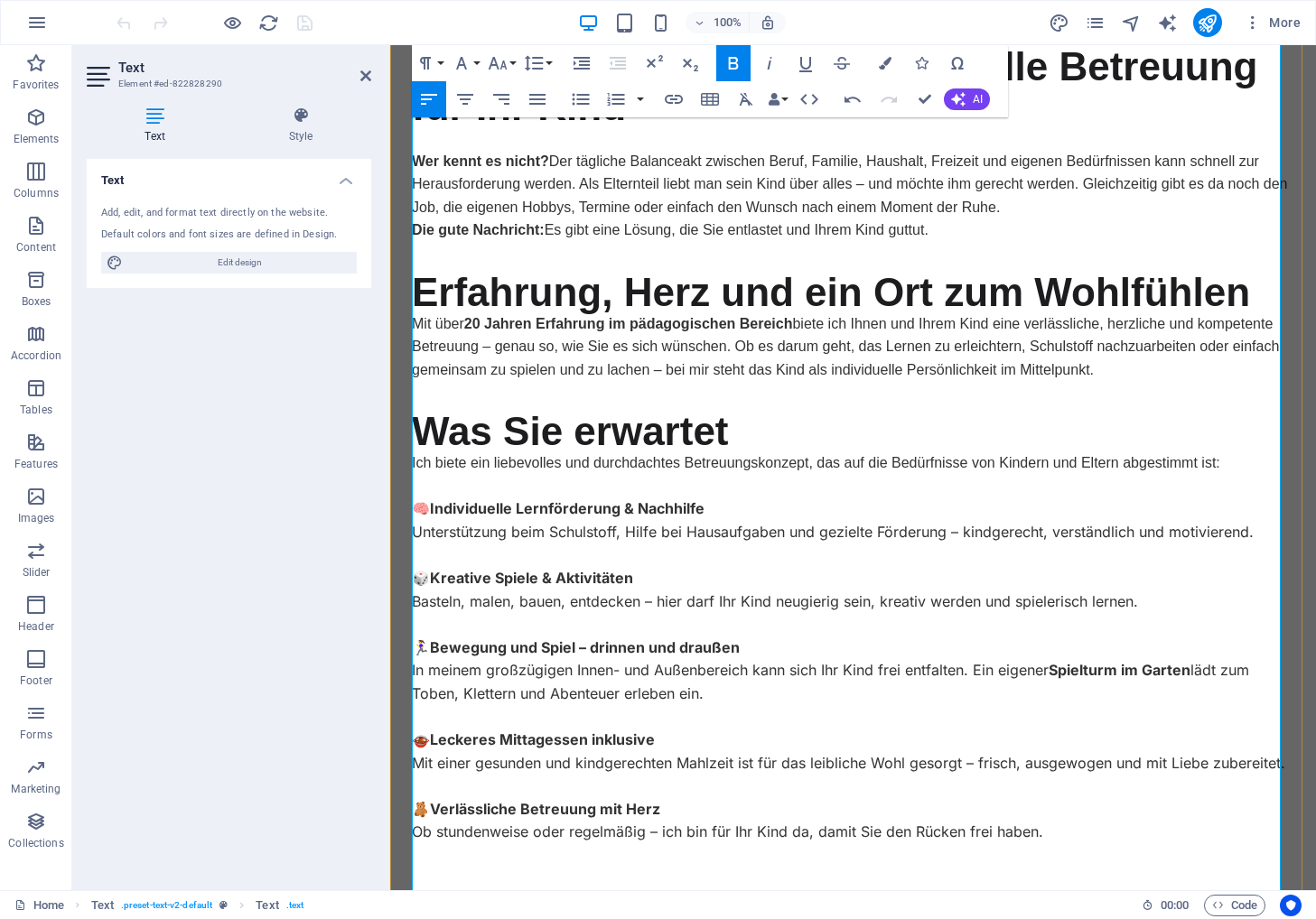 scroll, scrollTop: 22, scrollLeft: 0, axis: vertical 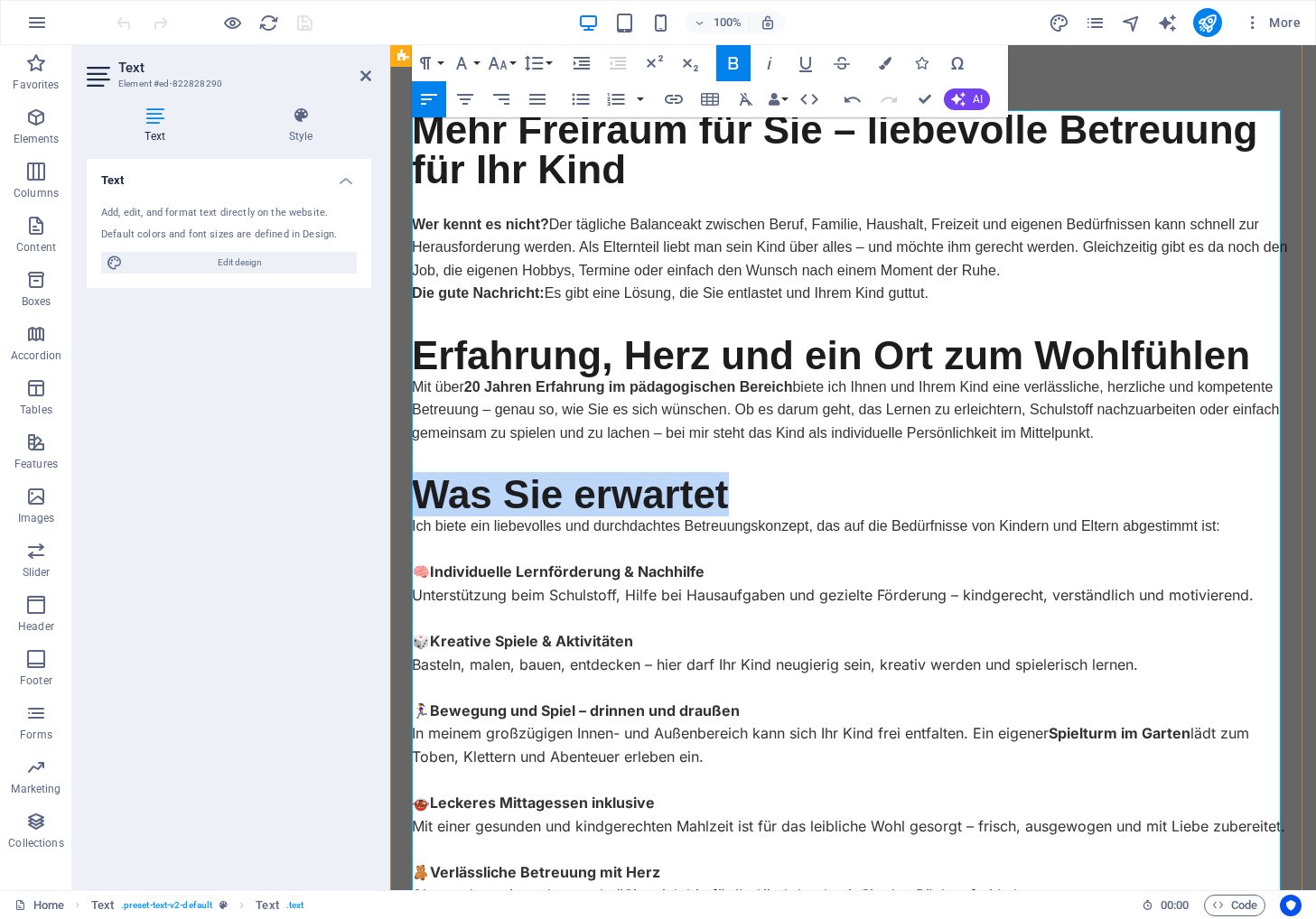 drag, startPoint x: 758, startPoint y: 499, endPoint x: 397, endPoint y: 492, distance: 361.07 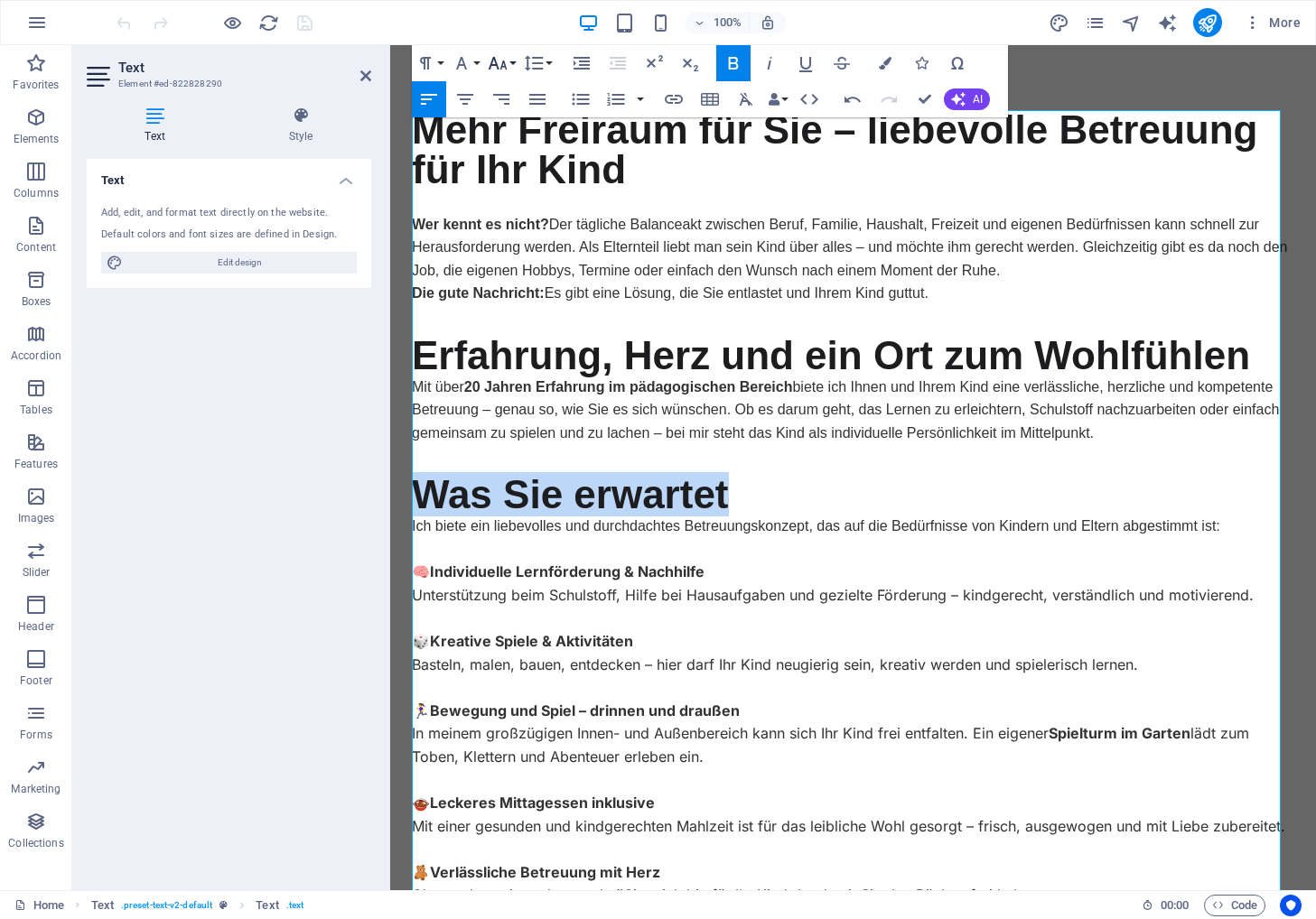 click on "Font Size" at bounding box center [501, 63] 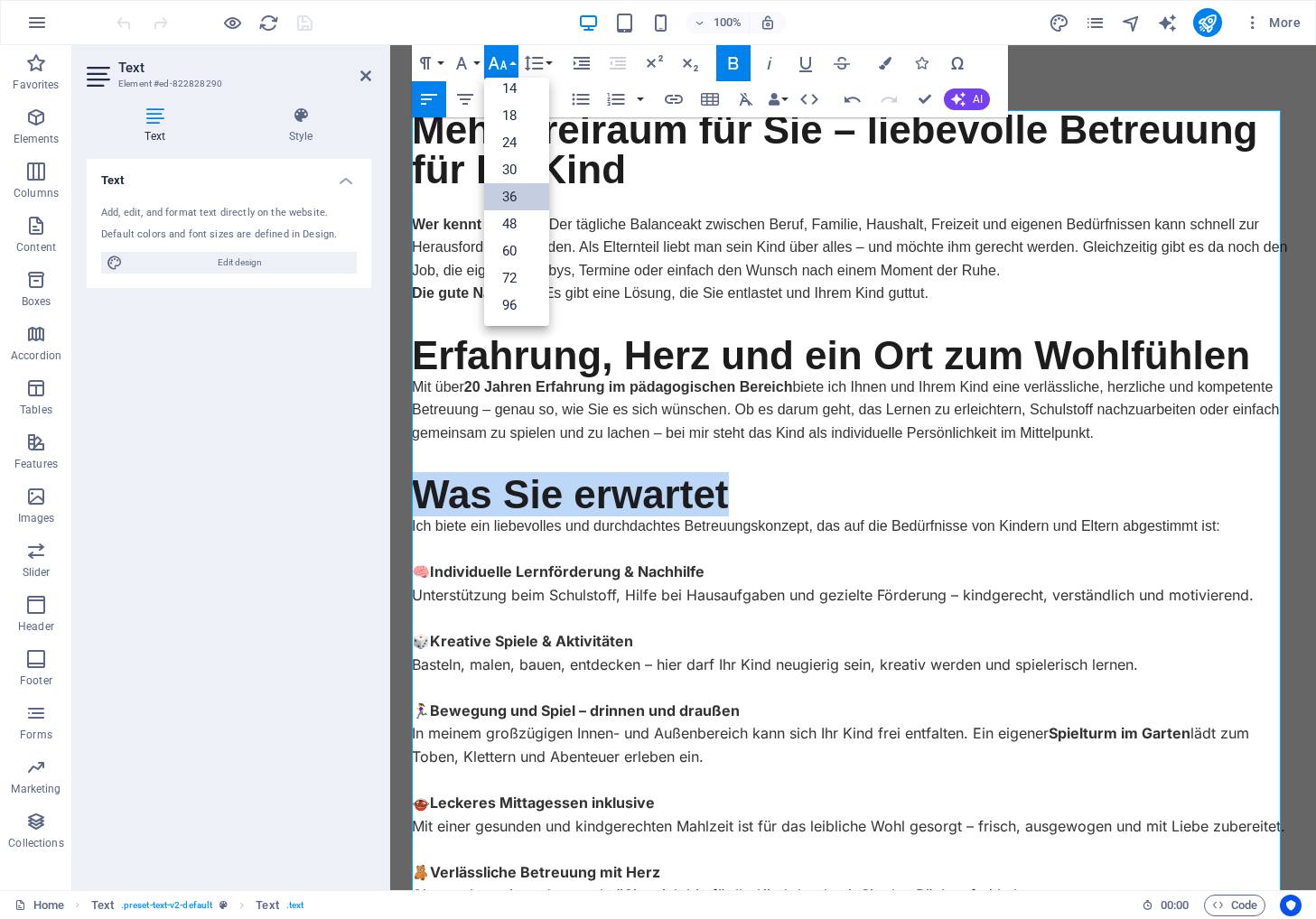 click on "36" at bounding box center (517, 197) 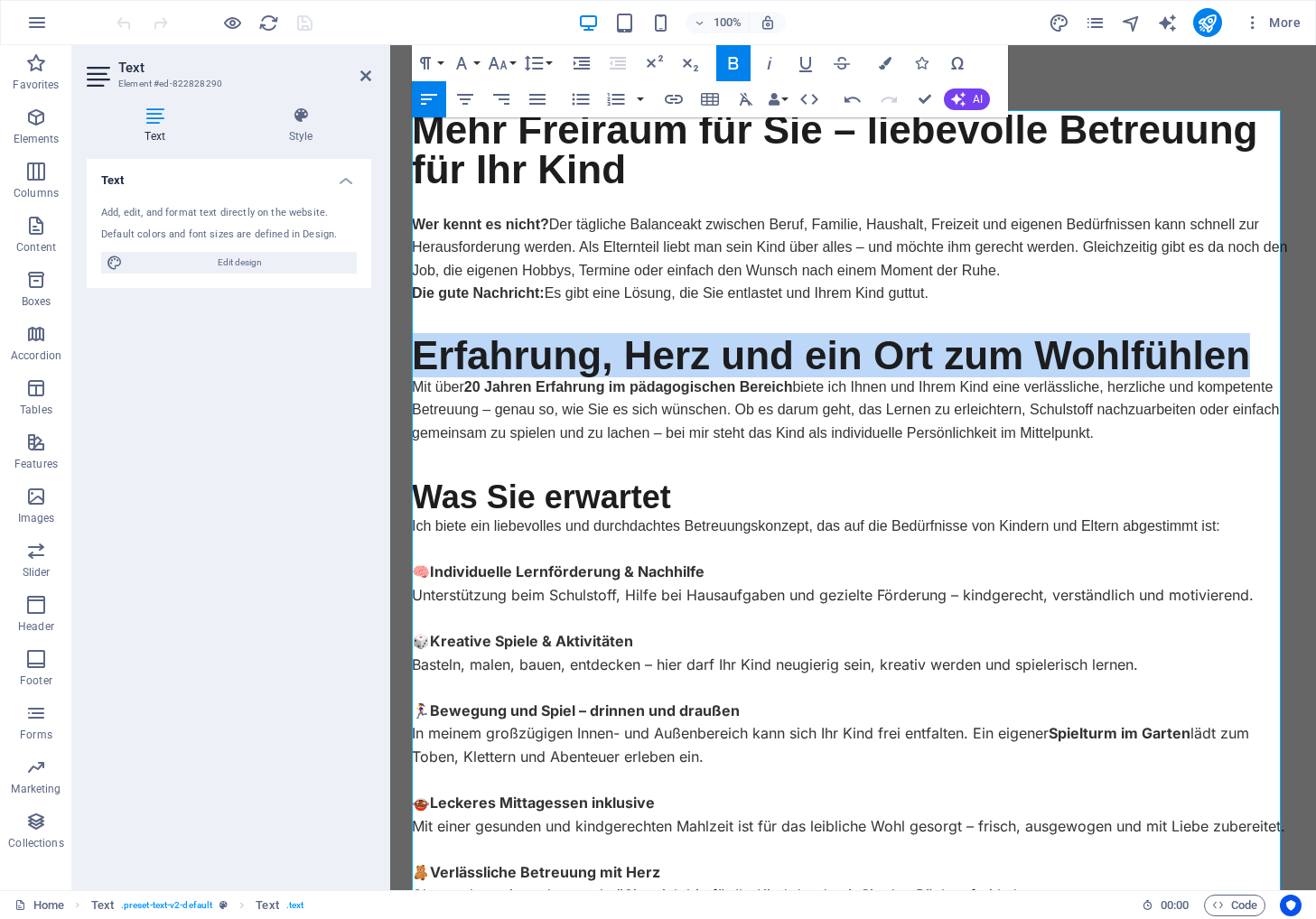 drag, startPoint x: 1209, startPoint y: 346, endPoint x: 425, endPoint y: 332, distance: 784.12499 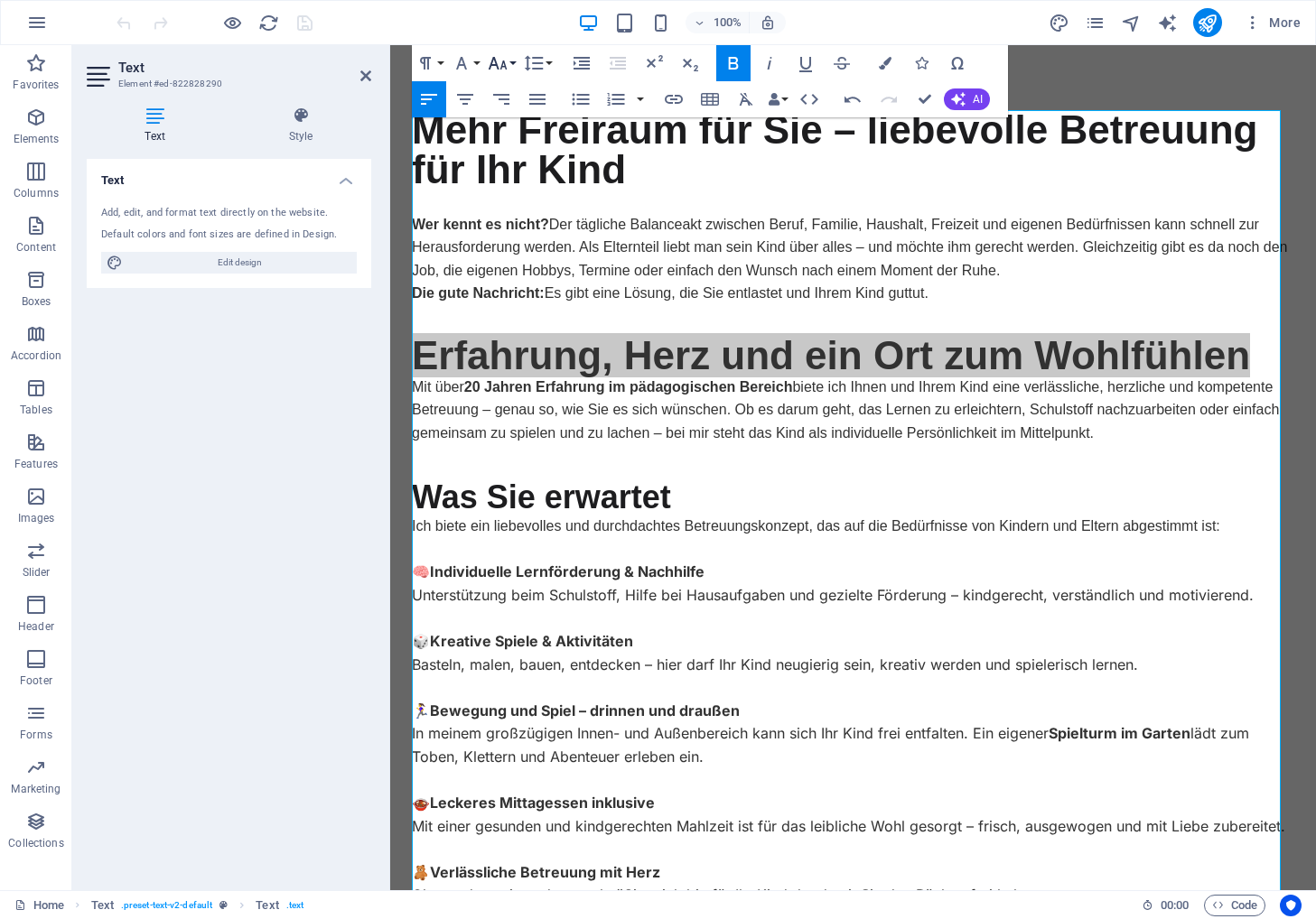 click on "Font Size" at bounding box center [501, 63] 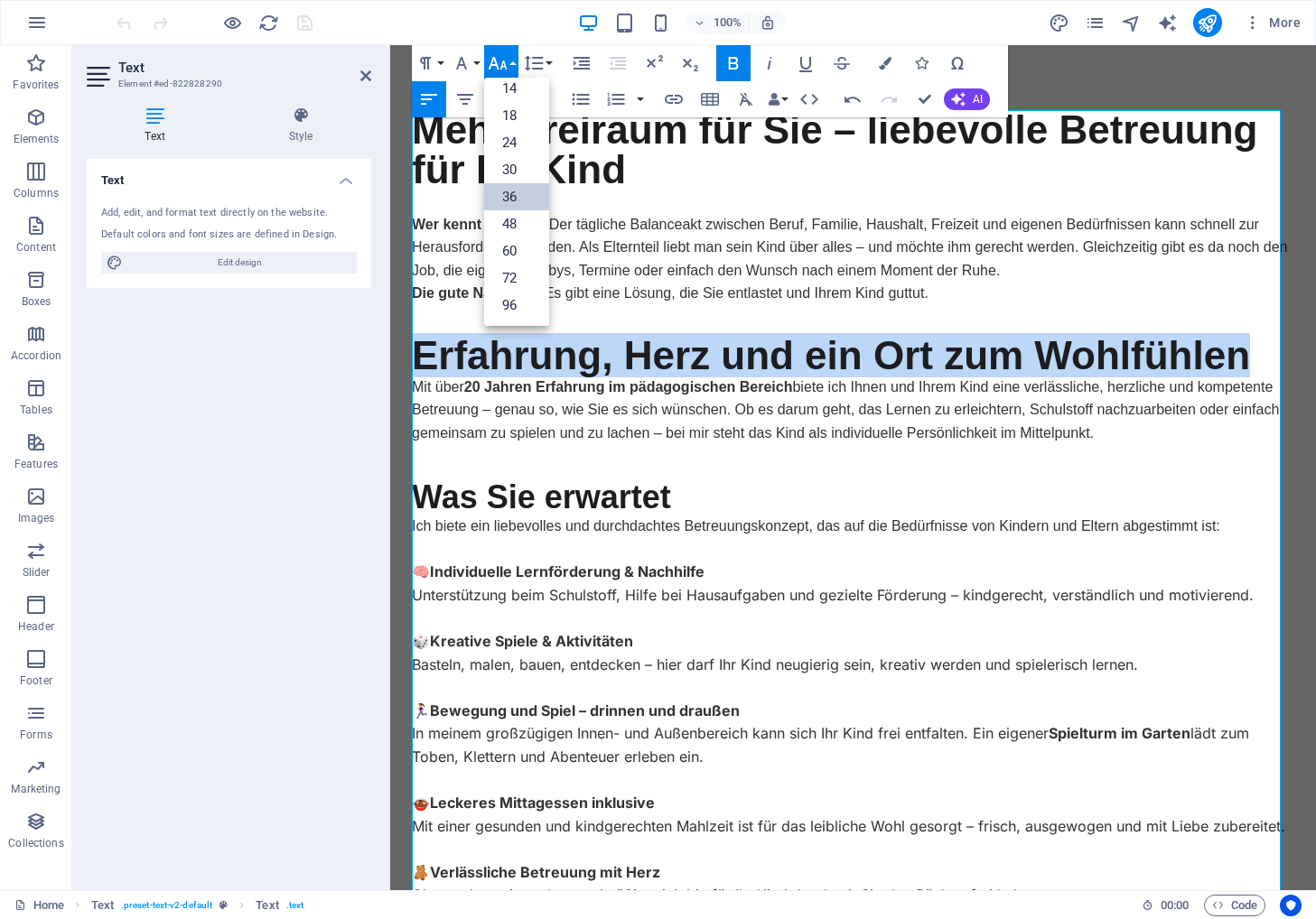 click on "36" at bounding box center [517, 197] 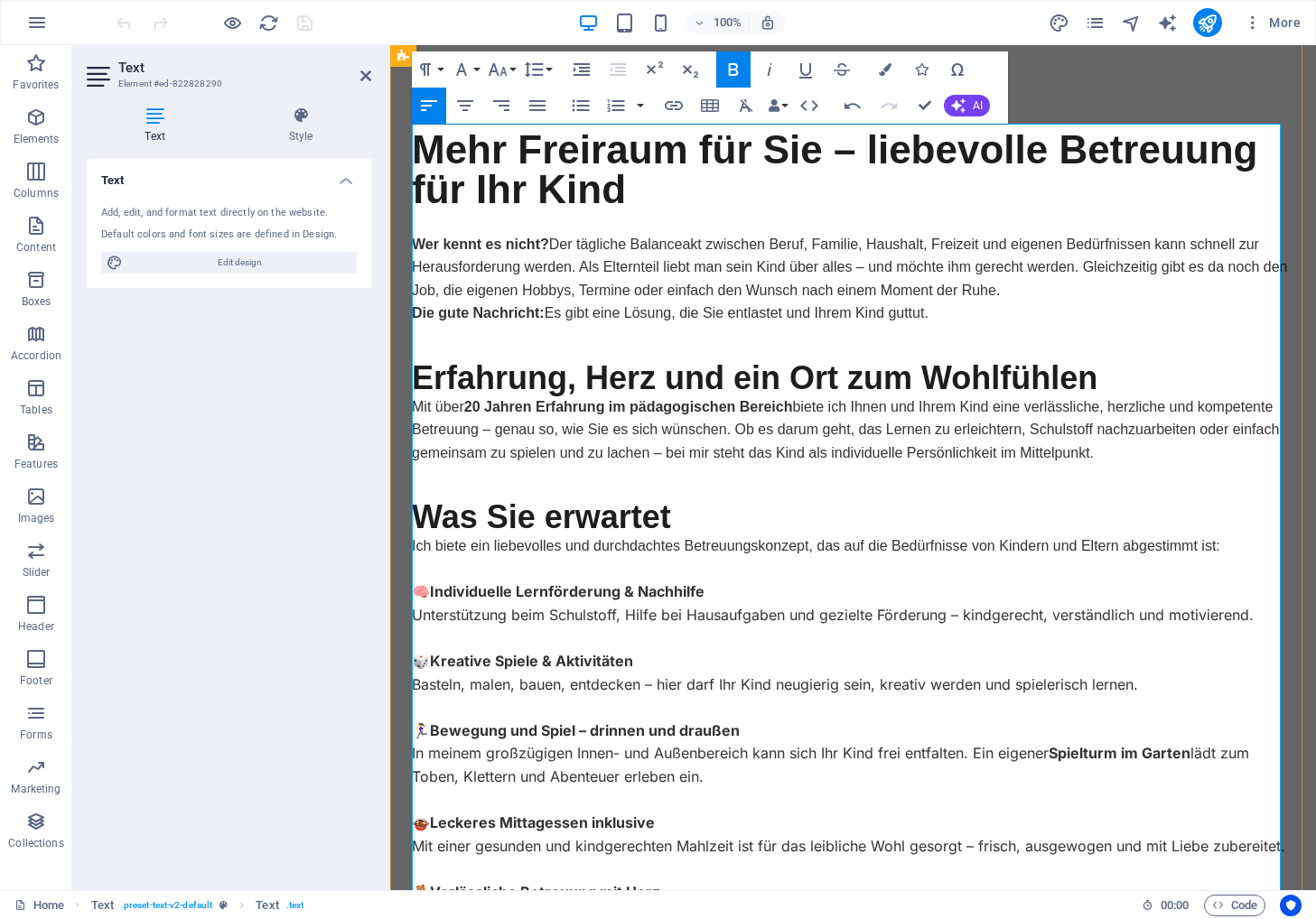 scroll, scrollTop: 0, scrollLeft: 0, axis: both 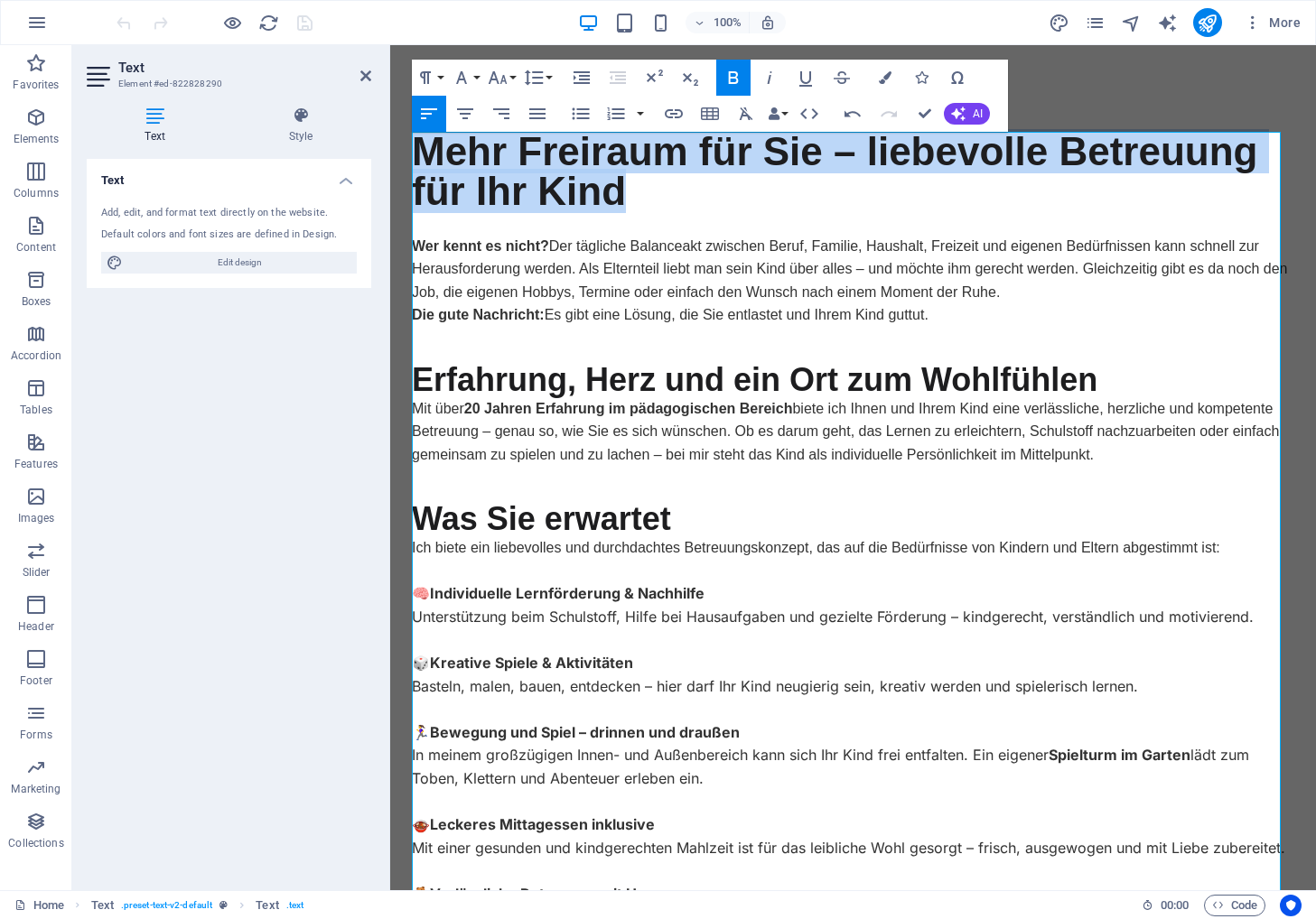 drag, startPoint x: 576, startPoint y: 181, endPoint x: 900, endPoint y: 142, distance: 326.3388 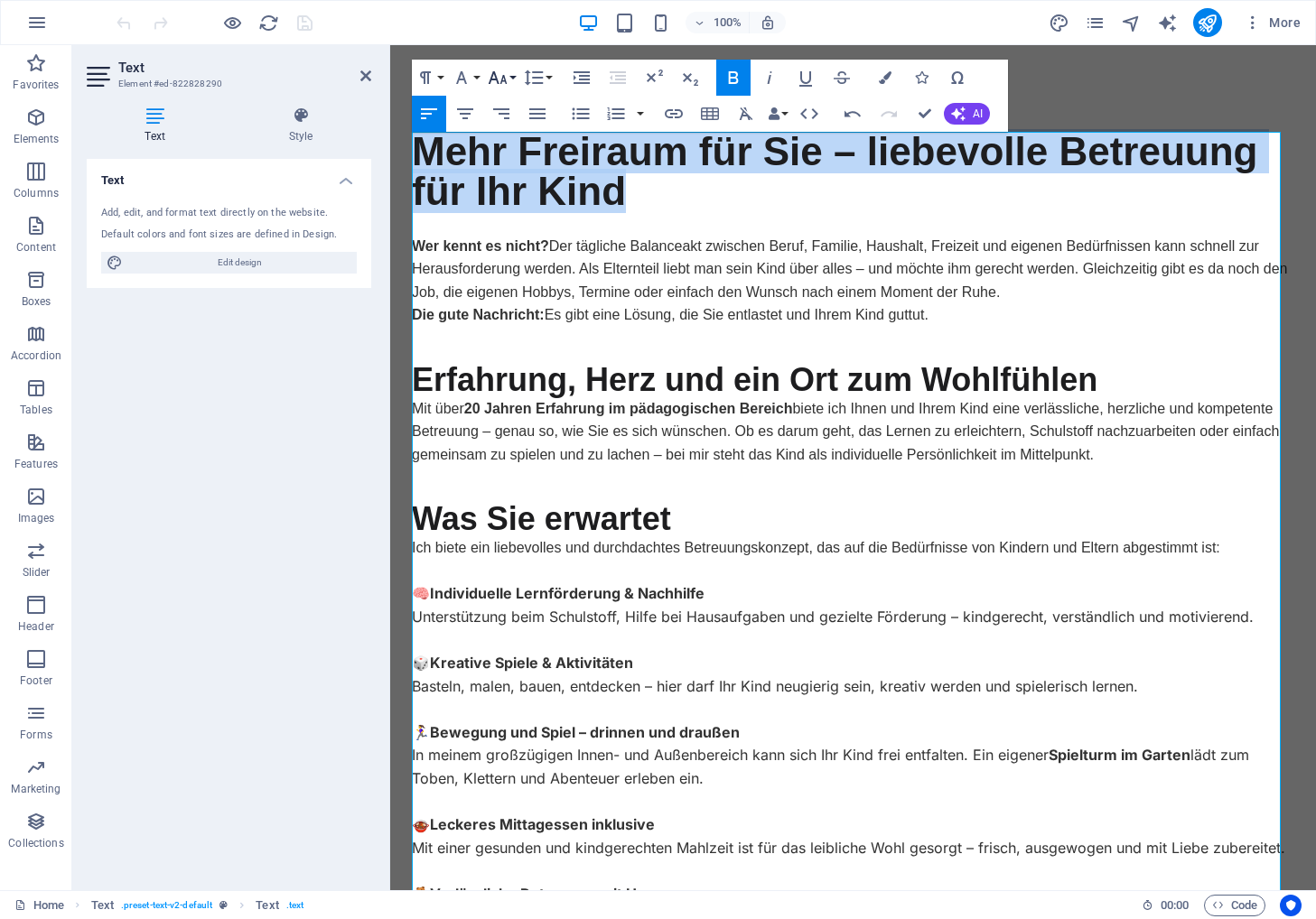 click on "Font Size" at bounding box center [501, 78] 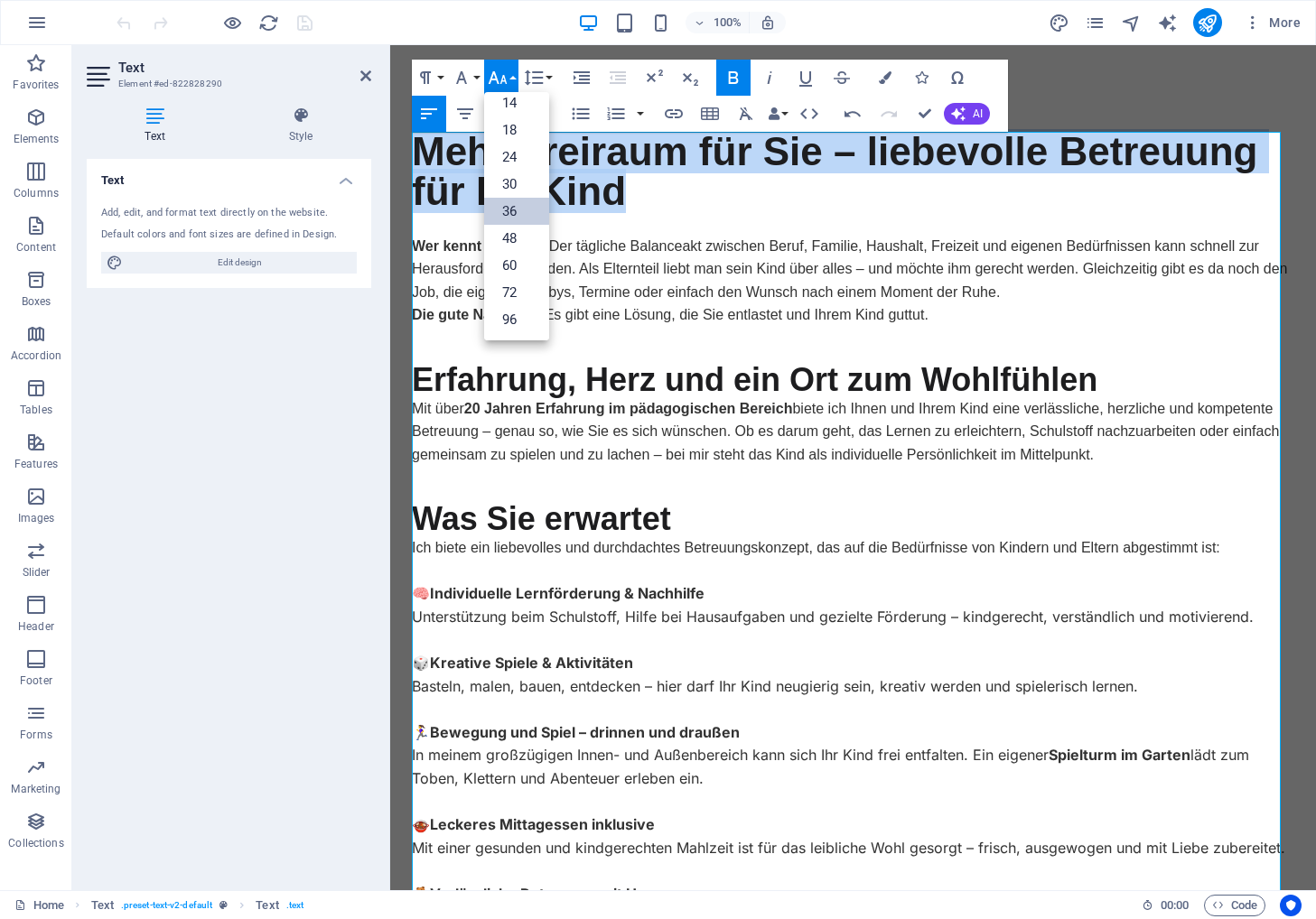 click on "36" at bounding box center (517, 211) 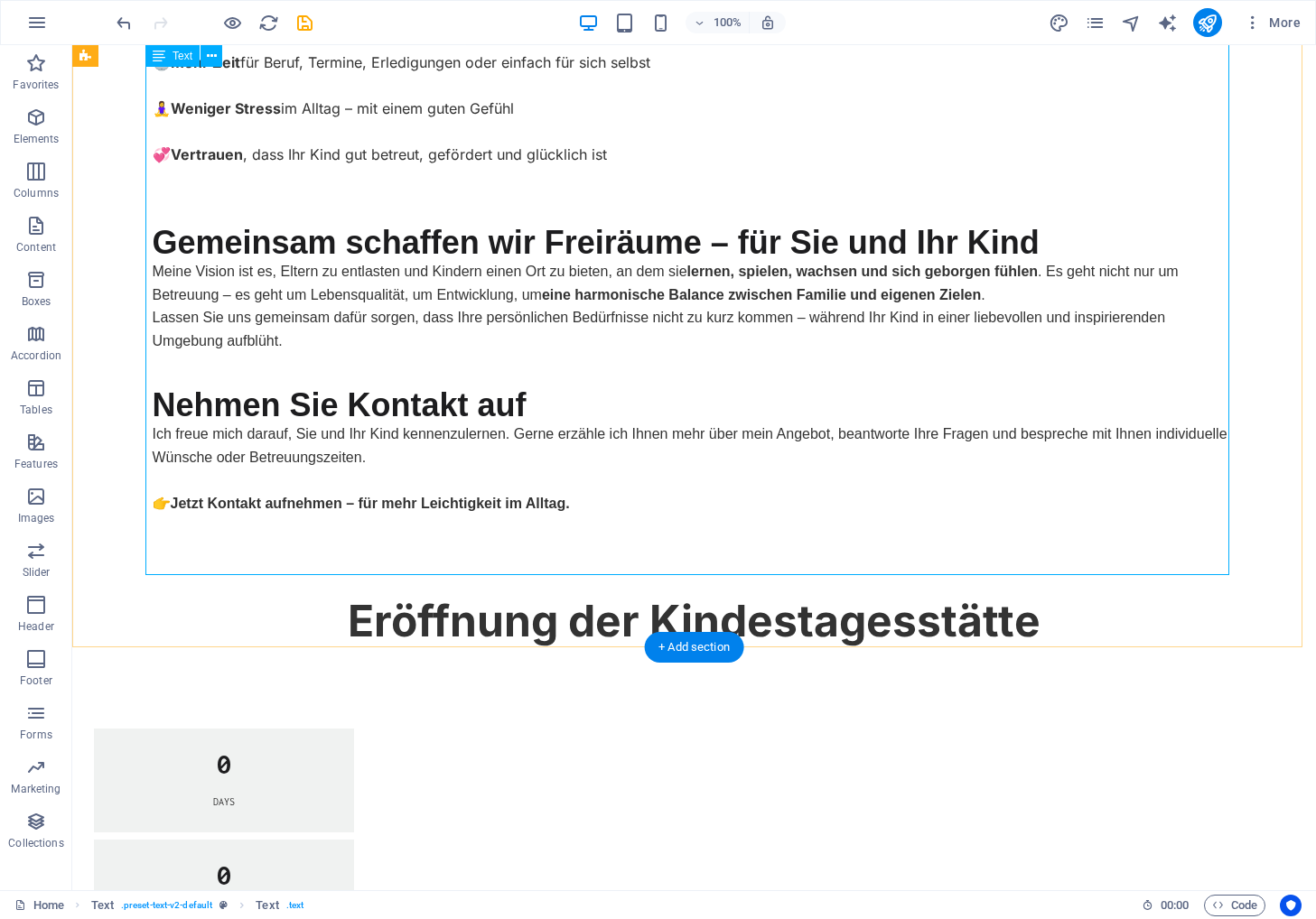 scroll, scrollTop: 978, scrollLeft: 0, axis: vertical 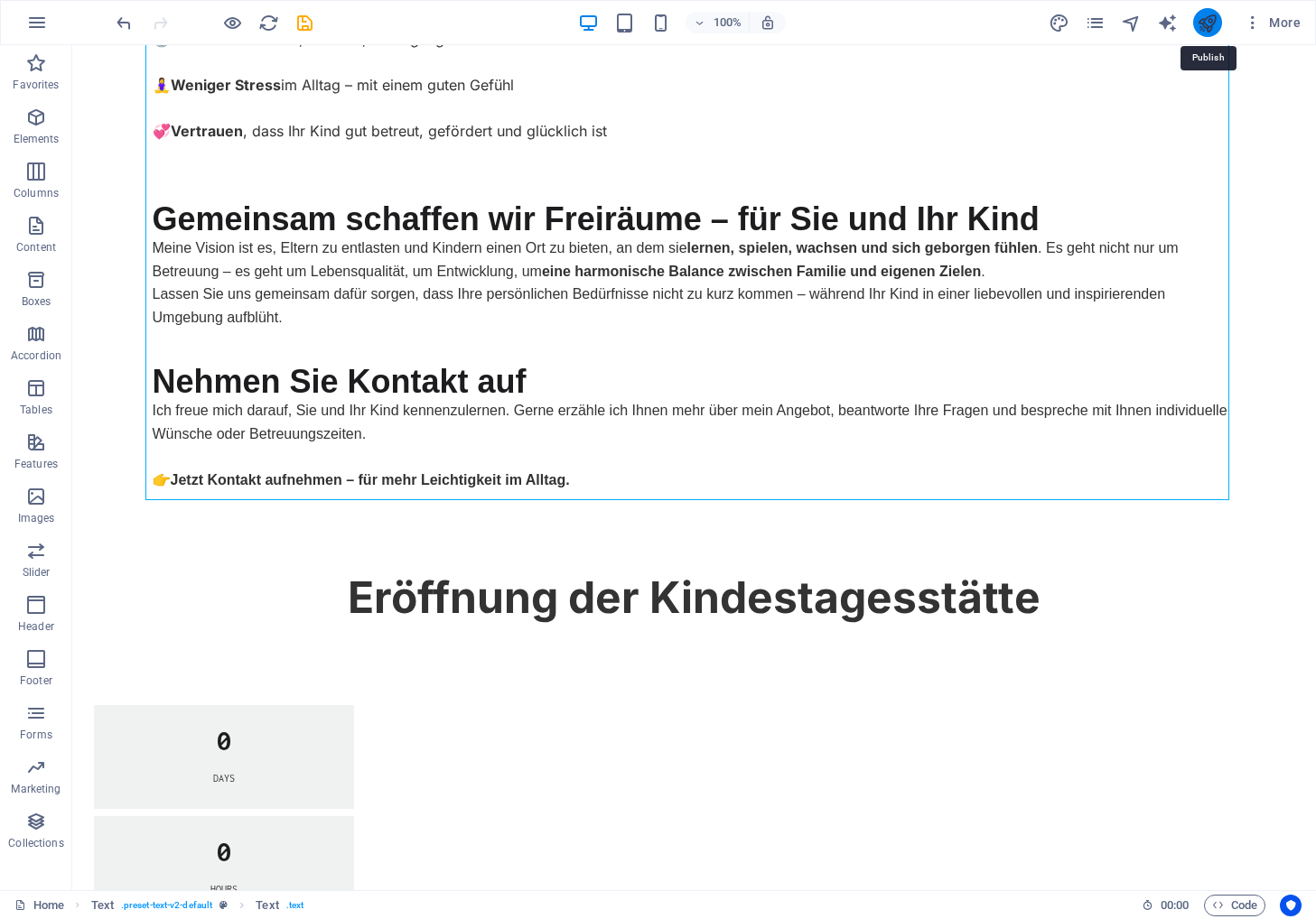 click at bounding box center (1207, 23) 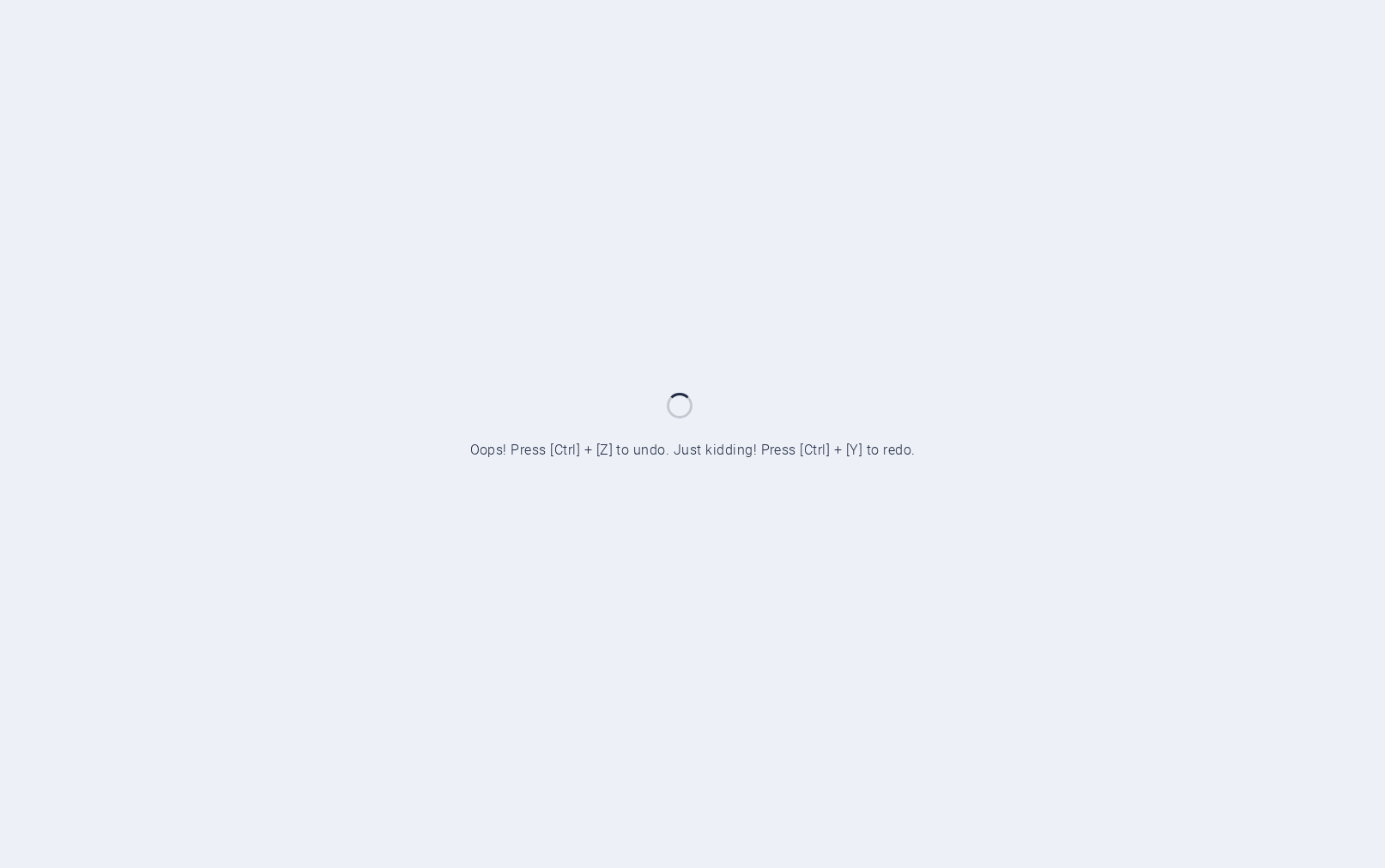 scroll, scrollTop: 0, scrollLeft: 0, axis: both 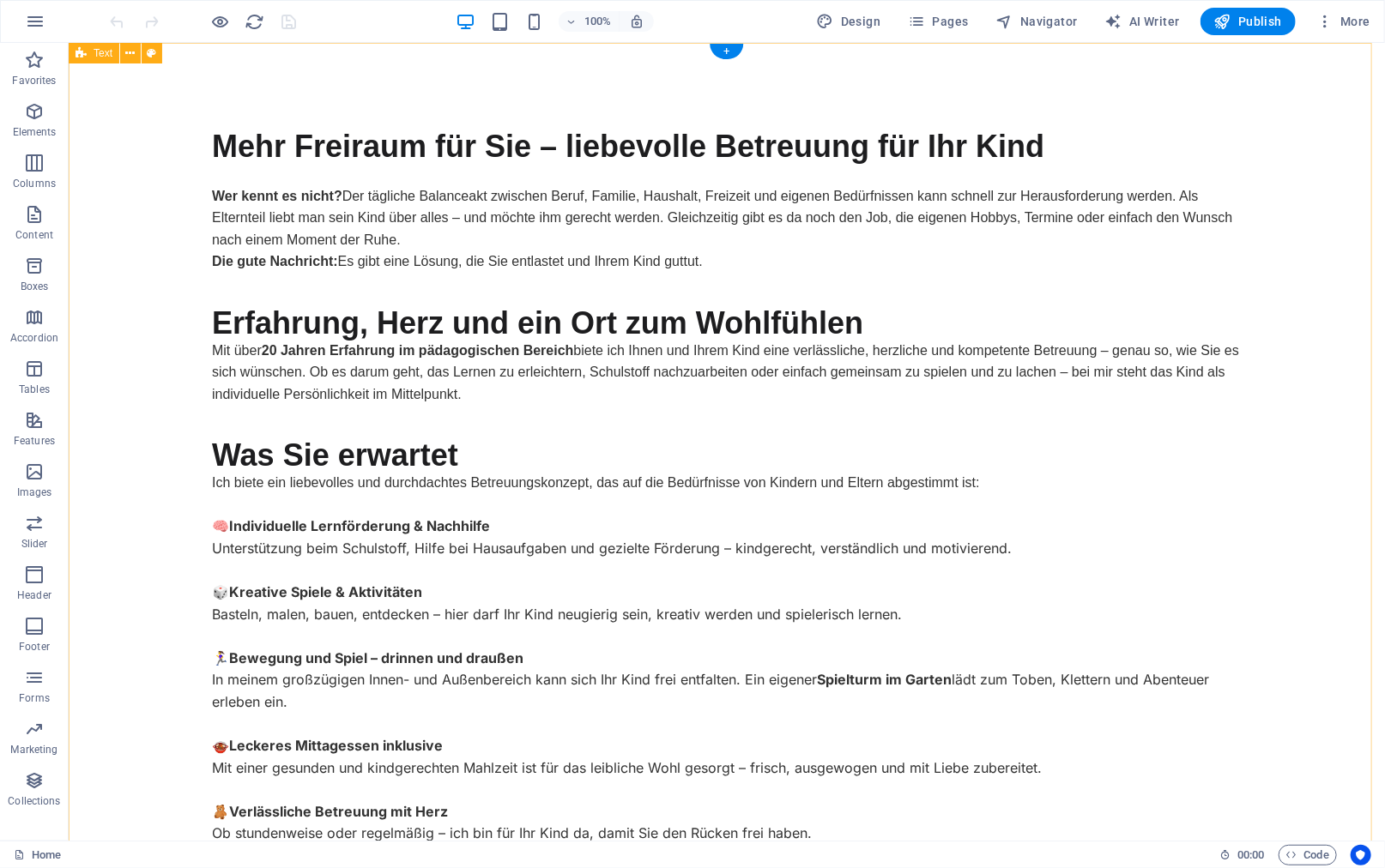 drag, startPoint x: 117, startPoint y: 193, endPoint x: 151, endPoint y: 133, distance: 68.963759 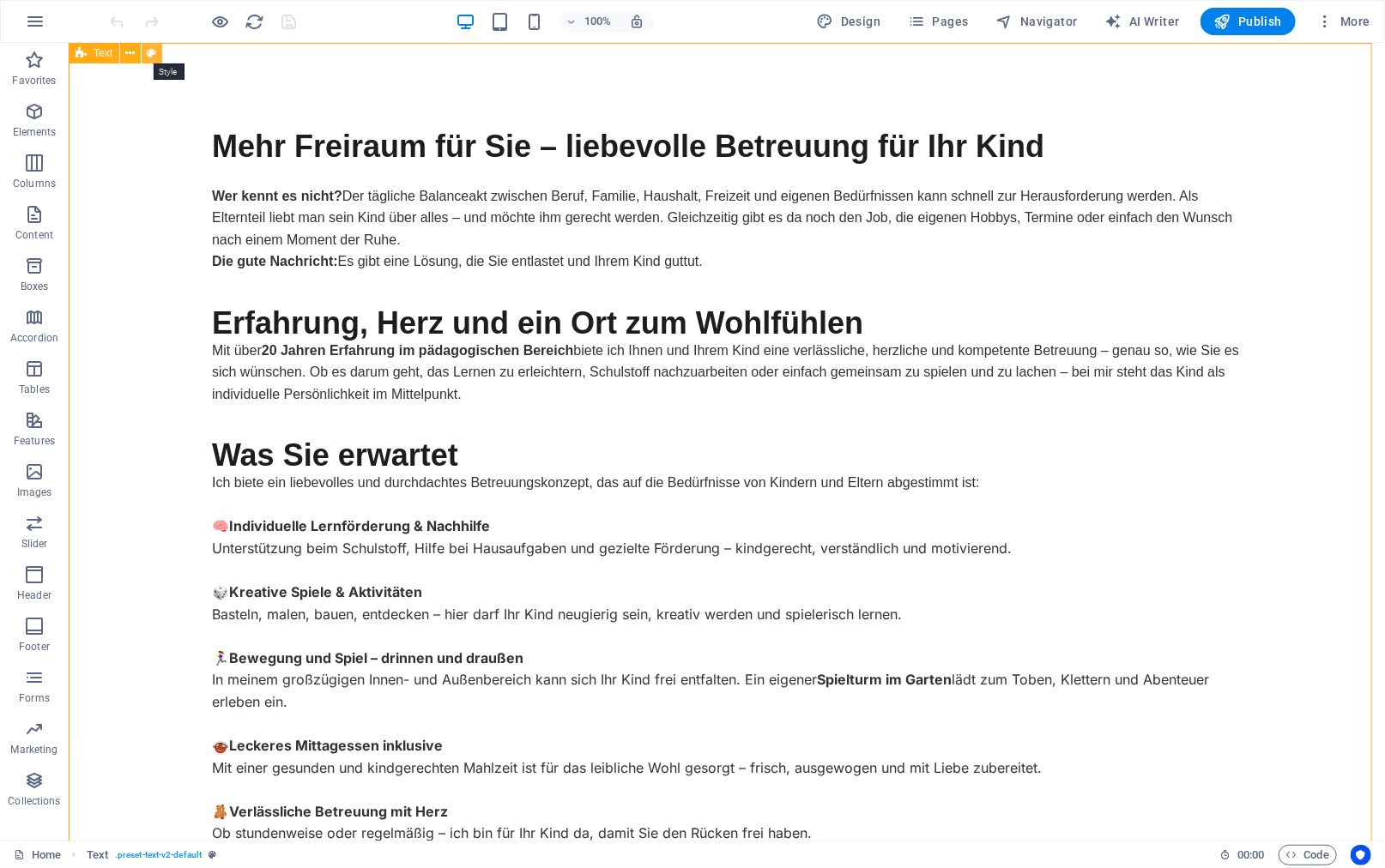 click at bounding box center [152, 53] 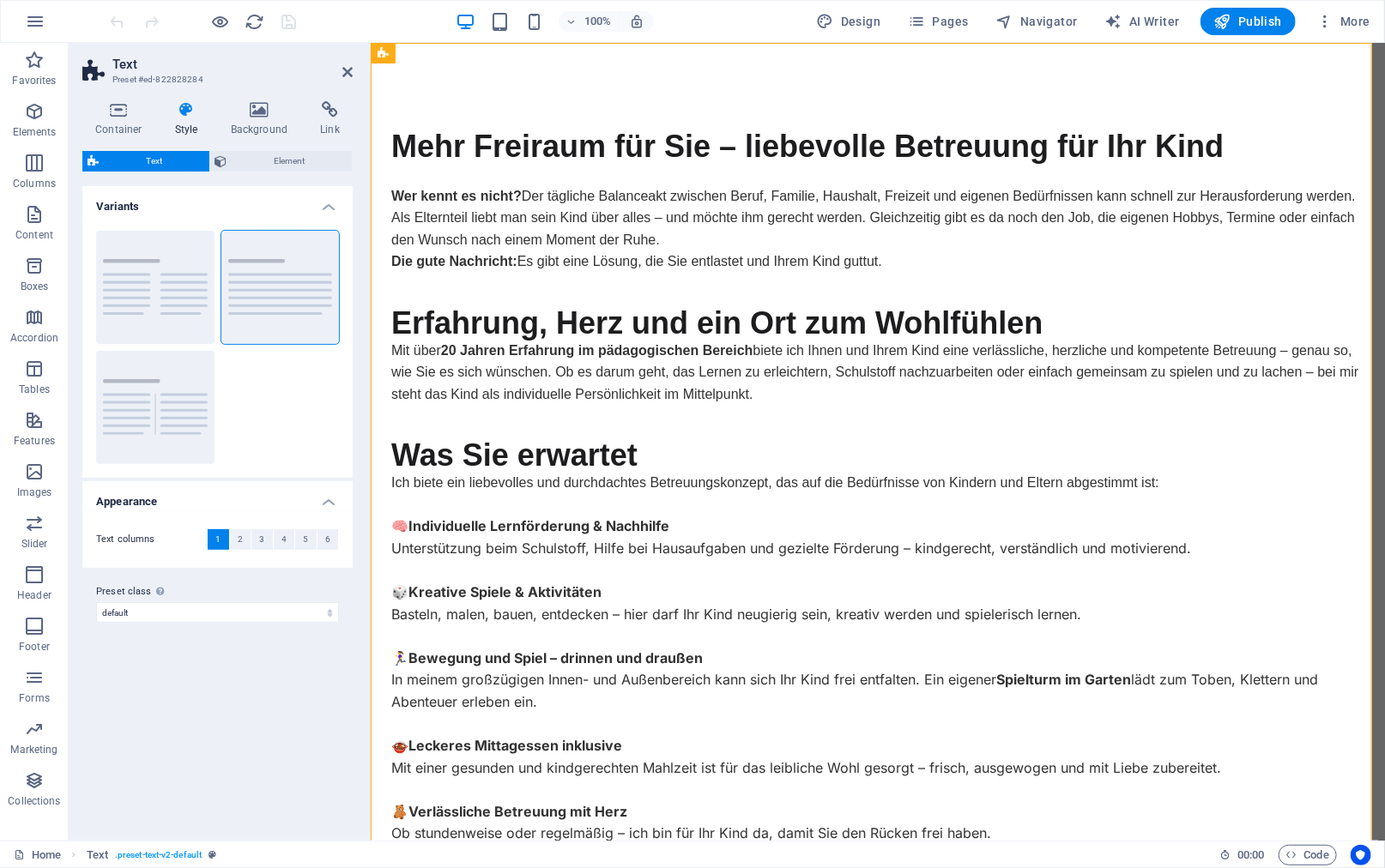 click on "Container Style Background Link Size Height Default px rem % vh vw Min. height None px rem % vh vw Width Default px rem % em vh vw Min. width None px rem % vh vw Content width Default Custom width Width Default px rem % em vh vw Min. width None px rem % vh vw Default padding Custom spacing Default content width and padding can be changed under Design. Edit design Layout (Flexbox) Alignment Determines the flex direction. Default Main axis Determine how elements should behave along the main axis inside this container (justify content). Default Side axis Control the vertical direction of the element inside of the container (align items). Default Wrap Default On Off Fill Controls the distances and direction of elements on the y-axis across several lines (align content). Default Accessibility ARIA helps assistive technologies (like screen readers) to understand the role, state, and behavior of web elements Role The ARIA role defines the purpose of an element.  None Alert Article Banner Comment Fan" at bounding box center [217, 464] 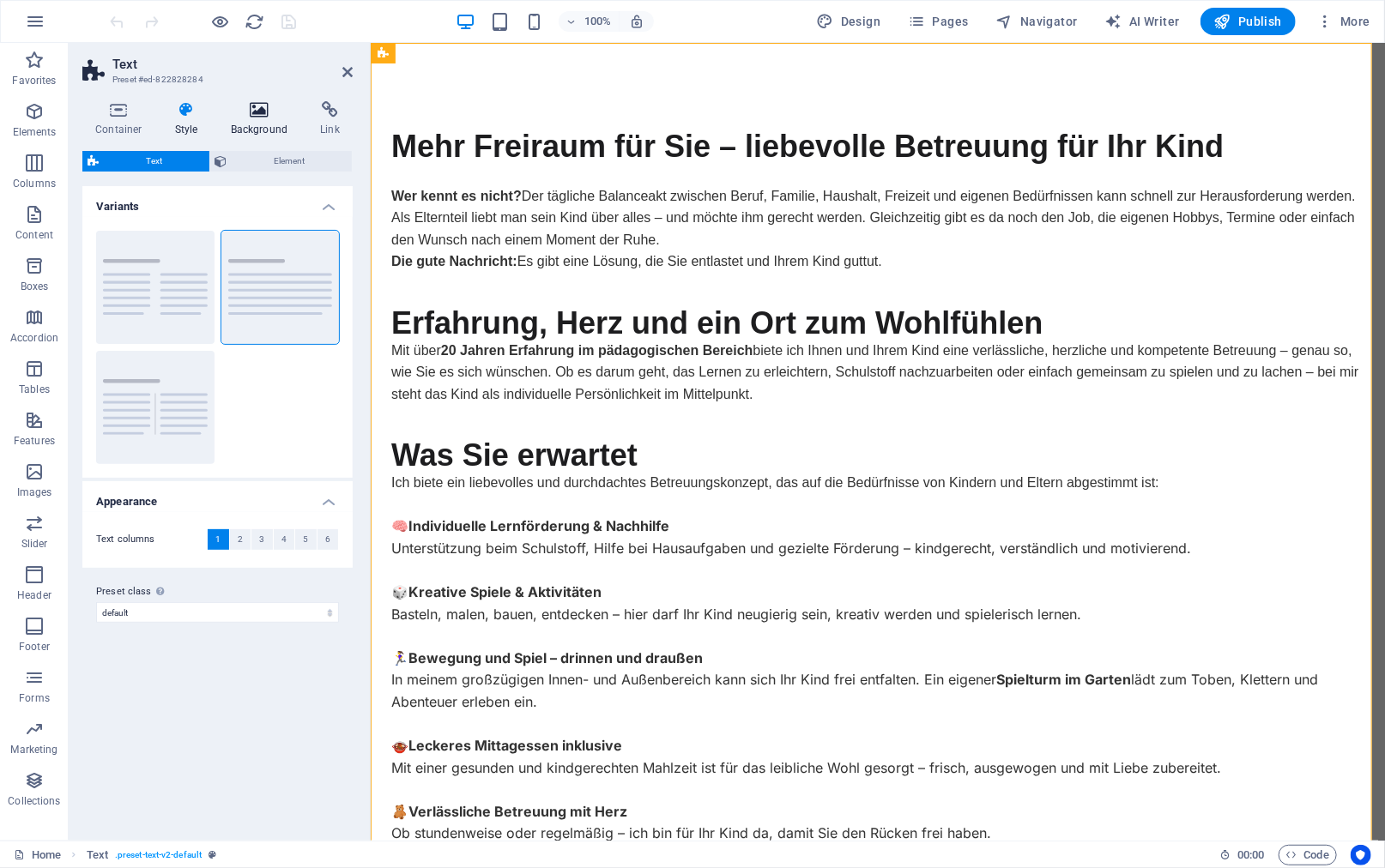 click at bounding box center [259, 110] 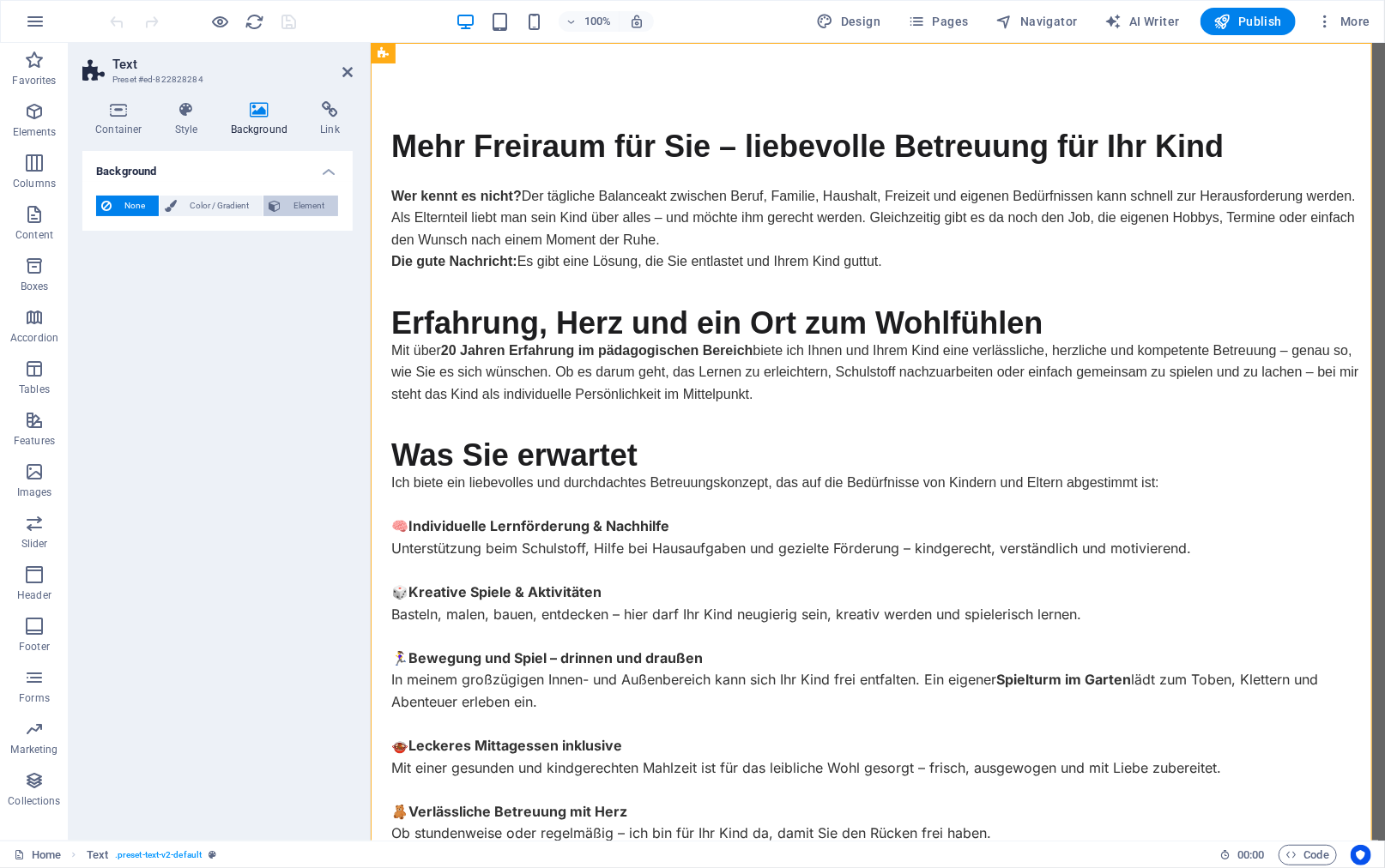 click on "Element" at bounding box center [309, 206] 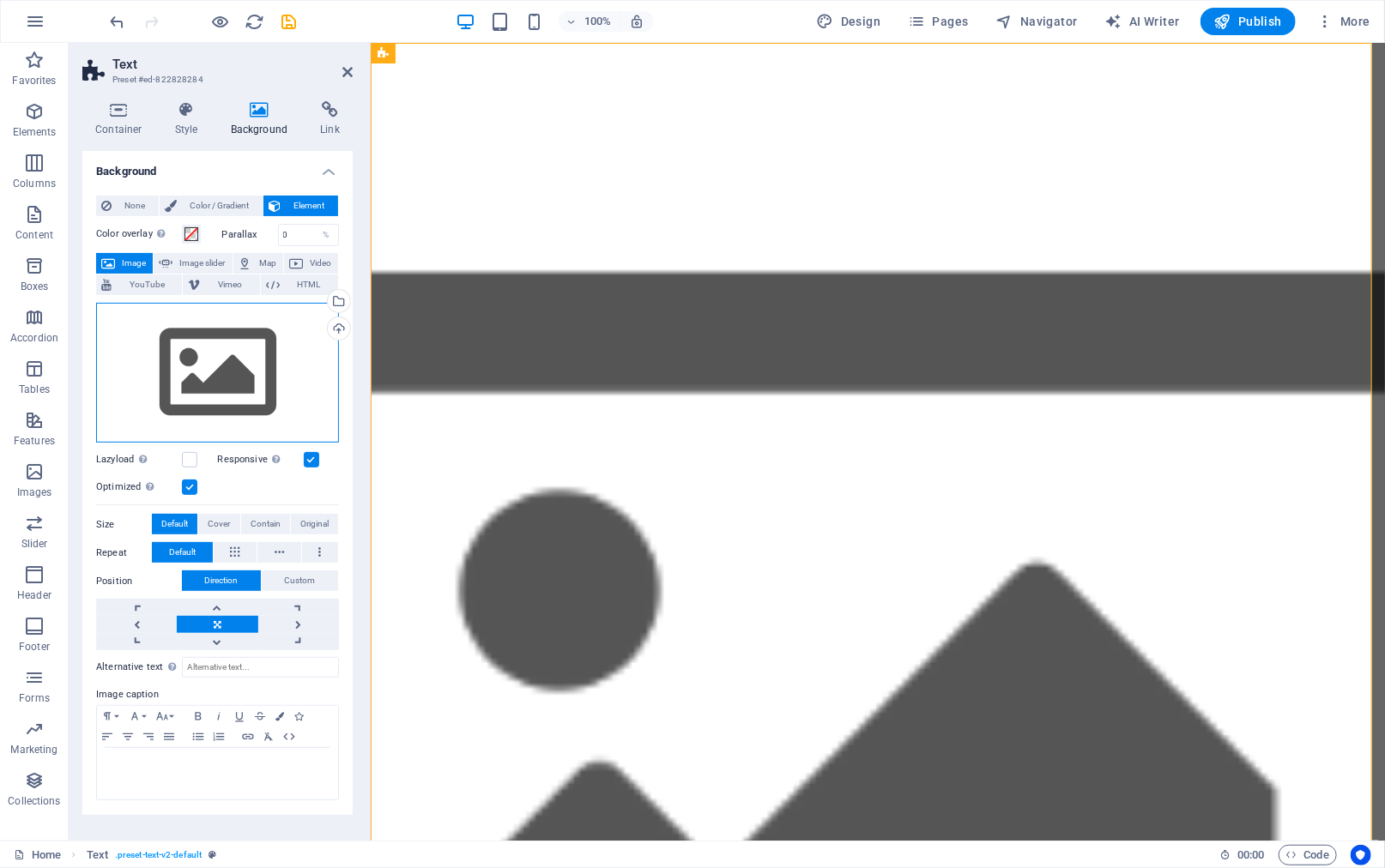 click on "Drag files here, click to choose files or select files from Files or our free stock photos & videos" at bounding box center (217, 373) 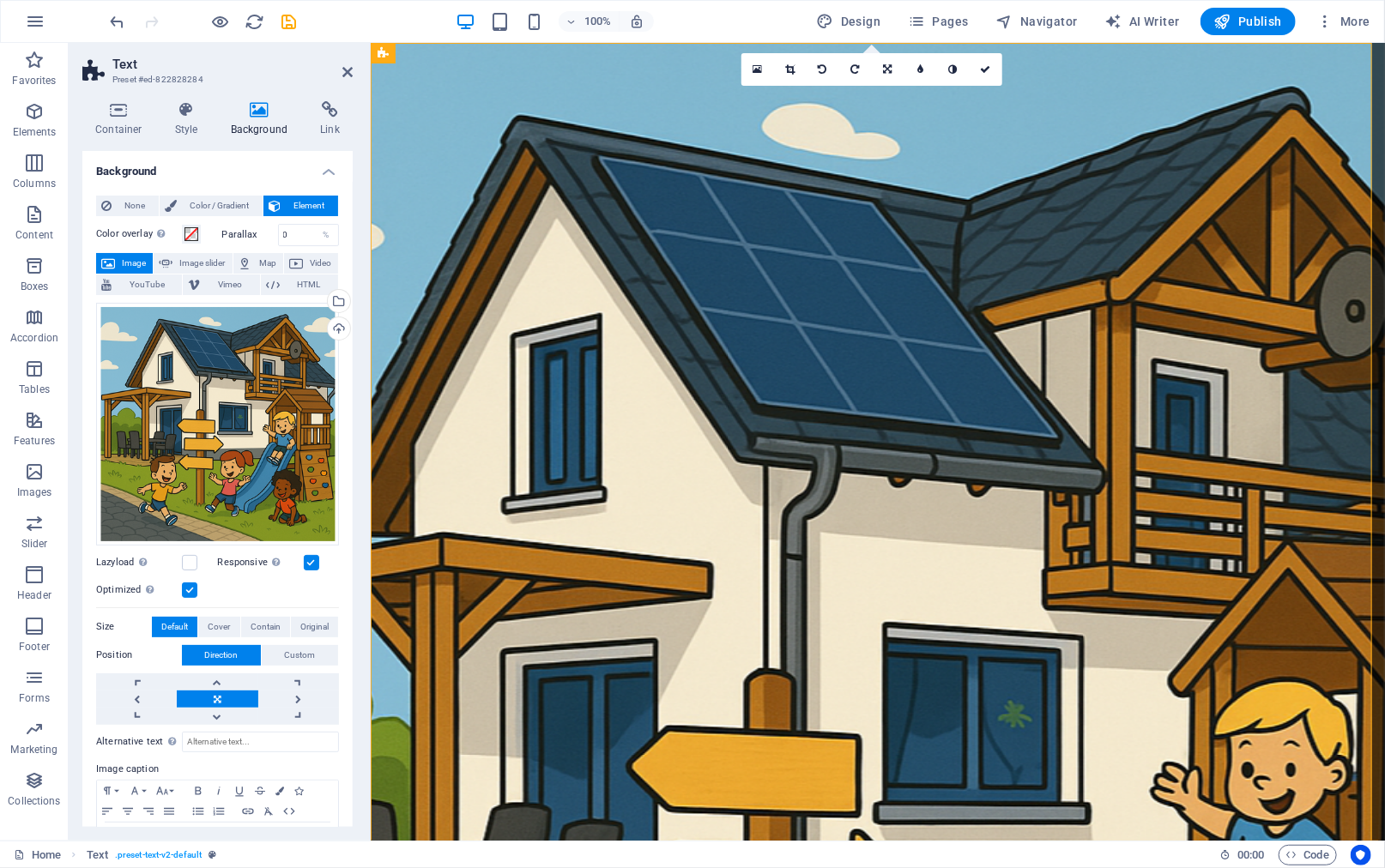 click at bounding box center (190, 590) 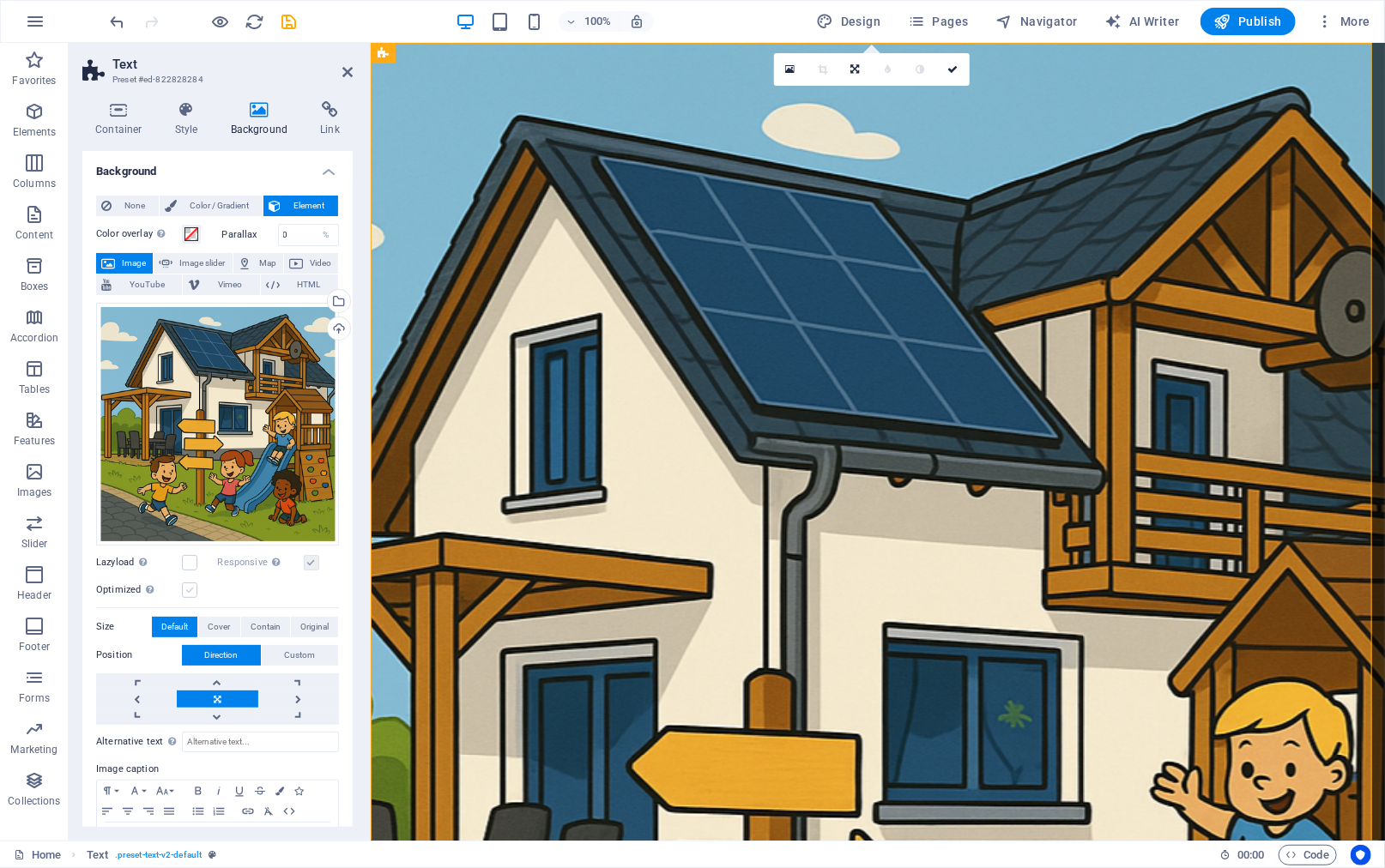 click at bounding box center (190, 590) 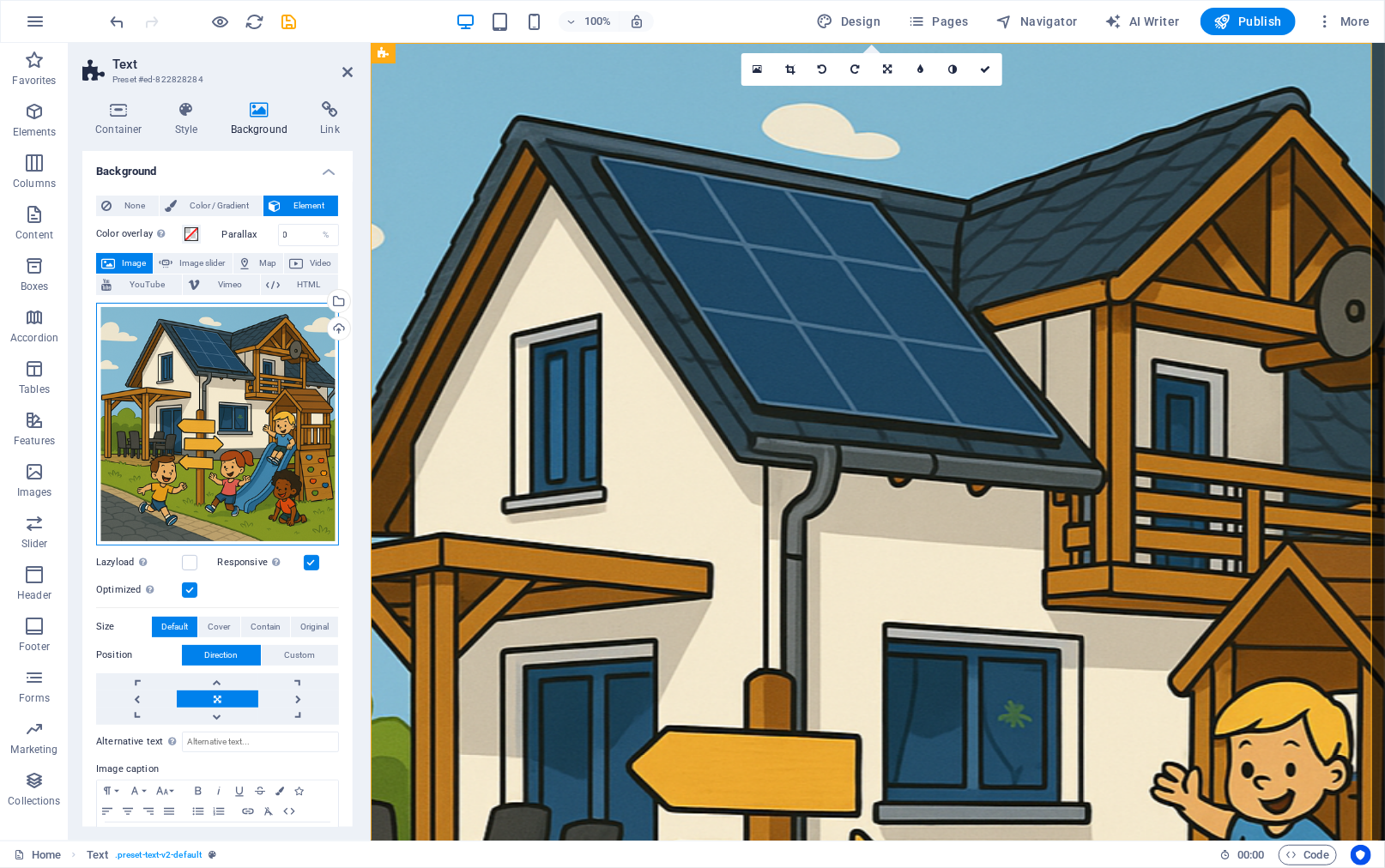 click on "Drag files here, click to choose files or select files from Files or our free stock photos & videos" at bounding box center [217, 424] 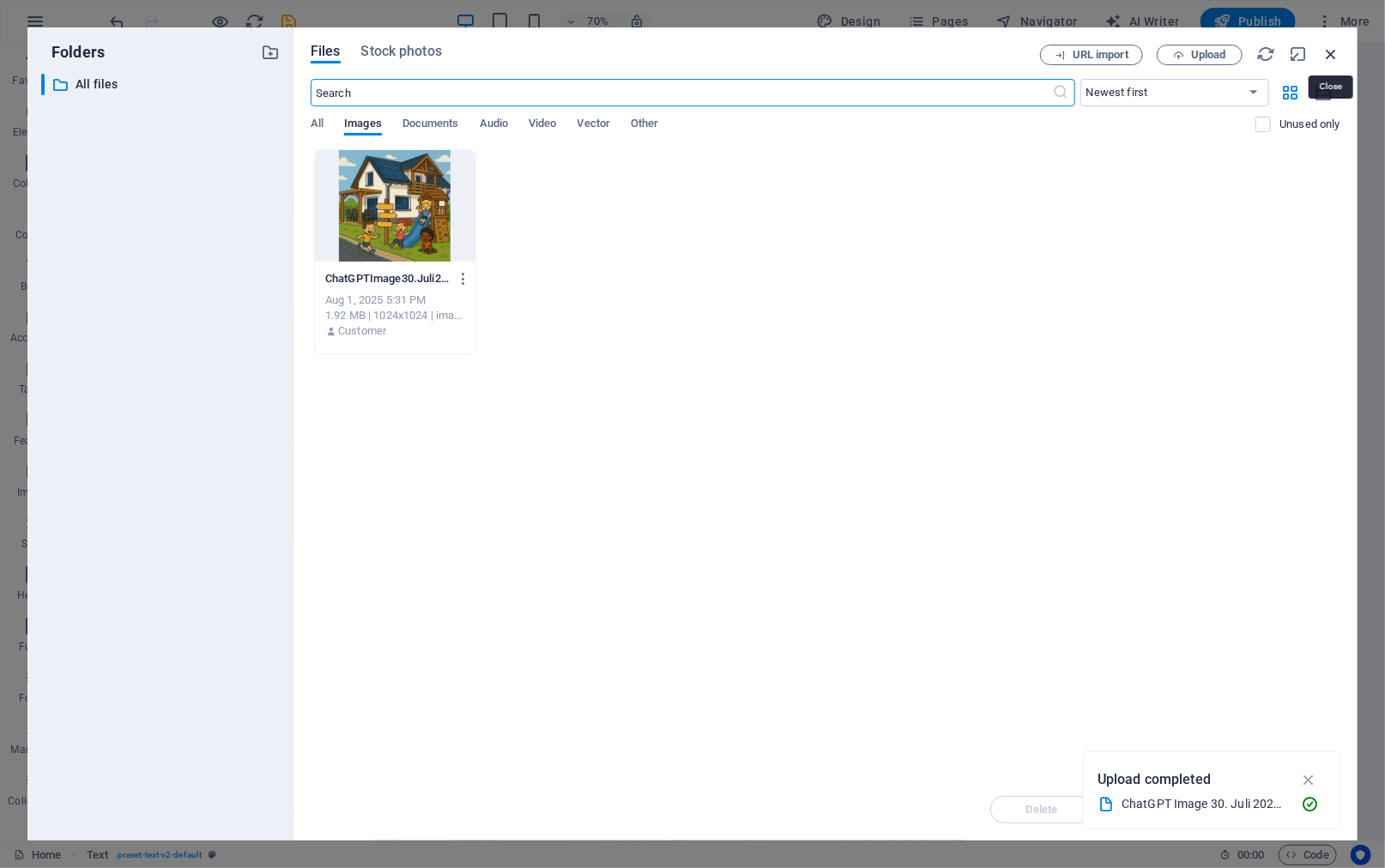 click at bounding box center (1331, 54) 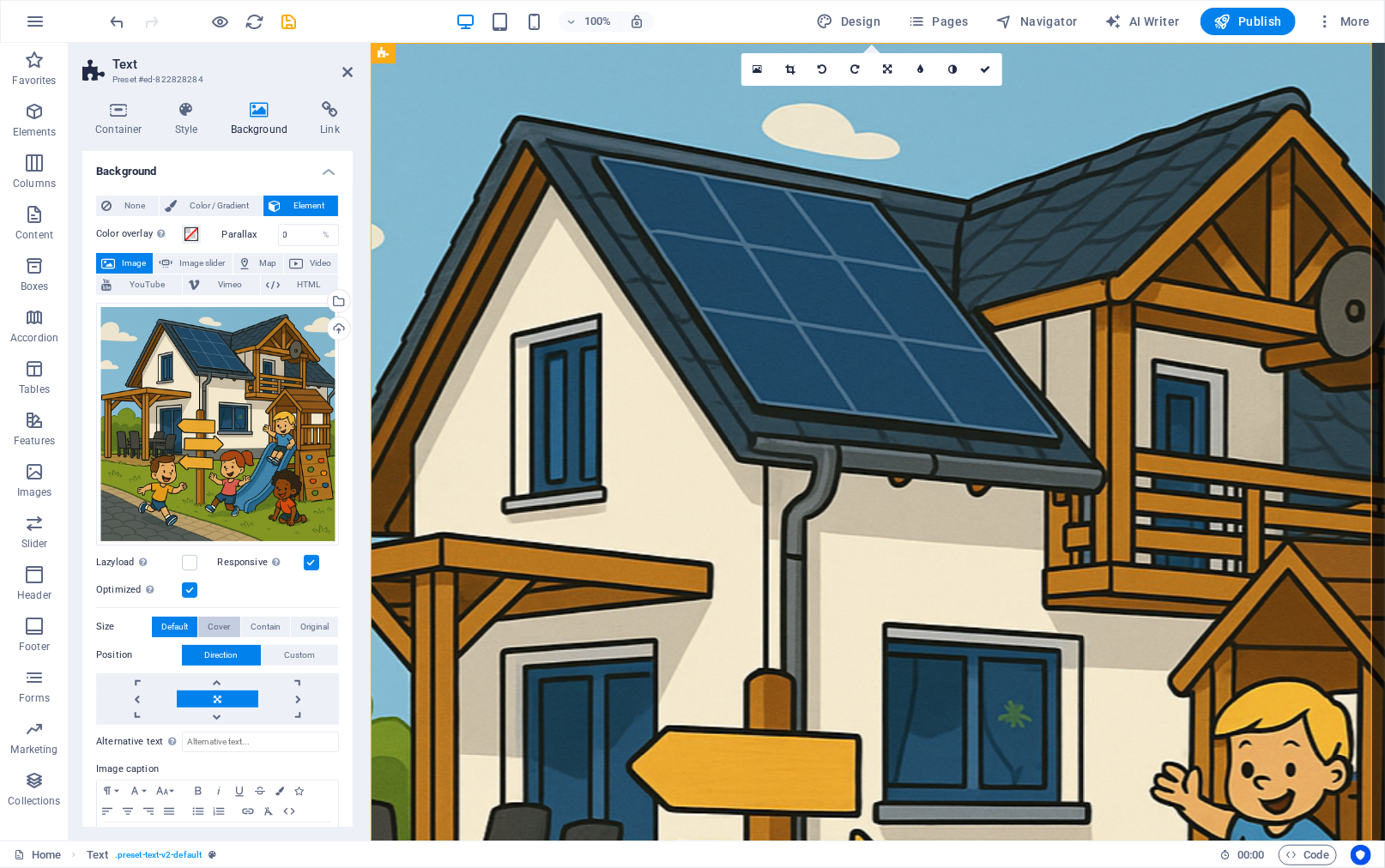 click on "Cover" at bounding box center (219, 627) 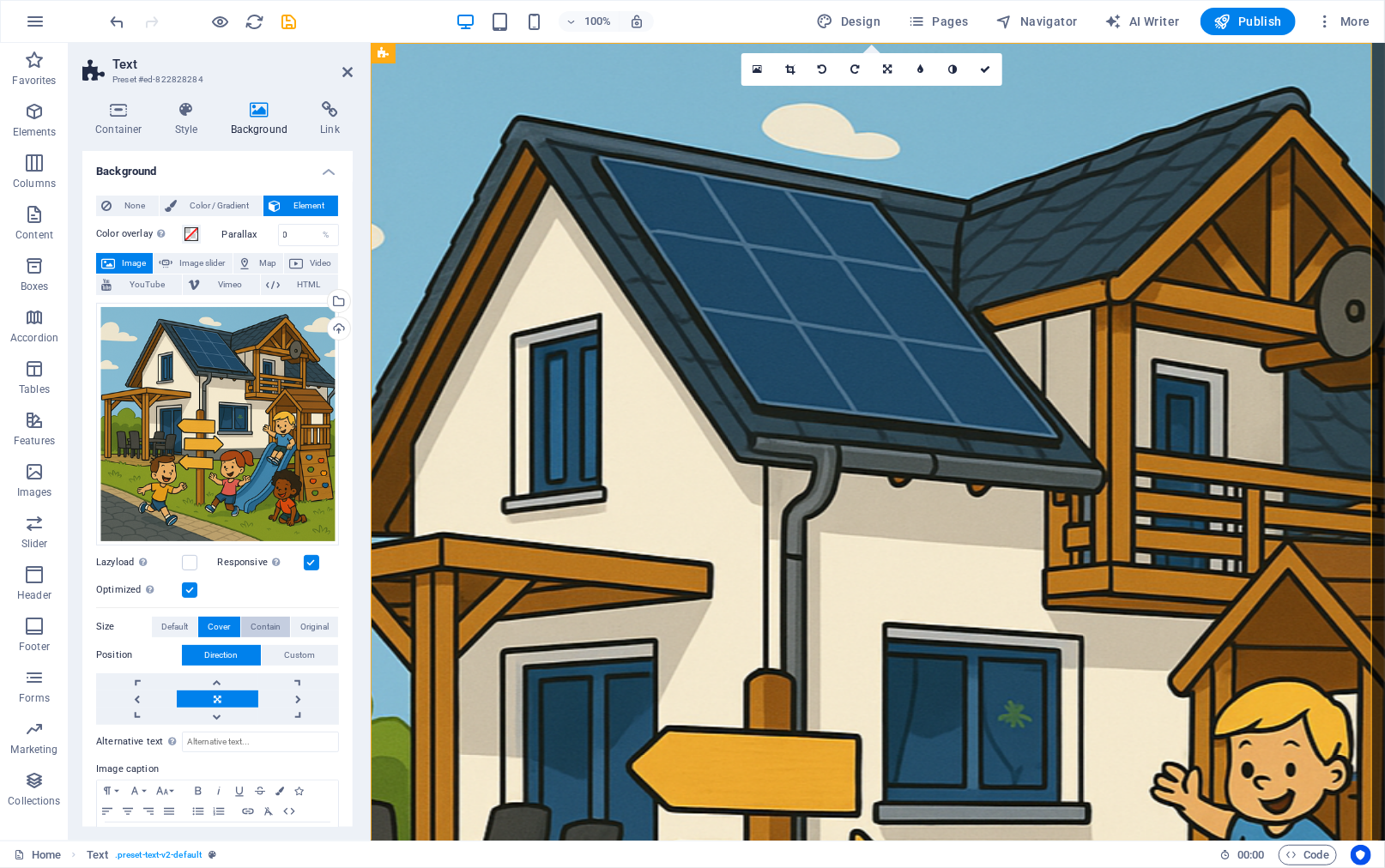 click on "Contain" at bounding box center (265, 627) 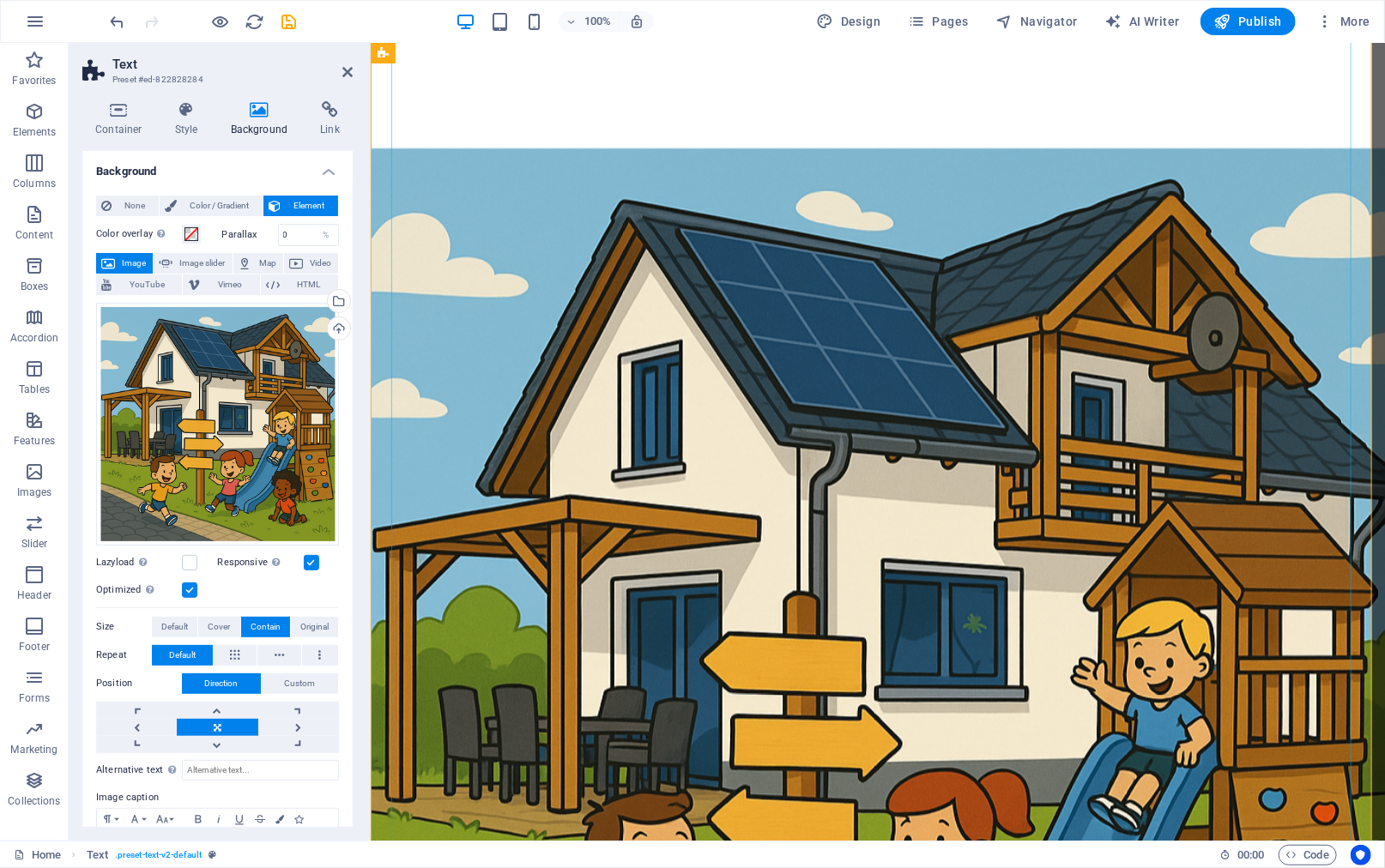 scroll, scrollTop: 164, scrollLeft: 0, axis: vertical 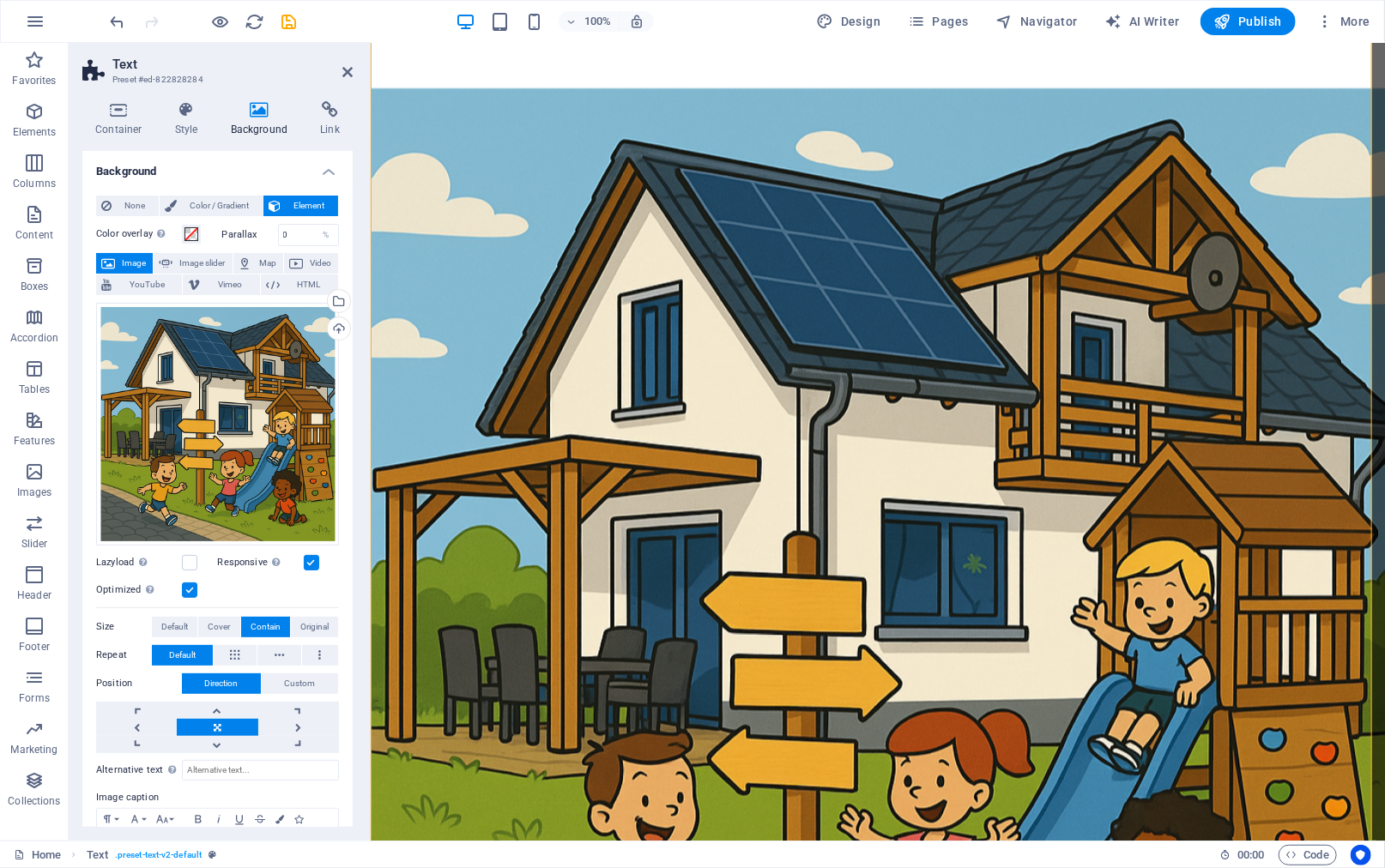 drag, startPoint x: 319, startPoint y: 622, endPoint x: 230, endPoint y: 637, distance: 90.255194 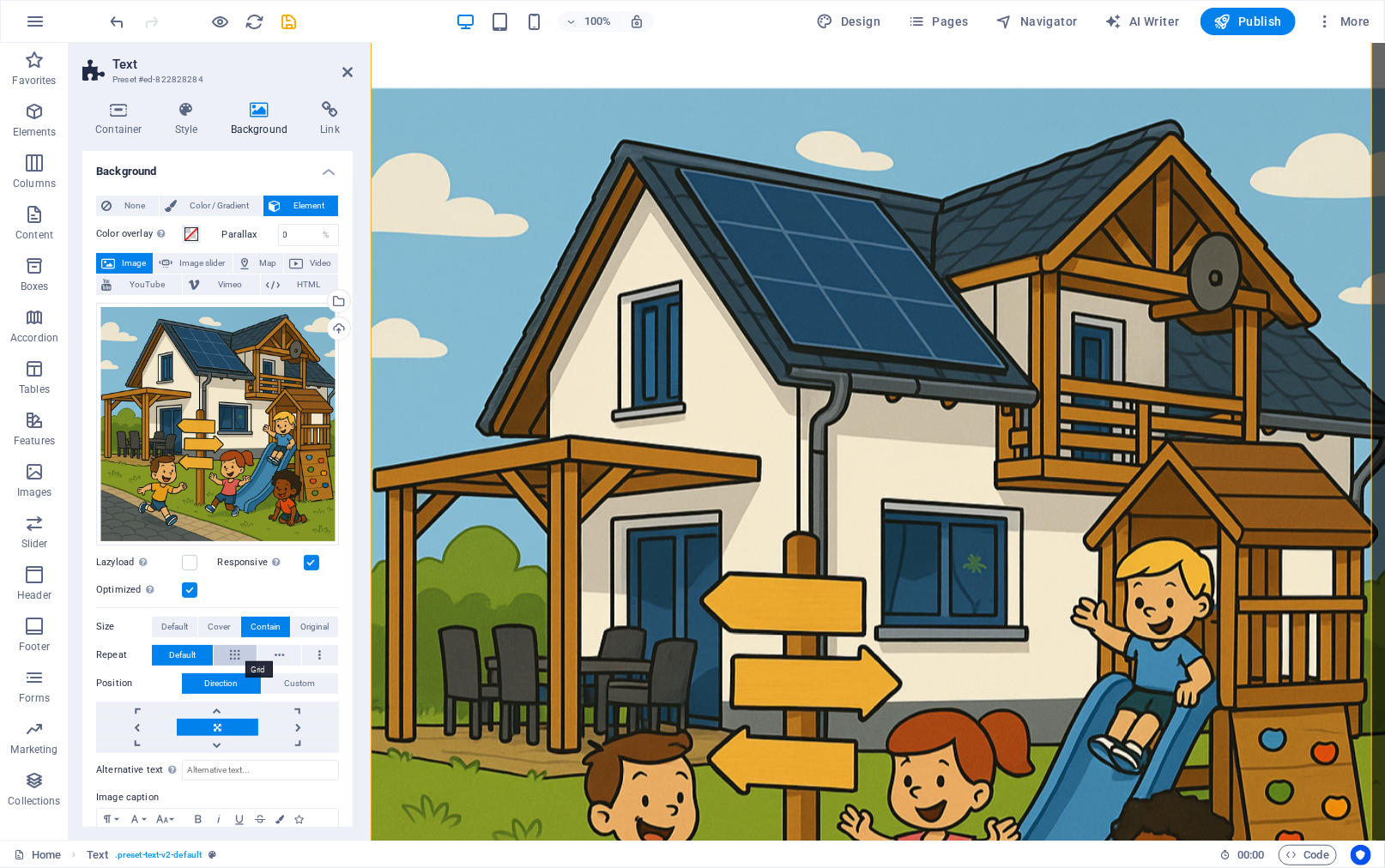 click at bounding box center [234, 655] 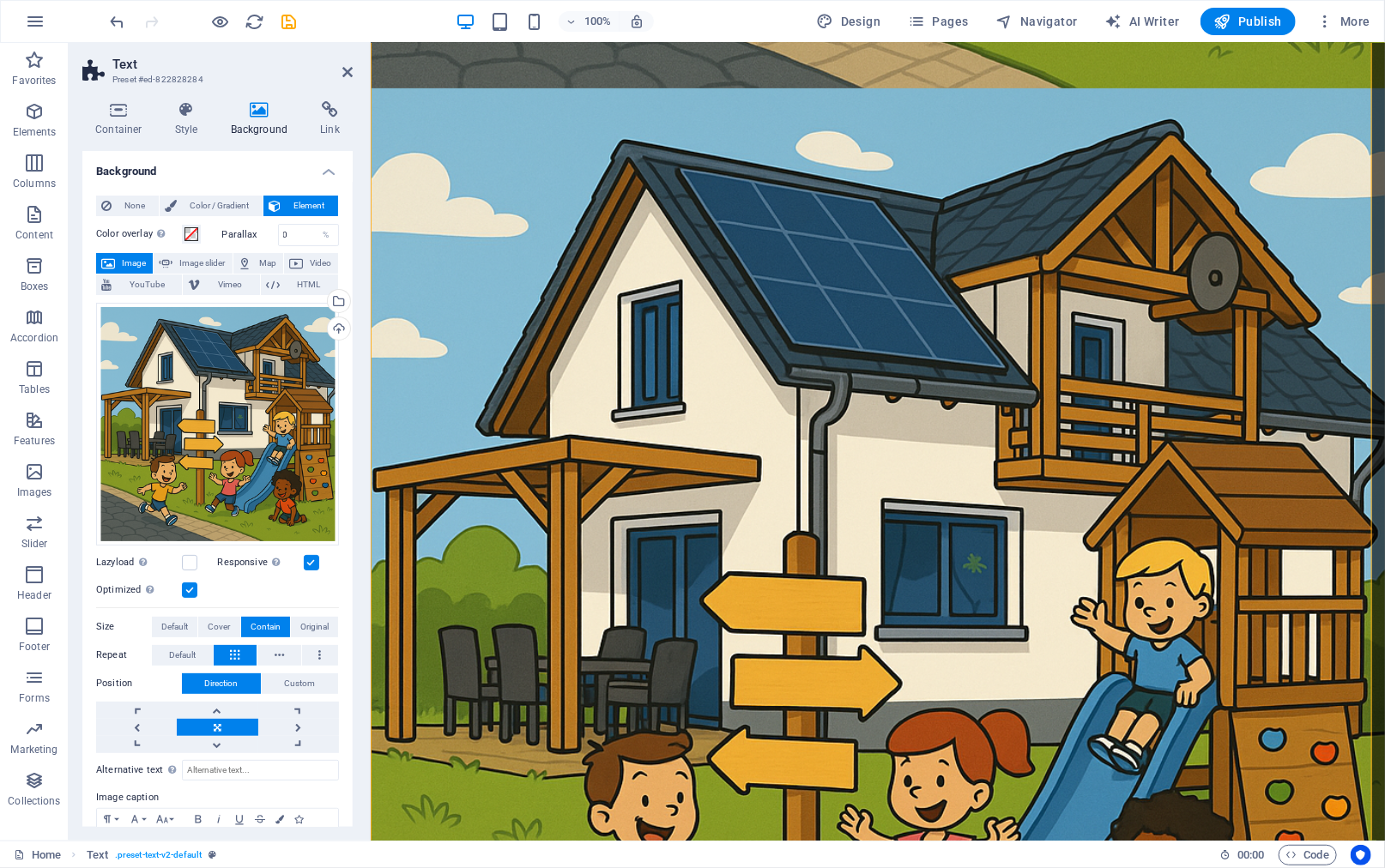 click at bounding box center (234, 655) 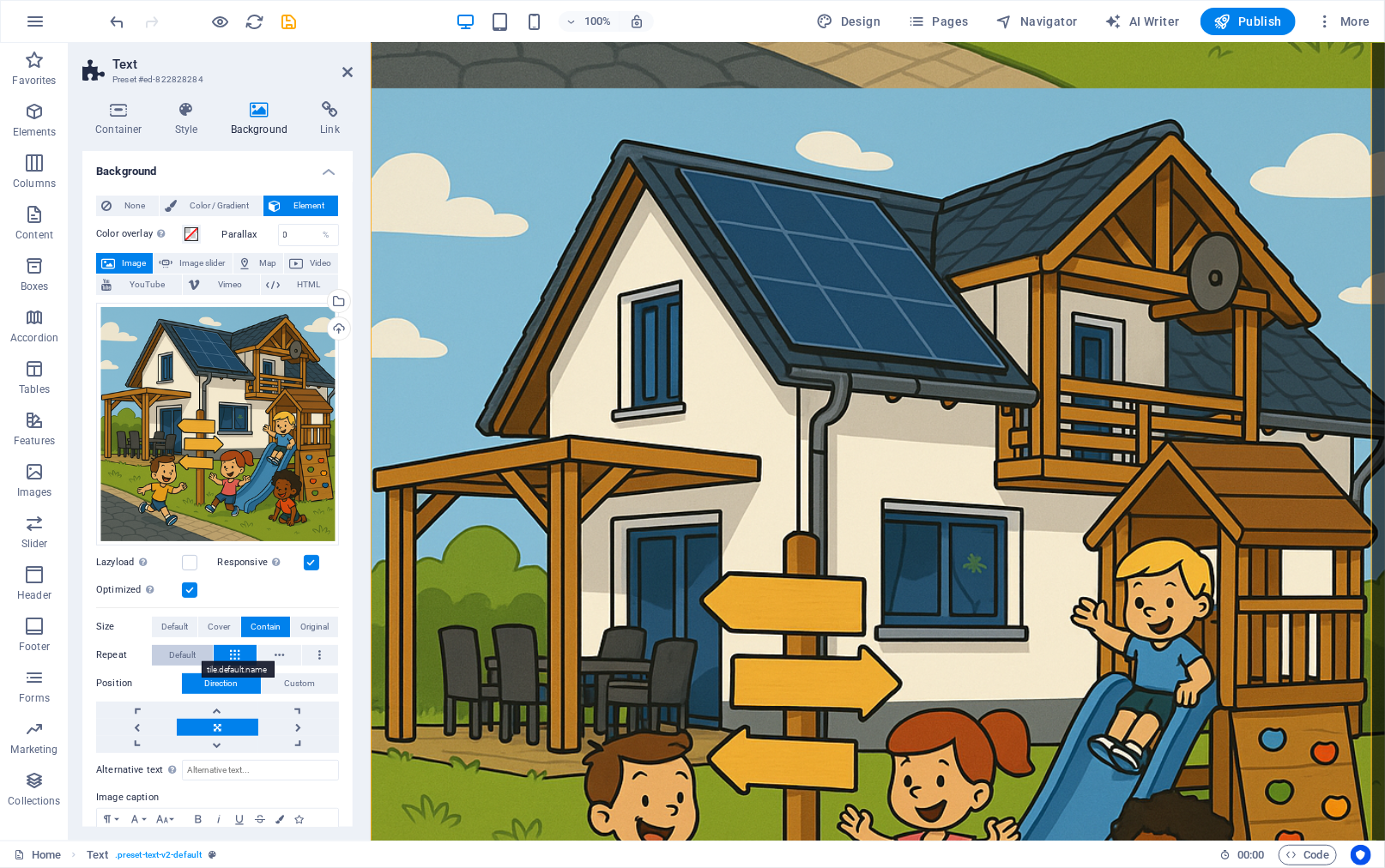 click on "Default" at bounding box center (182, 655) 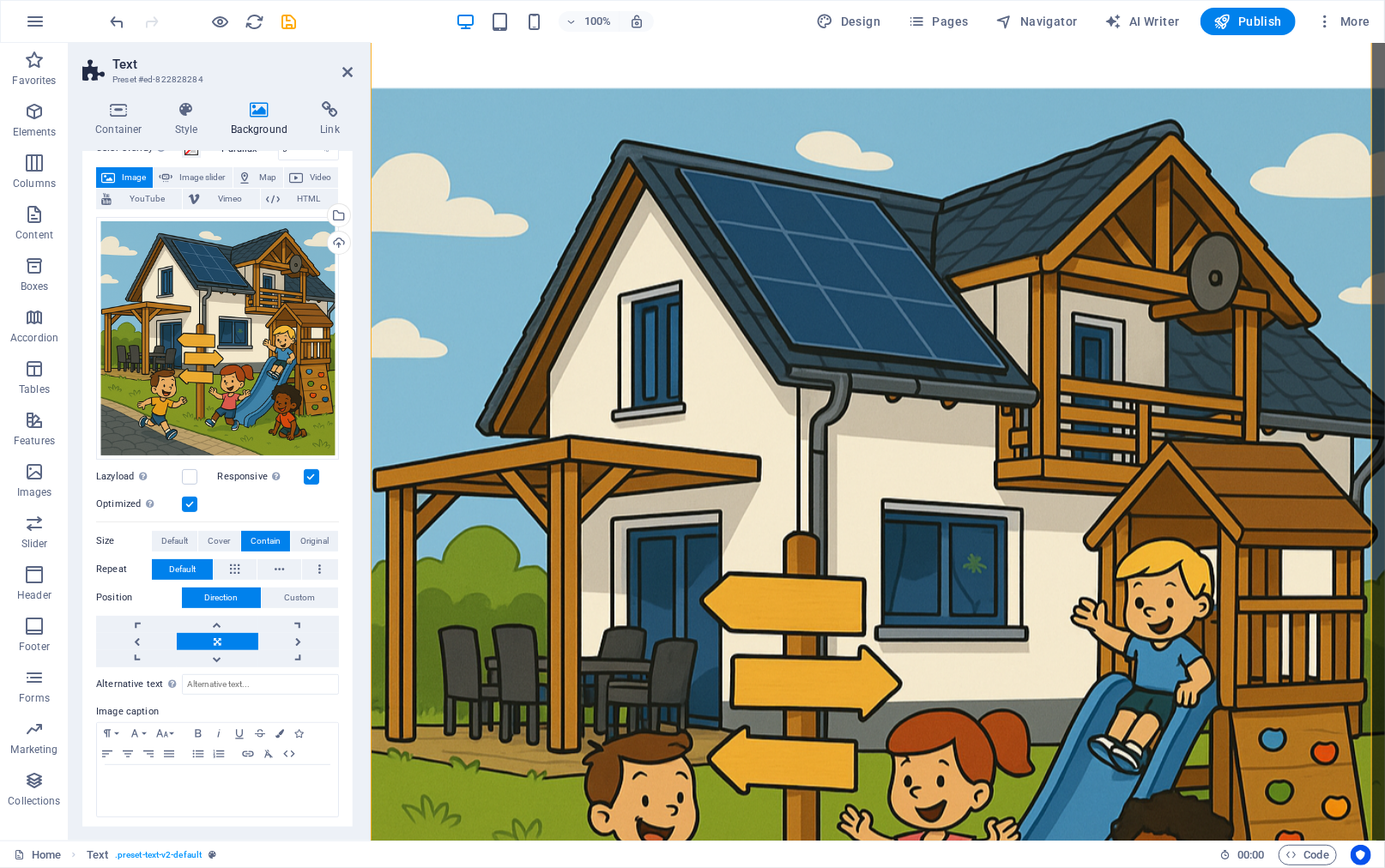 scroll, scrollTop: 0, scrollLeft: 0, axis: both 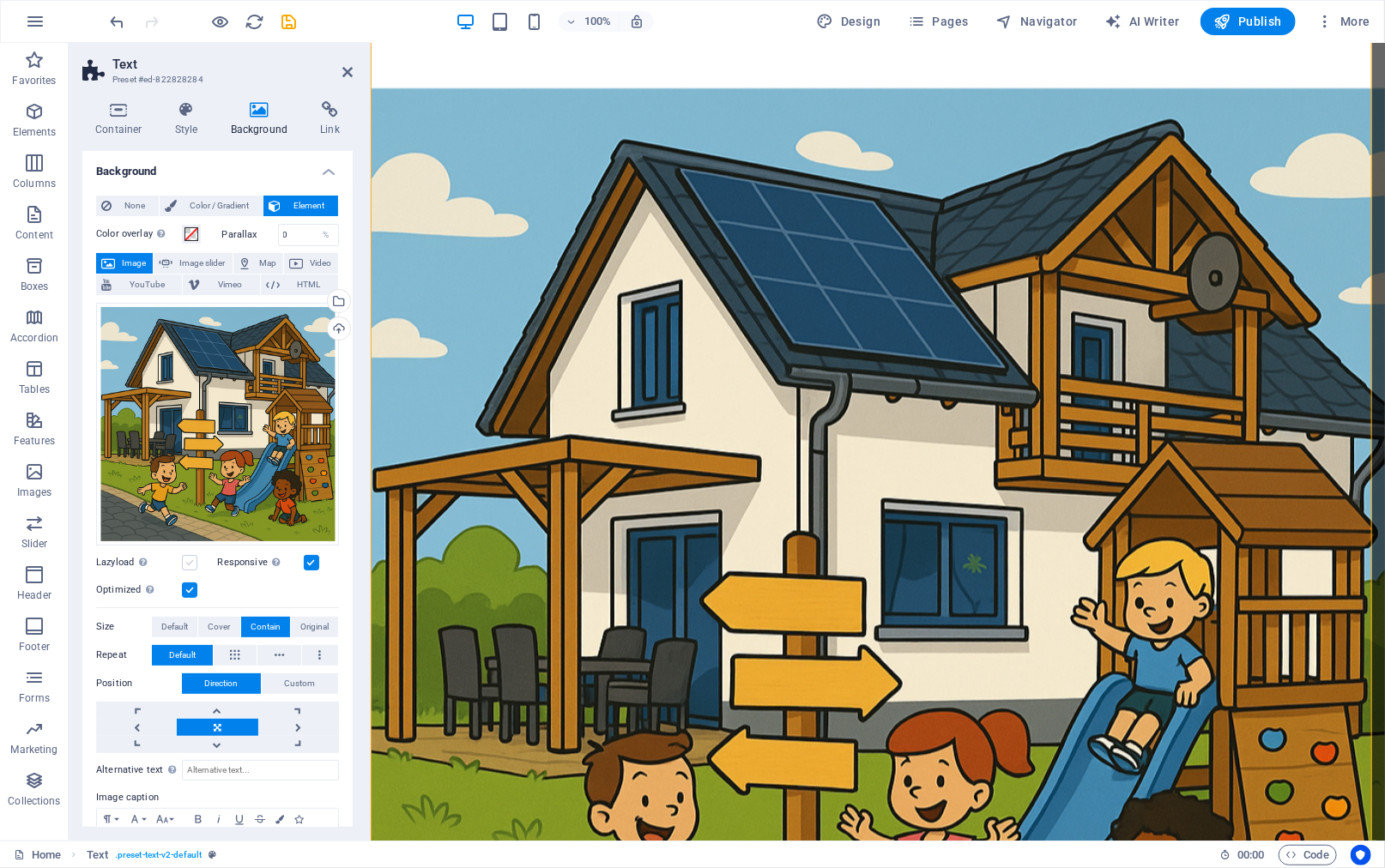 click at bounding box center [190, 563] 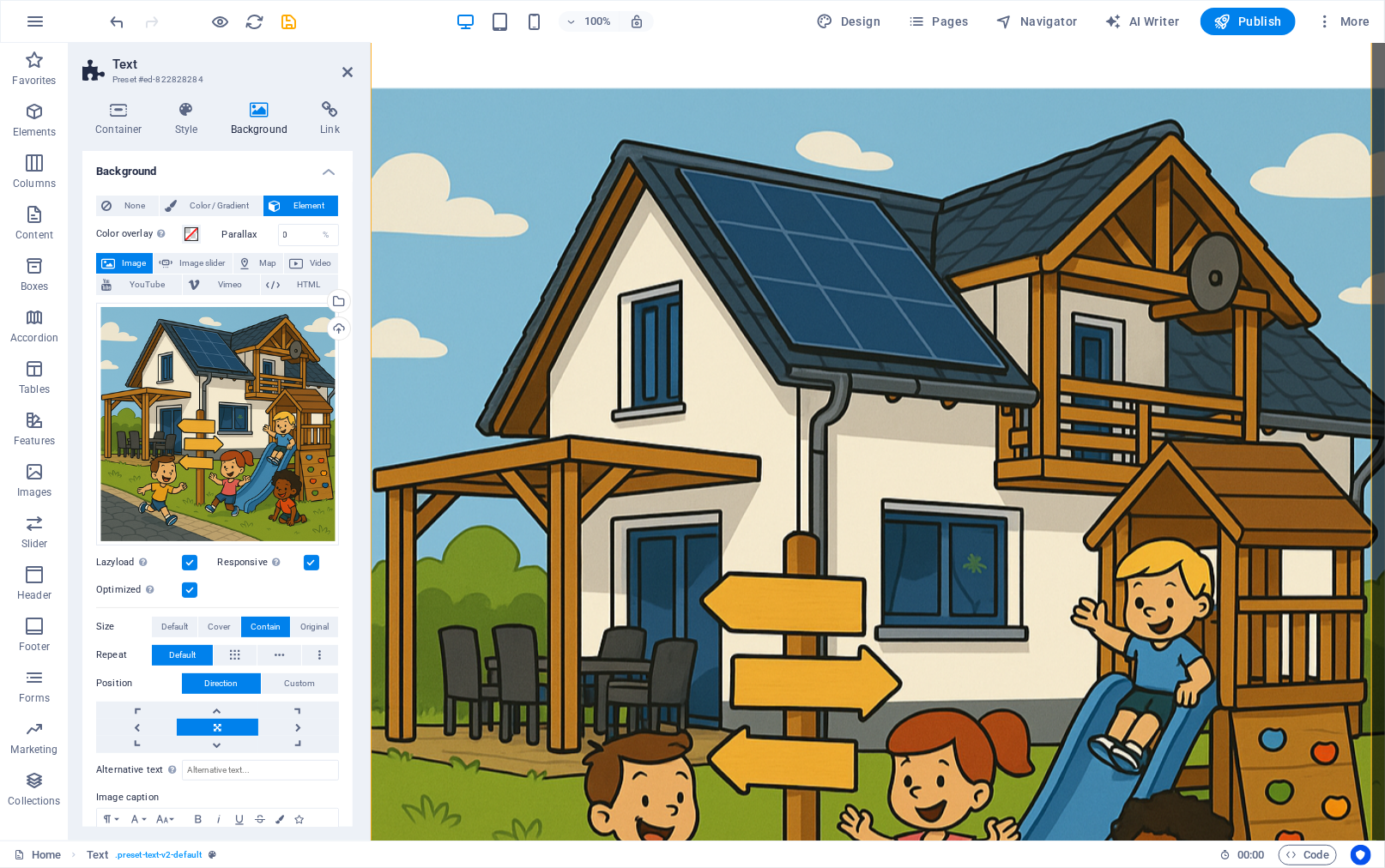 click at bounding box center (190, 563) 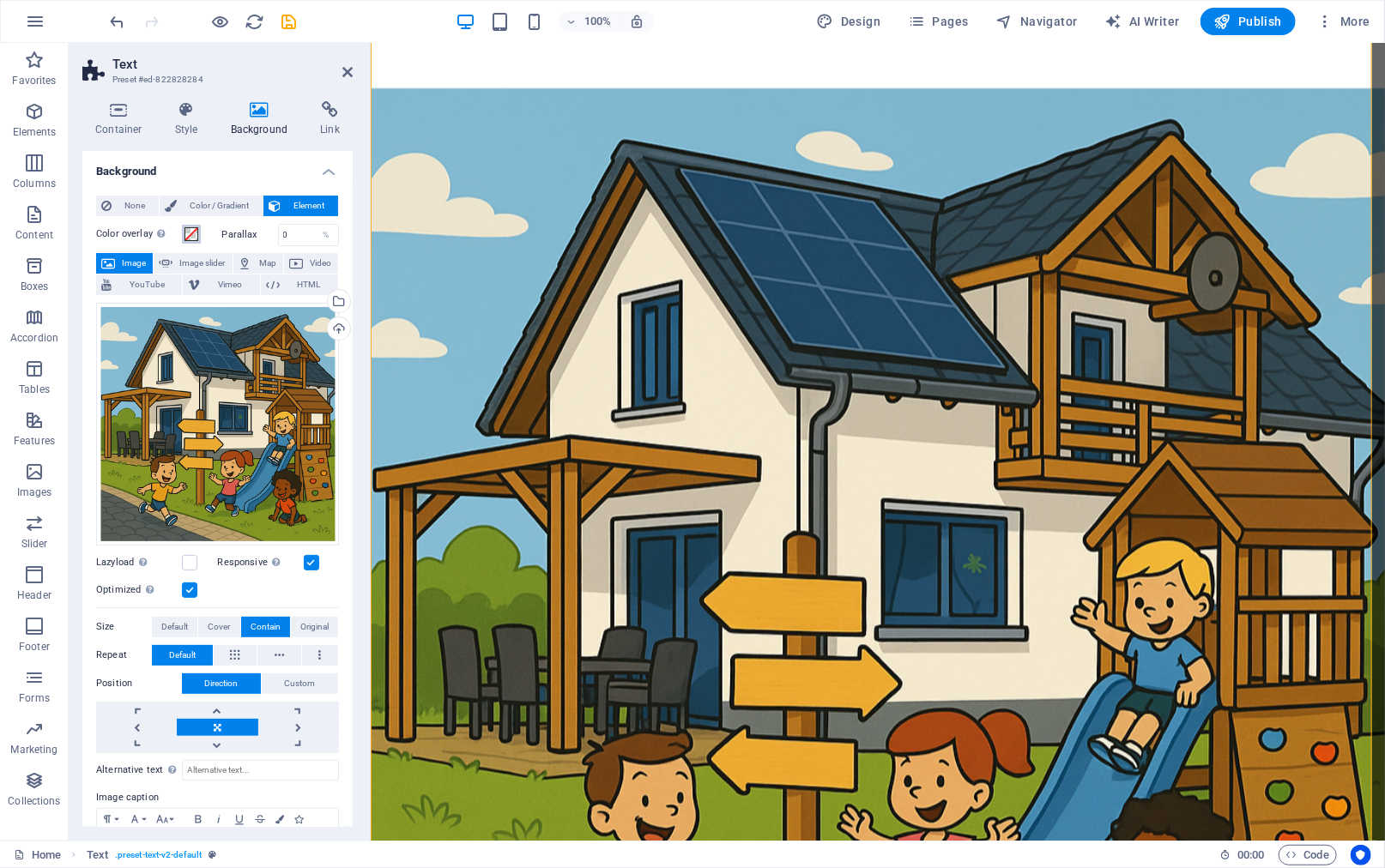 click at bounding box center [191, 234] 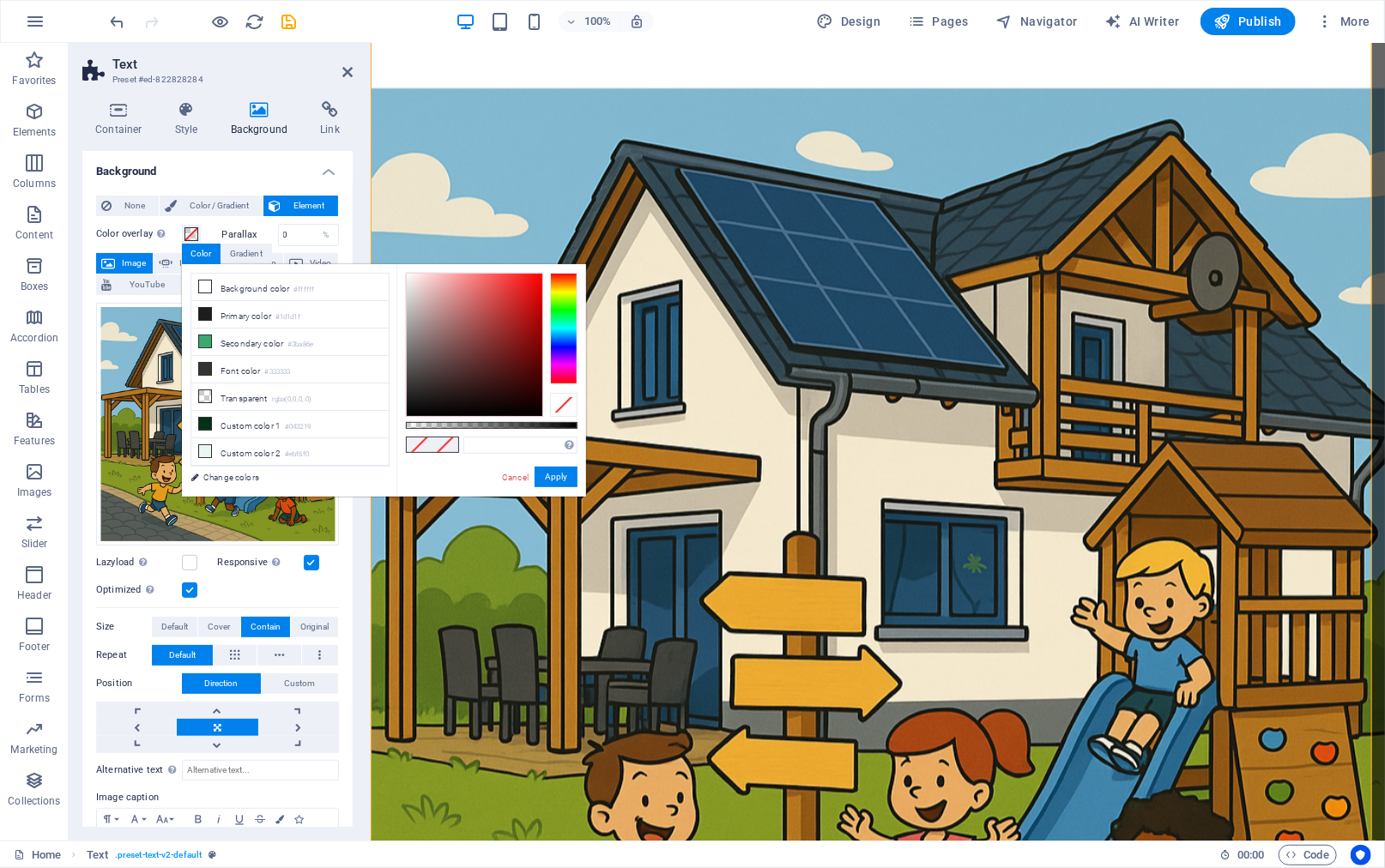 click at bounding box center [445, 444] 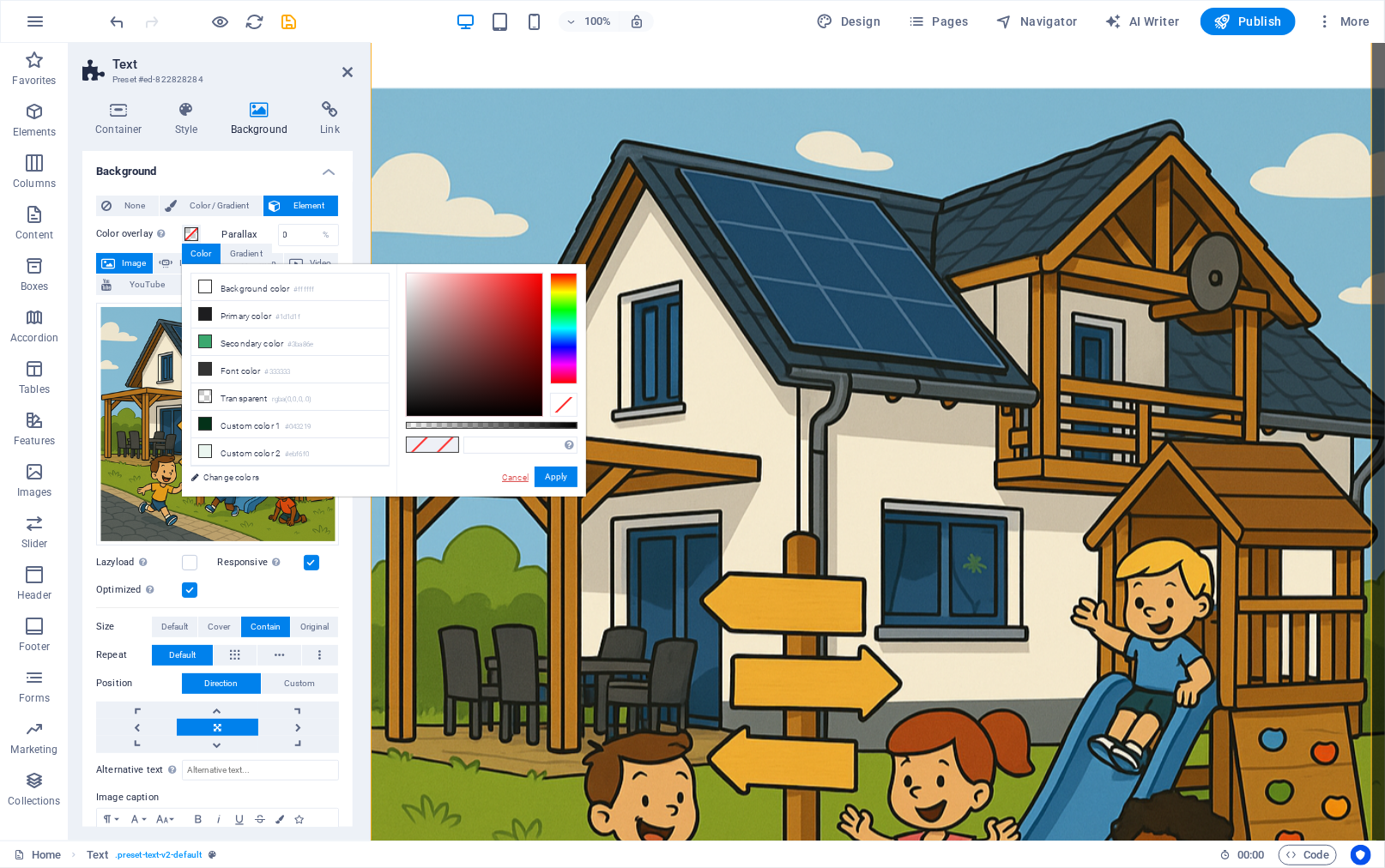 click on "Cancel" at bounding box center (515, 477) 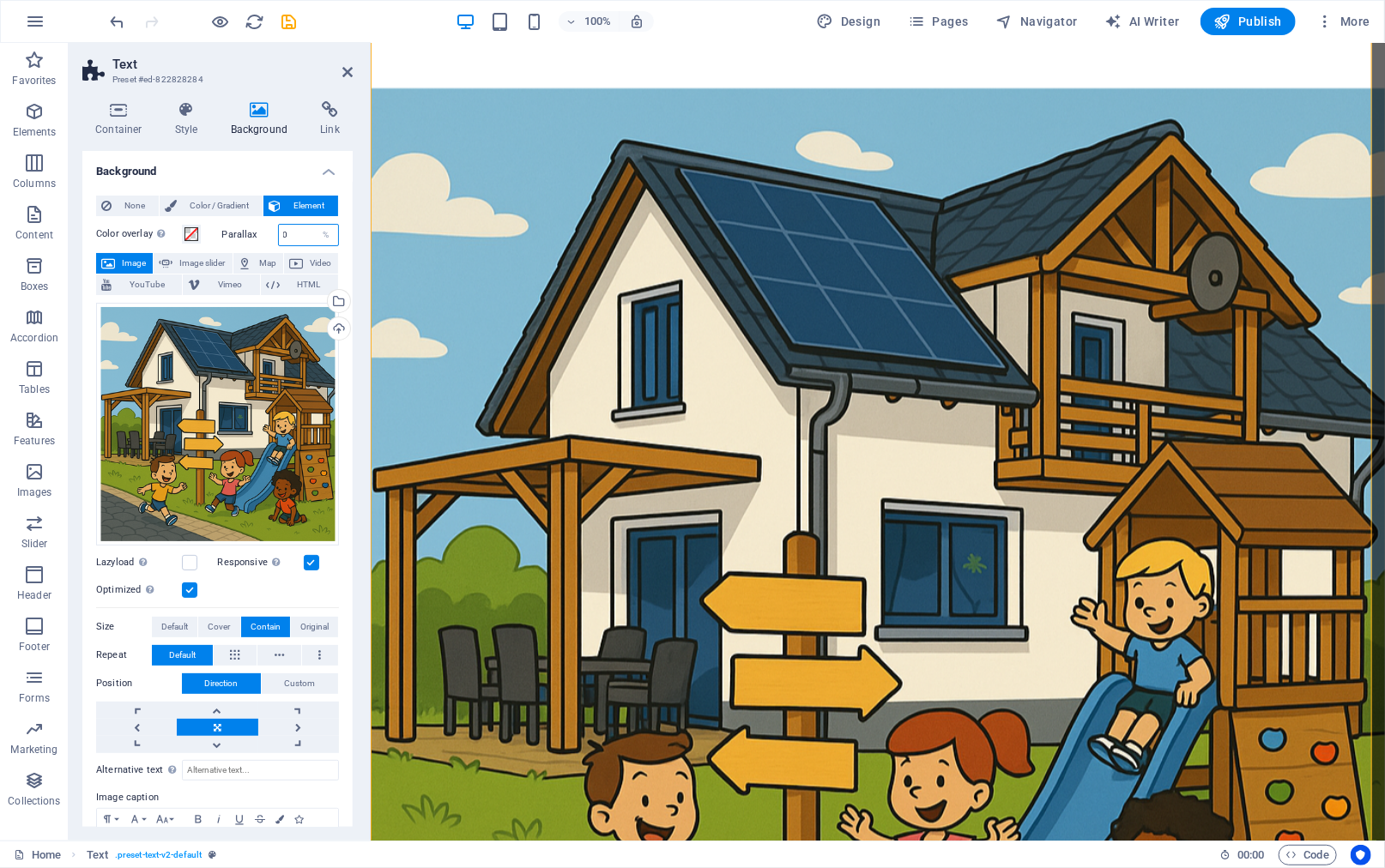 drag, startPoint x: 302, startPoint y: 234, endPoint x: 275, endPoint y: 232, distance: 27.07397 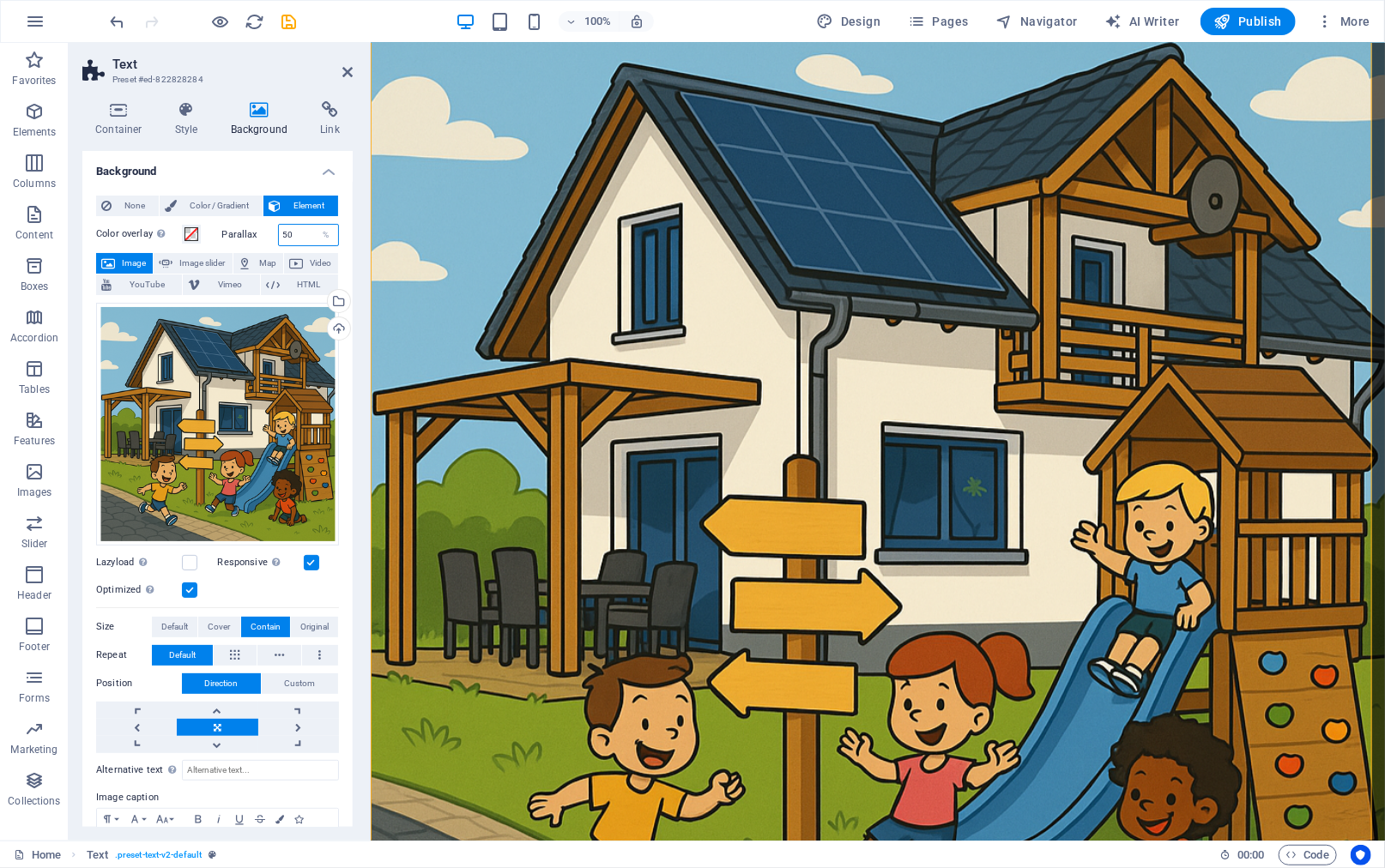 drag, startPoint x: 303, startPoint y: 230, endPoint x: 260, endPoint y: 232, distance: 43.04649 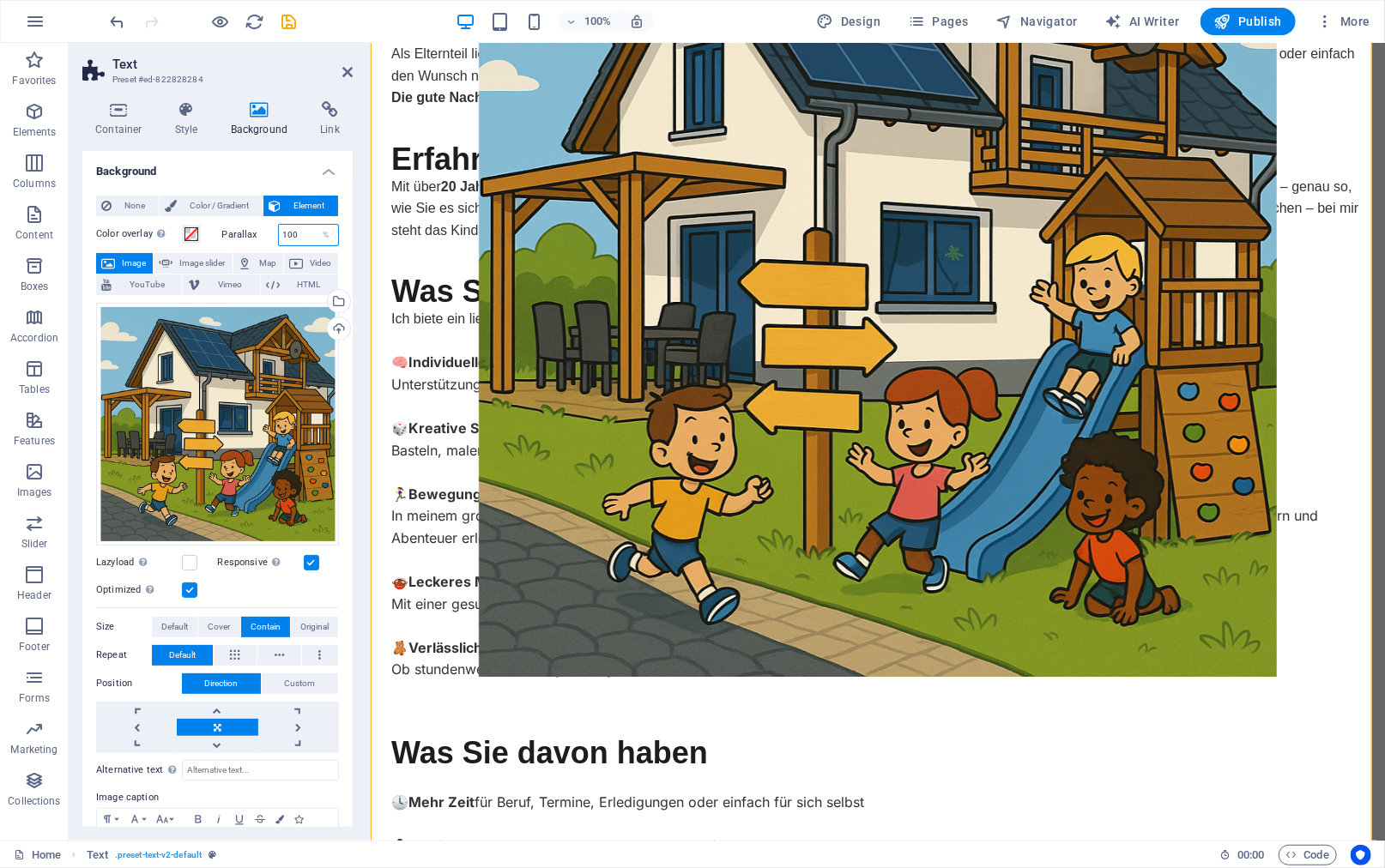 drag, startPoint x: 293, startPoint y: 232, endPoint x: 258, endPoint y: 234, distance: 35.0571 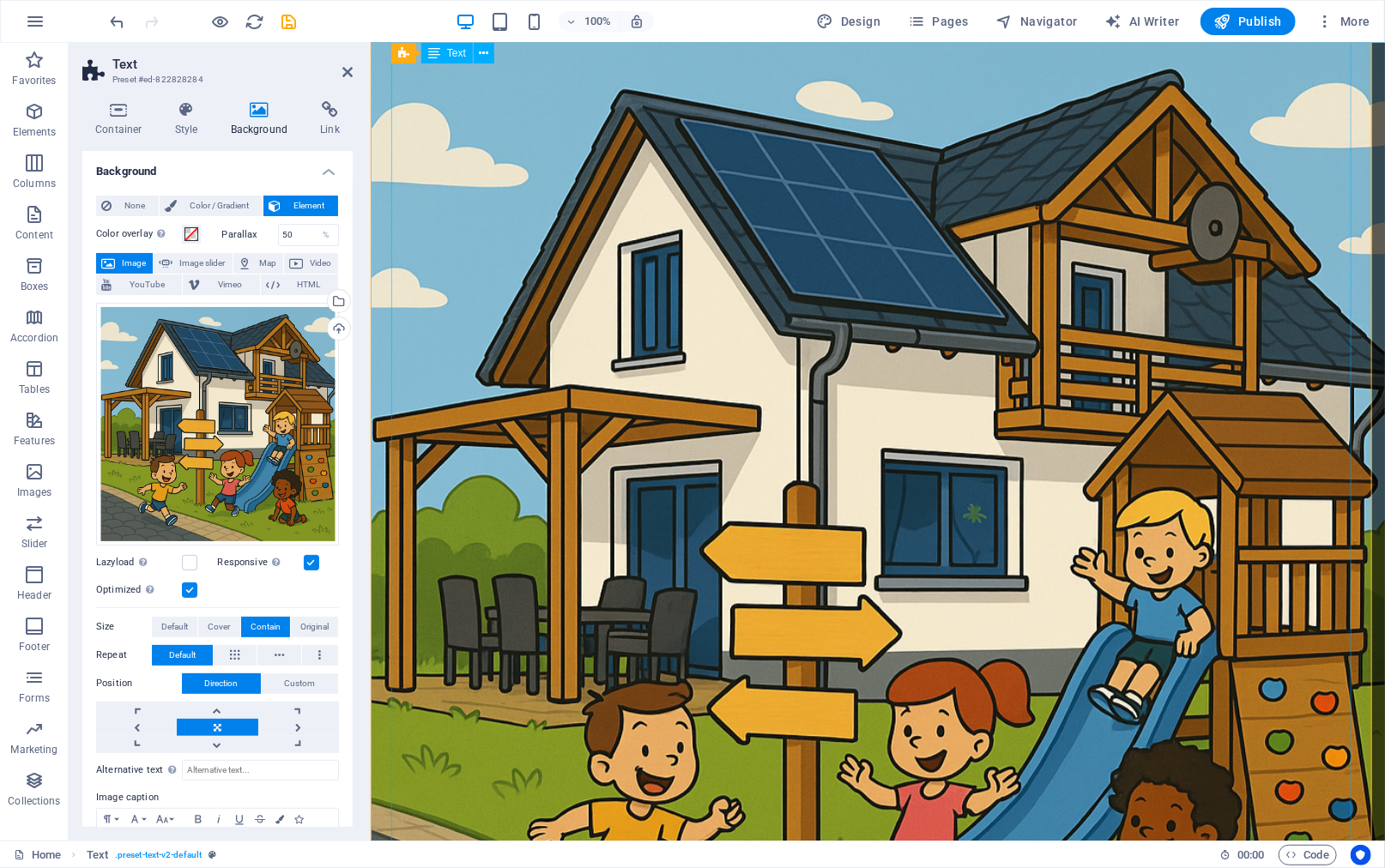 scroll, scrollTop: 0, scrollLeft: 0, axis: both 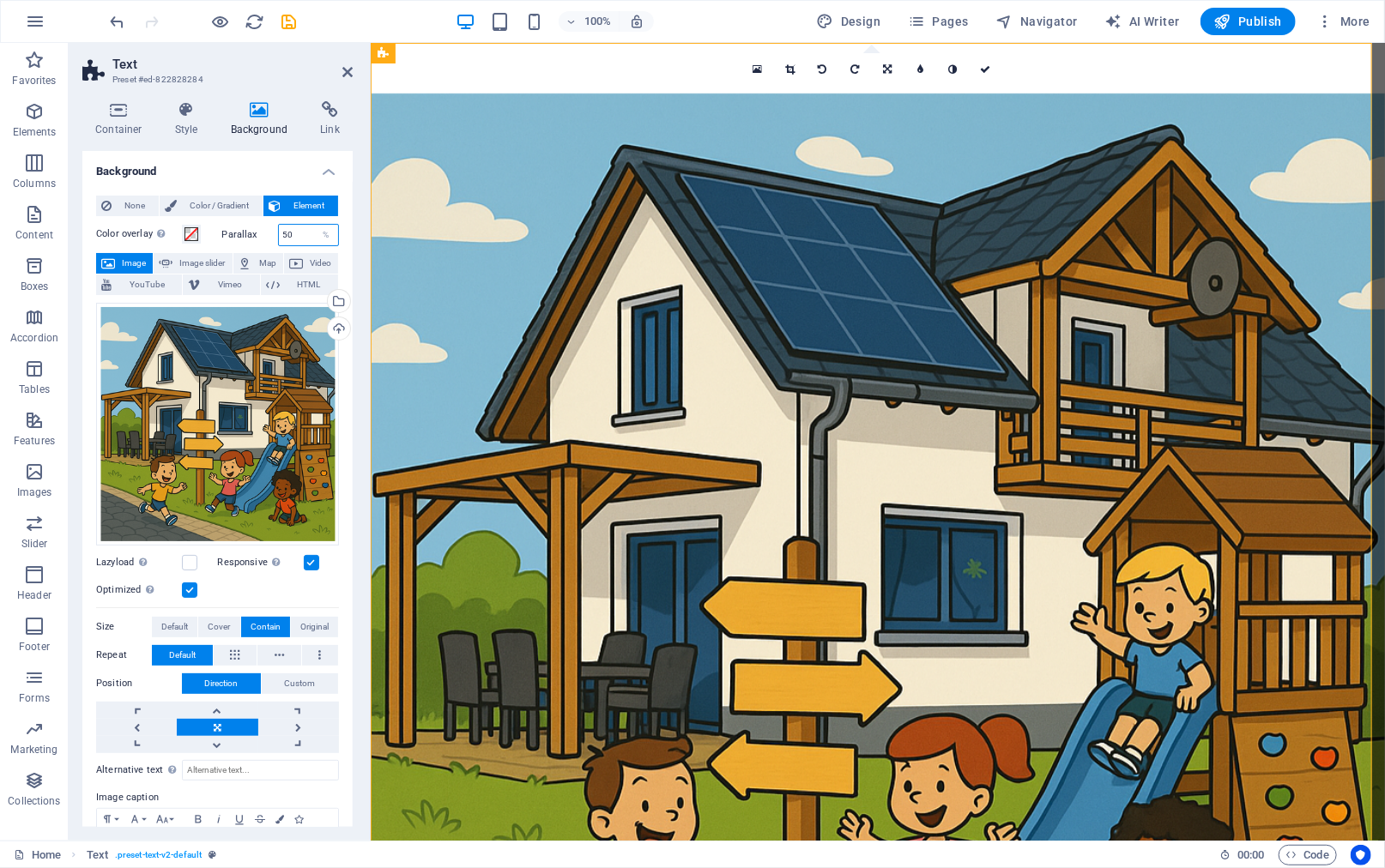 drag, startPoint x: 302, startPoint y: 234, endPoint x: 242, endPoint y: 229, distance: 60.207973 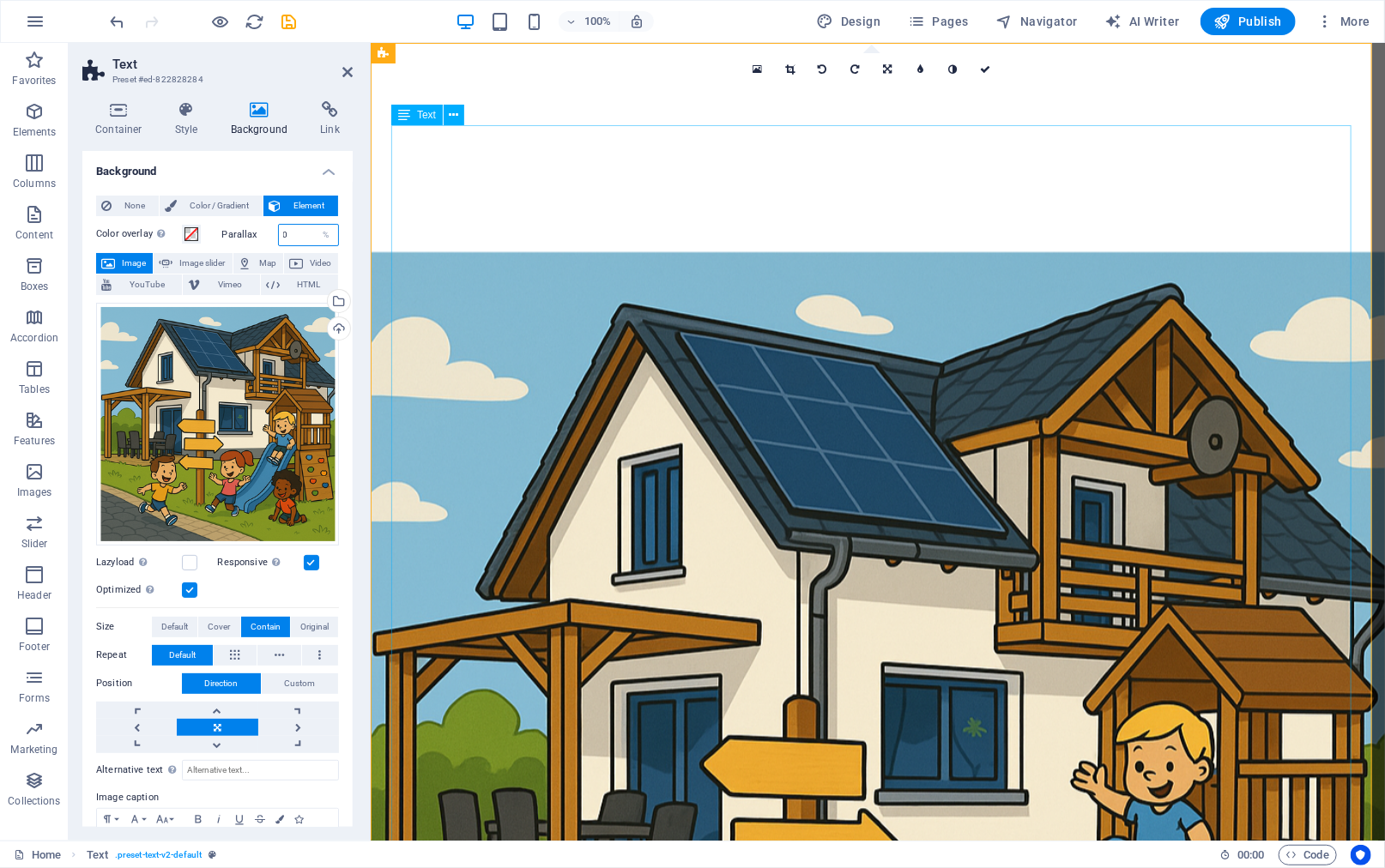 type on "0" 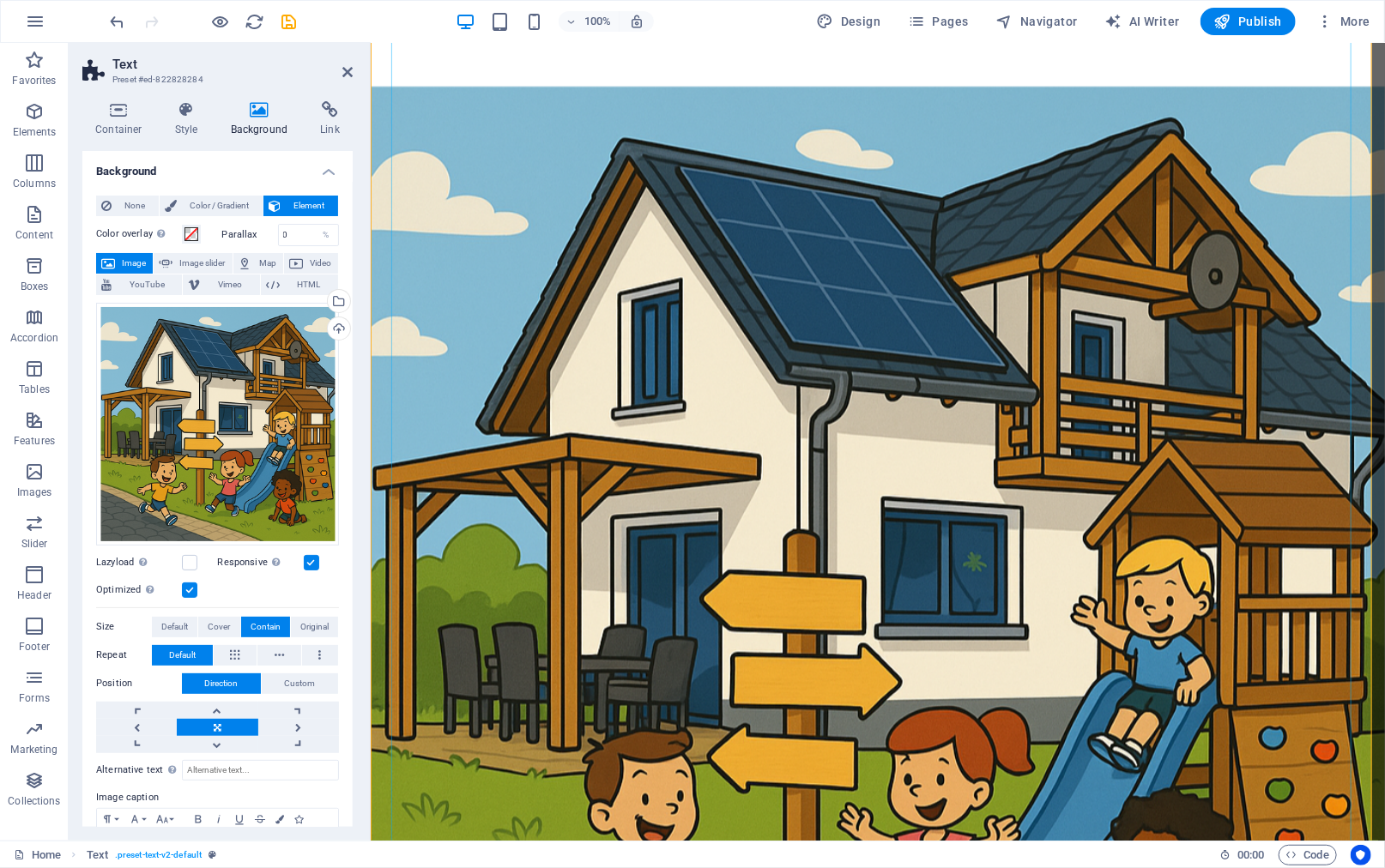 scroll, scrollTop: 172, scrollLeft: 0, axis: vertical 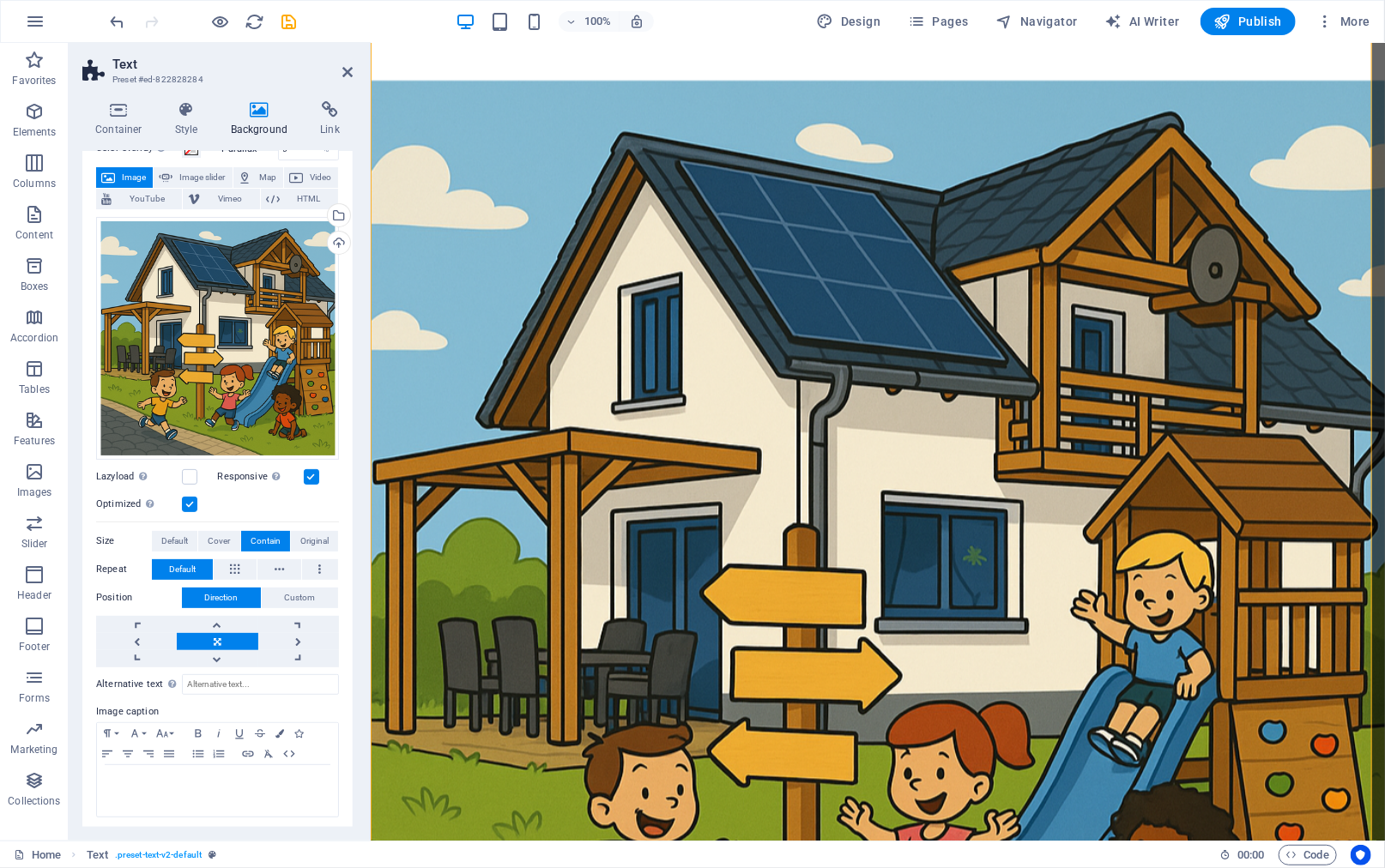 click at bounding box center [311, 477] 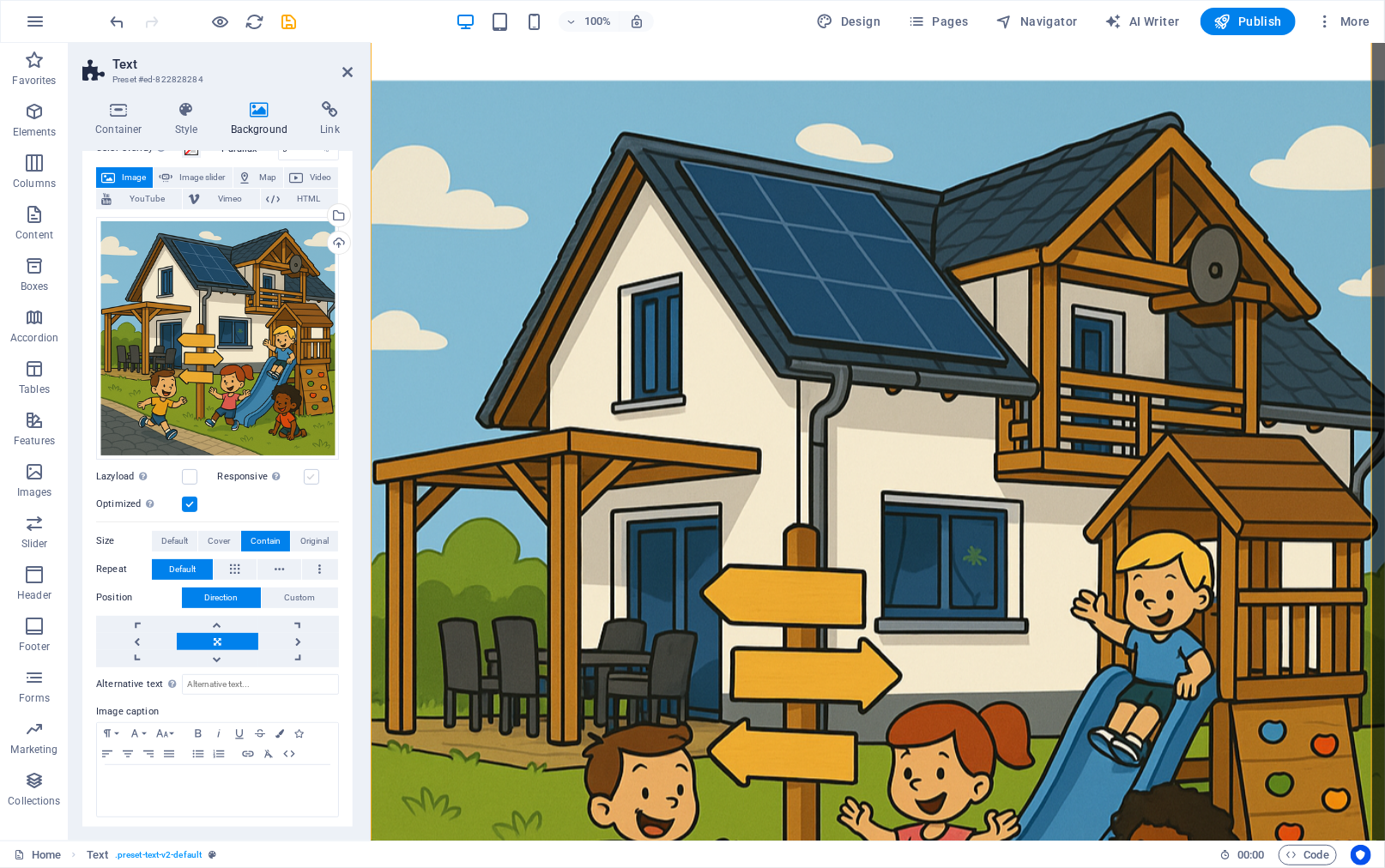 click at bounding box center (311, 477) 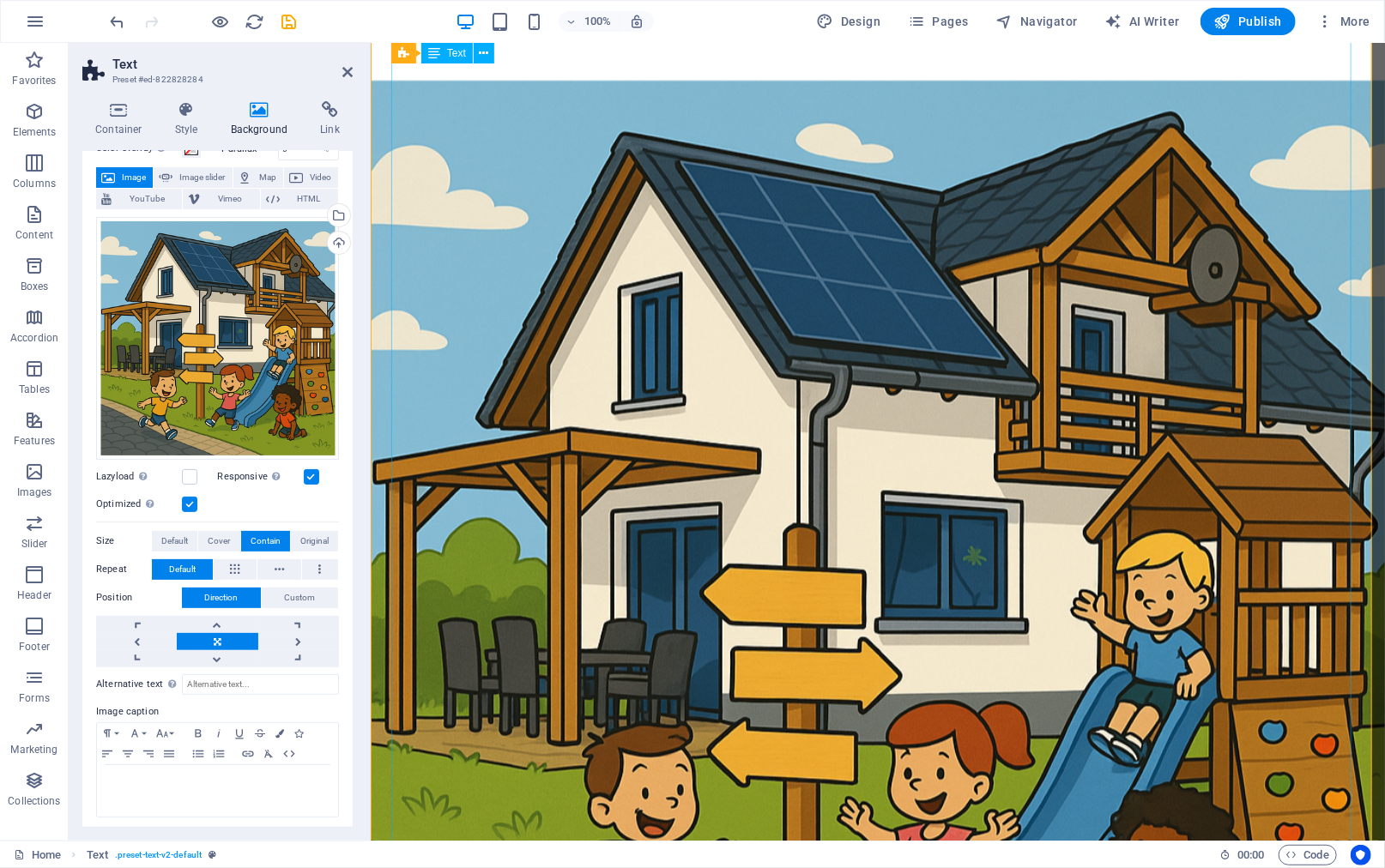 click on "Mehr Freiraum für Sie – liebevolle Betreuung für Ihr Kind Wer kennt es nicht?  Der tägliche Balanceakt zwischen Beruf, Familie, Haushalt, Freizeit und eigenen Bedürfnissen kann schnell zur Herausforderung werden. Als Elternteil liebt man sein Kind über alles – und möchte ihm gerecht werden. Gleichzeitig gibt es da noch den Job, die eigenen Hobbys, Termine oder einfach den Wunsch nach einem Moment der Ruhe. Die gute Nachricht:  Es gibt eine Lösung, die Sie entlastet und Ihrem Kind guttut. Erfahrung, Herz und ein Ort zum Wohlfühlen Mit über  20 Jahren Erfahrung im pädagogischen Bereich  biete ich Ihnen und Ihrem Kind eine verlässliche, herzliche und kompetente Betreuung – genau so, wie Sie es sich wünschen. Ob es darum geht, das Lernen zu erleichtern, Schulstoff nachzuarbeiten oder einfach gemeinsam zu spielen und zu lachen – bei mir steht das Kind als individuelle Persönlichkeit im Mittelpunkt. Was Sie erwartet 🧠  Individuelle Lernförderung & Nachhilfe 🎲  🏃‍♀️  🍲  🧸" at bounding box center (877, 2020) 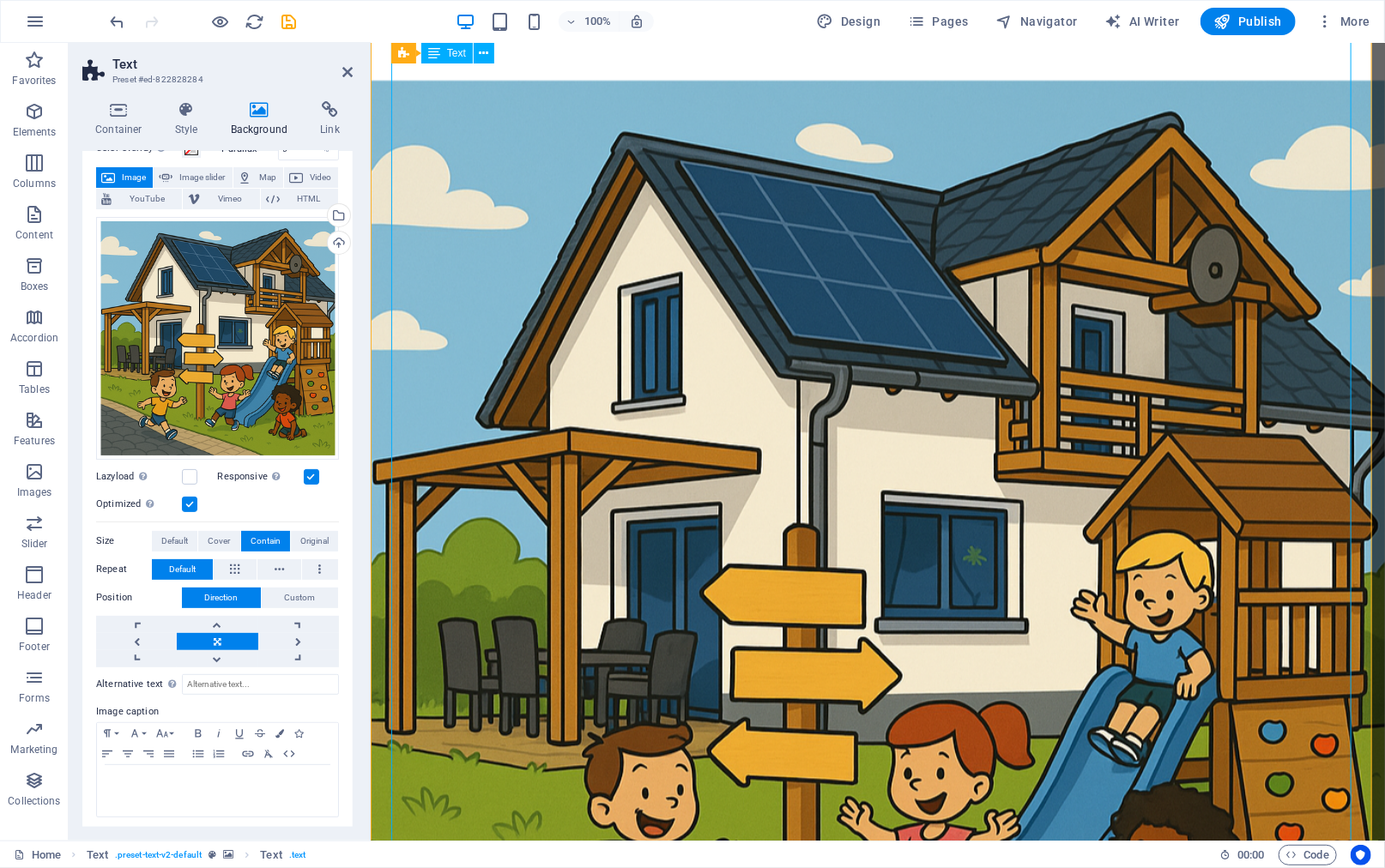 click on "Mehr Freiraum für Sie – liebevolle Betreuung für Ihr Kind Wer kennt es nicht?  Der tägliche Balanceakt zwischen Beruf, Familie, Haushalt, Freizeit und eigenen Bedürfnissen kann schnell zur Herausforderung werden. Als Elternteil liebt man sein Kind über alles – und möchte ihm gerecht werden. Gleichzeitig gibt es da noch den Job, die eigenen Hobbys, Termine oder einfach den Wunsch nach einem Moment der Ruhe. Die gute Nachricht:  Es gibt eine Lösung, die Sie entlastet und Ihrem Kind guttut. Erfahrung, Herz und ein Ort zum Wohlfühlen Mit über  20 Jahren Erfahrung im pädagogischen Bereich  biete ich Ihnen und Ihrem Kind eine verlässliche, herzliche und kompetente Betreuung – genau so, wie Sie es sich wünschen. Ob es darum geht, das Lernen zu erleichtern, Schulstoff nachzuarbeiten oder einfach gemeinsam zu spielen und zu lachen – bei mir steht das Kind als individuelle Persönlichkeit im Mittelpunkt. Was Sie erwartet 🧠  Individuelle Lernförderung & Nachhilfe 🎲  🏃‍♀️  🍲  🧸" at bounding box center [877, 2020] 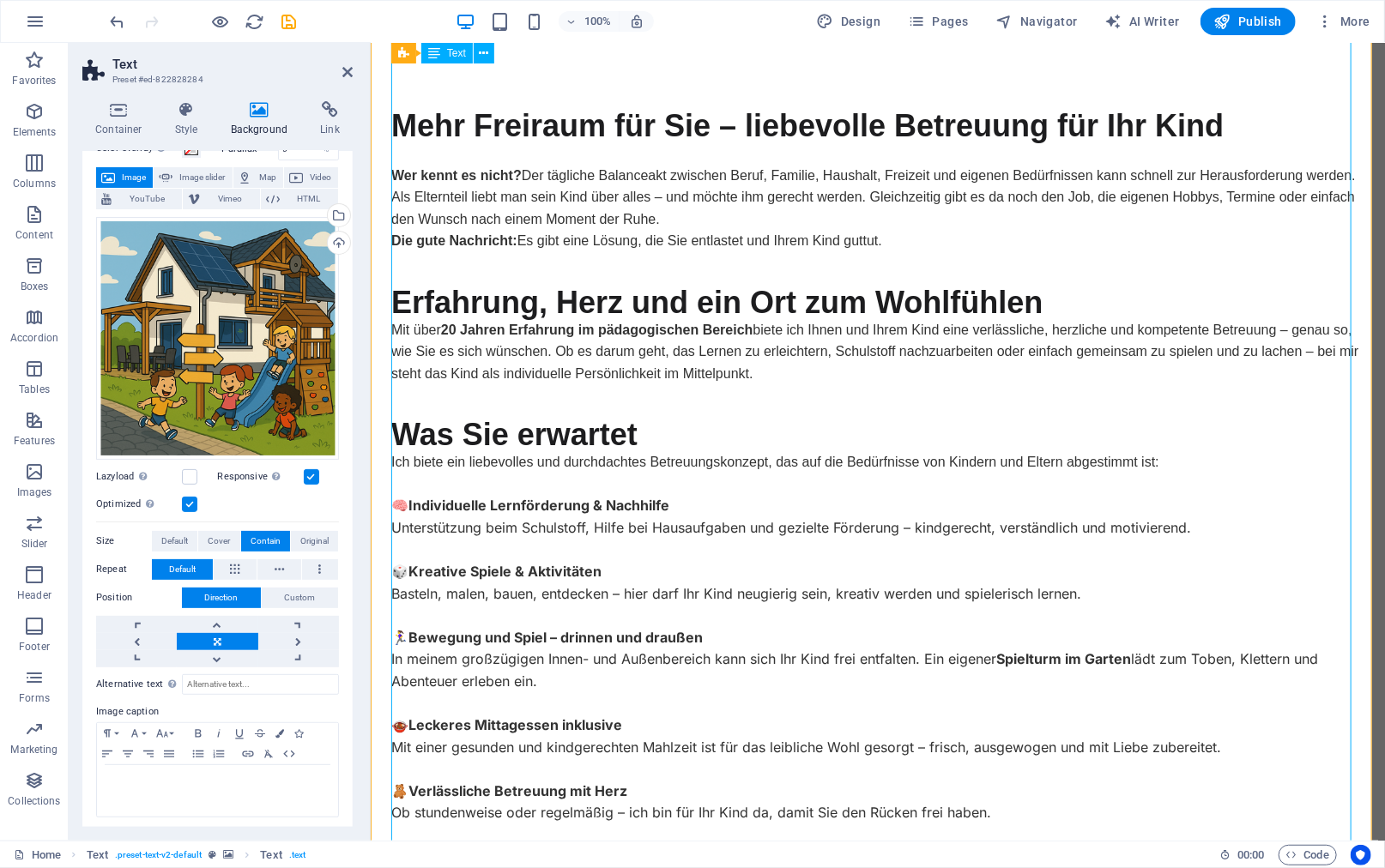 scroll, scrollTop: 0, scrollLeft: 0, axis: both 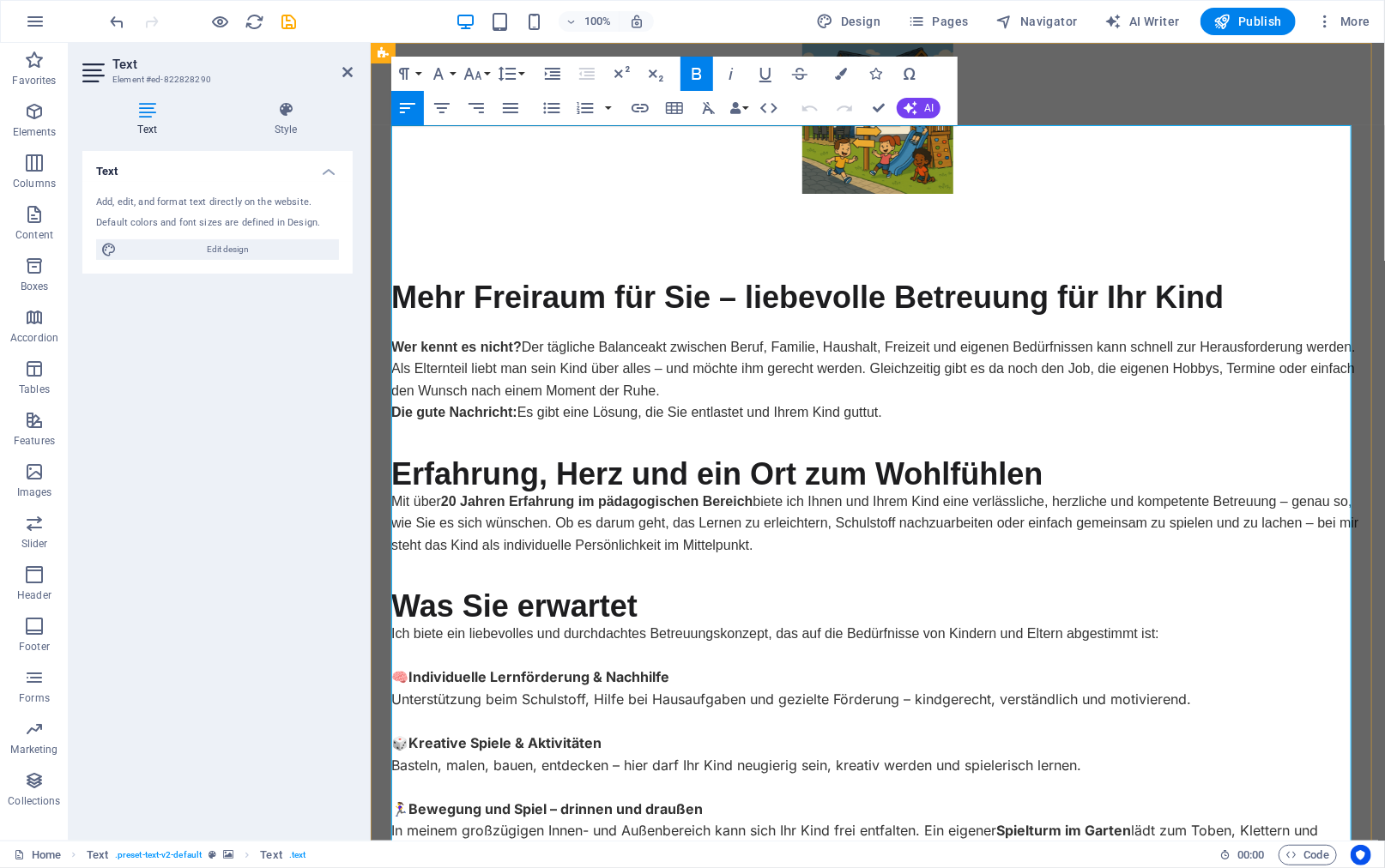 click on "Die gute Nachricht:  Es gibt eine Lösung, die Sie entlastet und Ihrem Kind guttut." at bounding box center (877, 412) 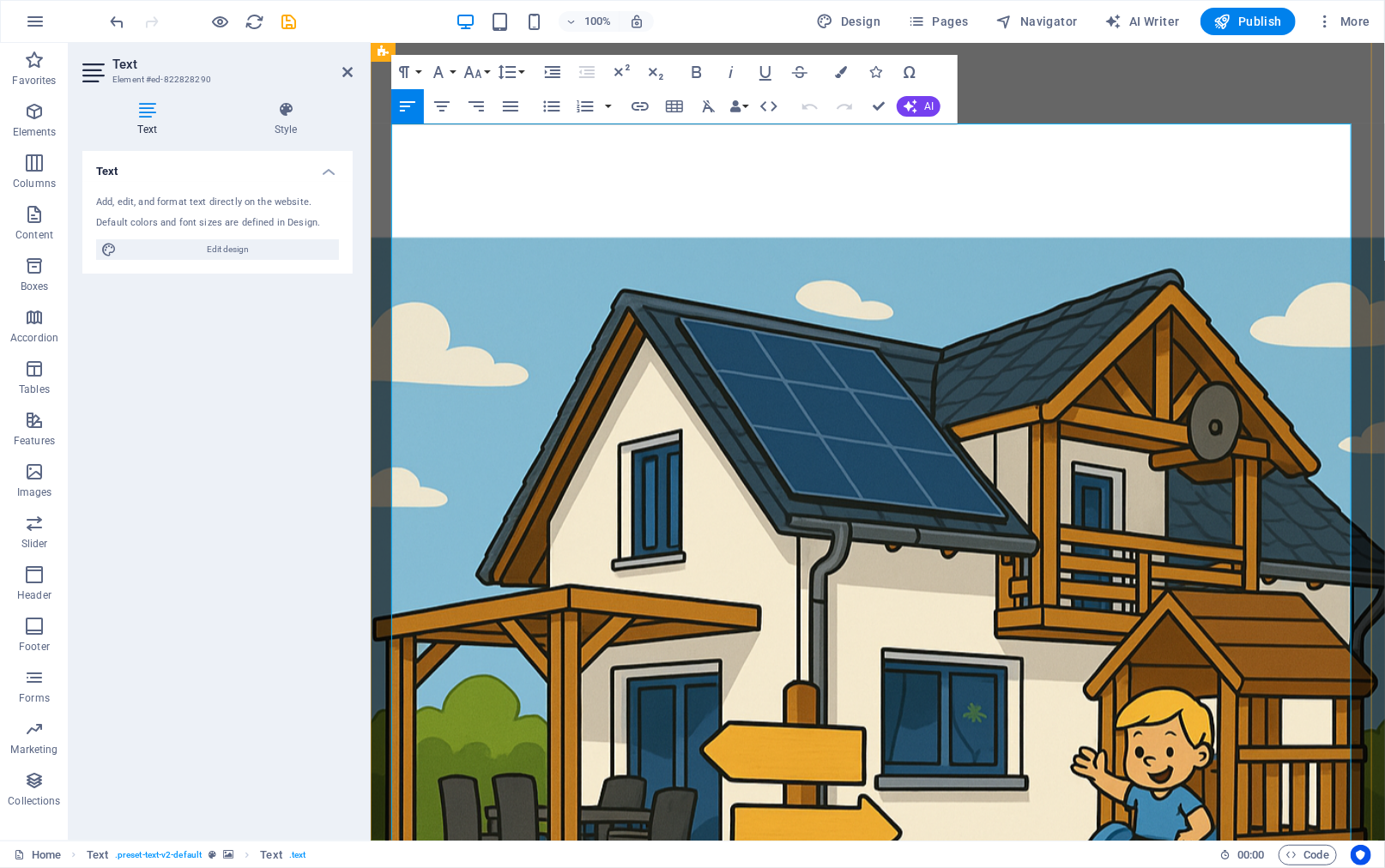 scroll, scrollTop: 0, scrollLeft: 0, axis: both 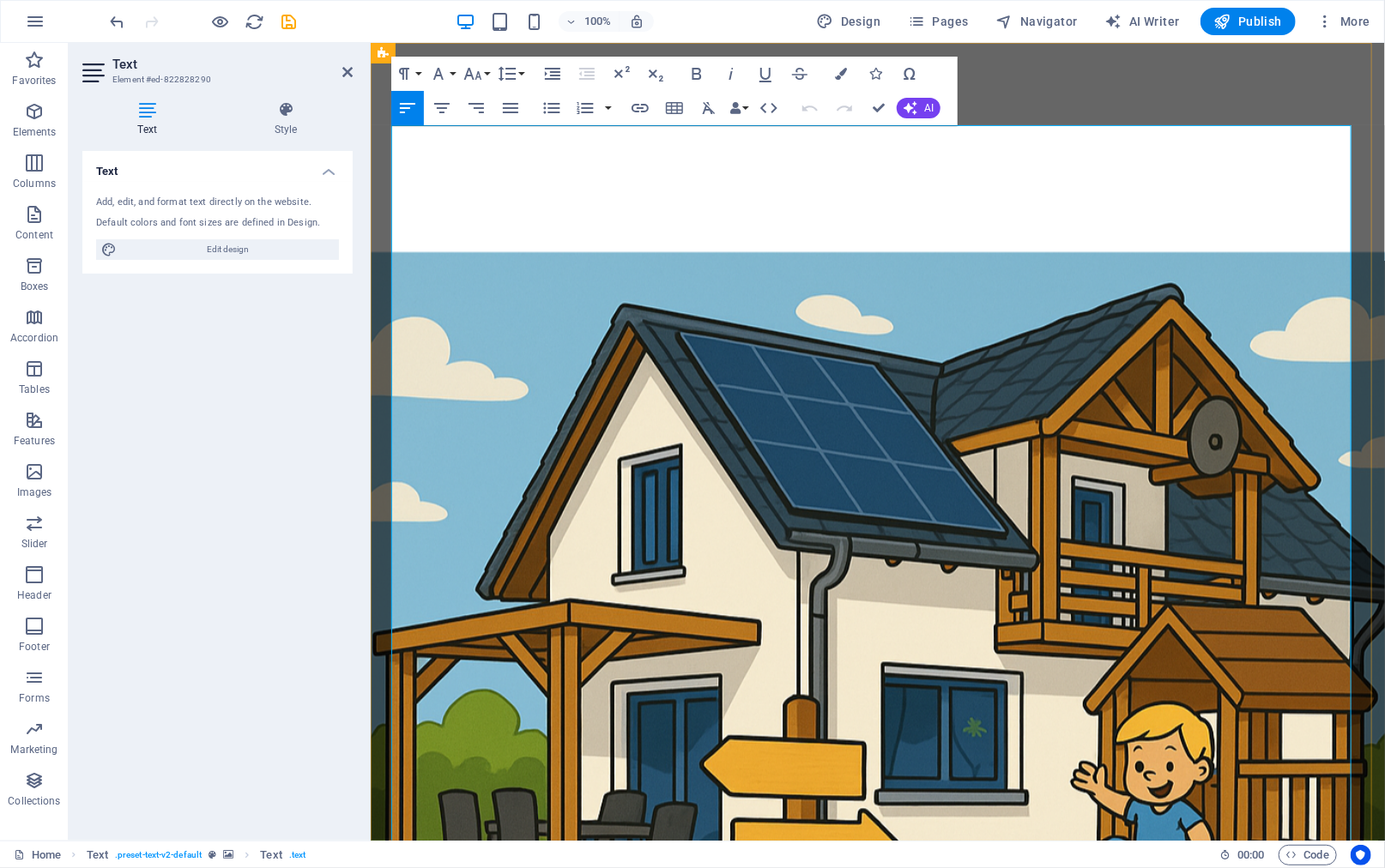 click on "Wer kennt es nicht?  Der tägliche Balanceakt zwischen Beruf, Familie, Haushalt, Freizeit und eigenen Bedürfnissen kann schnell zur Herausforderung werden. Als Elternteil liebt man sein Kind über alles – und möchte ihm gerecht werden. Gleichzeitig gibt es da noch den Job, die eigenen Hobbys, Termine oder einfach den Wunsch nach einem Moment der Ruhe." at bounding box center [873, 1649] 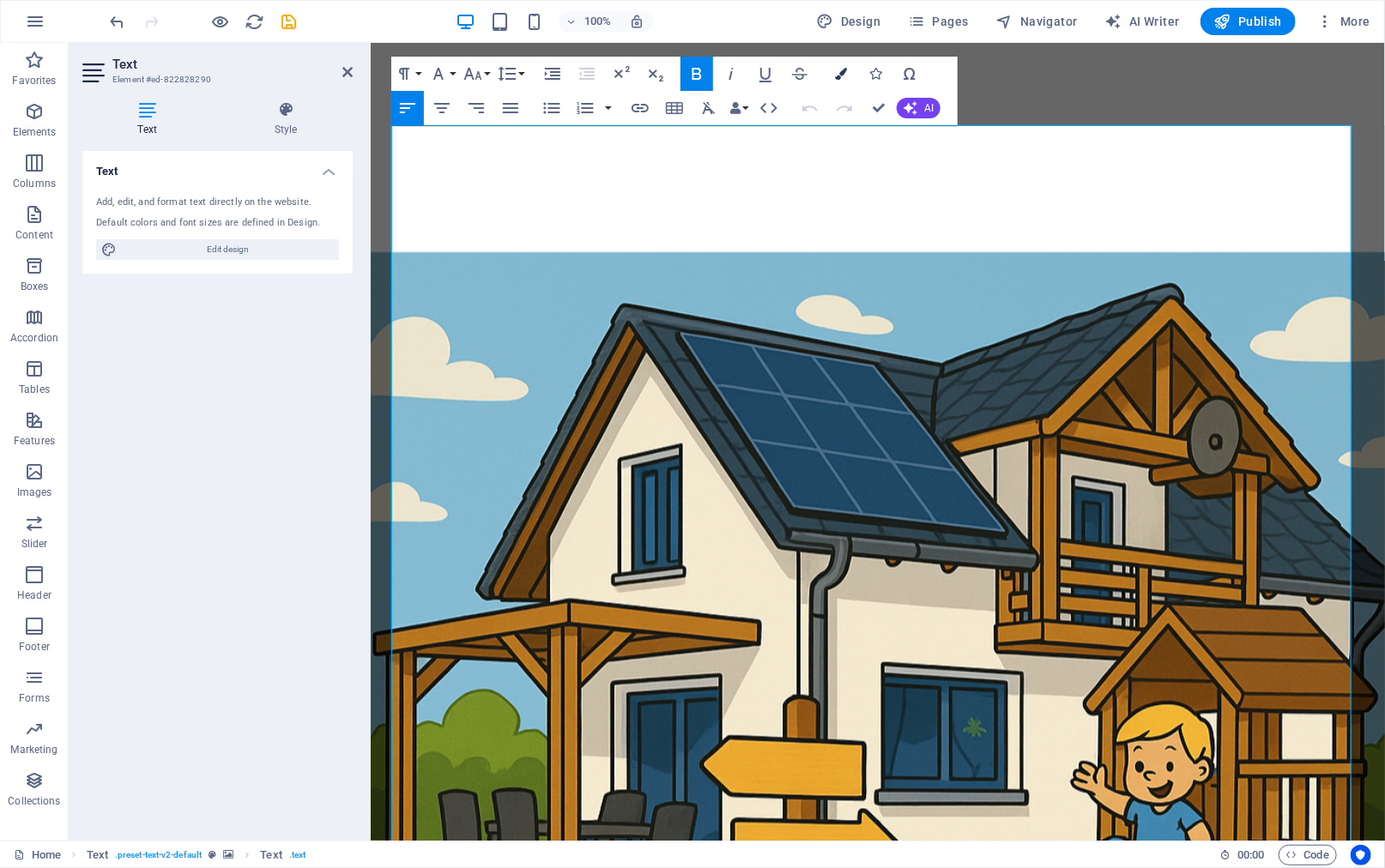 click at bounding box center [841, 74] 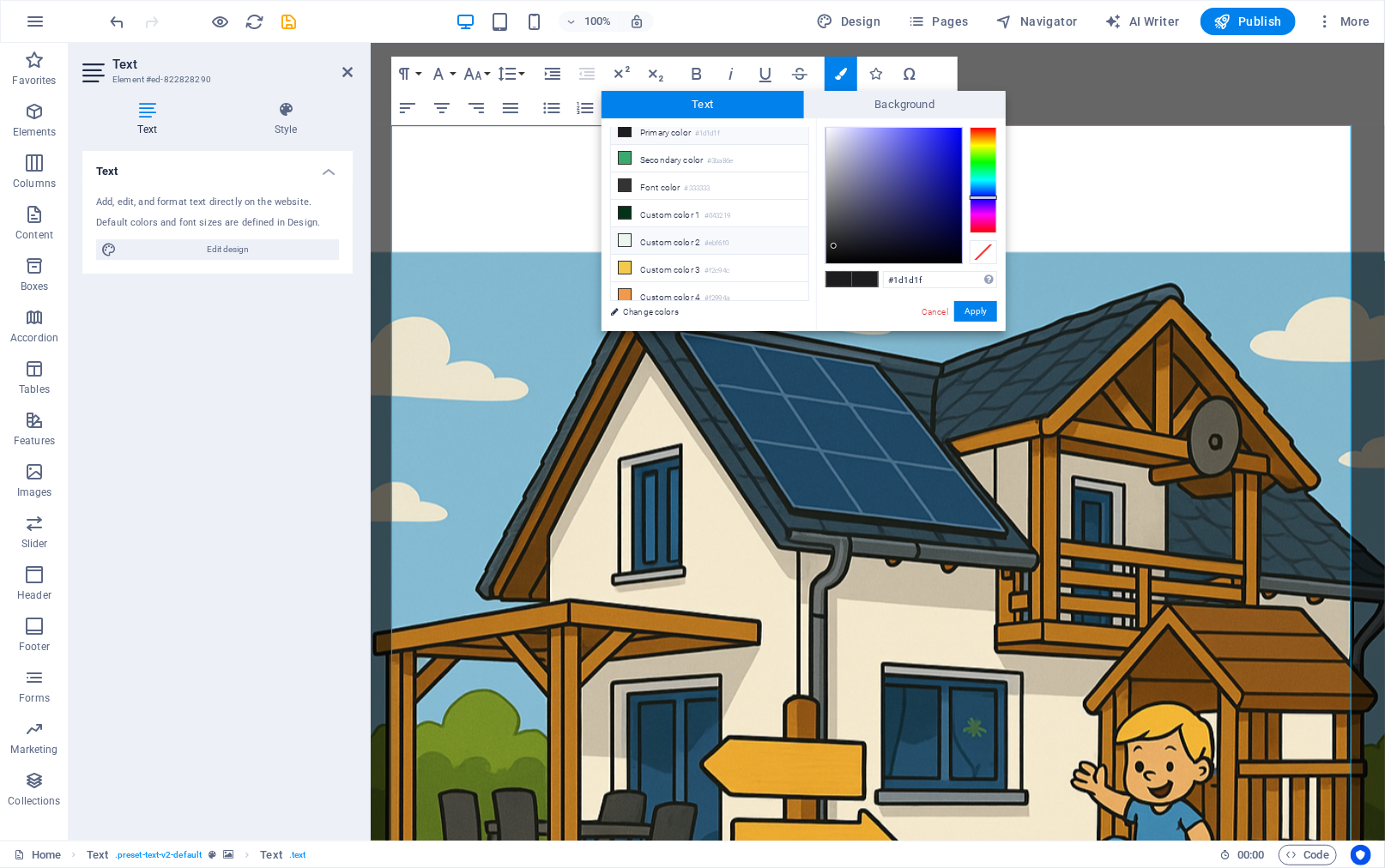 scroll, scrollTop: 0, scrollLeft: 0, axis: both 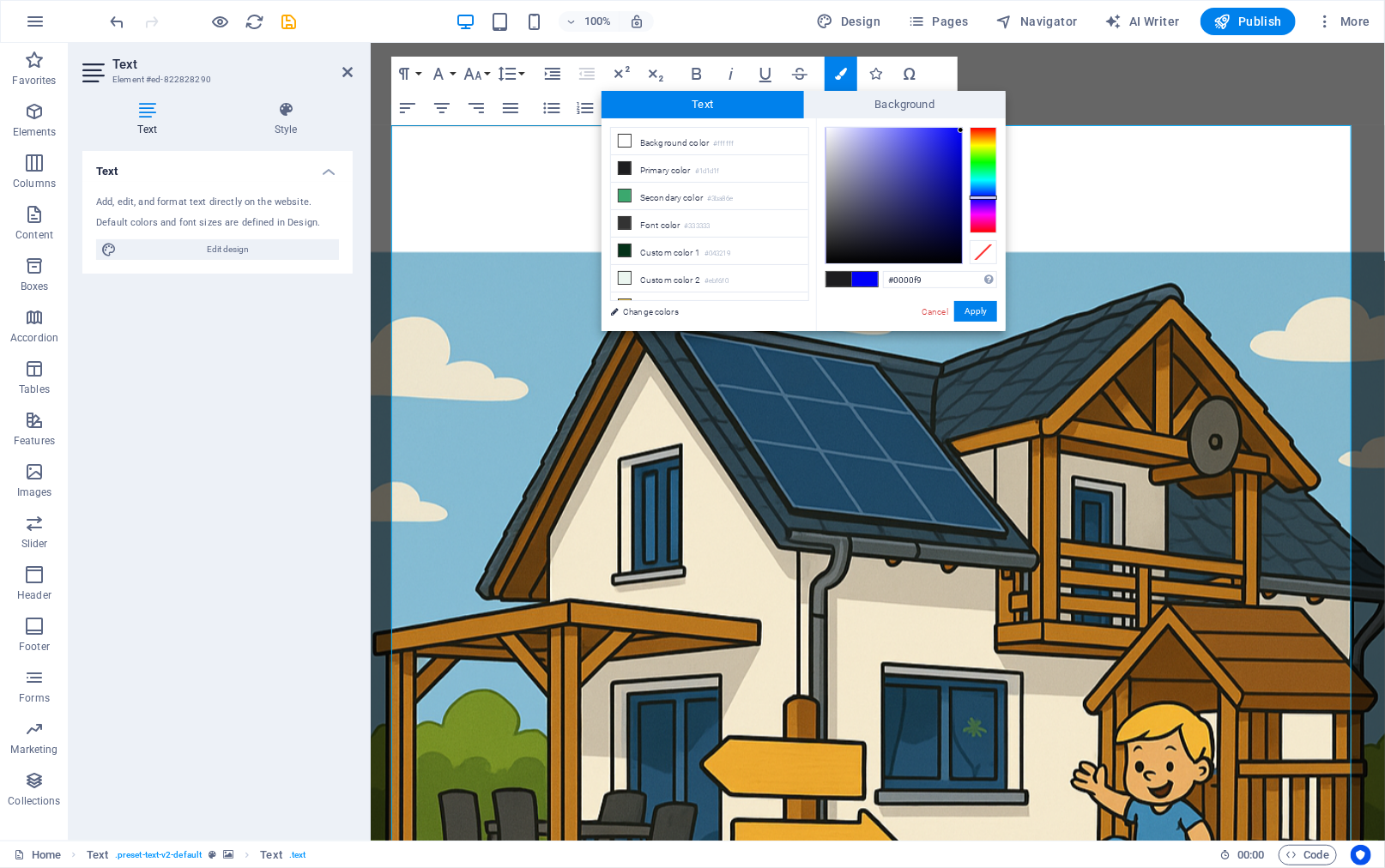 drag, startPoint x: 948, startPoint y: 134, endPoint x: 976, endPoint y: 136, distance: 28.071338 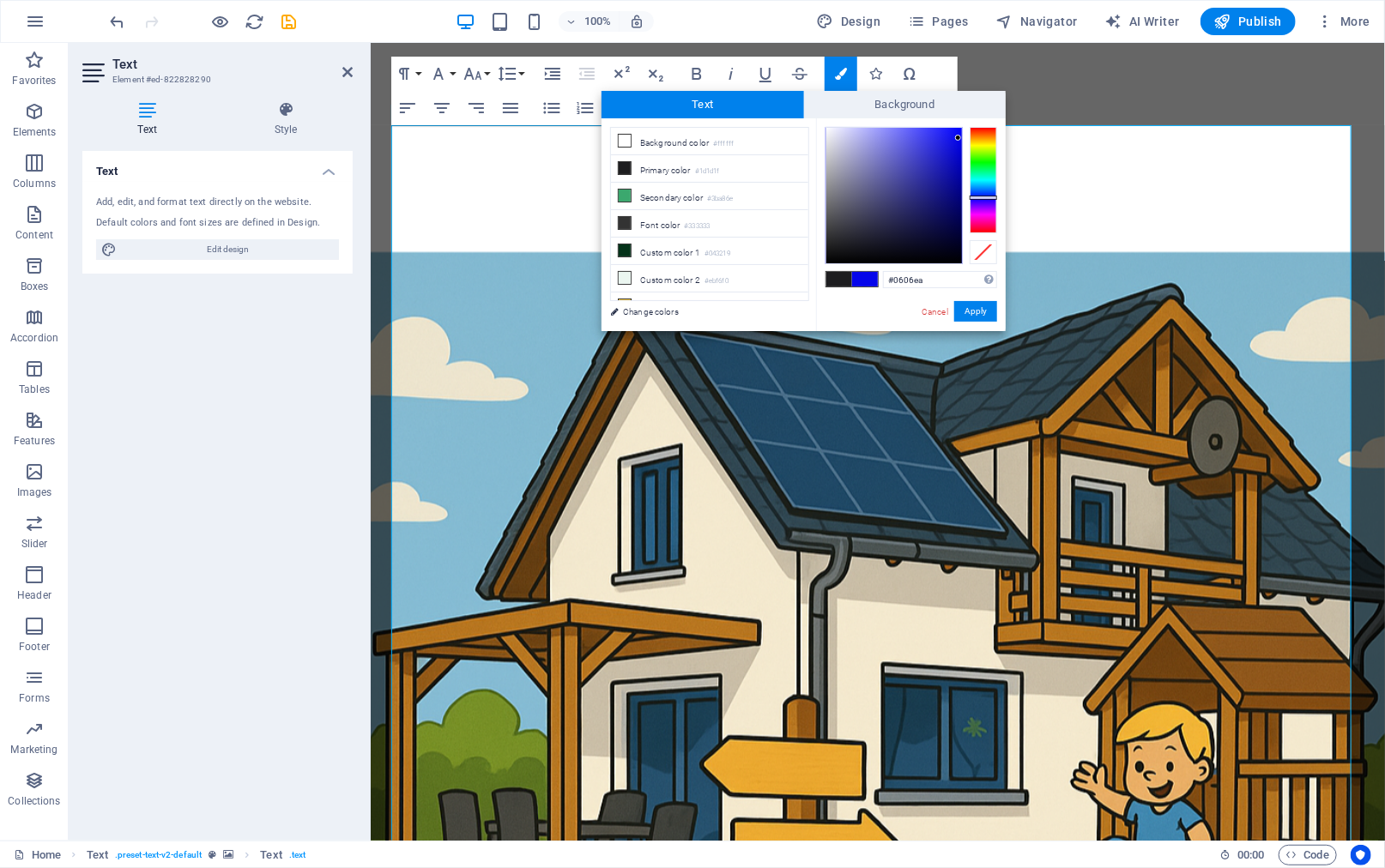 click at bounding box center (958, 137) 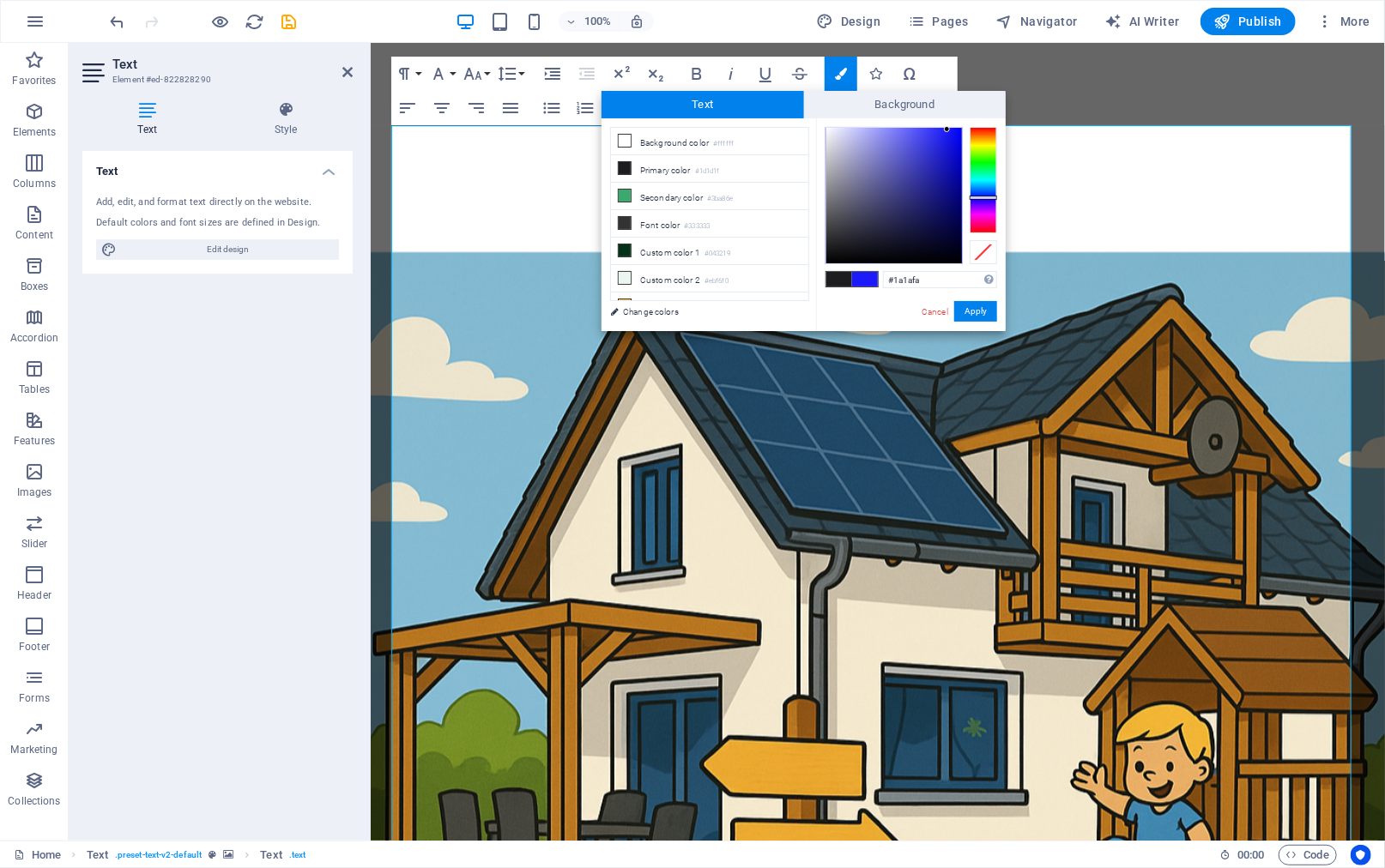 click at bounding box center [894, 196] 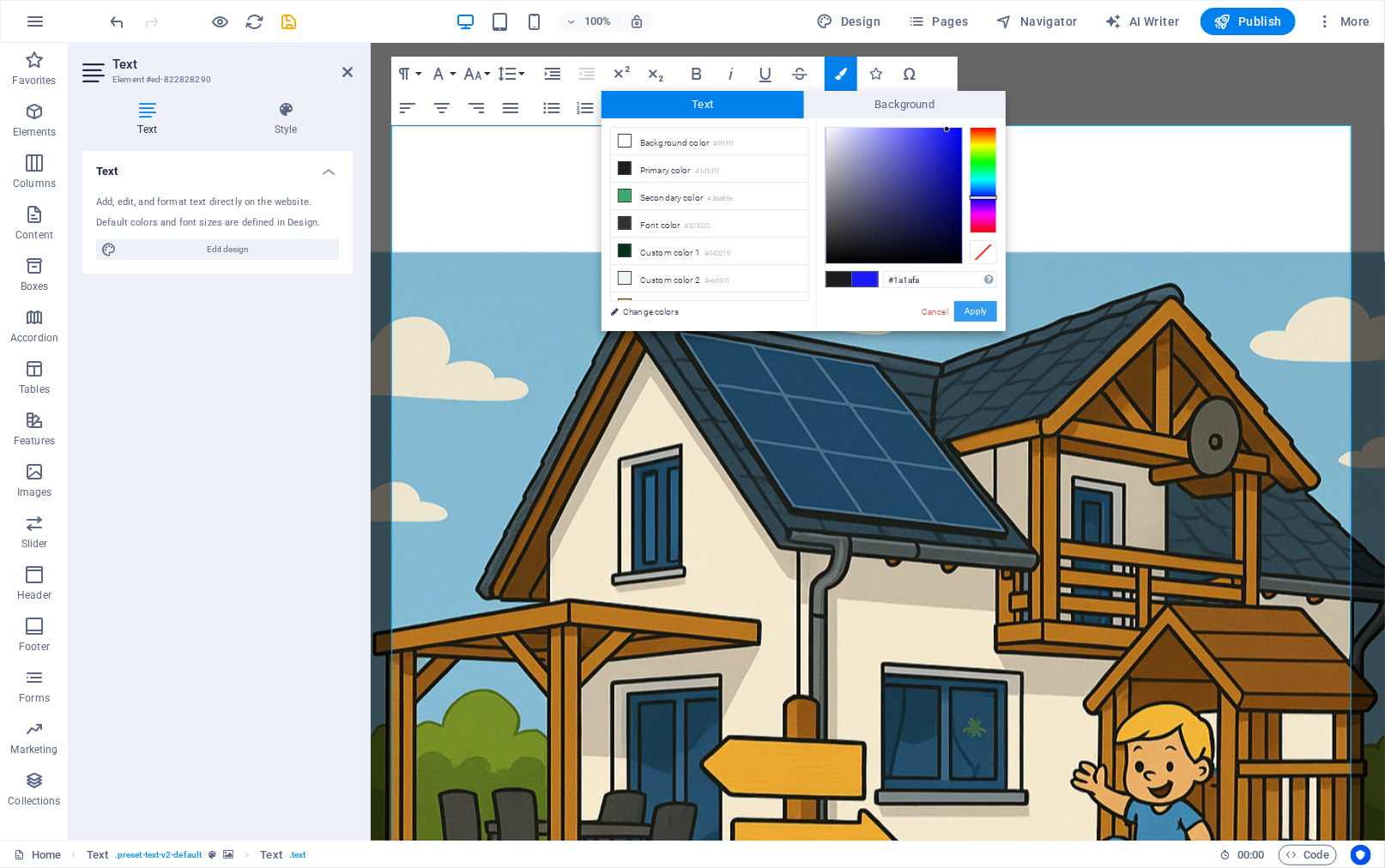 click on "Apply" at bounding box center (976, 311) 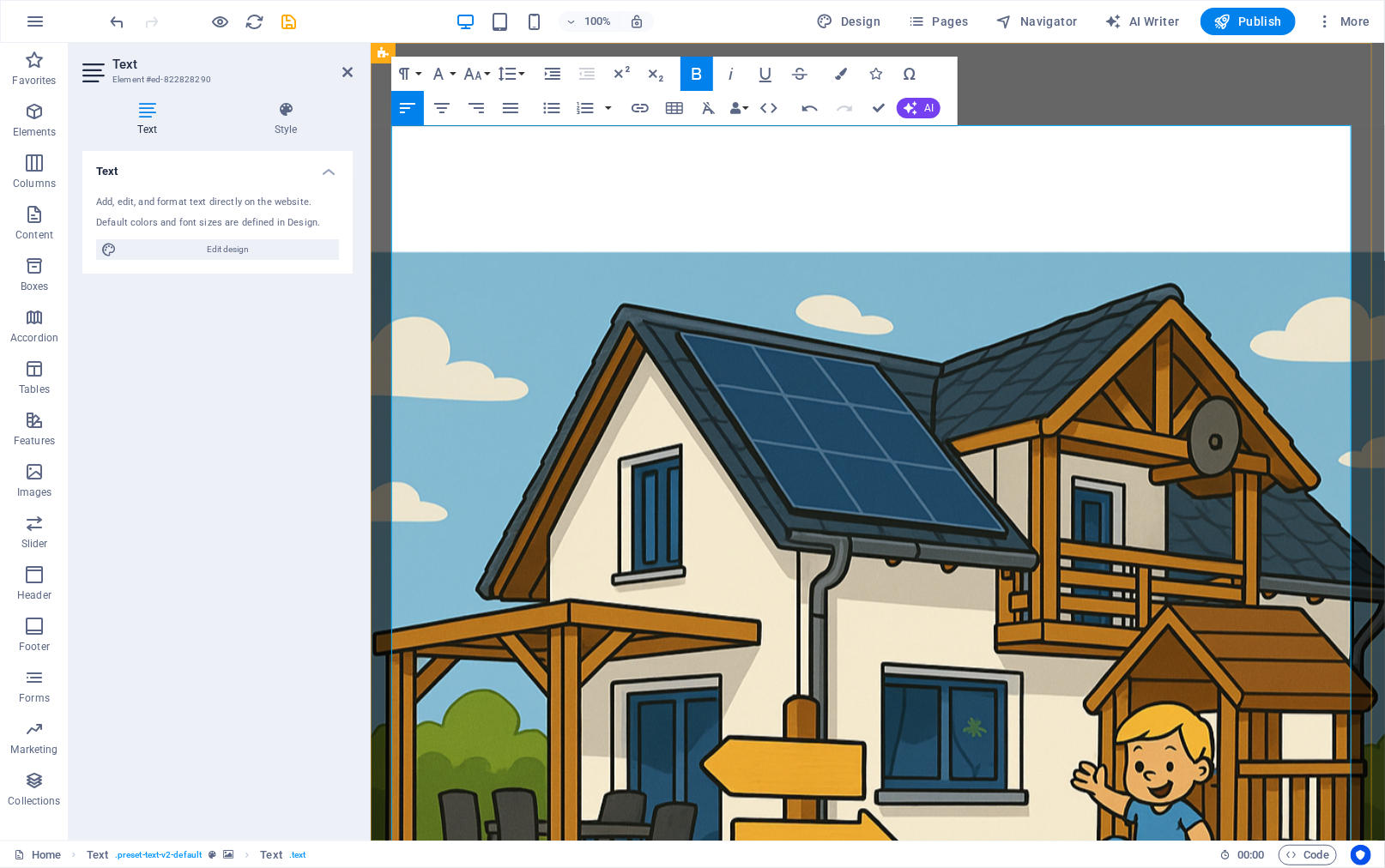 click at bounding box center [877, 1848] 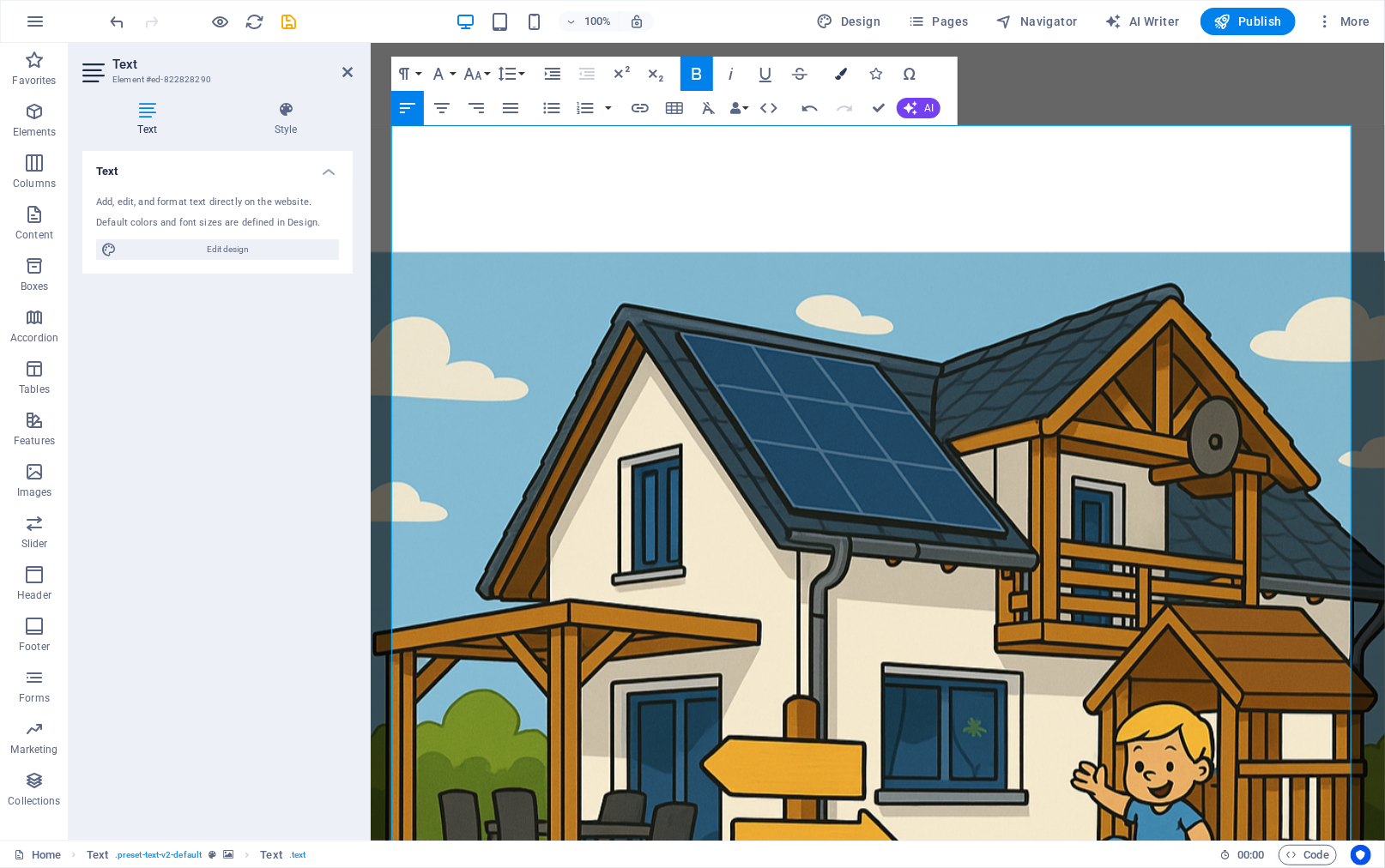 click on "Colors" at bounding box center [841, 74] 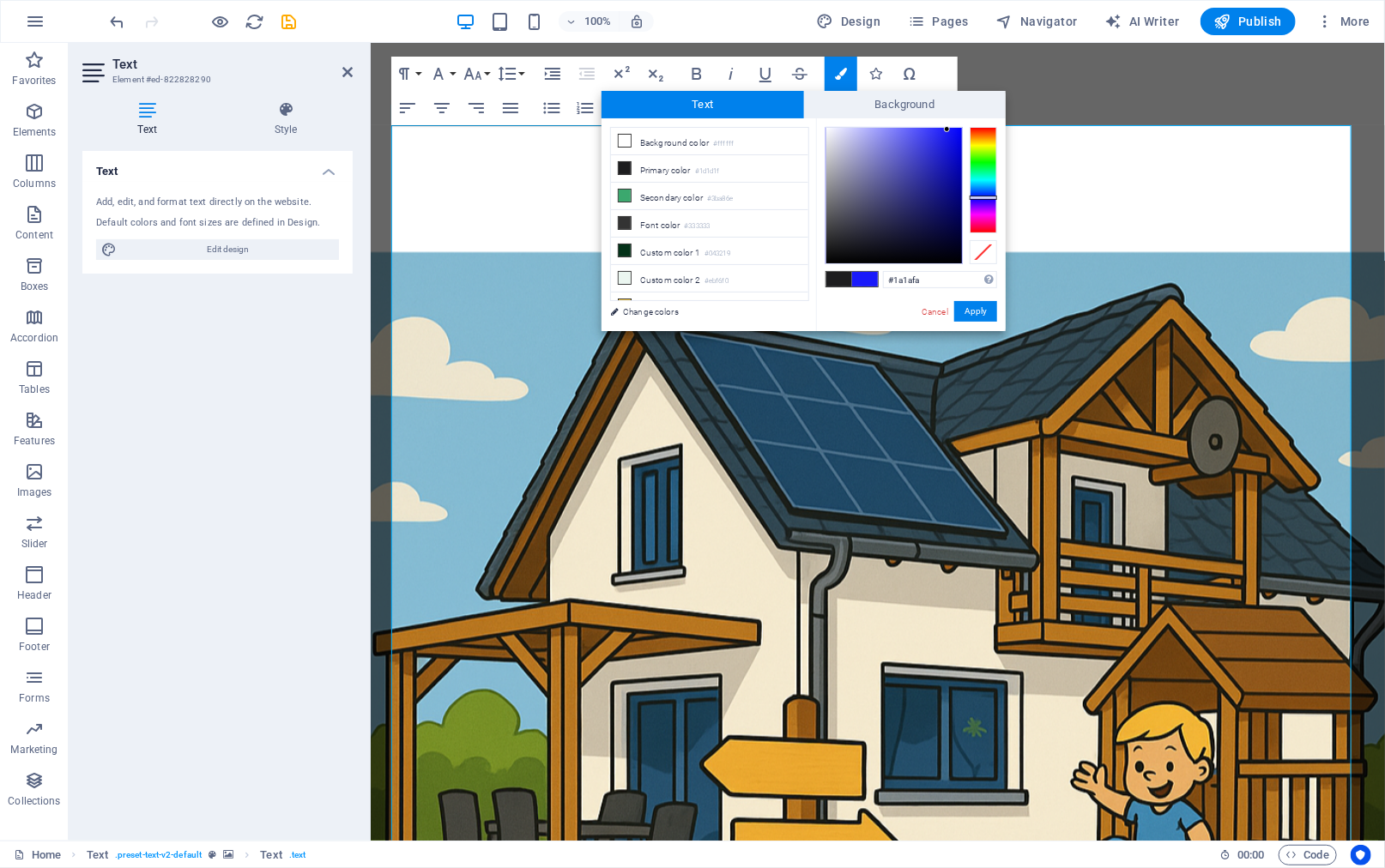 type on "#faeb1a" 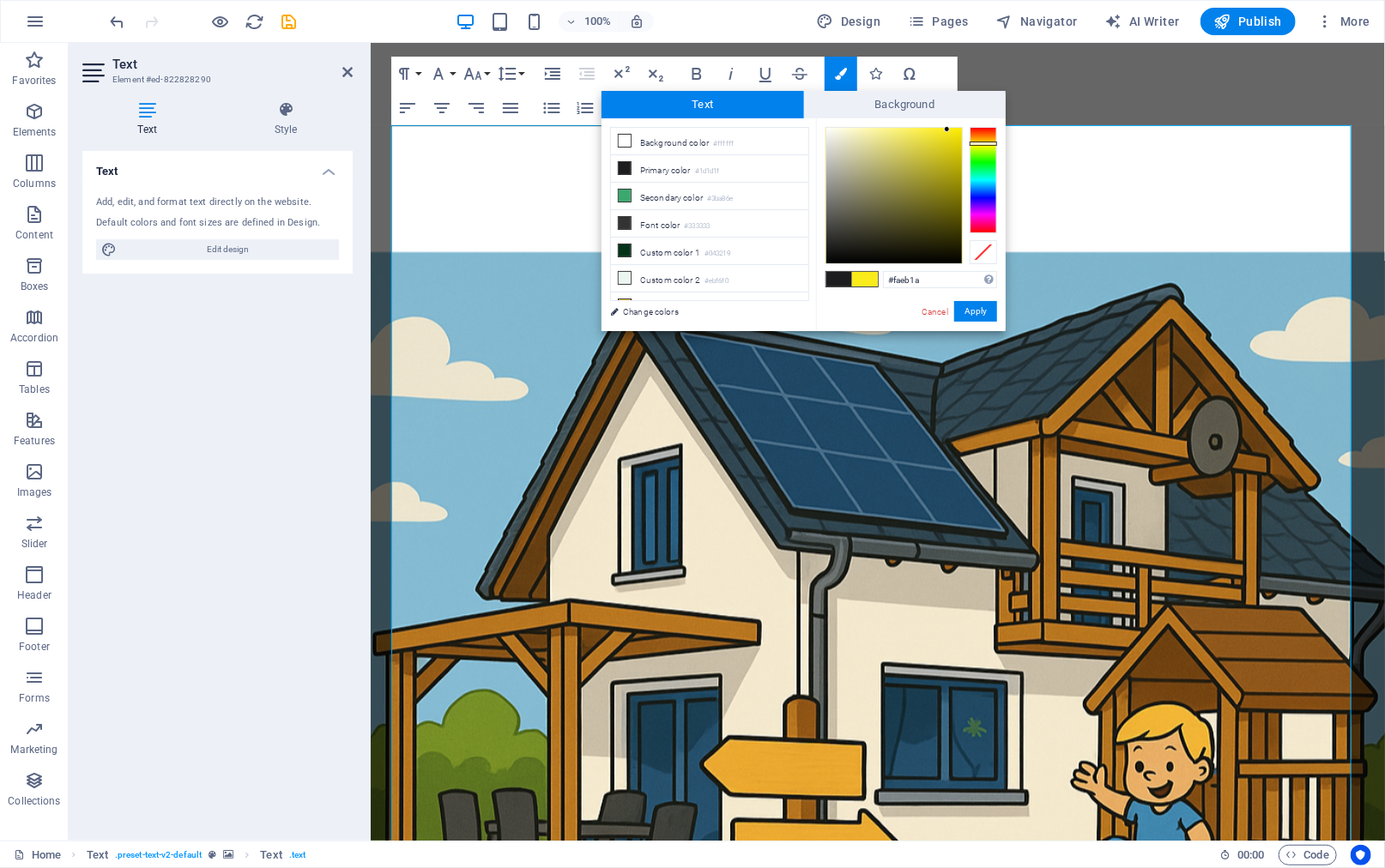 click at bounding box center [983, 180] 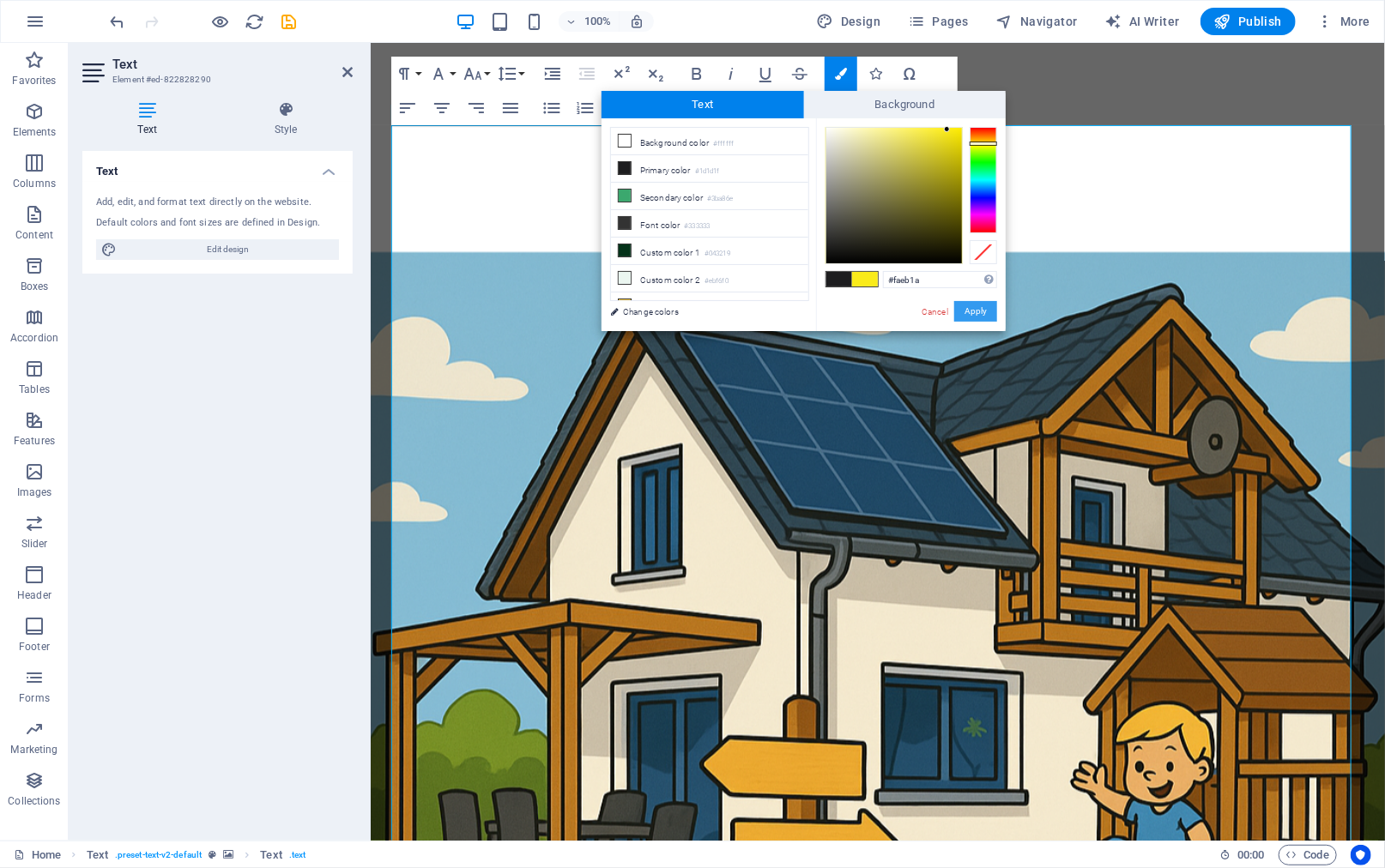 click on "Apply" at bounding box center (976, 311) 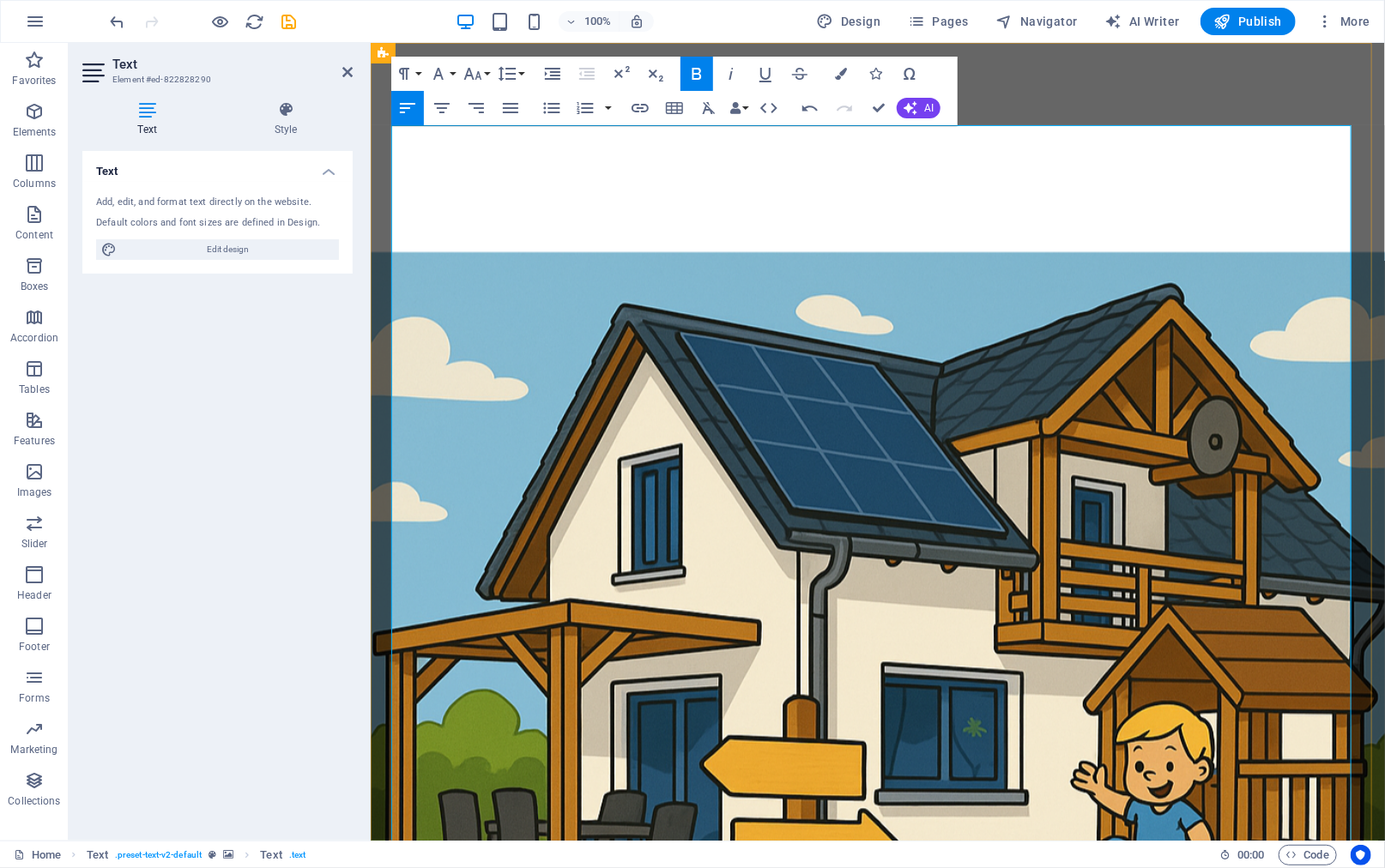 click on "Erfahrung, Herz und ein Ort zum Wohlfühlen" at bounding box center (877, 1752) 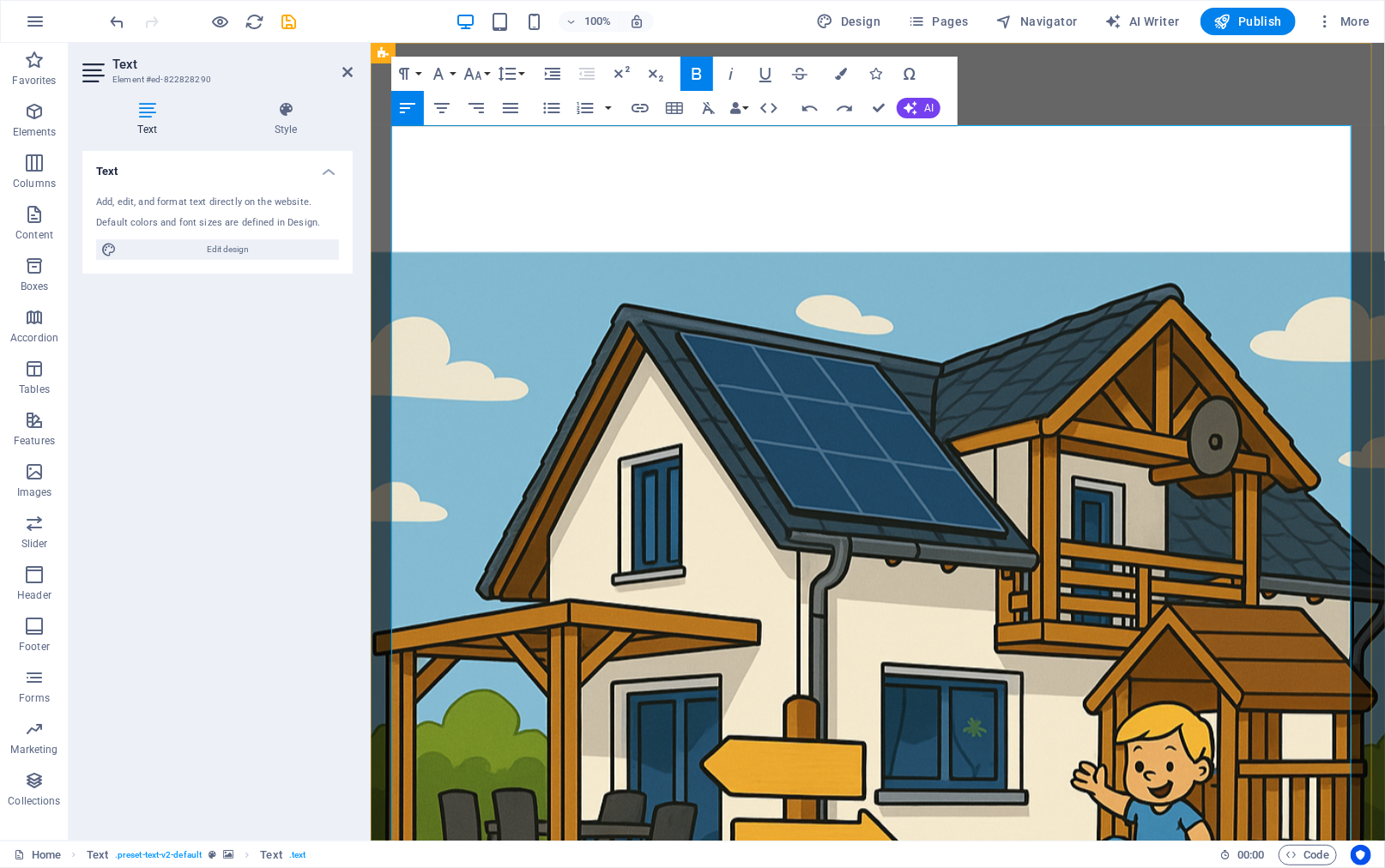 click on "Erfahrung, Herz und ein Ort zum Wohlfühlen" at bounding box center [877, 1752] 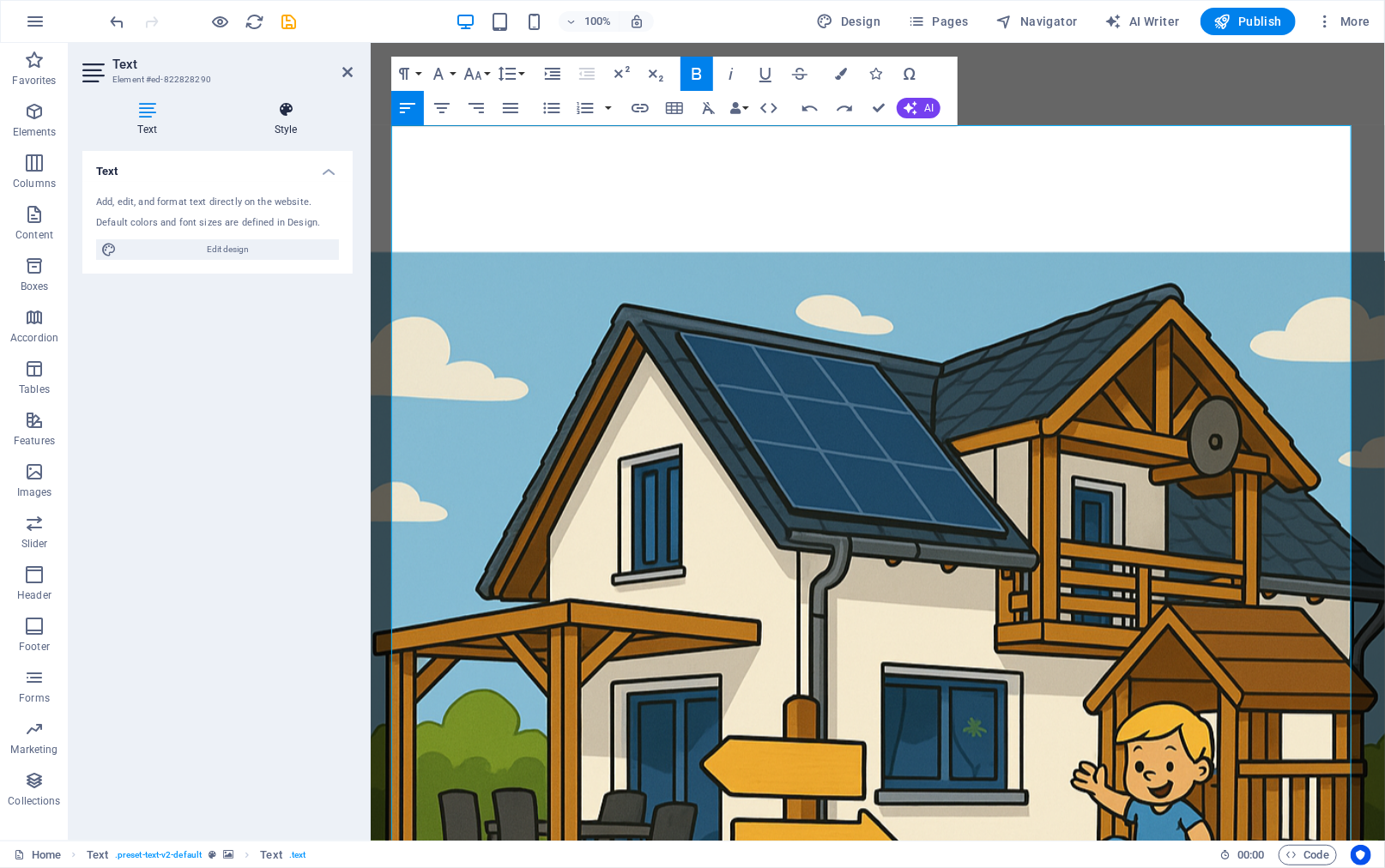 click at bounding box center (286, 110) 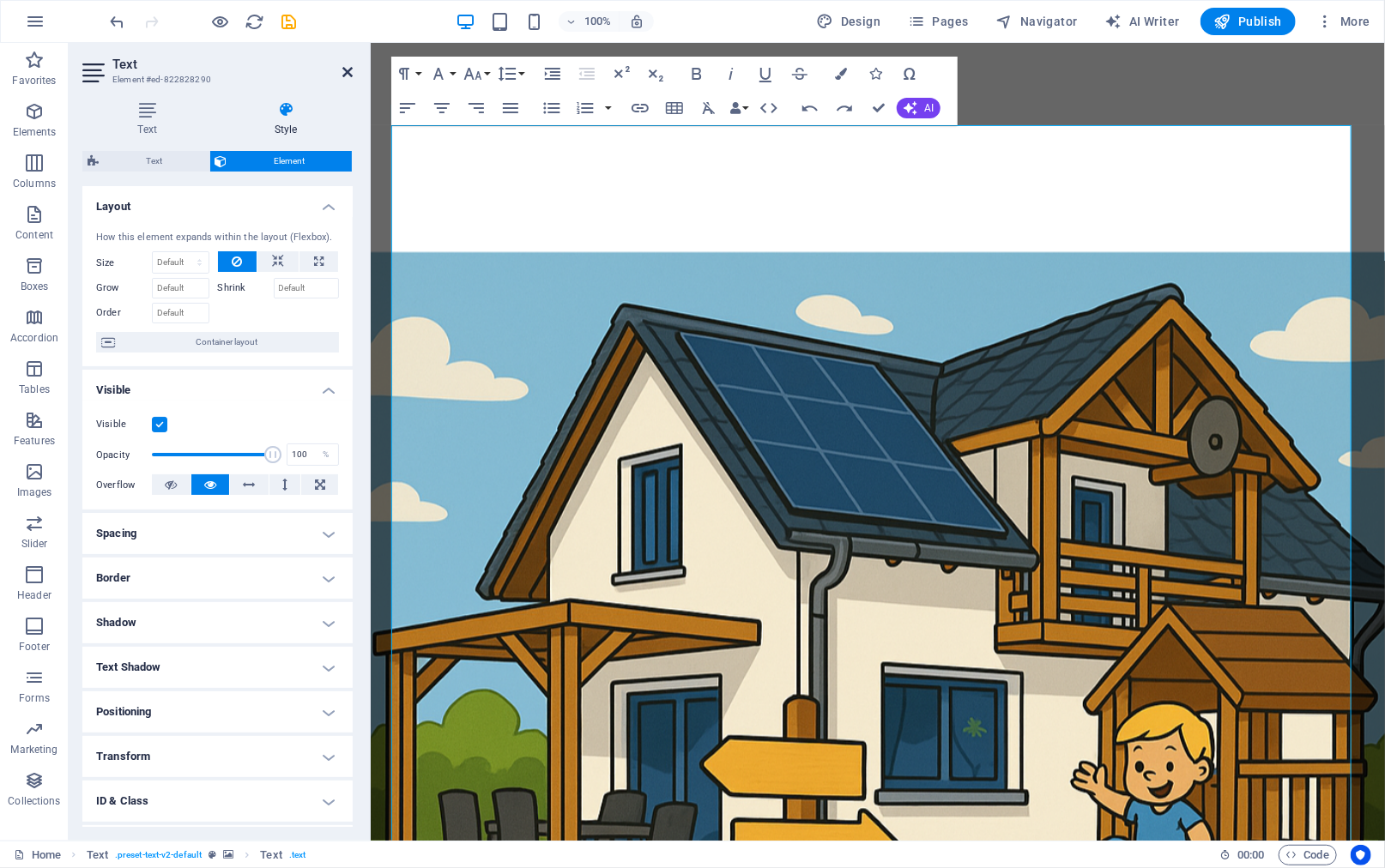 click at bounding box center (348, 72) 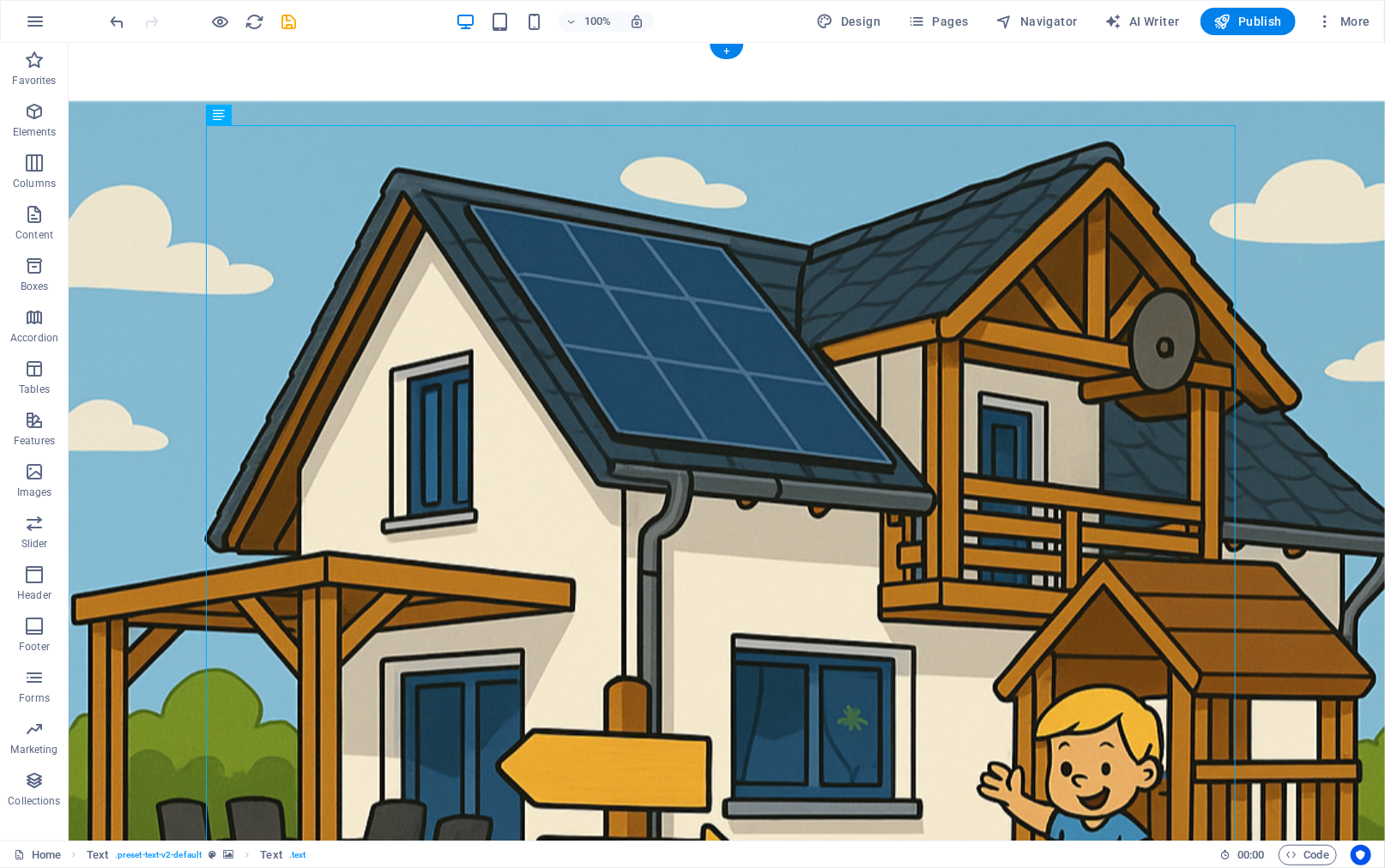 click at bounding box center [726, 758] 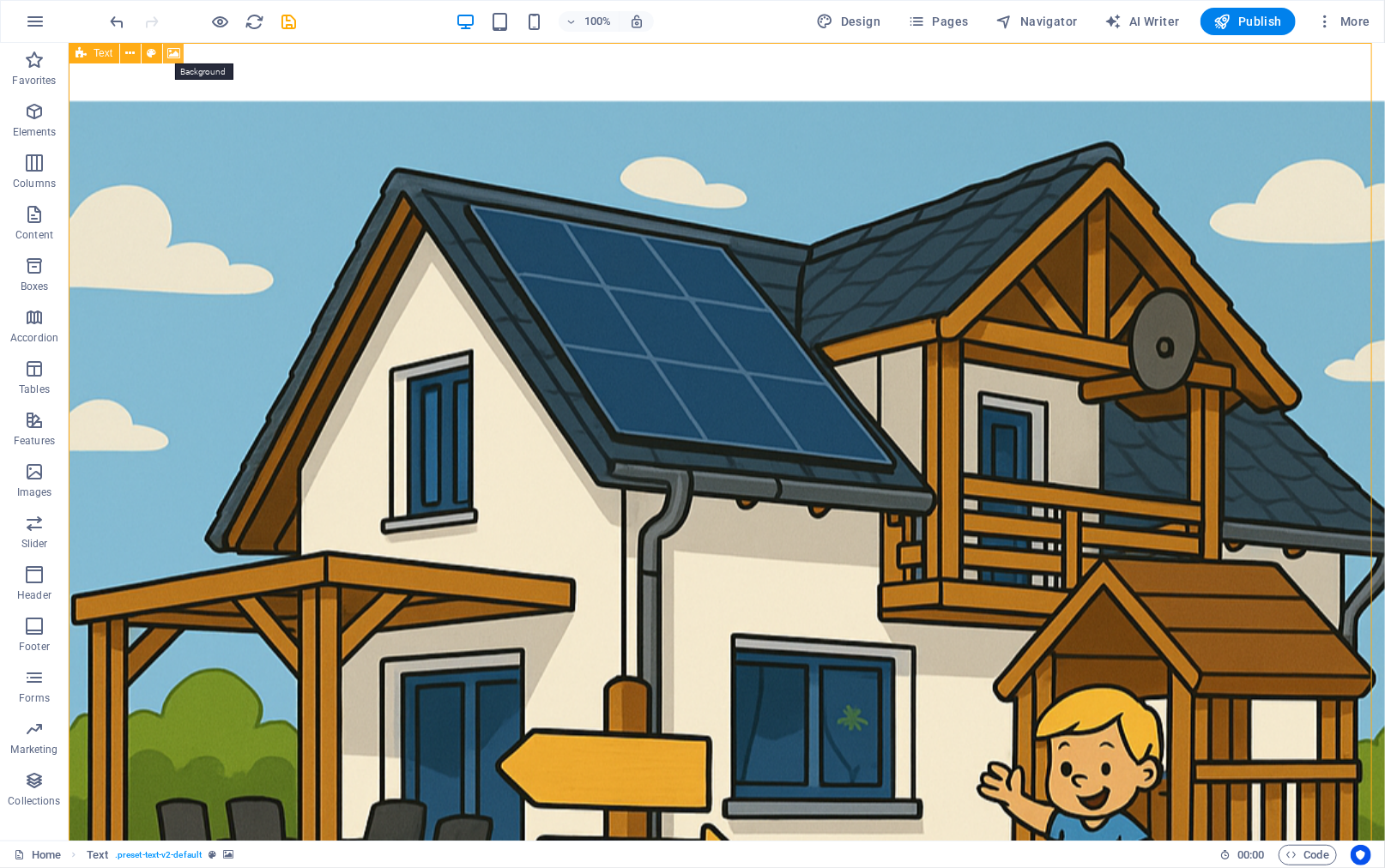 click at bounding box center (173, 53) 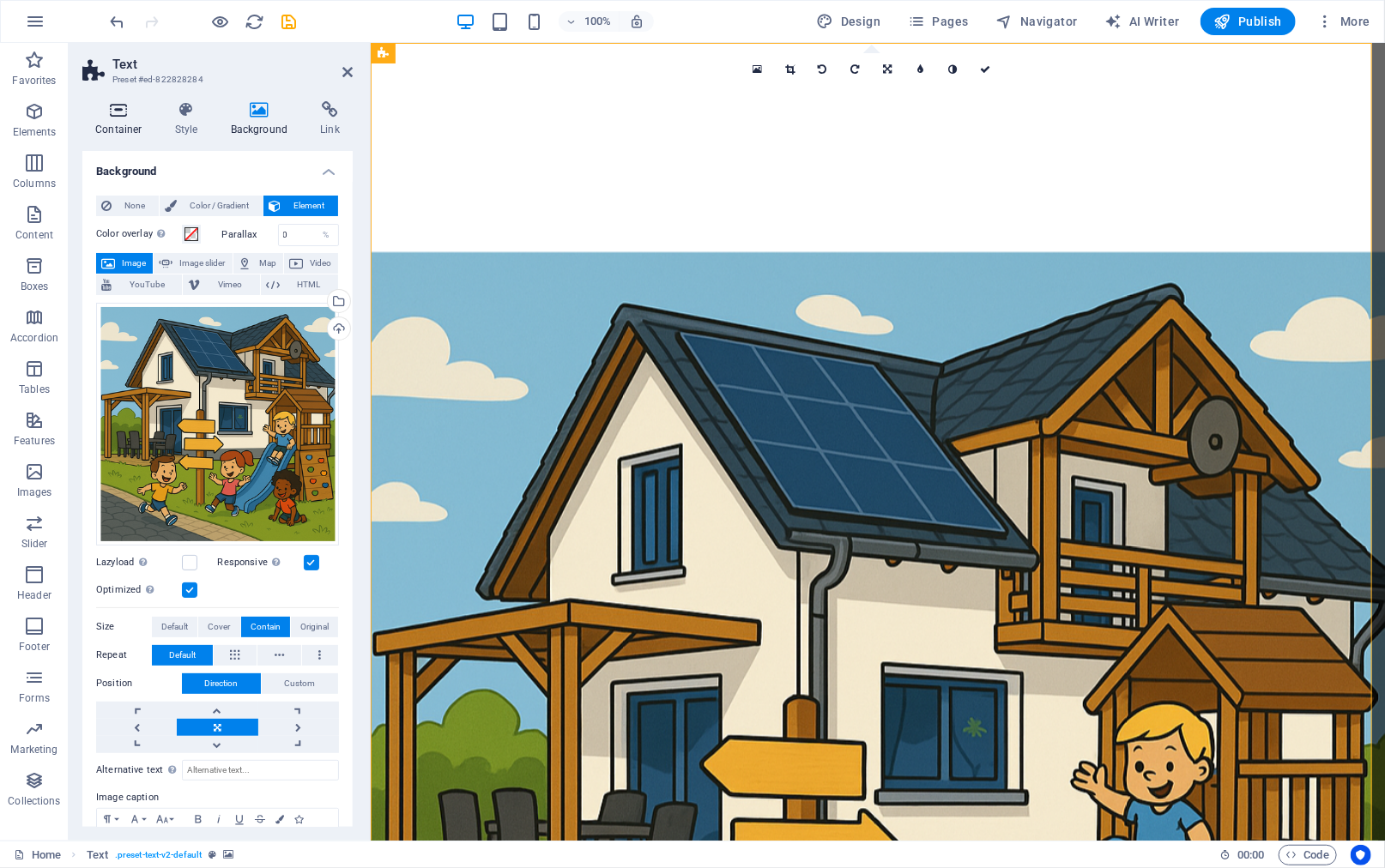 click at bounding box center (118, 110) 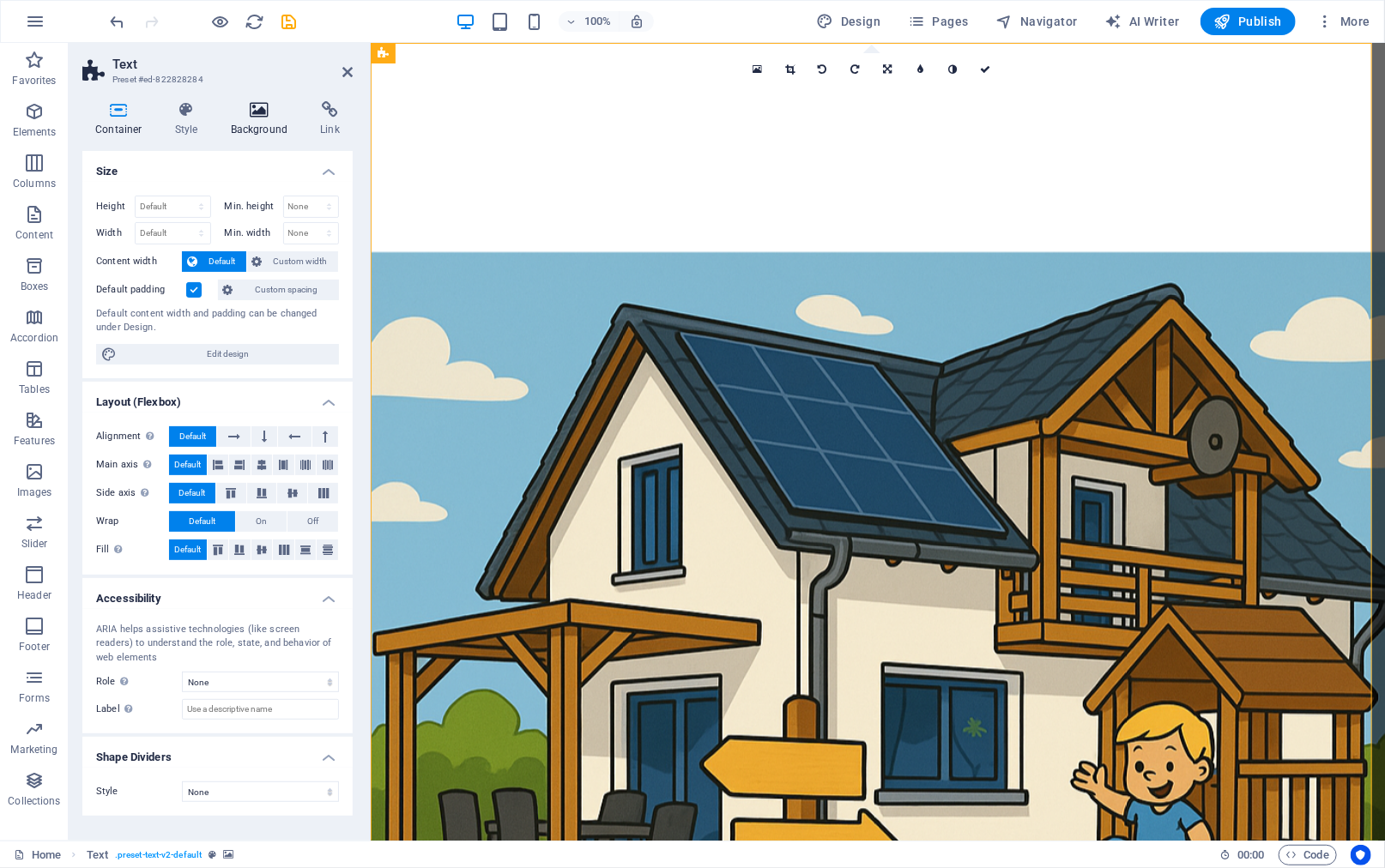 click at bounding box center [259, 110] 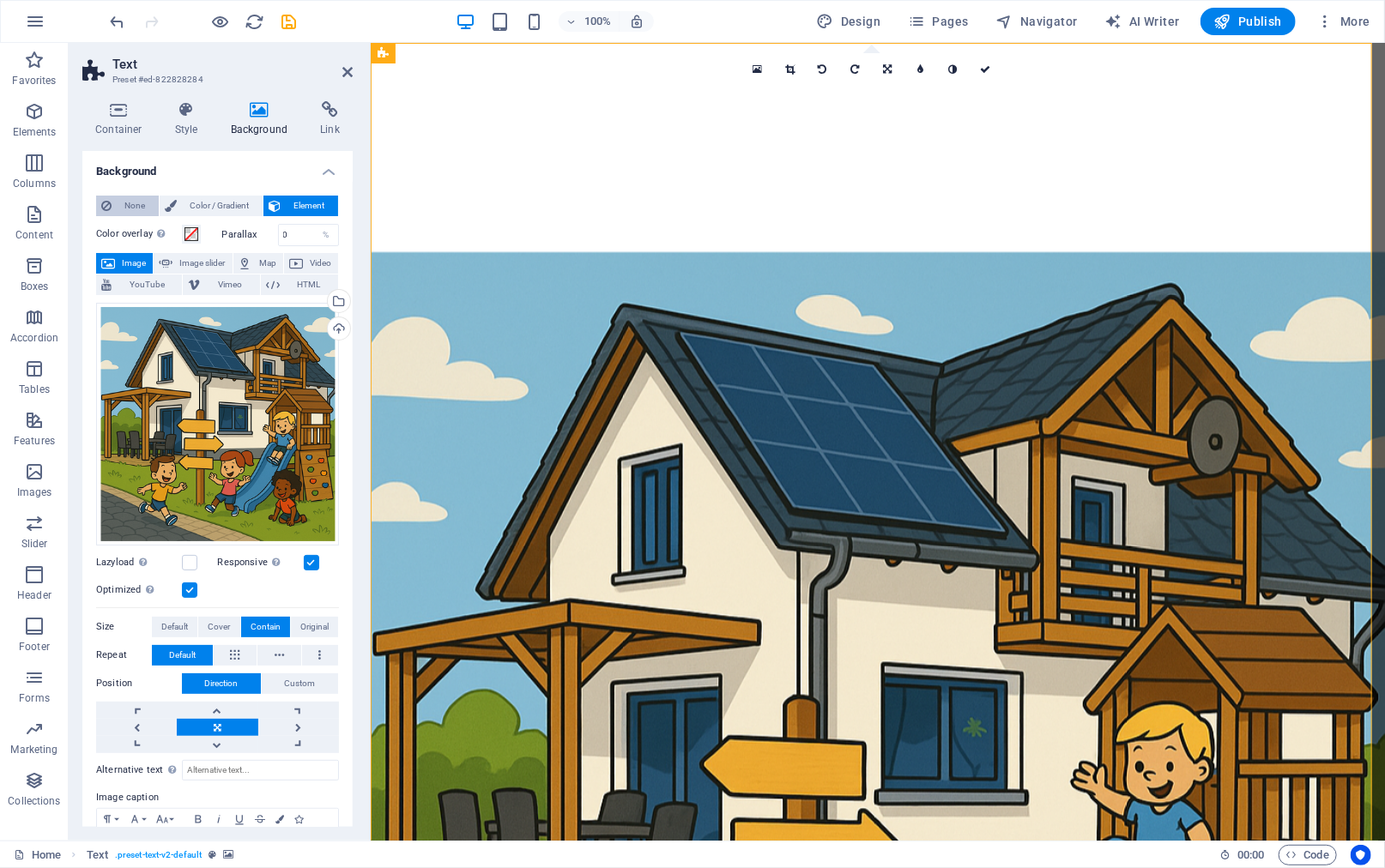 click on "None" at bounding box center (135, 206) 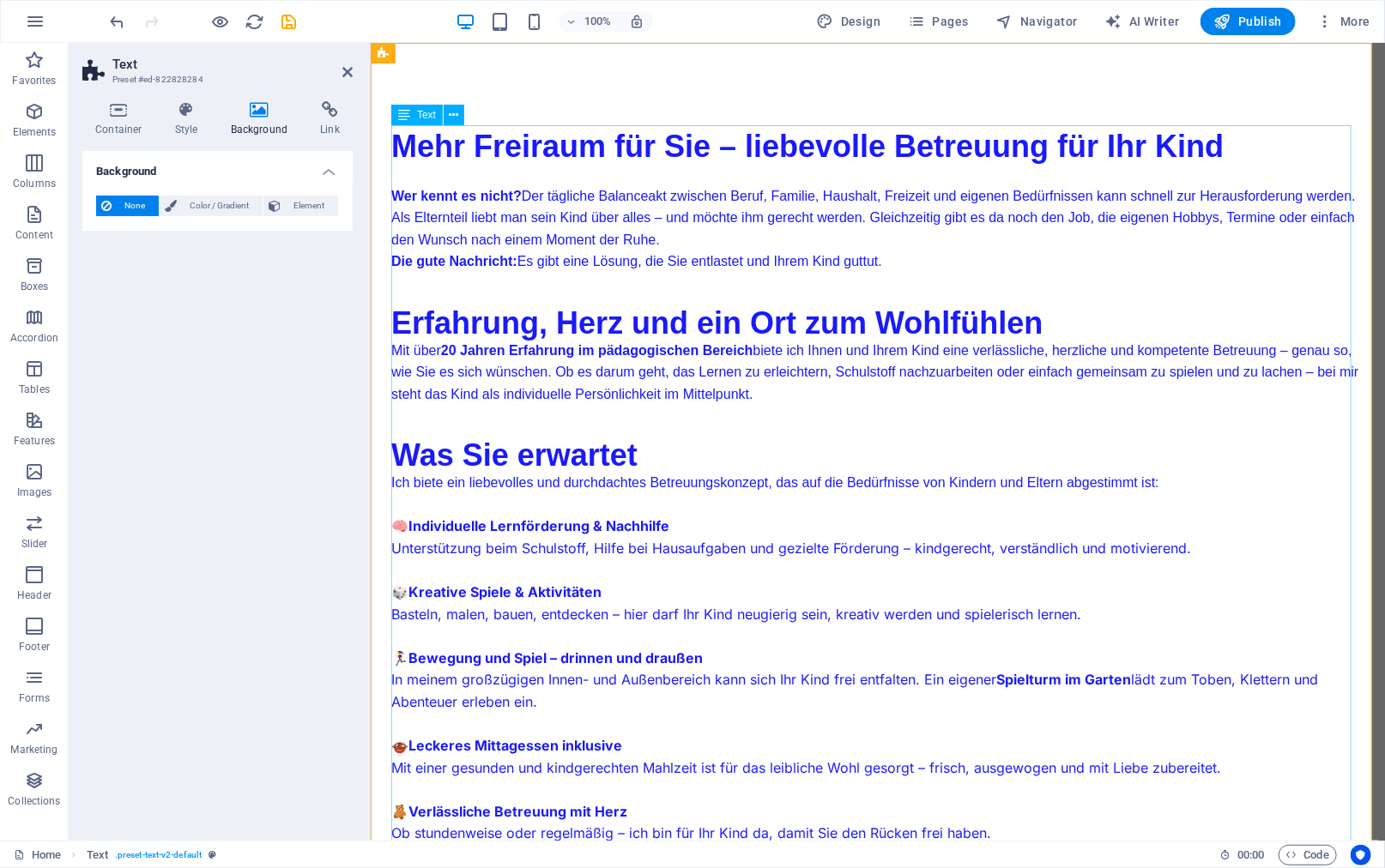 click on "Mehr Freiraum für Sie – liebevolle Betreuung für Ihr Kind Wer kennt es nicht?  Der tägliche Balanceakt zwischen Beruf, Familie, Haushalt, Freizeit und eigenen Bedürfnissen kann schnell zur Herausforderung werden. Als Elternteil liebt man sein Kind über alles – und möchte ihm gerecht werden. Gleichzeitig gibt es da noch den Job, die eigenen Hobbys, Termine oder einfach den Wunsch nach einem Moment der Ruhe. Die gute Nachricht:  Es gibt eine Lösung, die Sie entlastet und Ihrem Kind guttut. Erfahrung, Herz und ein Ort zum Wohlfühlen Mit über  20 Jahren Erfahrung im pädagogischen Bereich  biete ich Ihnen und Ihrem Kind eine verlässliche, herzliche und kompetente Betreuung – genau so, wie Sie es sich wünschen. Ob es darum geht, das Lernen zu erleichtern, Schulstoff nachzuarbeiten oder einfach gemeinsam zu spielen und zu lachen – bei mir steht das Kind als individuelle Persönlichkeit im Mittelpunkt. Was Sie erwartet 🧠  Individuelle Lernförderung & Nachhilfe 🎲  🏃‍♀️  🍲  🧸" at bounding box center [877, 759] 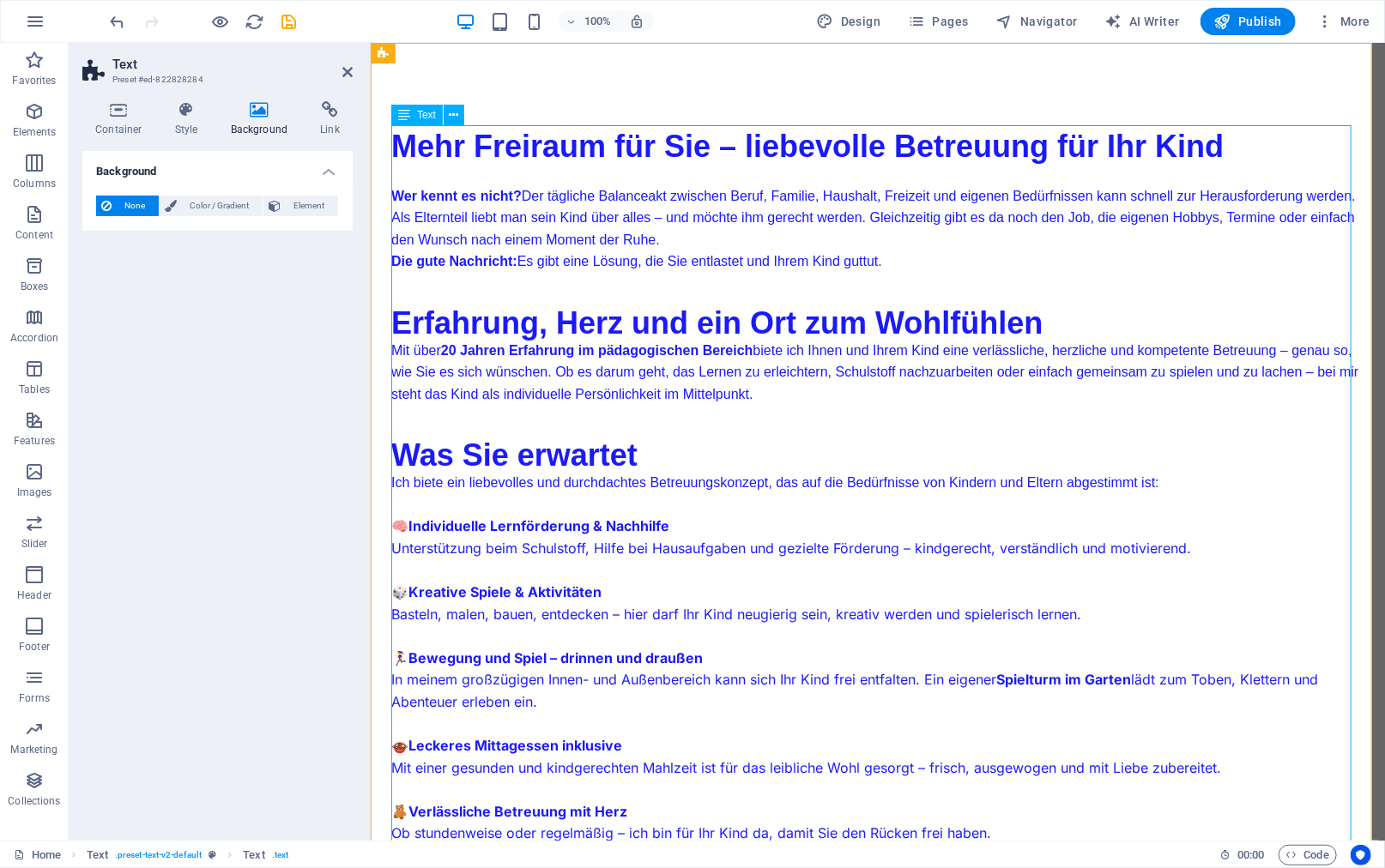 click on "Mehr Freiraum für Sie – liebevolle Betreuung für Ihr Kind Wer kennt es nicht?  Der tägliche Balanceakt zwischen Beruf, Familie, Haushalt, Freizeit und eigenen Bedürfnissen kann schnell zur Herausforderung werden. Als Elternteil liebt man sein Kind über alles – und möchte ihm gerecht werden. Gleichzeitig gibt es da noch den Job, die eigenen Hobbys, Termine oder einfach den Wunsch nach einem Moment der Ruhe. Die gute Nachricht:  Es gibt eine Lösung, die Sie entlastet und Ihrem Kind guttut. Erfahrung, Herz und ein Ort zum Wohlfühlen Mit über  20 Jahren Erfahrung im pädagogischen Bereich  biete ich Ihnen und Ihrem Kind eine verlässliche, herzliche und kompetente Betreuung – genau so, wie Sie es sich wünschen. Ob es darum geht, das Lernen zu erleichtern, Schulstoff nachzuarbeiten oder einfach gemeinsam zu spielen und zu lachen – bei mir steht das Kind als individuelle Persönlichkeit im Mittelpunkt. Was Sie erwartet 🧠  Individuelle Lernförderung & Nachhilfe 🎲  🏃‍♀️  🍲  🧸" at bounding box center (877, 759) 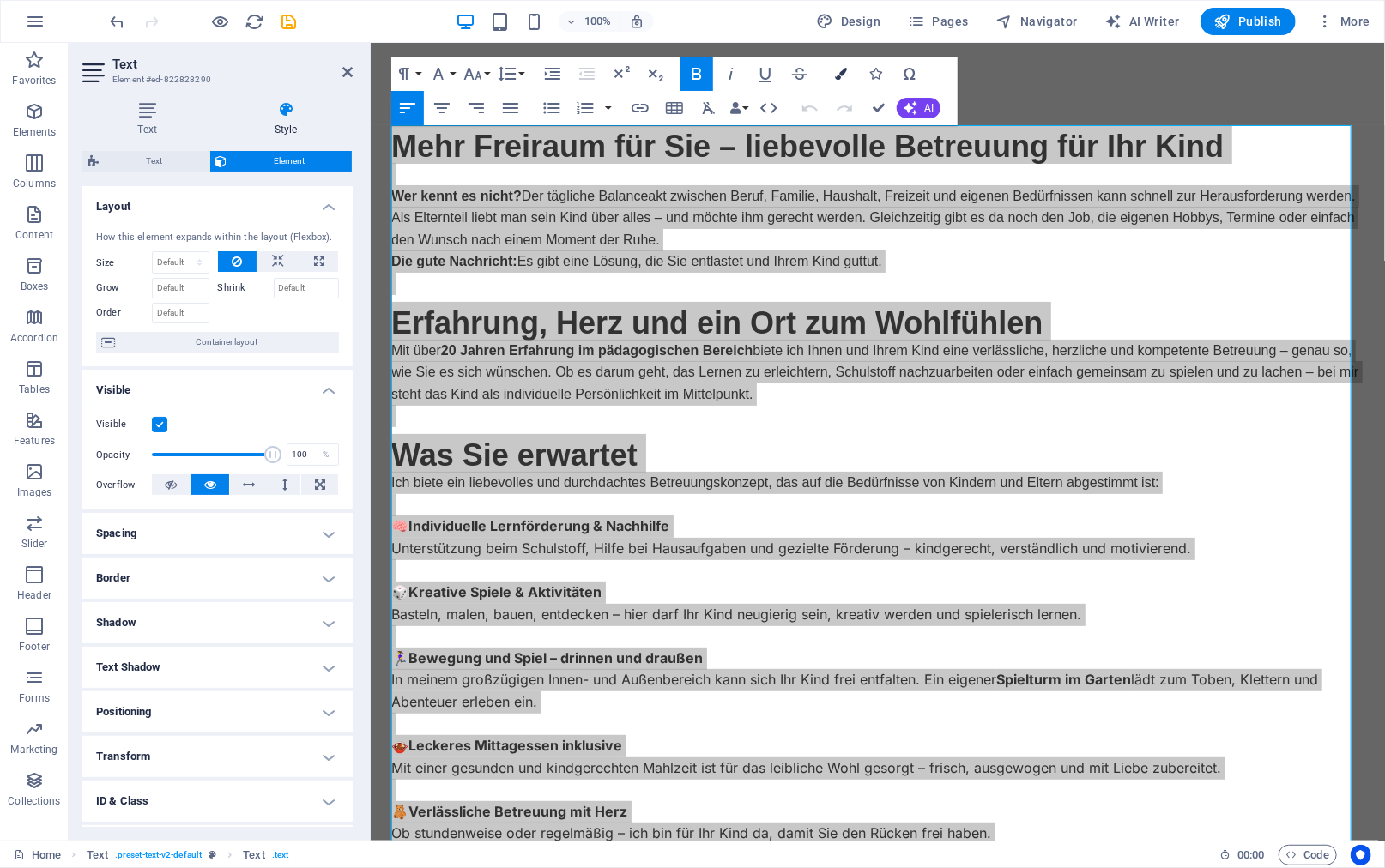click on "Colors" at bounding box center [841, 74] 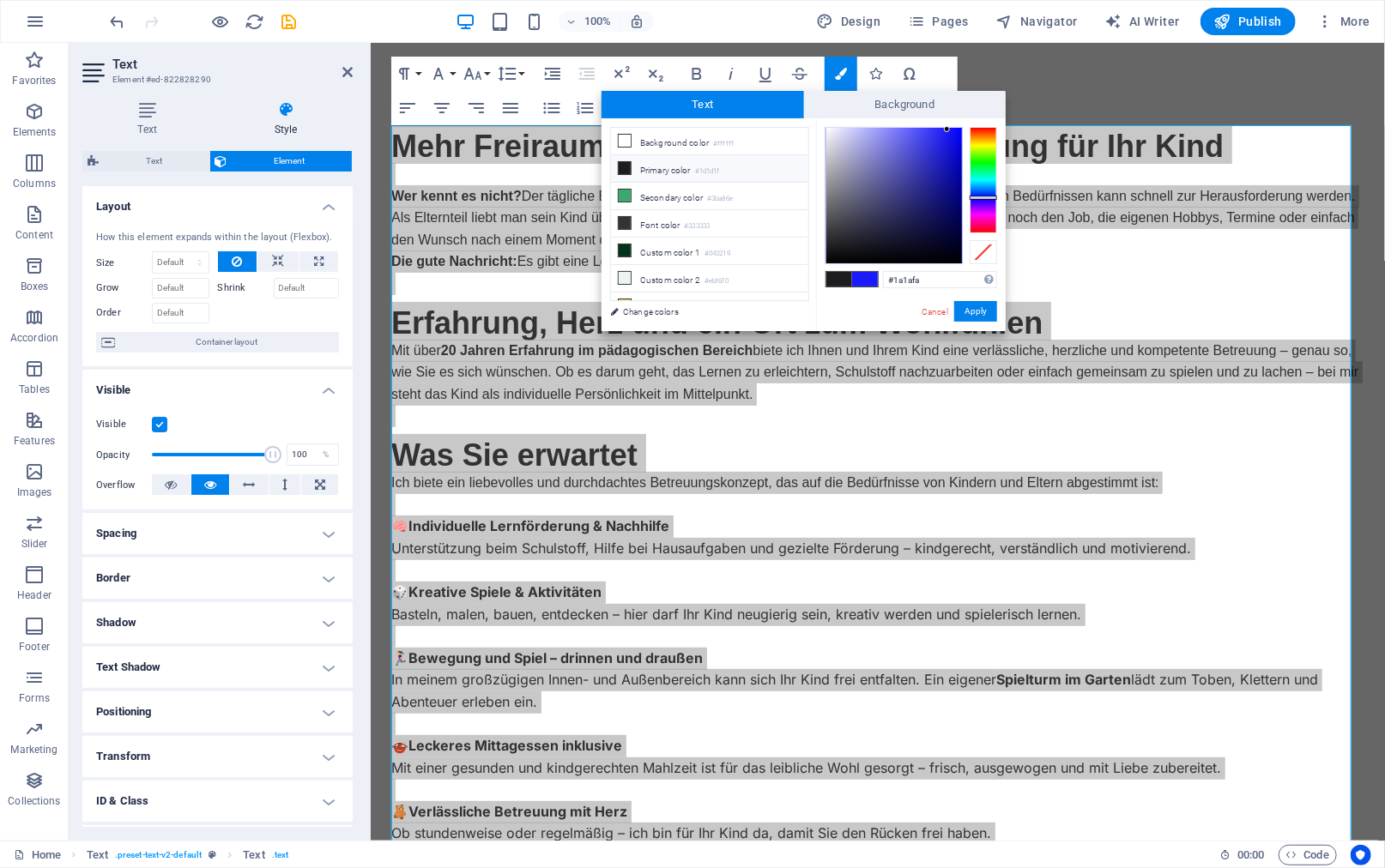 click at bounding box center [839, 279] 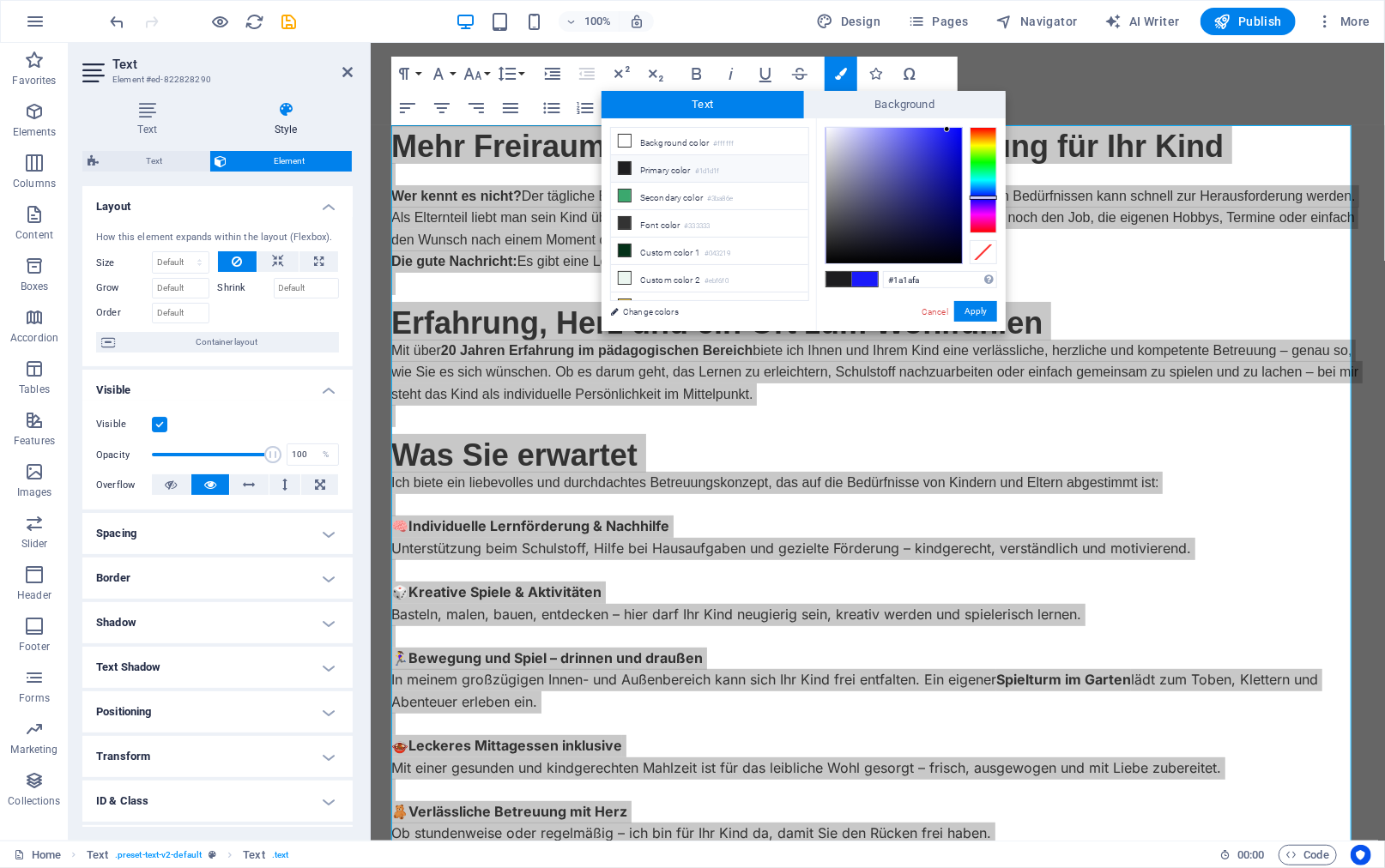 type on "#1d1d1f" 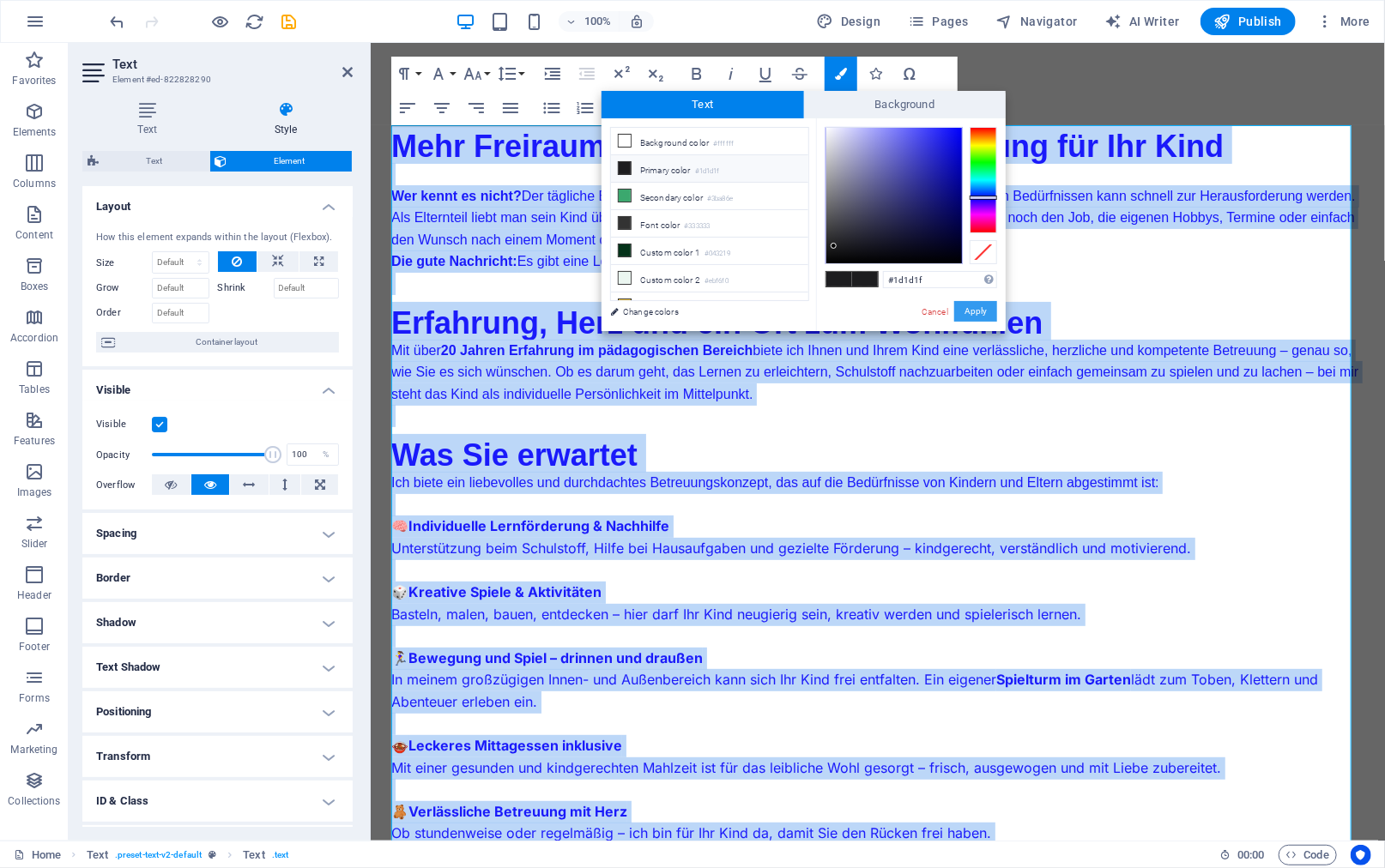 click on "Apply" at bounding box center (976, 311) 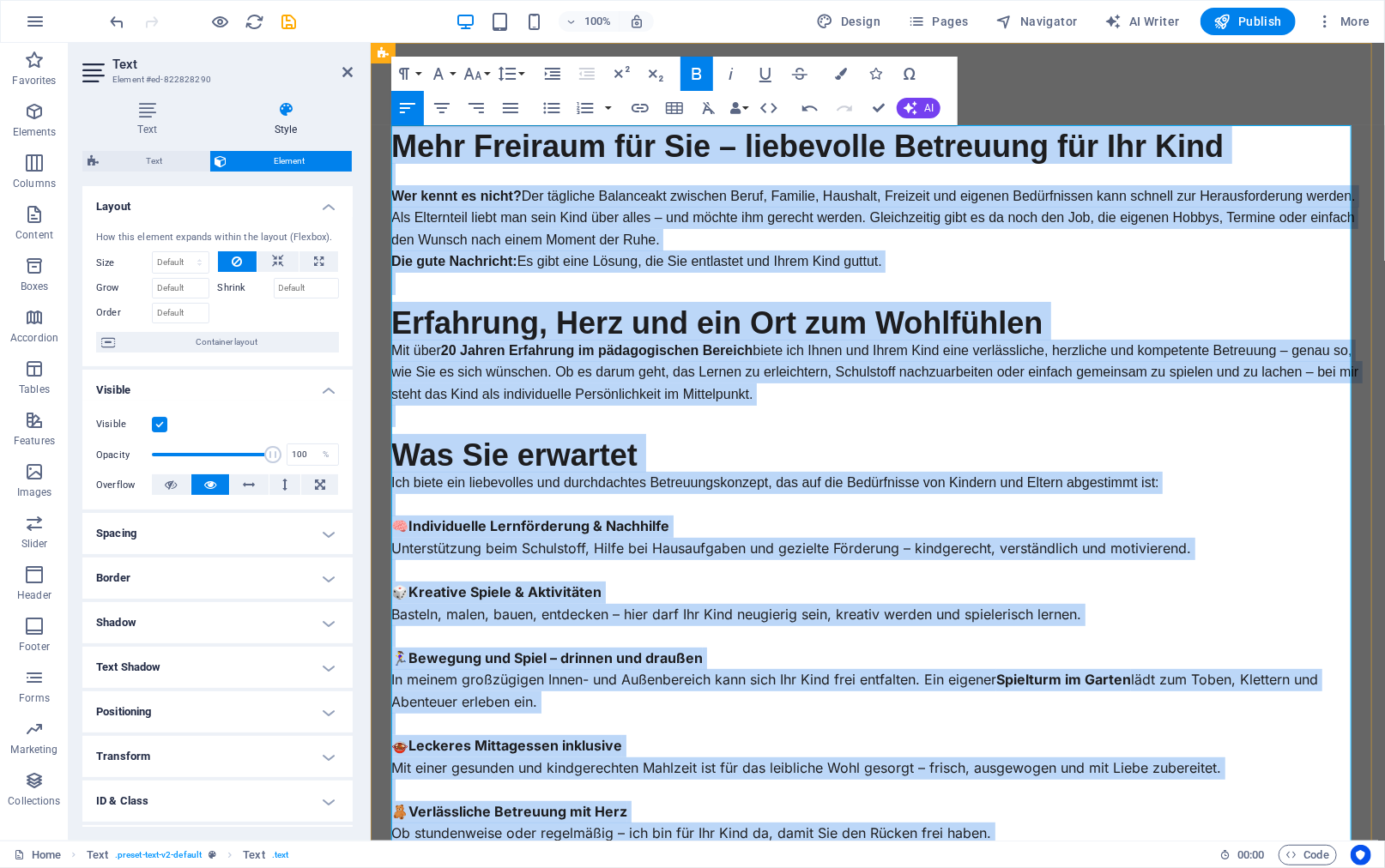 click on "Erfahrung, Herz und ein Ort zum Wohlfühlen" at bounding box center (716, 322) 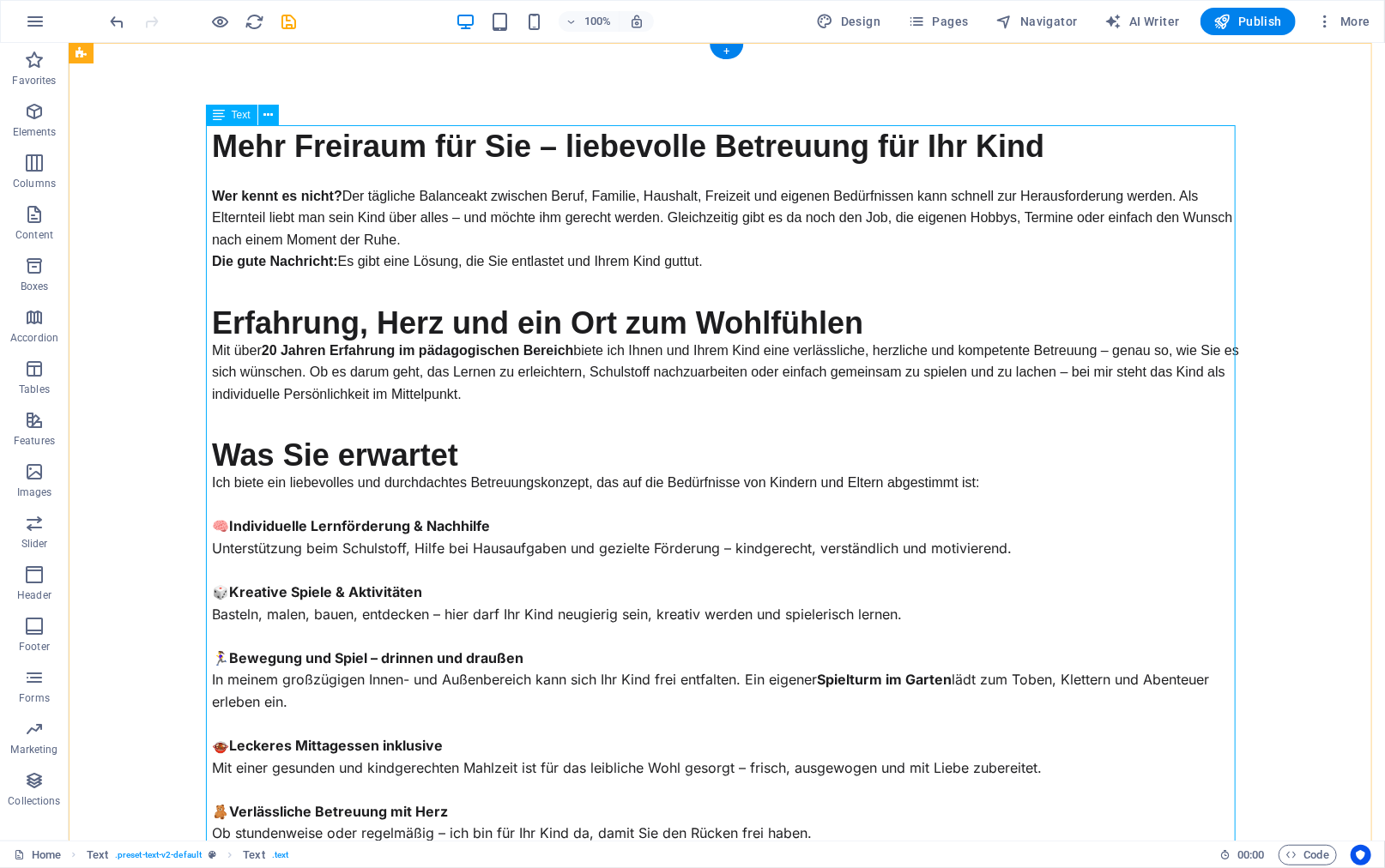 click on "Mehr Freiraum für Sie – liebevolle Betreuung für Ihr Kind Wer kennt es nicht?  Der tägliche Balanceakt zwischen Beruf, Familie, Haushalt, Freizeit und eigenen Bedürfnissen kann schnell zur Herausforderung werden. Als Elternteil liebt man sein Kind über alles – und möchte ihm gerecht werden. Gleichzeitig gibt es da noch den Job, die eigenen Hobbys, Termine oder einfach den Wunsch nach einem Moment der Ruhe. Die gute Nachricht:  Es gibt eine Lösung, die Sie entlastet und Ihrem Kind guttut. Erfahrung, Herz und ein Ort zum Wohlfühlen Mit über  20 Jahren Erfahrung im pädagogischen Bereich  biete ich Ihnen und Ihrem Kind eine verlässliche, herzliche und kompetente Betreuung – genau so, wie Sie es sich wünschen. Ob es darum geht, das Lernen zu erleichtern, Schulstoff nachzuarbeiten oder einfach gemeinsam zu spielen und zu lachen – bei mir steht das Kind als individuelle Persönlichkeit im Mittelpunkt. Was Sie erwartet 🧠  Individuelle Lernförderung & Nachhilfe 🎲  🏃‍♀️  🍲  🧸" at bounding box center [726, 759] 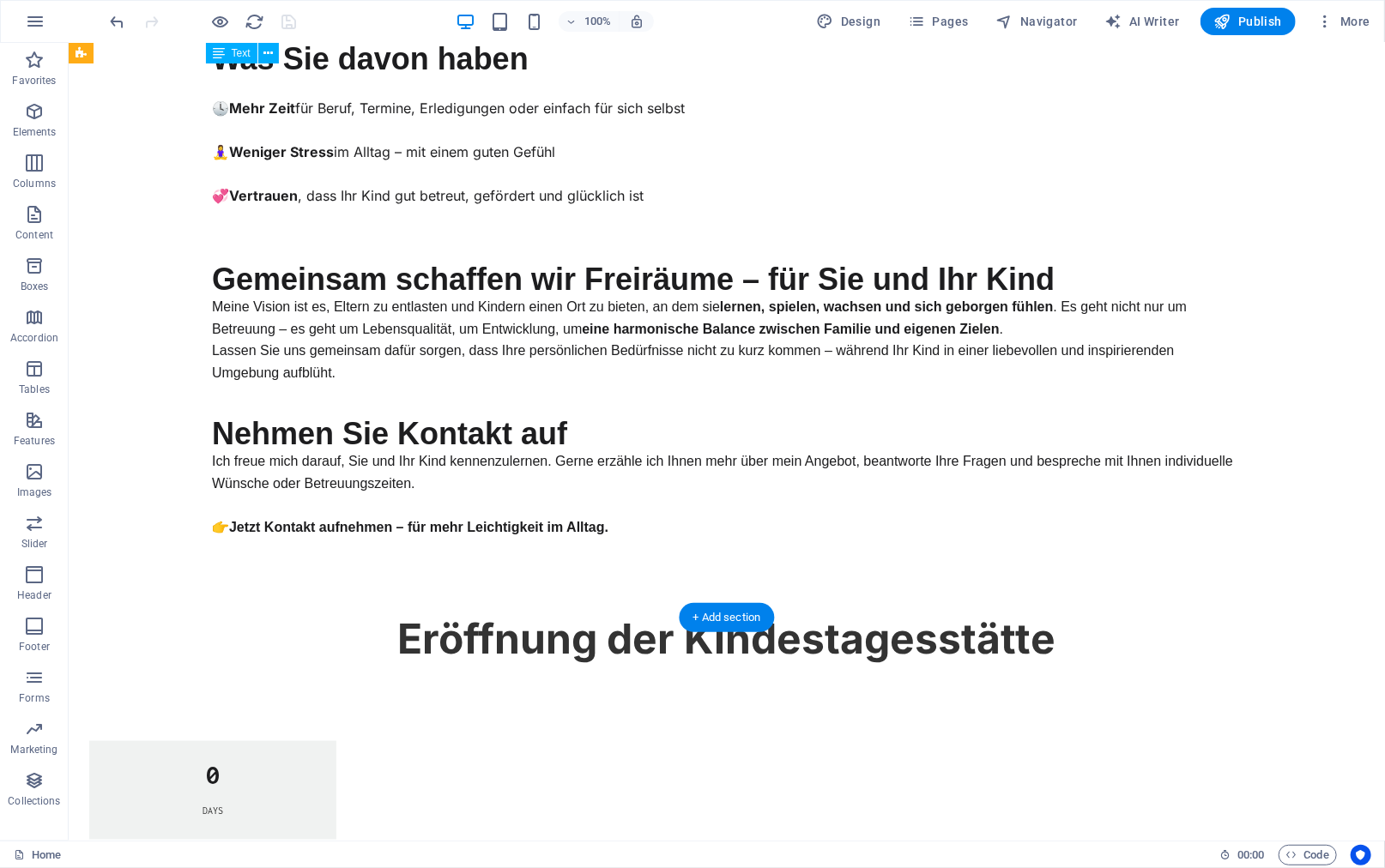scroll, scrollTop: 936, scrollLeft: 0, axis: vertical 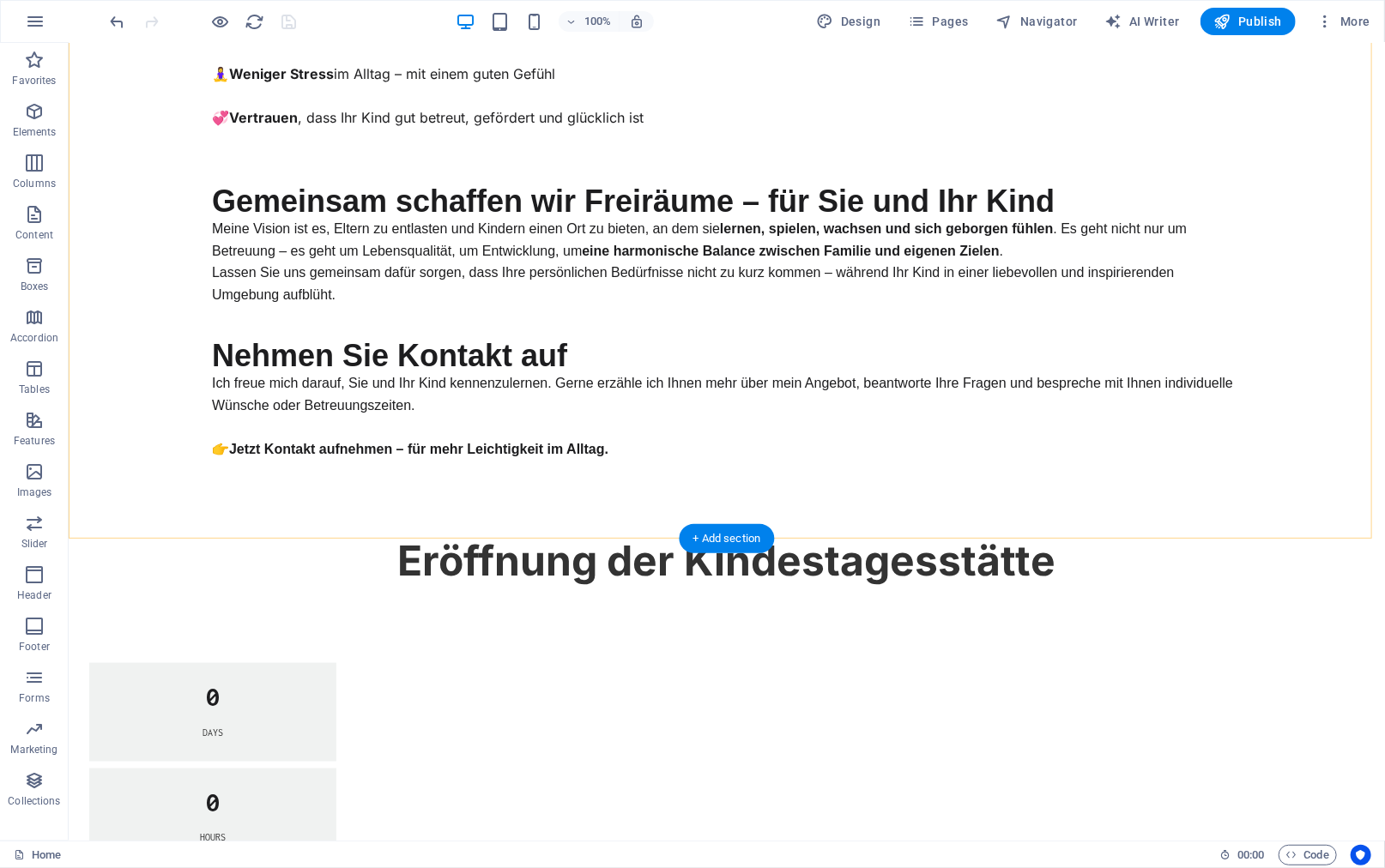 click on "+ Add section" at bounding box center (727, 539) 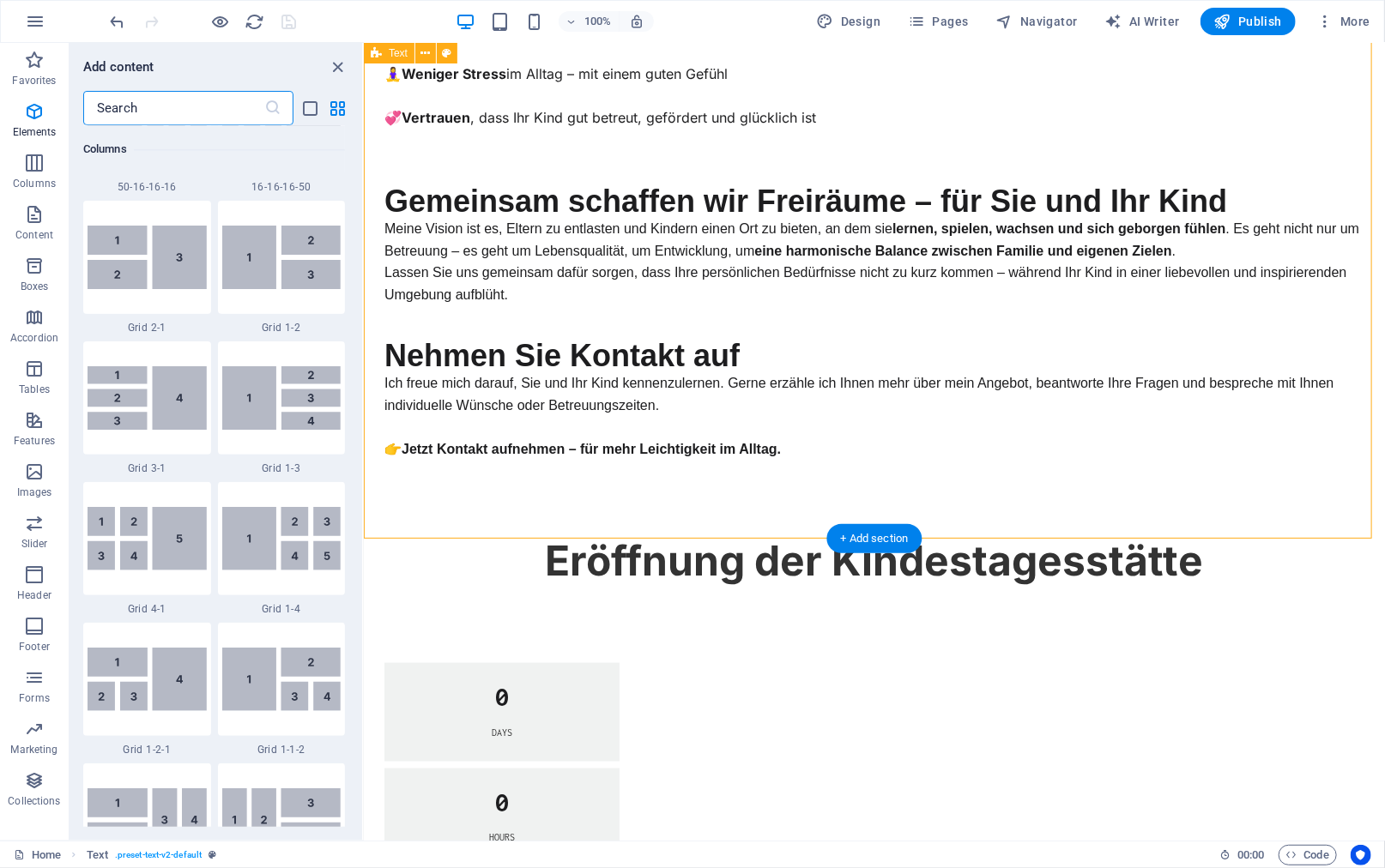 scroll, scrollTop: 3001, scrollLeft: 0, axis: vertical 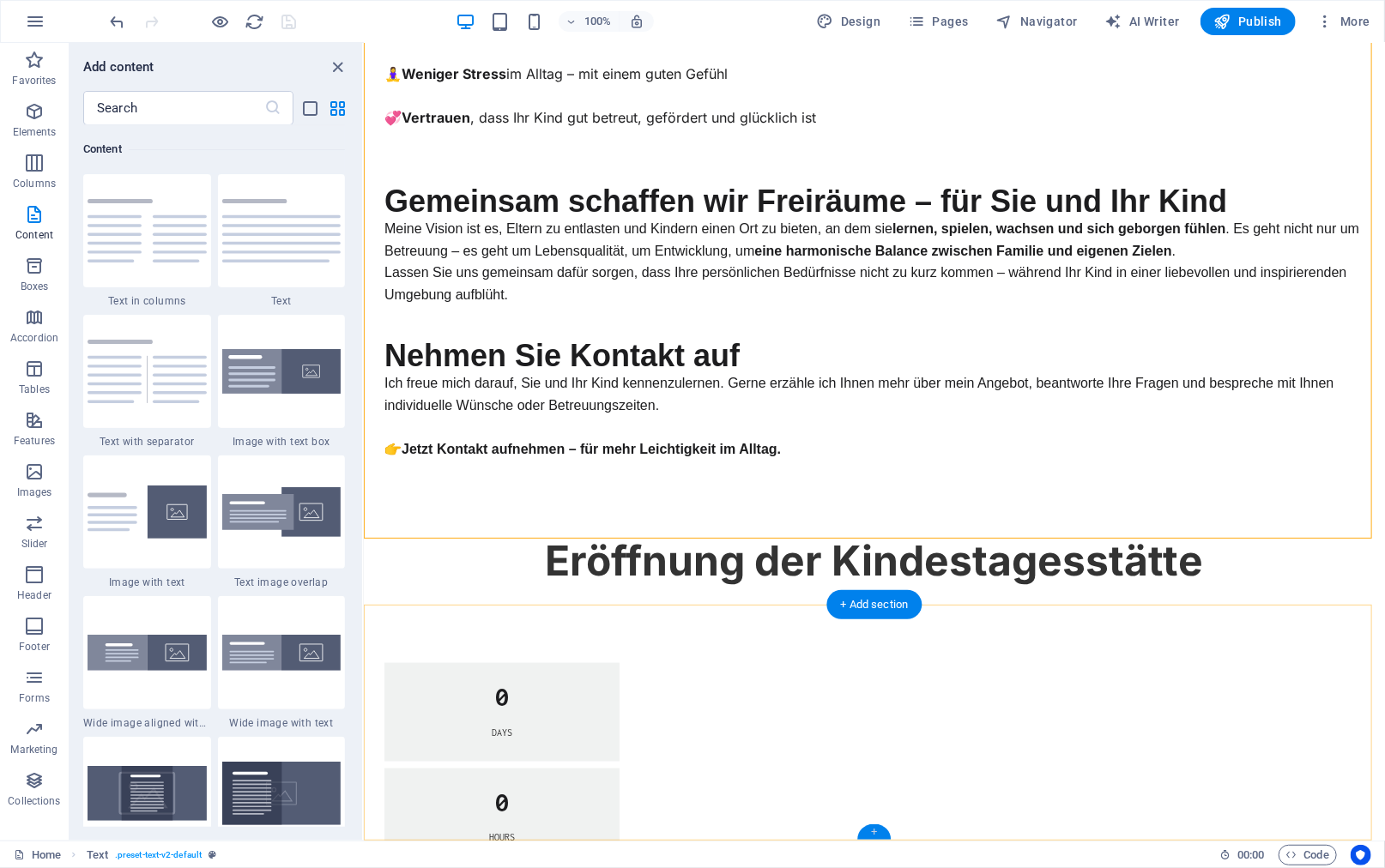 click on "+" at bounding box center (874, 832) 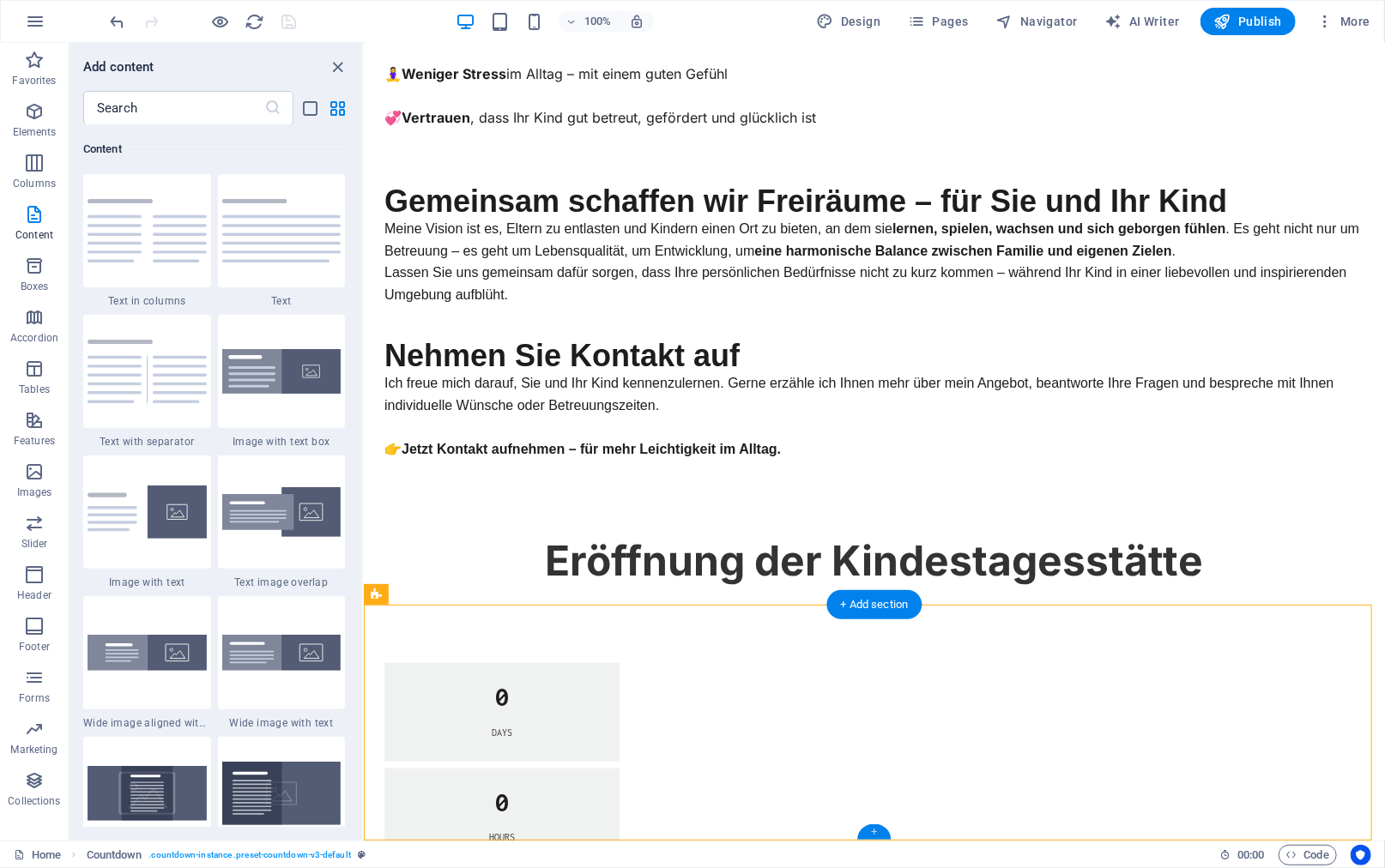 click on "+" at bounding box center [874, 832] 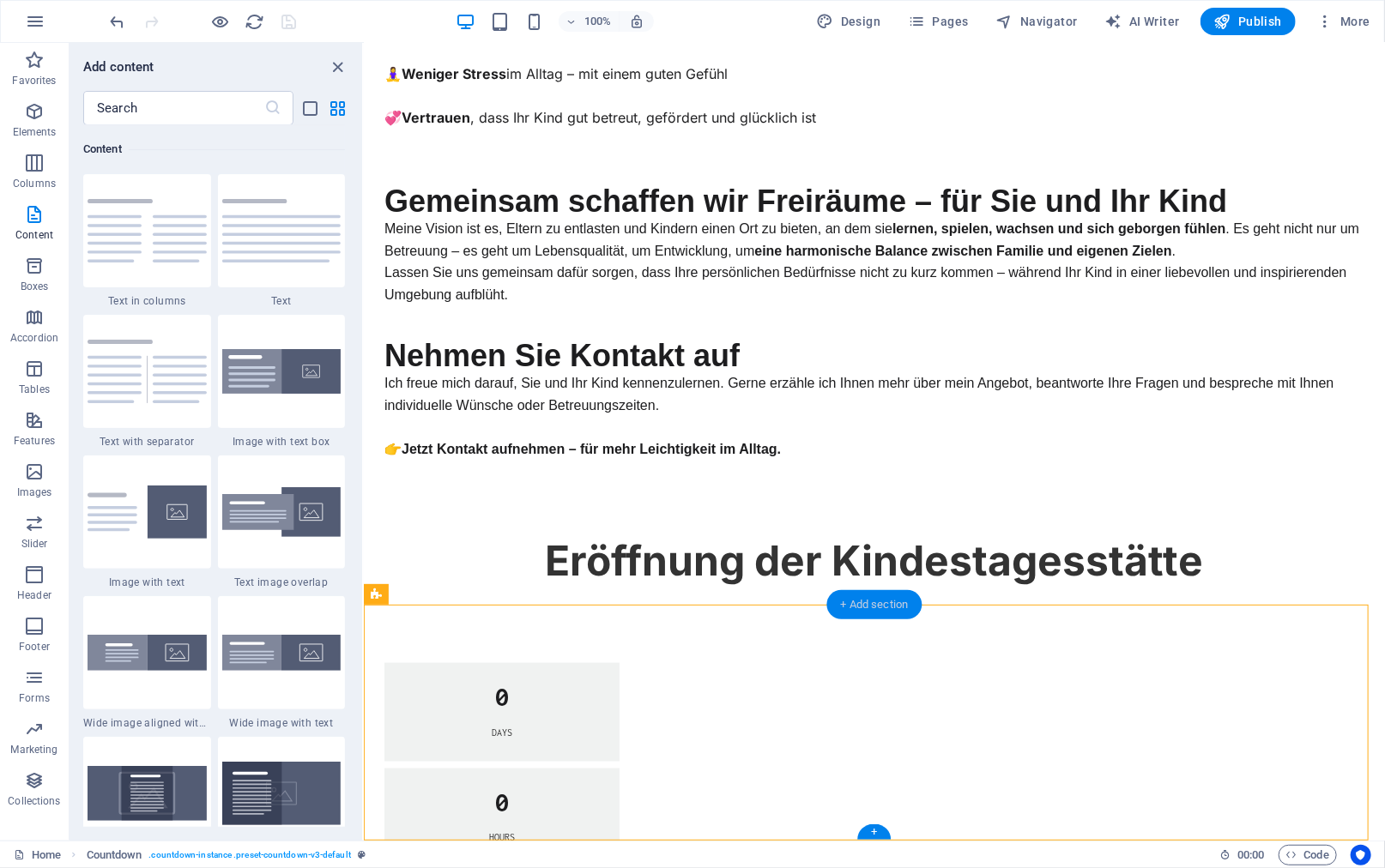 click on "+ Add section" at bounding box center [874, 605] 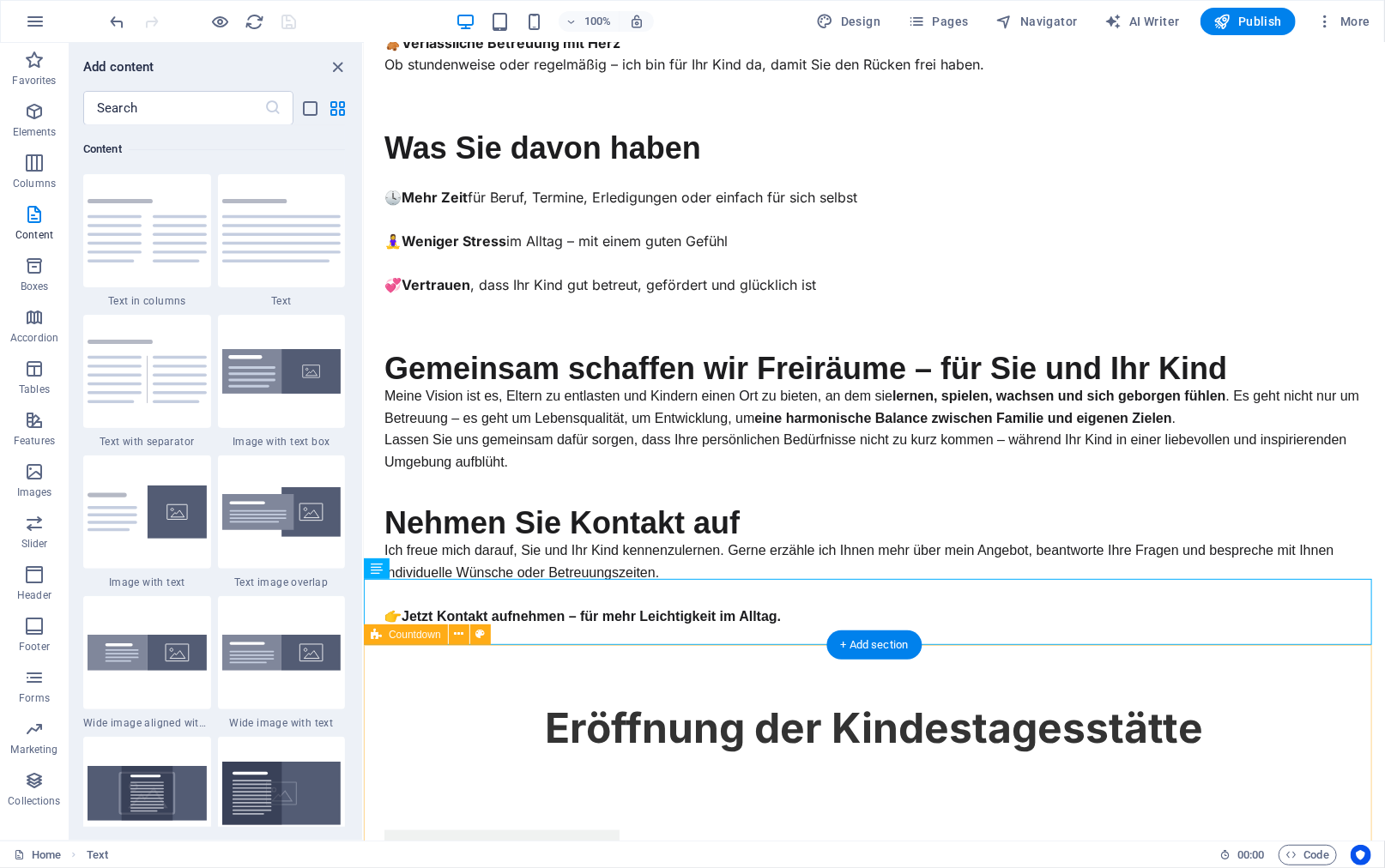 scroll, scrollTop: 936, scrollLeft: 0, axis: vertical 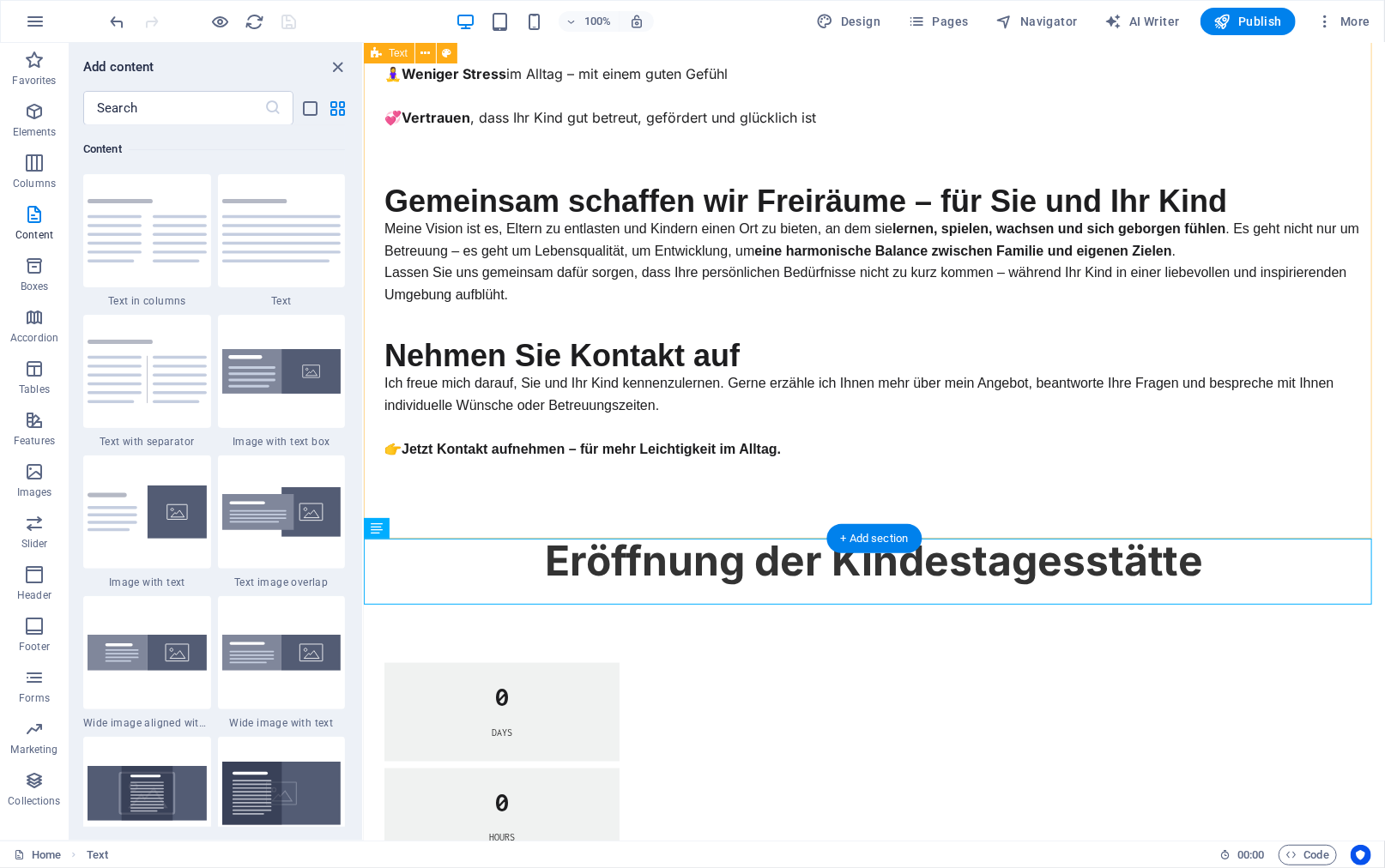 click on "Mehr Freiraum für Sie – liebevolle Betreuung für Ihr Kind Wer kennt es nicht?  Der tägliche Balanceakt zwischen Beruf, Familie, Haushalt, Freizeit und eigenen Bedürfnissen kann schnell zur Herausforderung werden. Als Elternteil liebt man sein Kind über alles – und möchte ihm gerecht werden. Gleichzeitig gibt es da noch den Job, die eigenen Hobbys, Termine oder einfach den Wunsch nach einem Moment der Ruhe. Die gute Nachricht:  Es gibt eine Lösung, die Sie entlastet und Ihrem Kind guttut. Erfahrung, Herz und ein Ort zum Wohlfühlen Mit über  20 Jahren Erfahrung im pädagogischen Bereich  biete ich Ihnen und Ihrem Kind eine verlässliche, herzliche und kompetente Betreuung – genau so, wie Sie es sich wünschen. Ob es darum geht, das Lernen zu erleichtern, Schulstoff nachzuarbeiten oder einfach gemeinsam zu spielen und zu lachen – bei mir steht das Kind als individuelle Persönlichkeit im Mittelpunkt. Was Sie erwartet 🧠  Individuelle Lernförderung & Nachhilfe 🎲  🏃‍♀️  🍲  🧸" at bounding box center (874, -184) 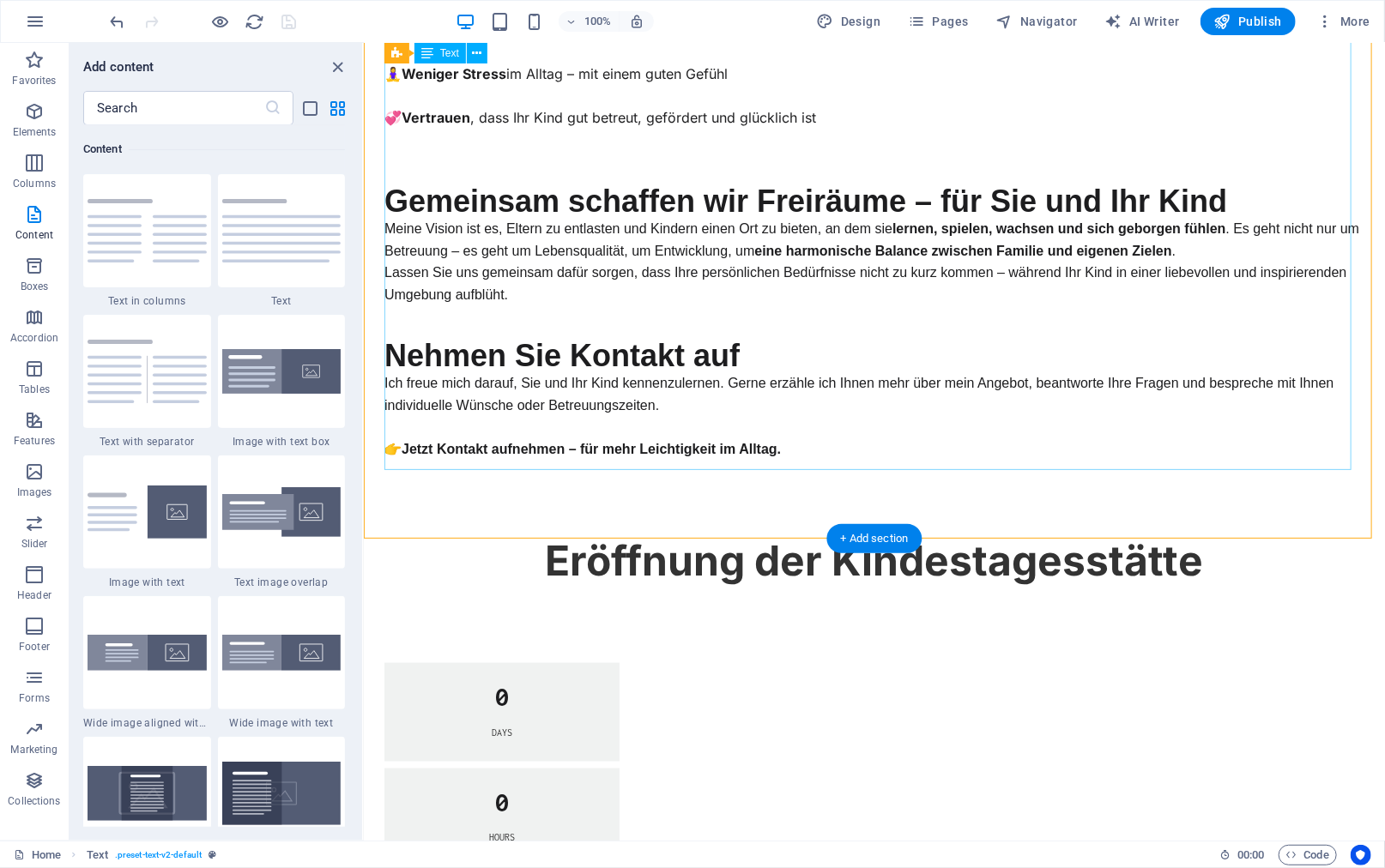 click on "Mehr Freiraum für Sie – liebevolle Betreuung für Ihr Kind Wer kennt es nicht?  Der tägliche Balanceakt zwischen Beruf, Familie, Haushalt, Freizeit und eigenen Bedürfnissen kann schnell zur Herausforderung werden. Als Elternteil liebt man sein Kind über alles – und möchte ihm gerecht werden. Gleichzeitig gibt es da noch den Job, die eigenen Hobbys, Termine oder einfach den Wunsch nach einem Moment der Ruhe. Die gute Nachricht:  Es gibt eine Lösung, die Sie entlastet und Ihrem Kind guttut. Erfahrung, Herz und ein Ort zum Wohlfühlen Mit über  20 Jahren Erfahrung im pädagogischen Bereich  biete ich Ihnen und Ihrem Kind eine verlässliche, herzliche und kompetente Betreuung – genau so, wie Sie es sich wünschen. Ob es darum geht, das Lernen zu erleichtern, Schulstoff nachzuarbeiten oder einfach gemeinsam zu spielen und zu lachen – bei mir steht das Kind als individuelle Persönlichkeit im Mittelpunkt. Was Sie erwartet 🧠  Individuelle Lernförderung & Nachhilfe 🎲  🏃‍♀️  🍲  🧸" at bounding box center [874, -177] 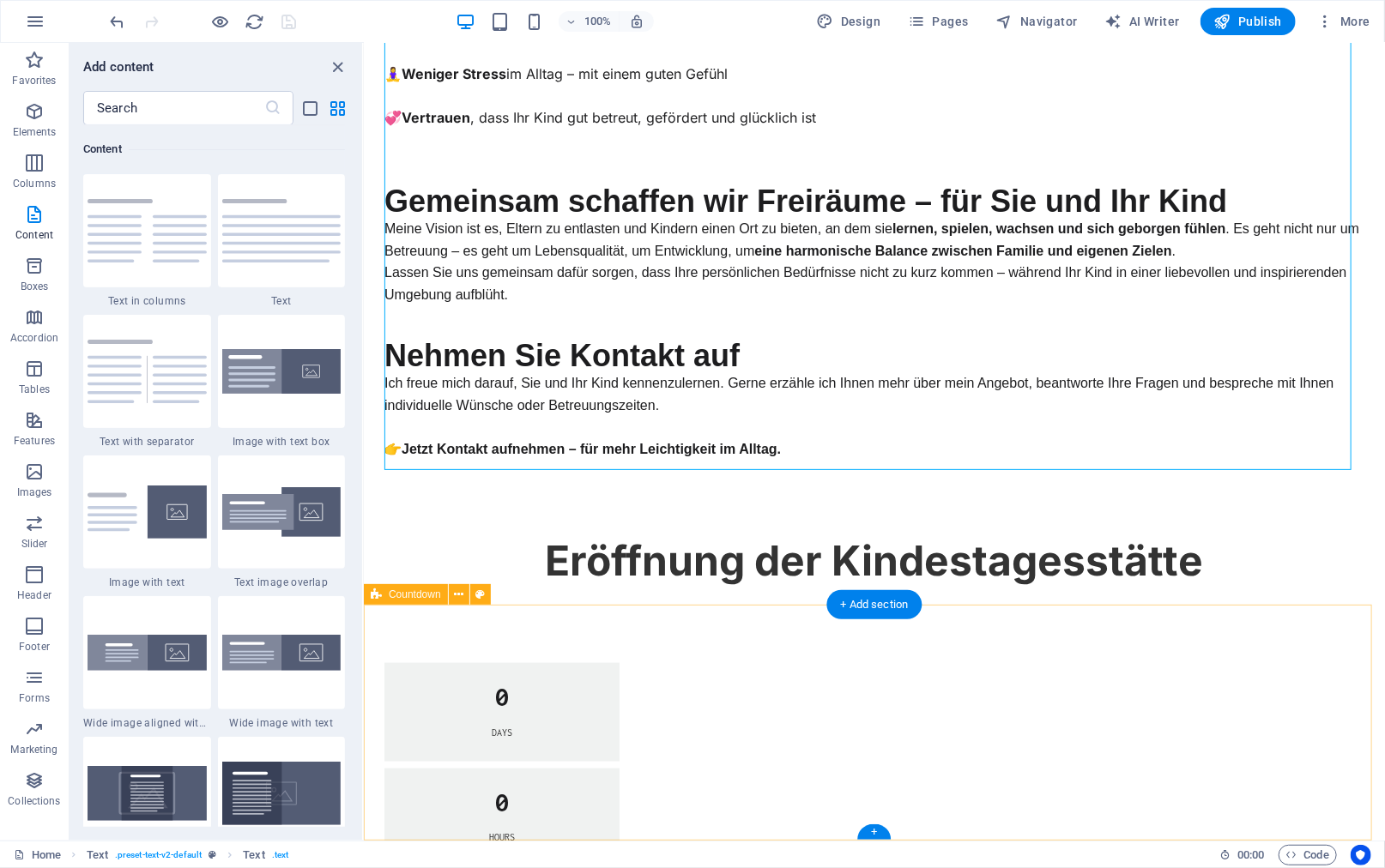 click on "0 Days 0 Hours 0 Minutes 0 Seconds" at bounding box center (874, 870) 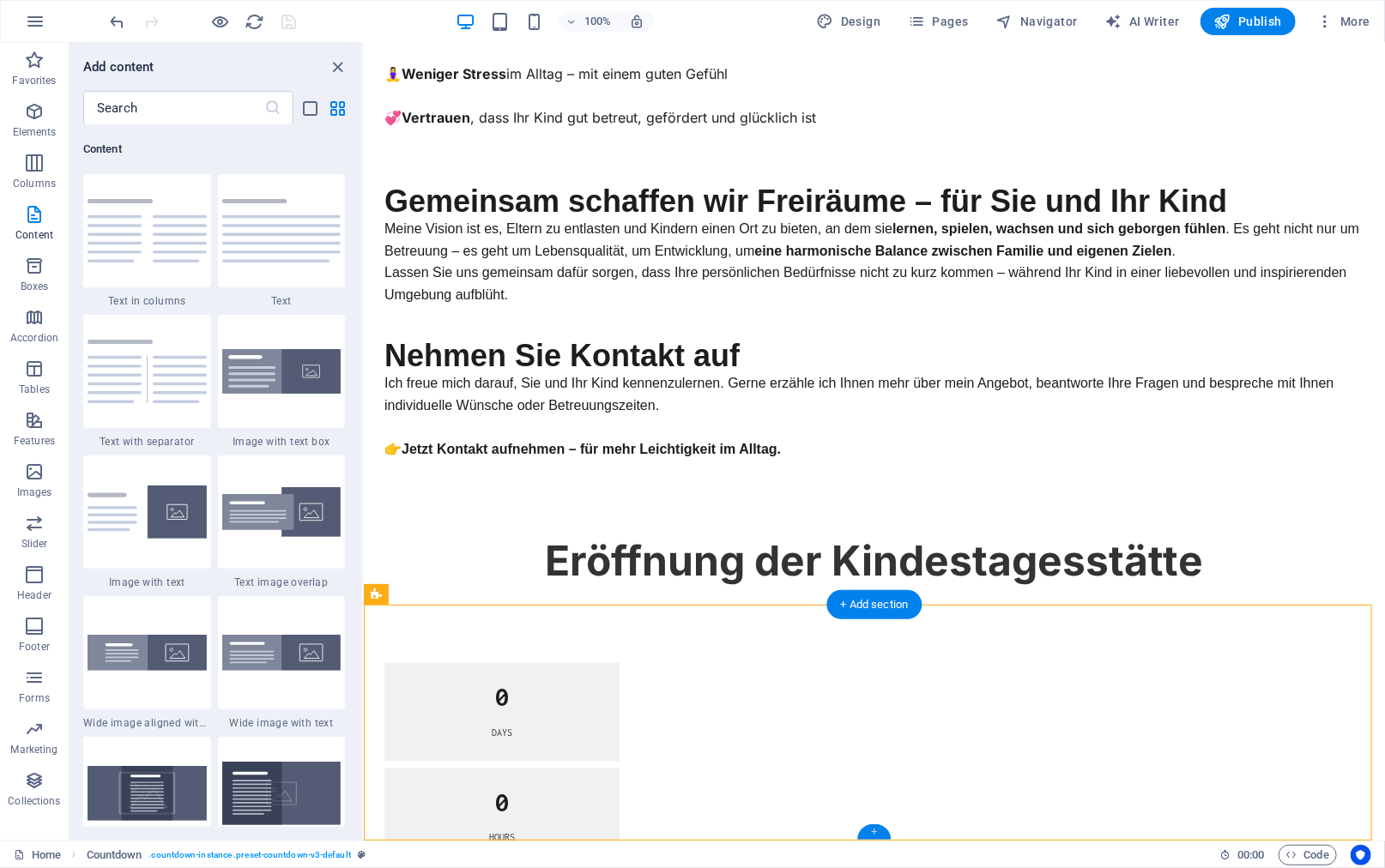 click on "+" at bounding box center (874, 832) 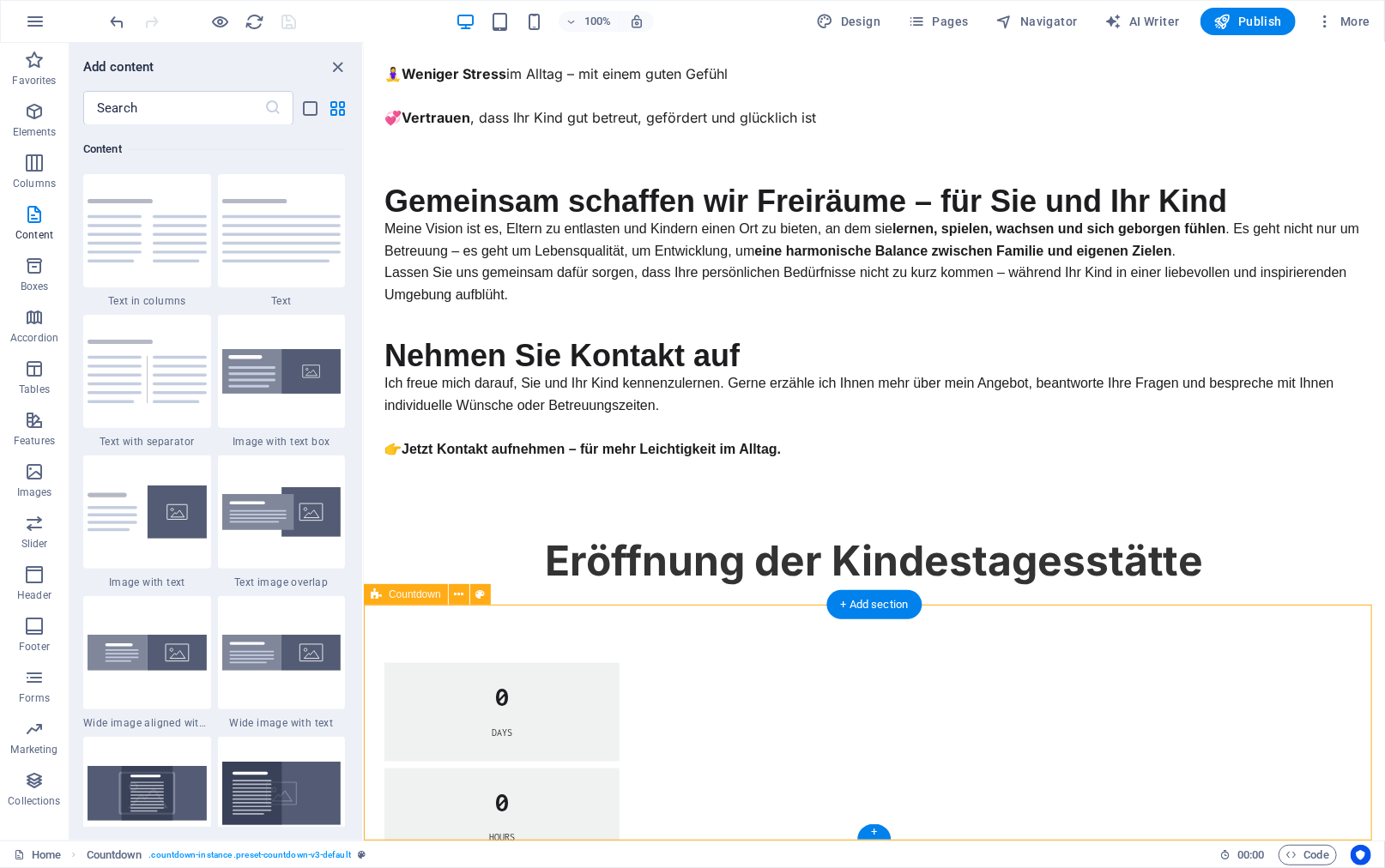 click on "0 Days 0 Hours 0 Minutes 0 Seconds" at bounding box center (874, 870) 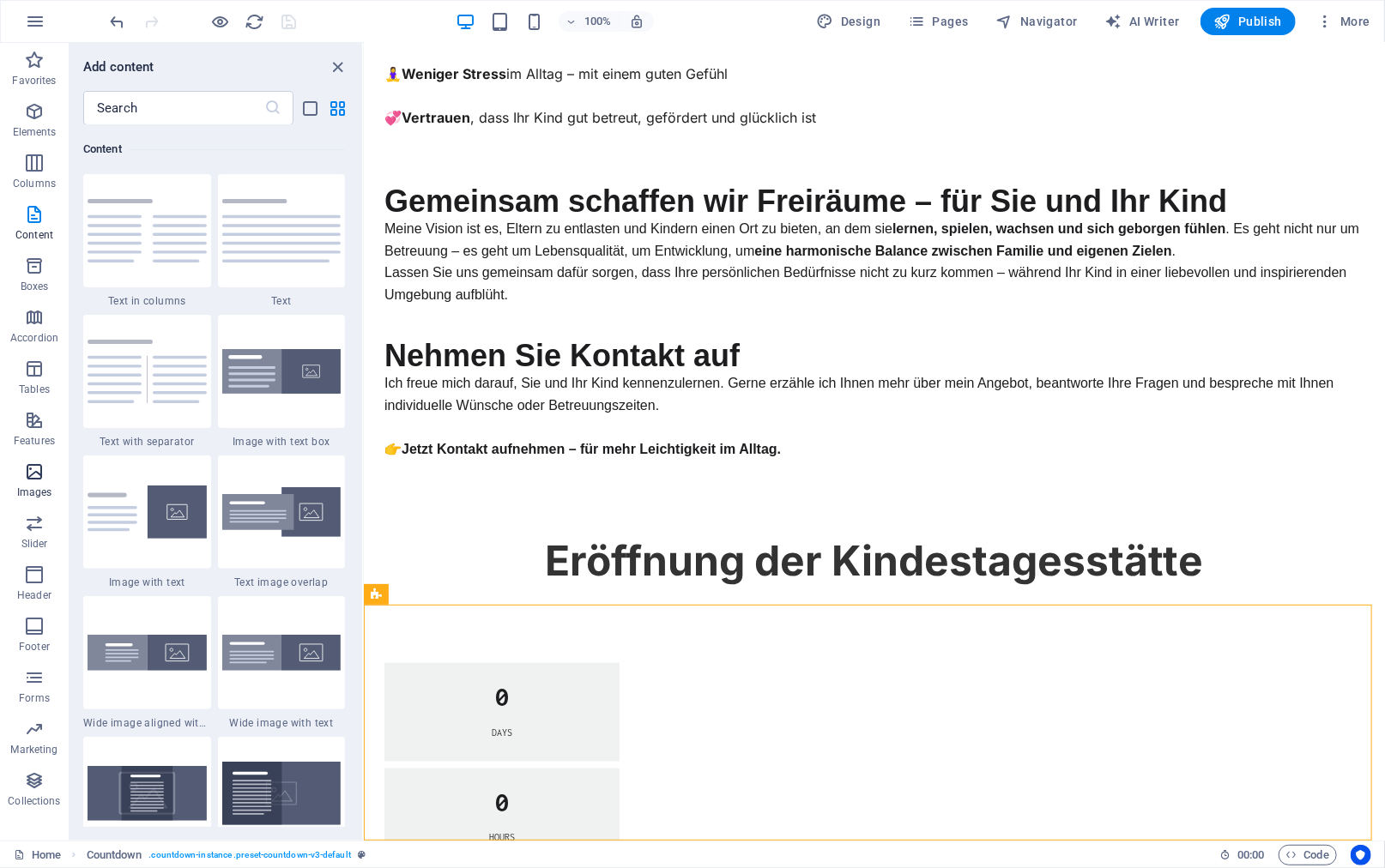 click at bounding box center [34, 472] 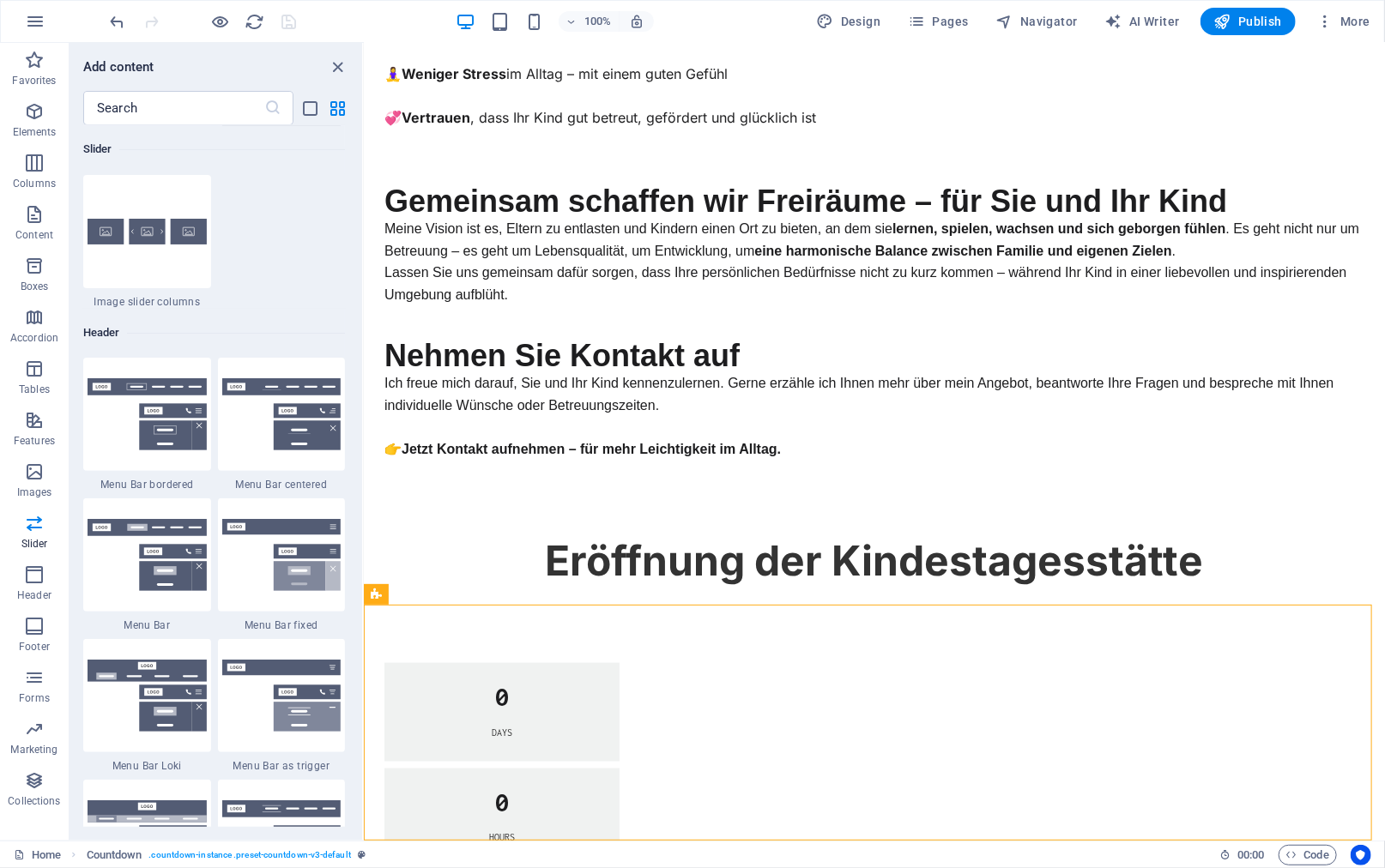 scroll, scrollTop: 10241, scrollLeft: 0, axis: vertical 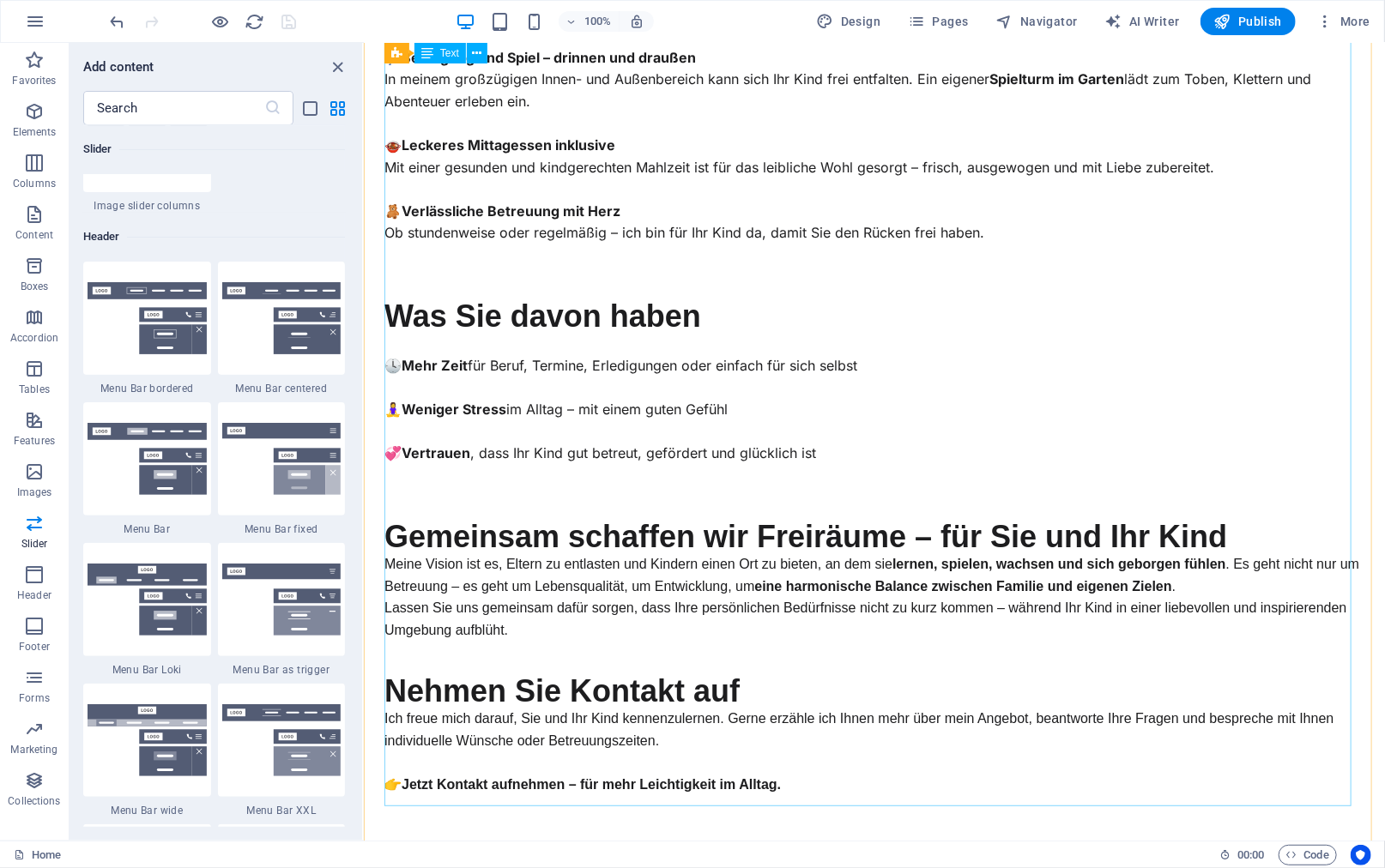 click on "Mehr Freiraum für Sie – liebevolle Betreuung für Ihr Kind Wer kennt es nicht?  Der tägliche Balanceakt zwischen Beruf, Familie, Haushalt, Freizeit und eigenen Bedürfnissen kann schnell zur Herausforderung werden. Als Elternteil liebt man sein Kind über alles – und möchte ihm gerecht werden. Gleichzeitig gibt es da noch den Job, die eigenen Hobbys, Termine oder einfach den Wunsch nach einem Moment der Ruhe. Die gute Nachricht:  Es gibt eine Lösung, die Sie entlastet und Ihrem Kind guttut. Erfahrung, Herz und ein Ort zum Wohlfühlen Mit über  20 Jahren Erfahrung im pädagogischen Bereich  biete ich Ihnen und Ihrem Kind eine verlässliche, herzliche und kompetente Betreuung – genau so, wie Sie es sich wünschen. Ob es darum geht, das Lernen zu erleichtern, Schulstoff nachzuarbeiten oder einfach gemeinsam zu spielen und zu lachen – bei mir steht das Kind als individuelle Persönlichkeit im Mittelpunkt. Was Sie erwartet 🧠  Individuelle Lernförderung & Nachhilfe 🎲  🏃‍♀️  🍲  🧸" at bounding box center [874, 159] 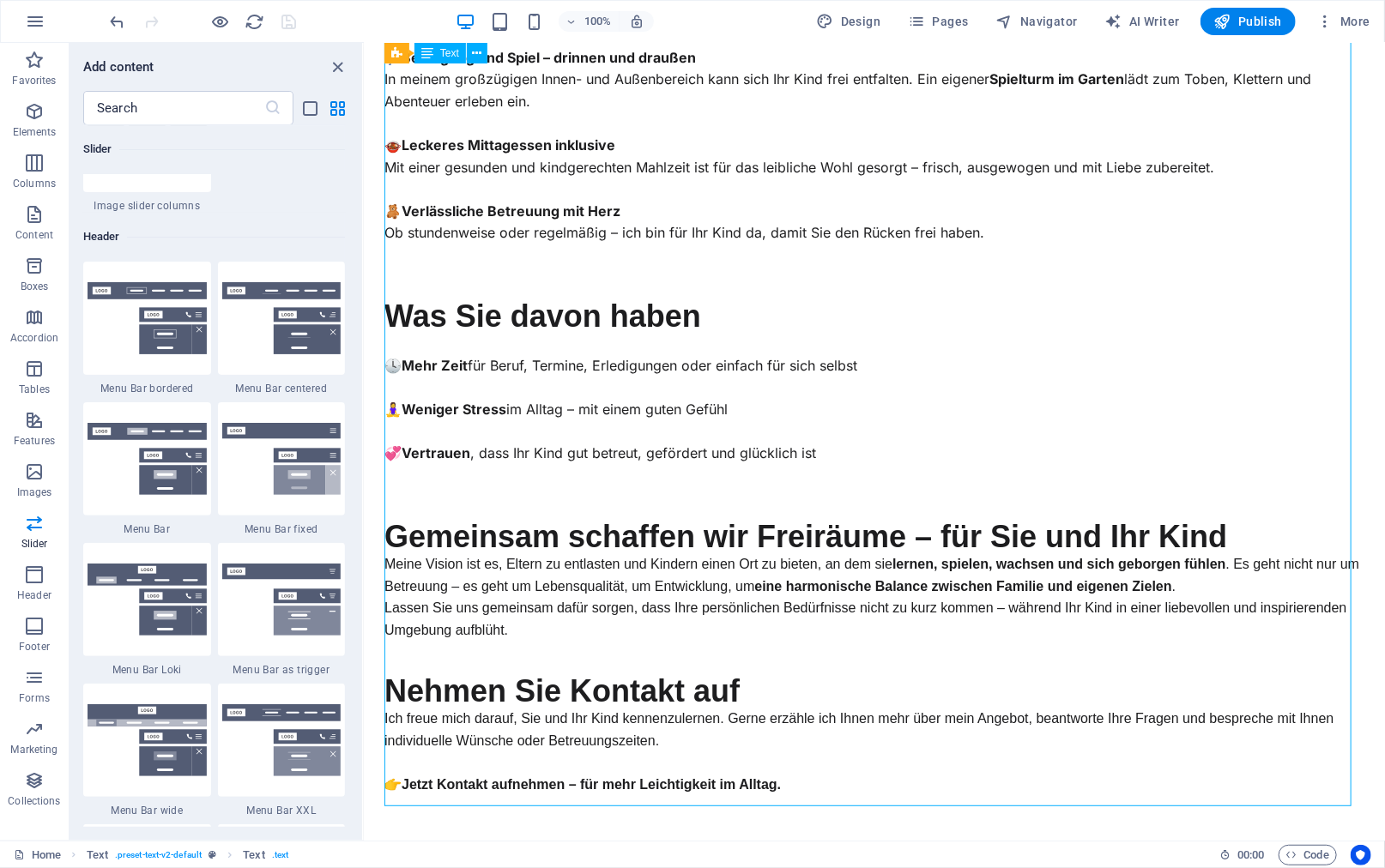 click on "Mehr Freiraum für Sie – liebevolle Betreuung für Ihr Kind Wer kennt es nicht?  Der tägliche Balanceakt zwischen Beruf, Familie, Haushalt, Freizeit und eigenen Bedürfnissen kann schnell zur Herausforderung werden. Als Elternteil liebt man sein Kind über alles – und möchte ihm gerecht werden. Gleichzeitig gibt es da noch den Job, die eigenen Hobbys, Termine oder einfach den Wunsch nach einem Moment der Ruhe. Die gute Nachricht:  Es gibt eine Lösung, die Sie entlastet und Ihrem Kind guttut. Erfahrung, Herz und ein Ort zum Wohlfühlen Mit über  20 Jahren Erfahrung im pädagogischen Bereich  biete ich Ihnen und Ihrem Kind eine verlässliche, herzliche und kompetente Betreuung – genau so, wie Sie es sich wünschen. Ob es darum geht, das Lernen zu erleichtern, Schulstoff nachzuarbeiten oder einfach gemeinsam zu spielen und zu lachen – bei mir steht das Kind als individuelle Persönlichkeit im Mittelpunkt. Was Sie erwartet 🧠  Individuelle Lernförderung & Nachhilfe 🎲  🏃‍♀️  🍲  🧸" at bounding box center (874, 159) 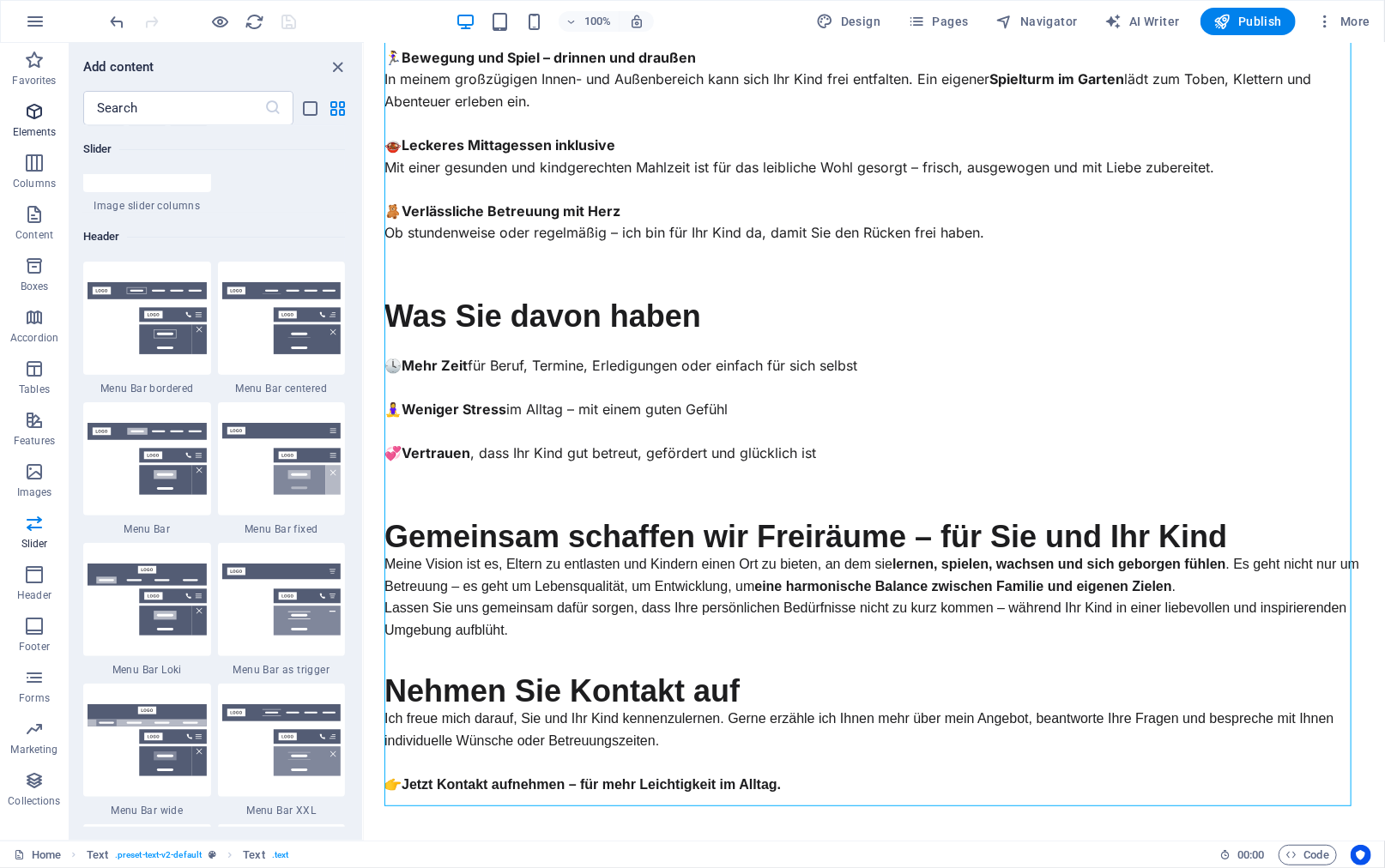 click on "Elements" at bounding box center (34, 120) 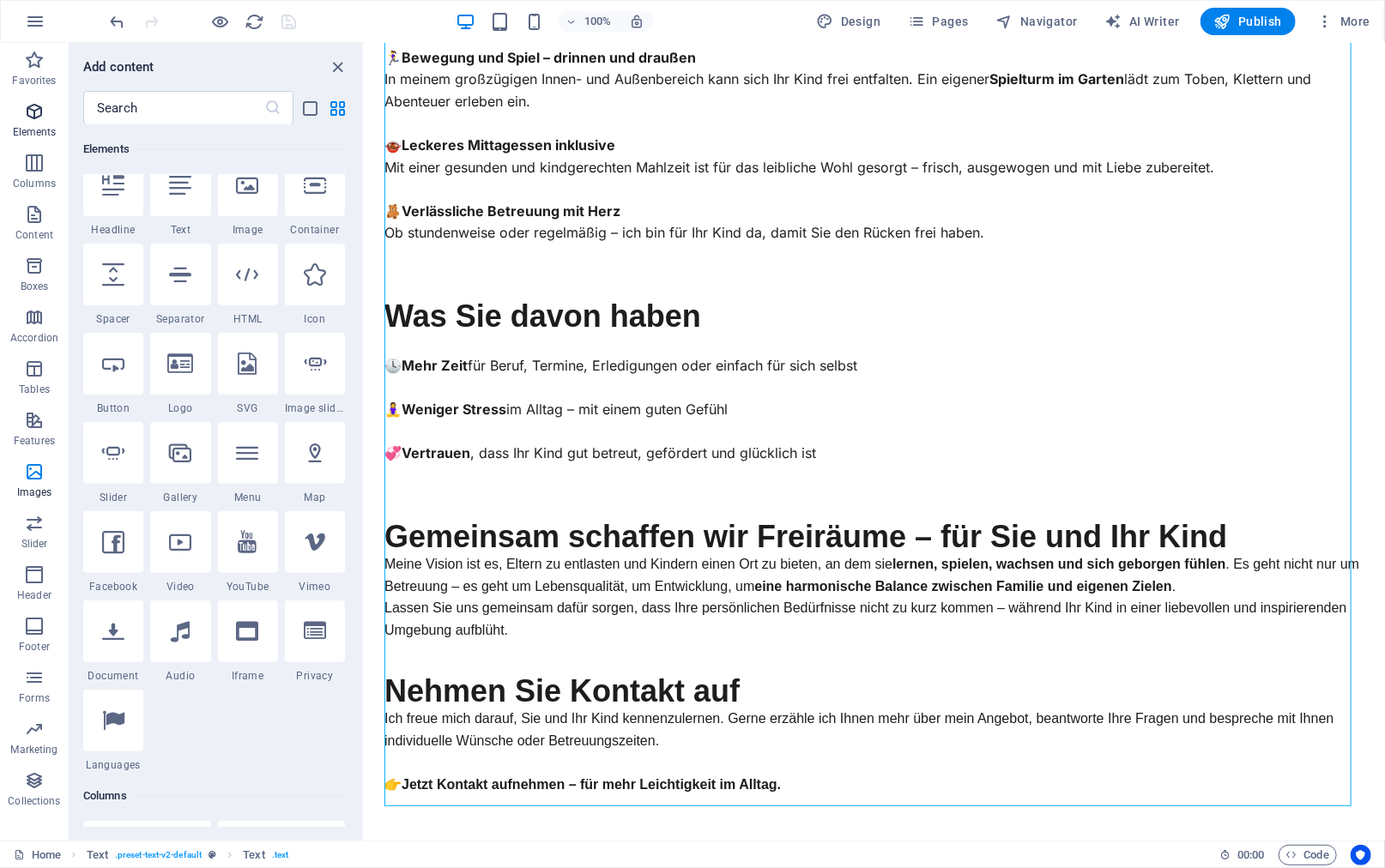 scroll, scrollTop: 182, scrollLeft: 0, axis: vertical 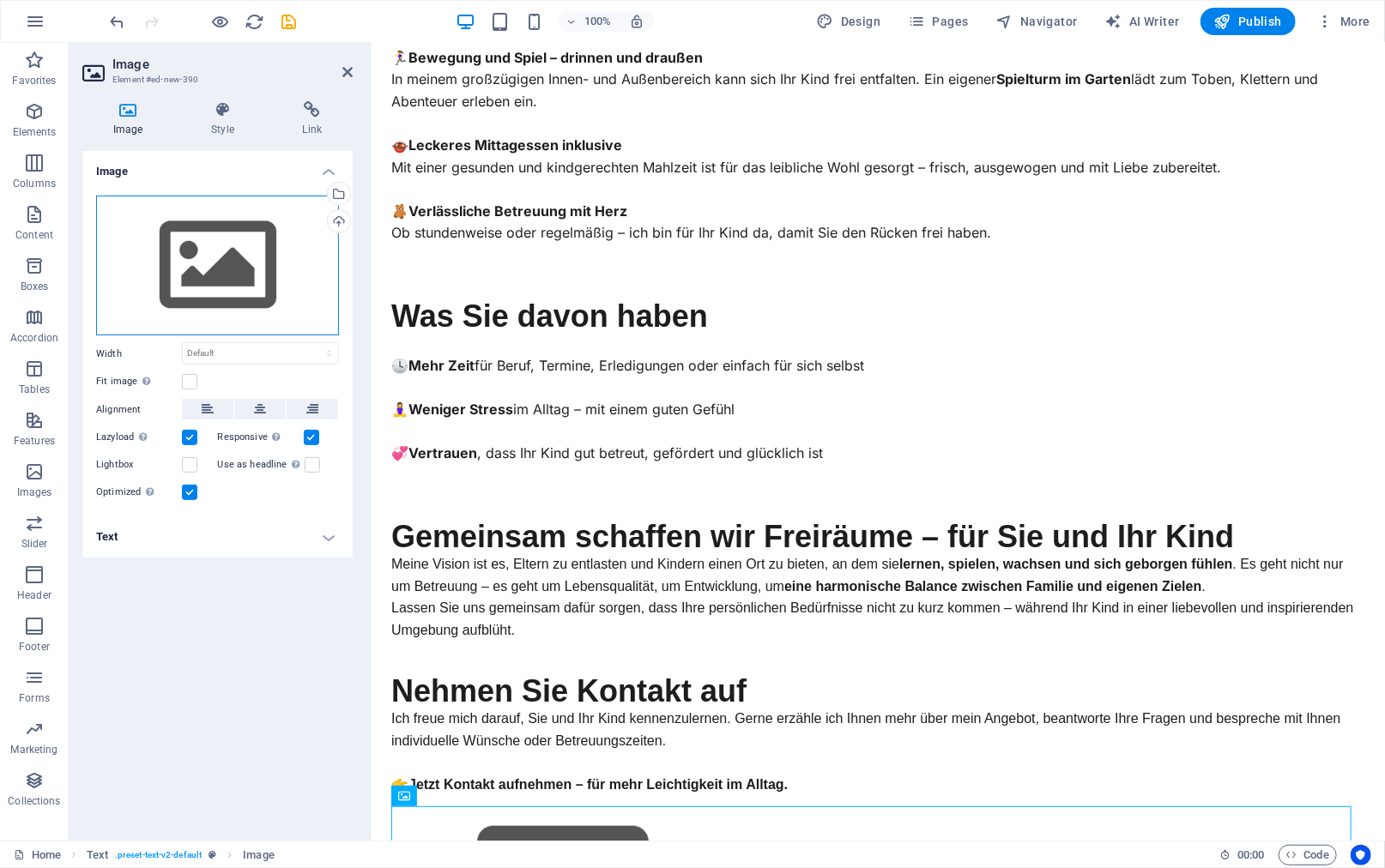 click on "Drag files here, click to choose files or select files from Files or our free stock photos & videos" at bounding box center (217, 266) 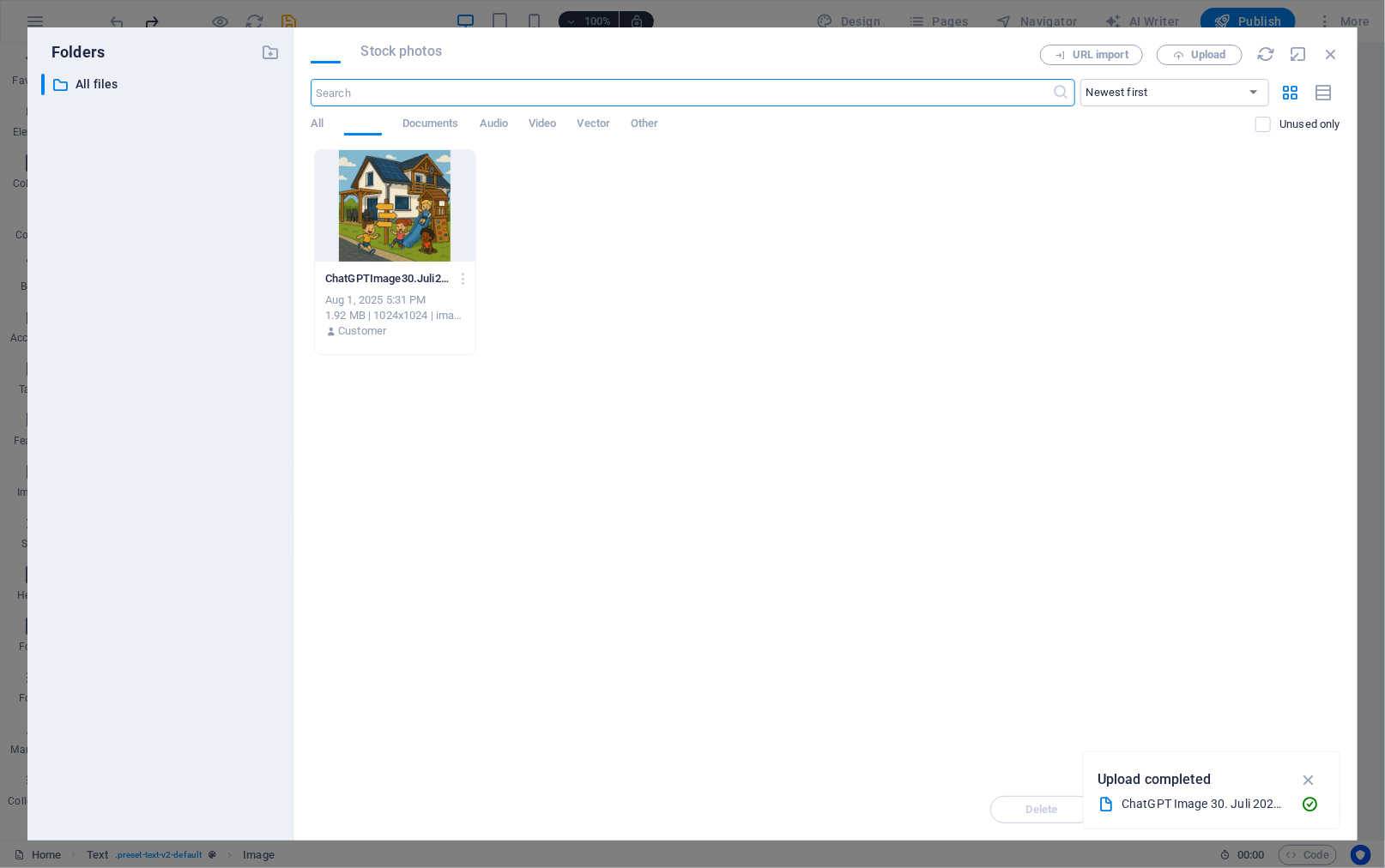 scroll, scrollTop: 682, scrollLeft: 0, axis: vertical 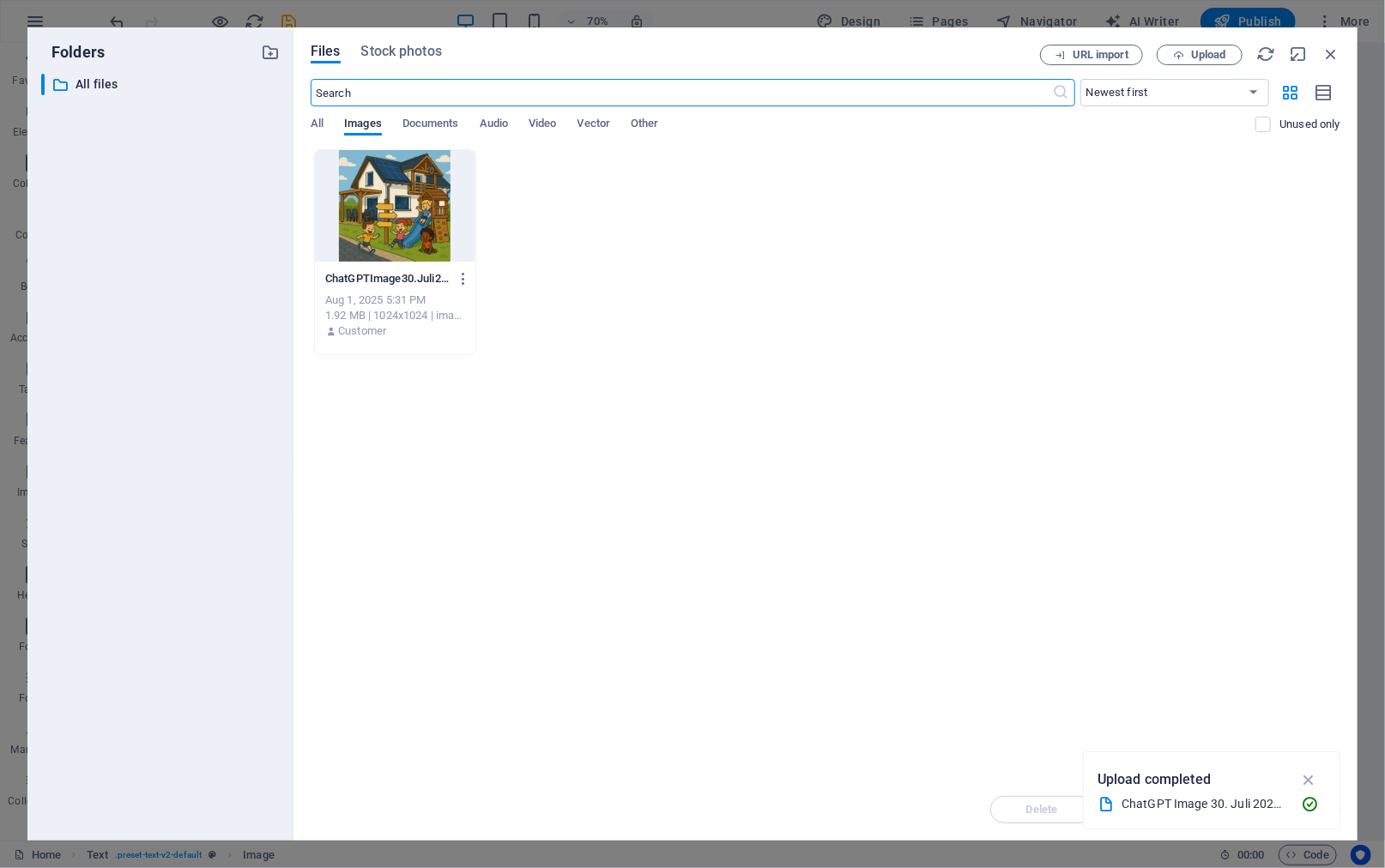 click at bounding box center (395, 206) 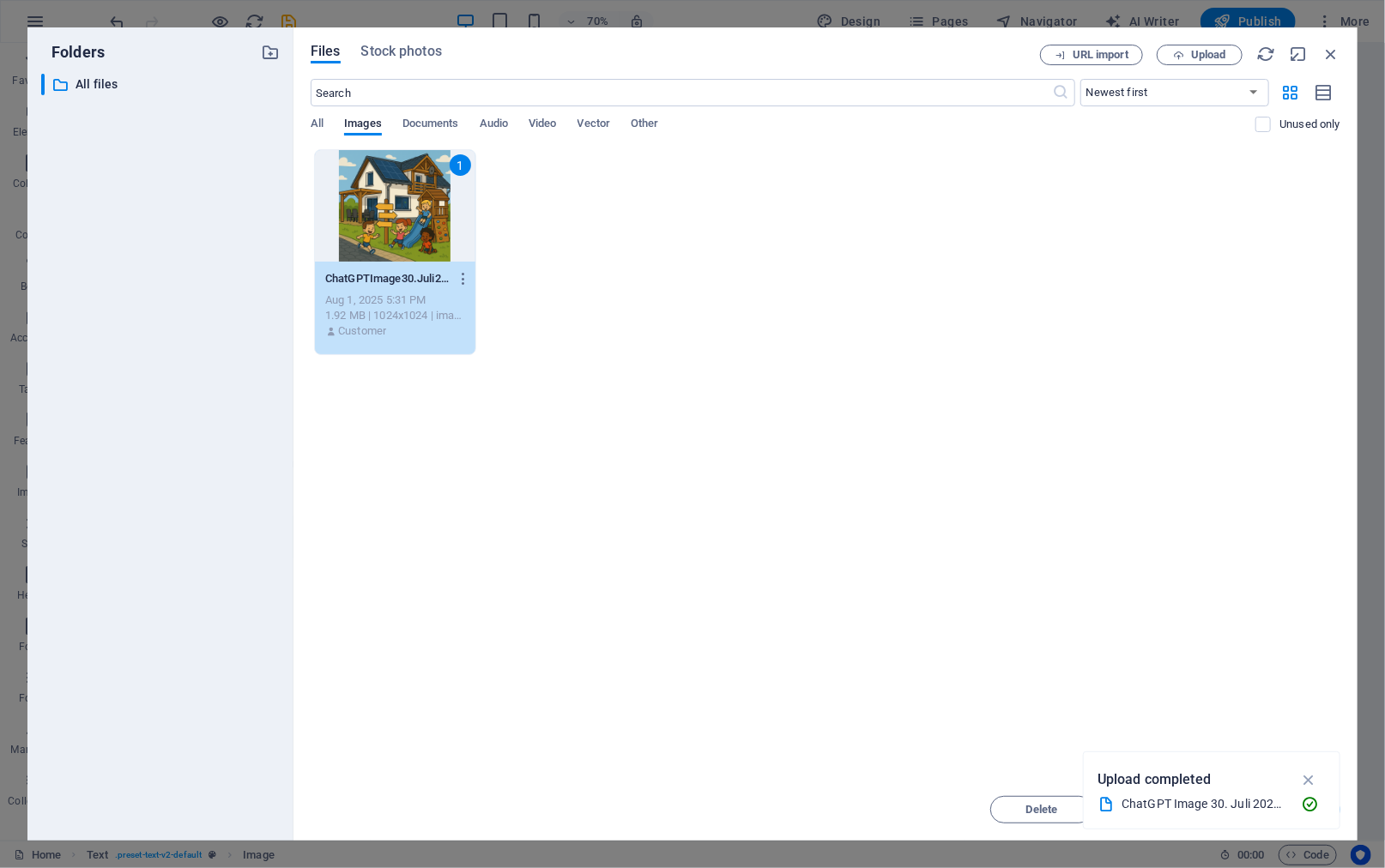 click on "1" at bounding box center (395, 206) 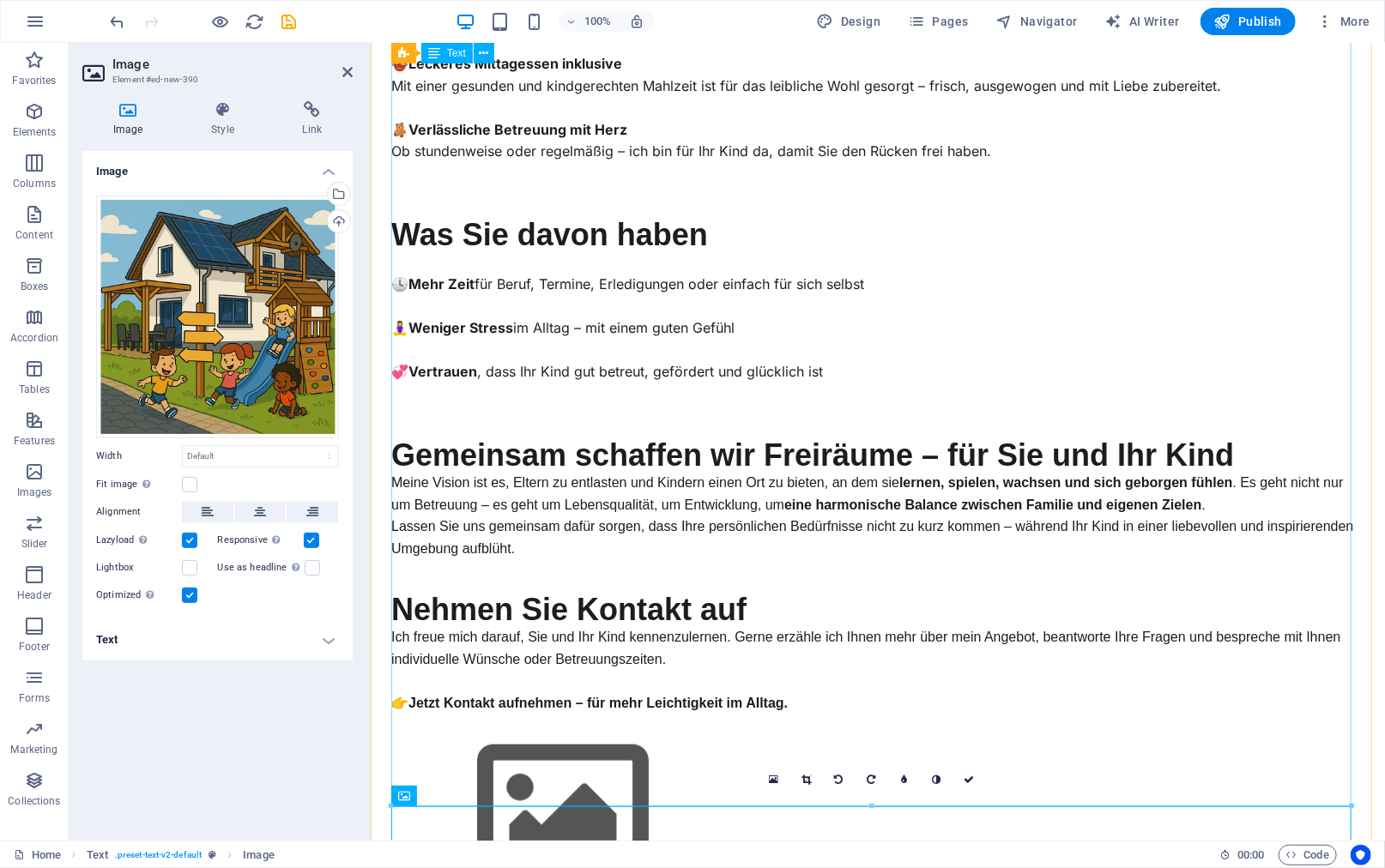 scroll, scrollTop: 600, scrollLeft: 0, axis: vertical 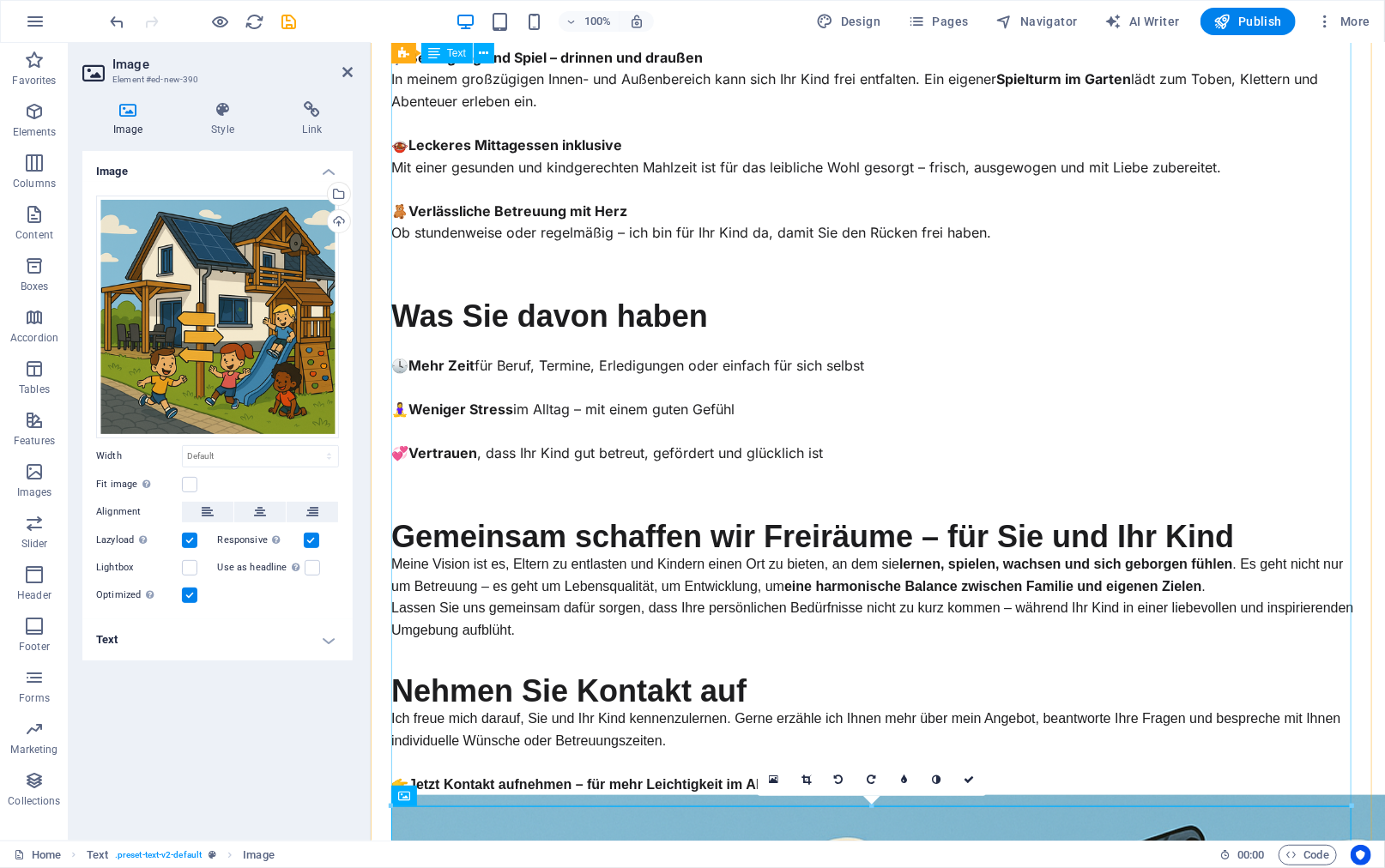 click on "Mehr Freiraum für Sie – liebevolle Betreuung für Ihr Kind Wer kennt es nicht?  Der tägliche Balanceakt zwischen Beruf, Familie, Haushalt, Freizeit und eigenen Bedürfnissen kann schnell zur Herausforderung werden. Als Elternteil liebt man sein Kind über alles – und möchte ihm gerecht werden. Gleichzeitig gibt es da noch den Job, die eigenen Hobbys, Termine oder einfach den Wunsch nach einem Moment der Ruhe. Die gute Nachricht:  Es gibt eine Lösung, die Sie entlastet und Ihrem Kind guttut. Erfahrung, Herz und ein Ort zum Wohlfühlen Mit über  20 Jahren Erfahrung im pädagogischen Bereich  biete ich Ihnen und Ihrem Kind eine verlässliche, herzliche und kompetente Betreuung – genau so, wie Sie es sich wünschen. Ob es darum geht, das Lernen zu erleichtern, Schulstoff nachzuarbeiten oder einfach gemeinsam zu spielen und zu lachen – bei mir steht das Kind als individuelle Persönlichkeit im Mittelpunkt. Was Sie erwartet 🧠  Individuelle Lernförderung & Nachhilfe 🎲  🏃‍♀️  🍲  🧸" at bounding box center [877, 159] 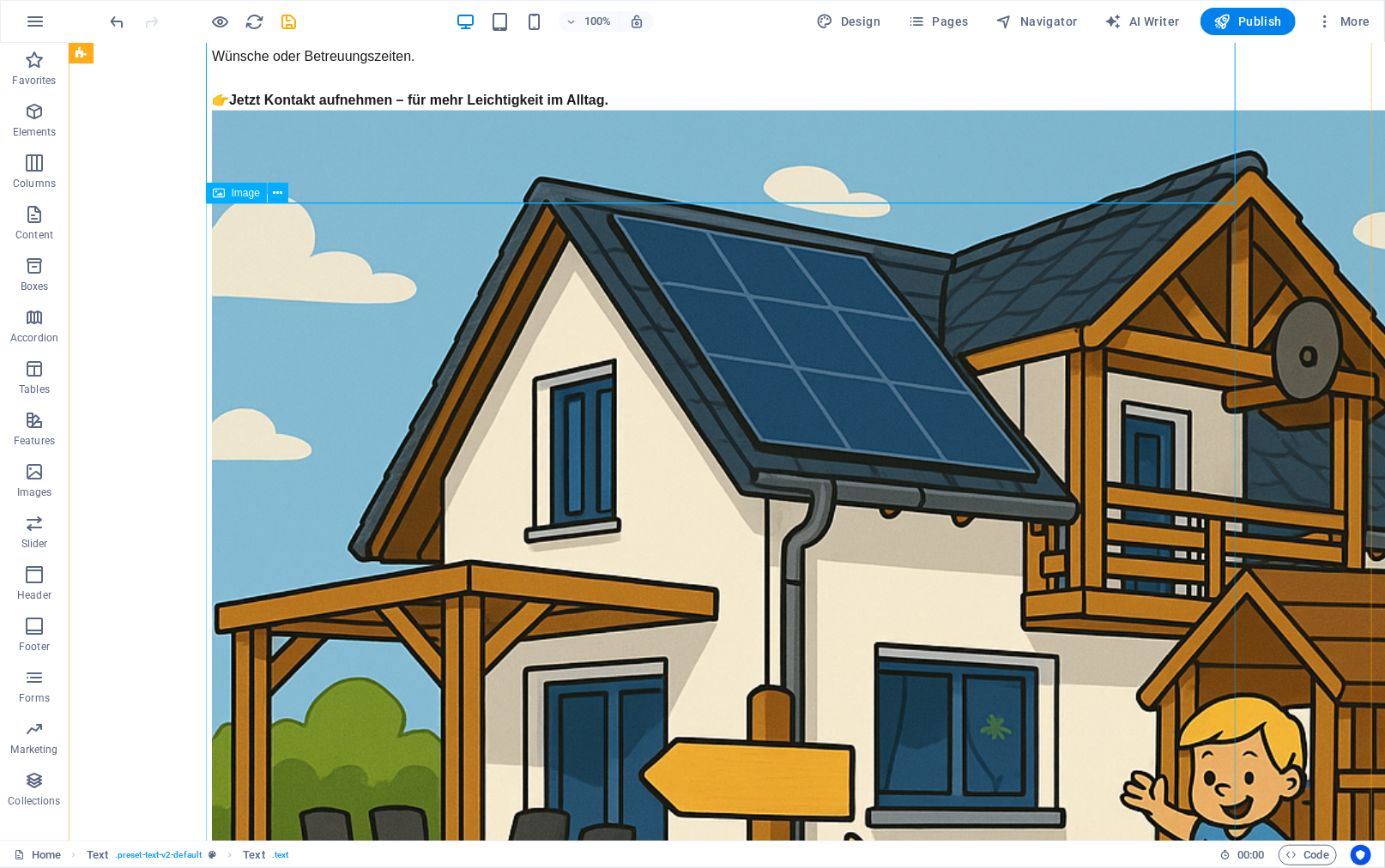 scroll, scrollTop: 1287, scrollLeft: 0, axis: vertical 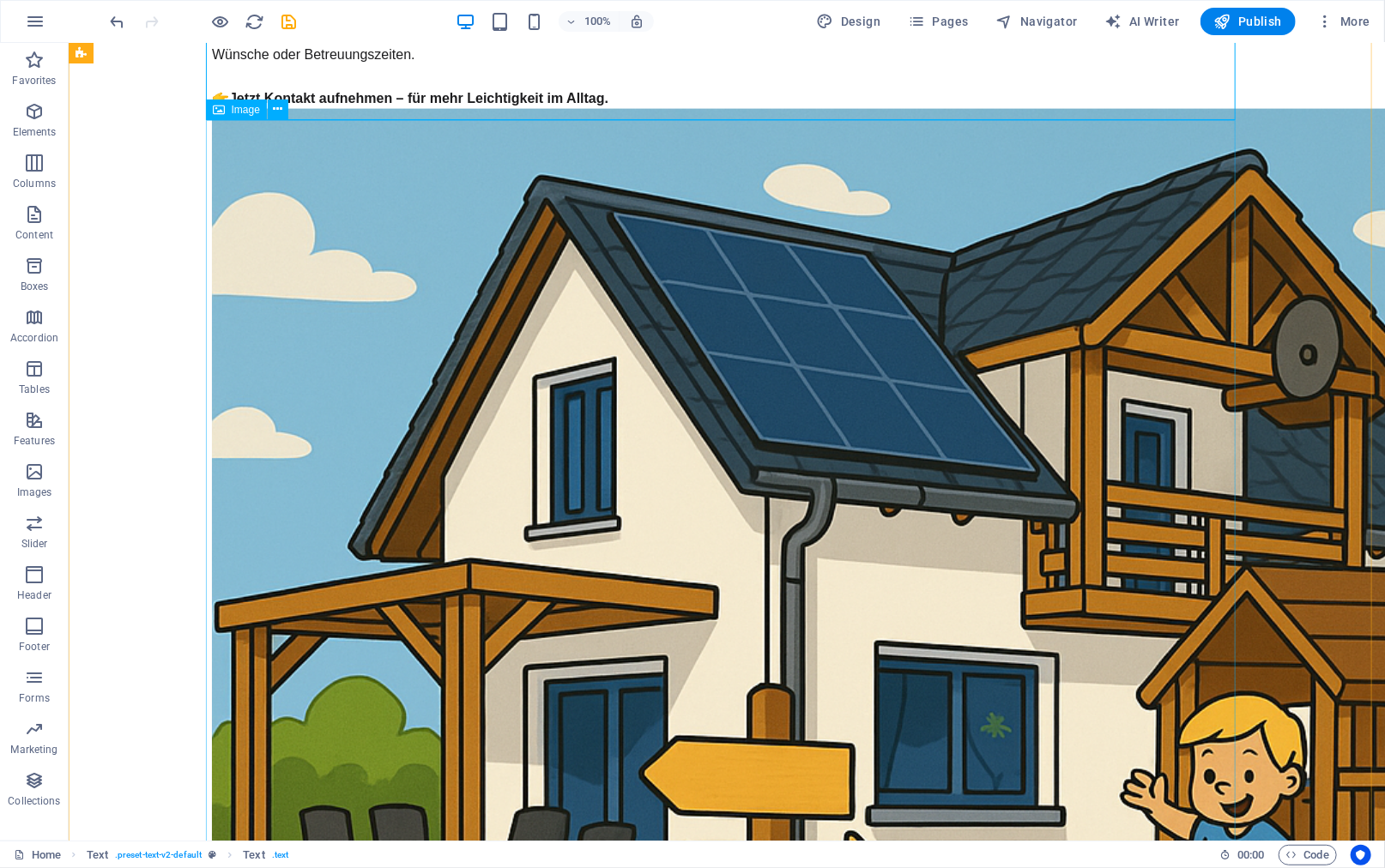 click at bounding box center [726, 766] 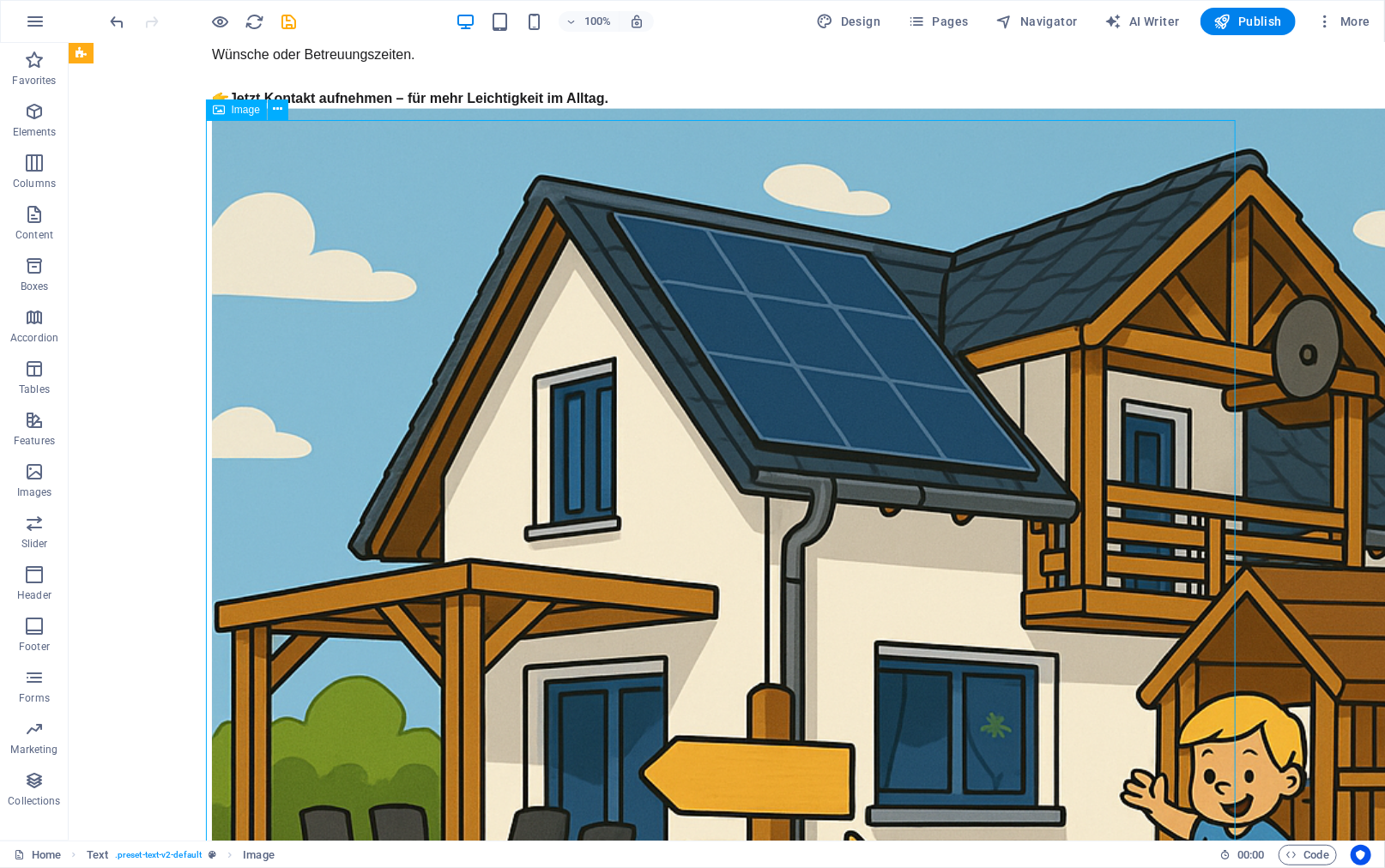 click at bounding box center [726, 766] 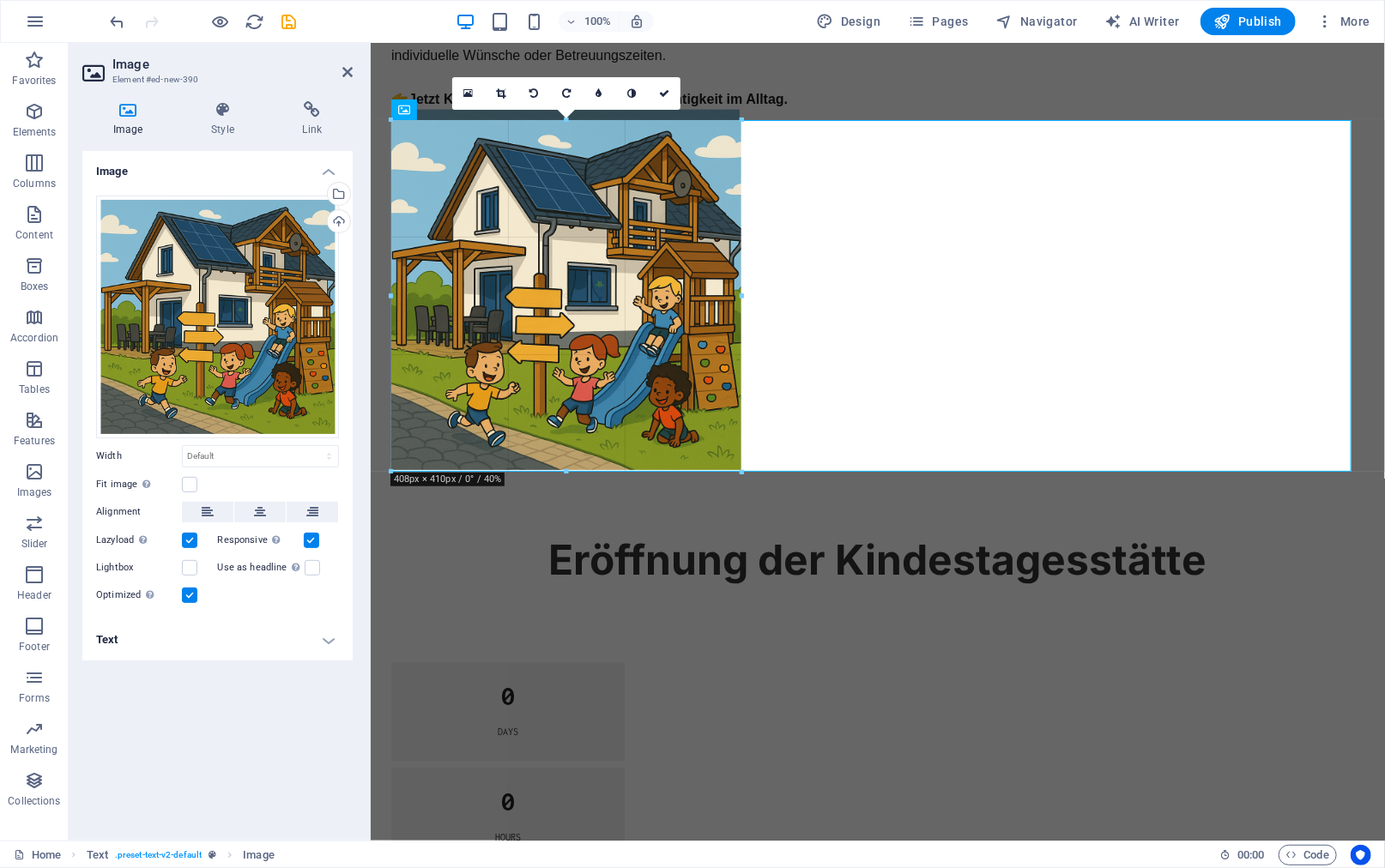 drag, startPoint x: 390, startPoint y: 118, endPoint x: 1066, endPoint y: 723, distance: 907.194 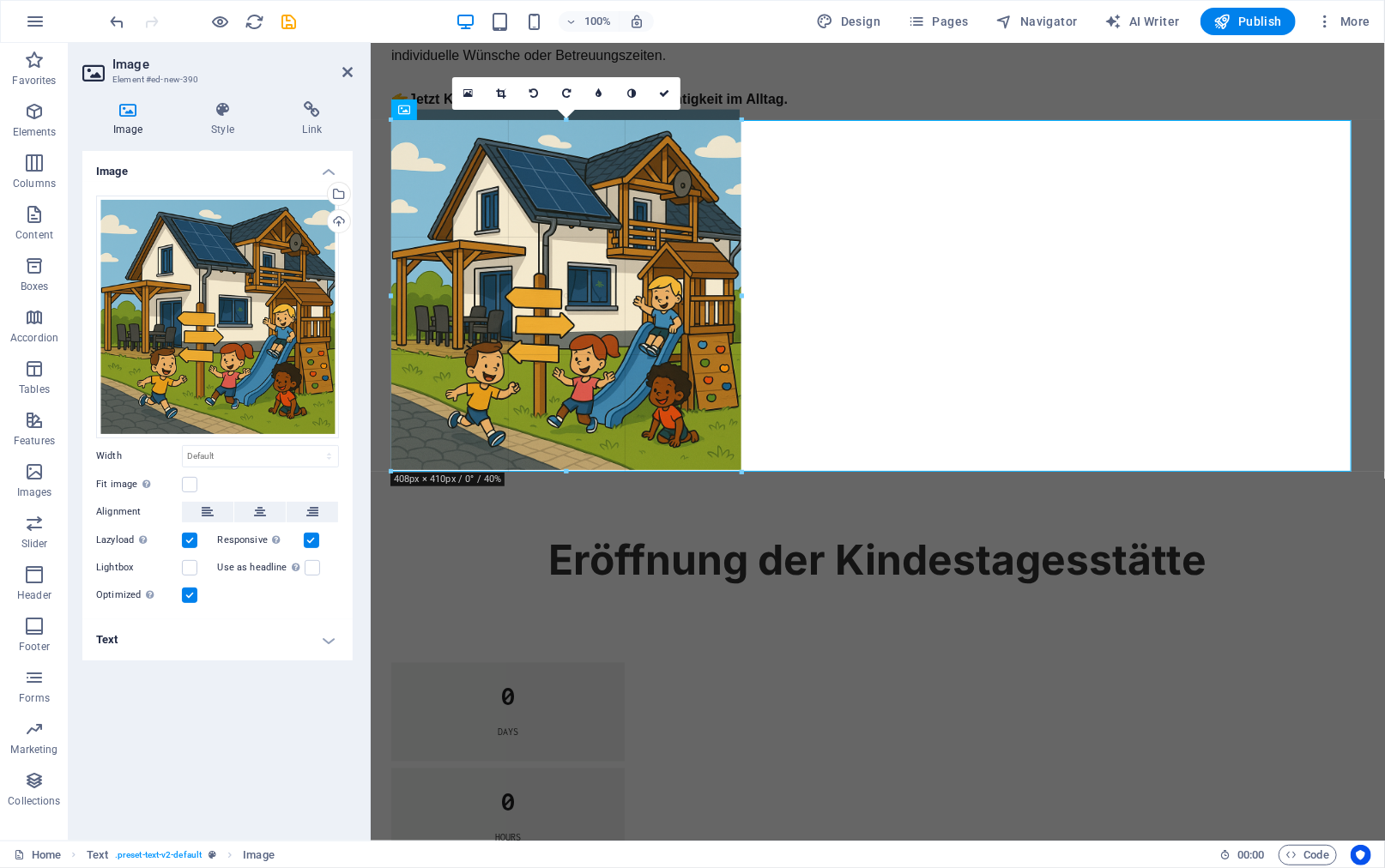 type on "411" 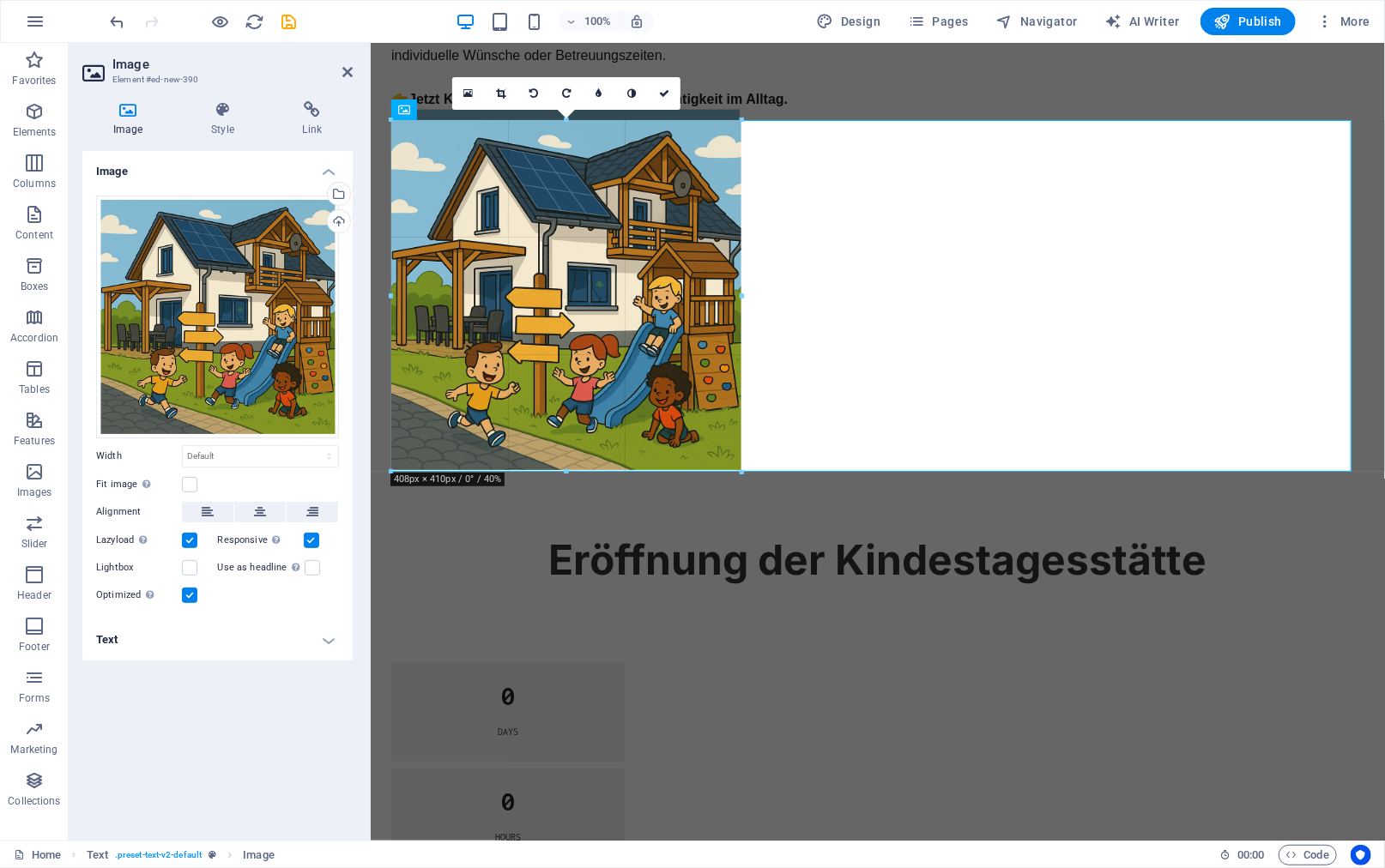select on "px" 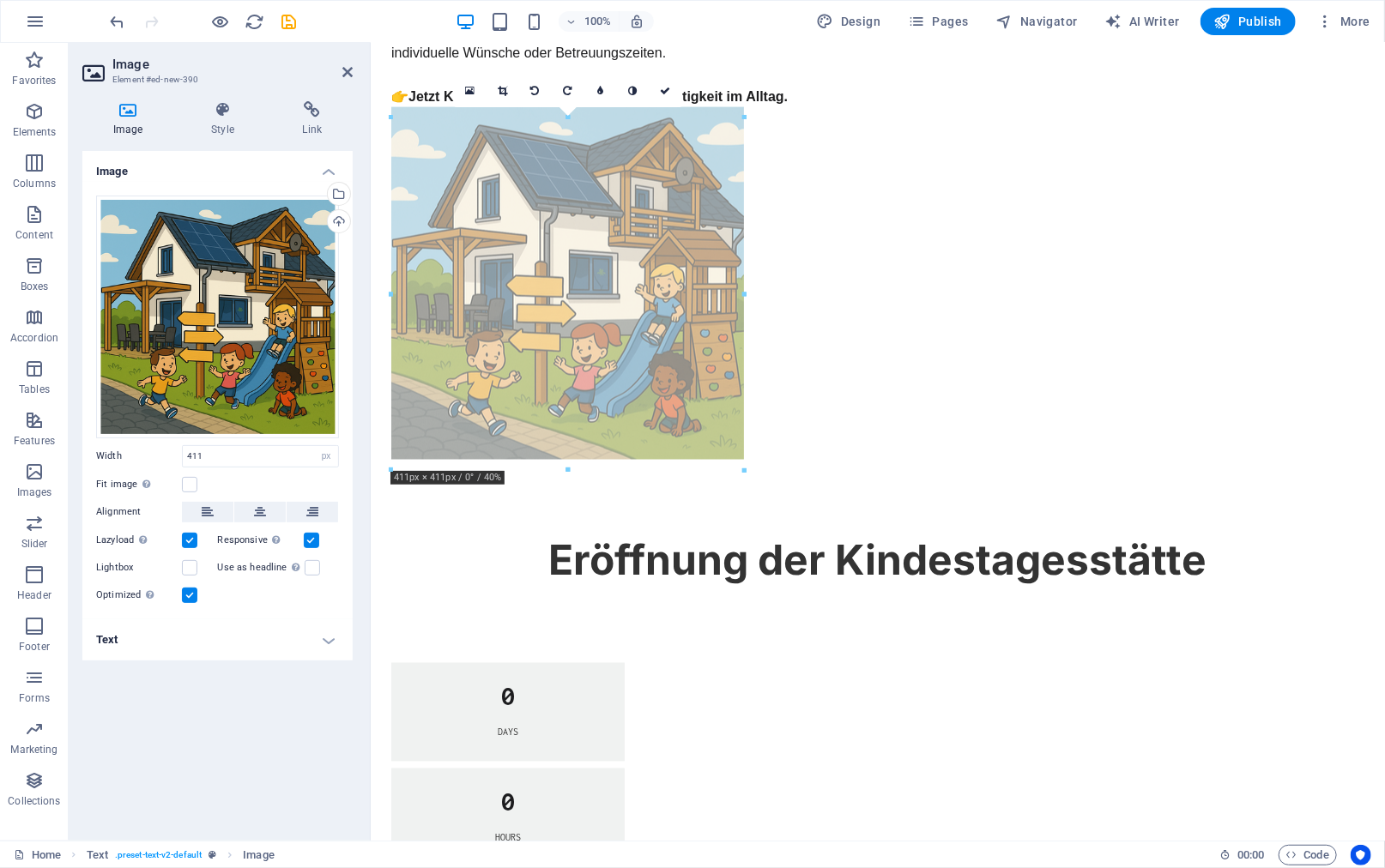 scroll, scrollTop: 943, scrollLeft: 0, axis: vertical 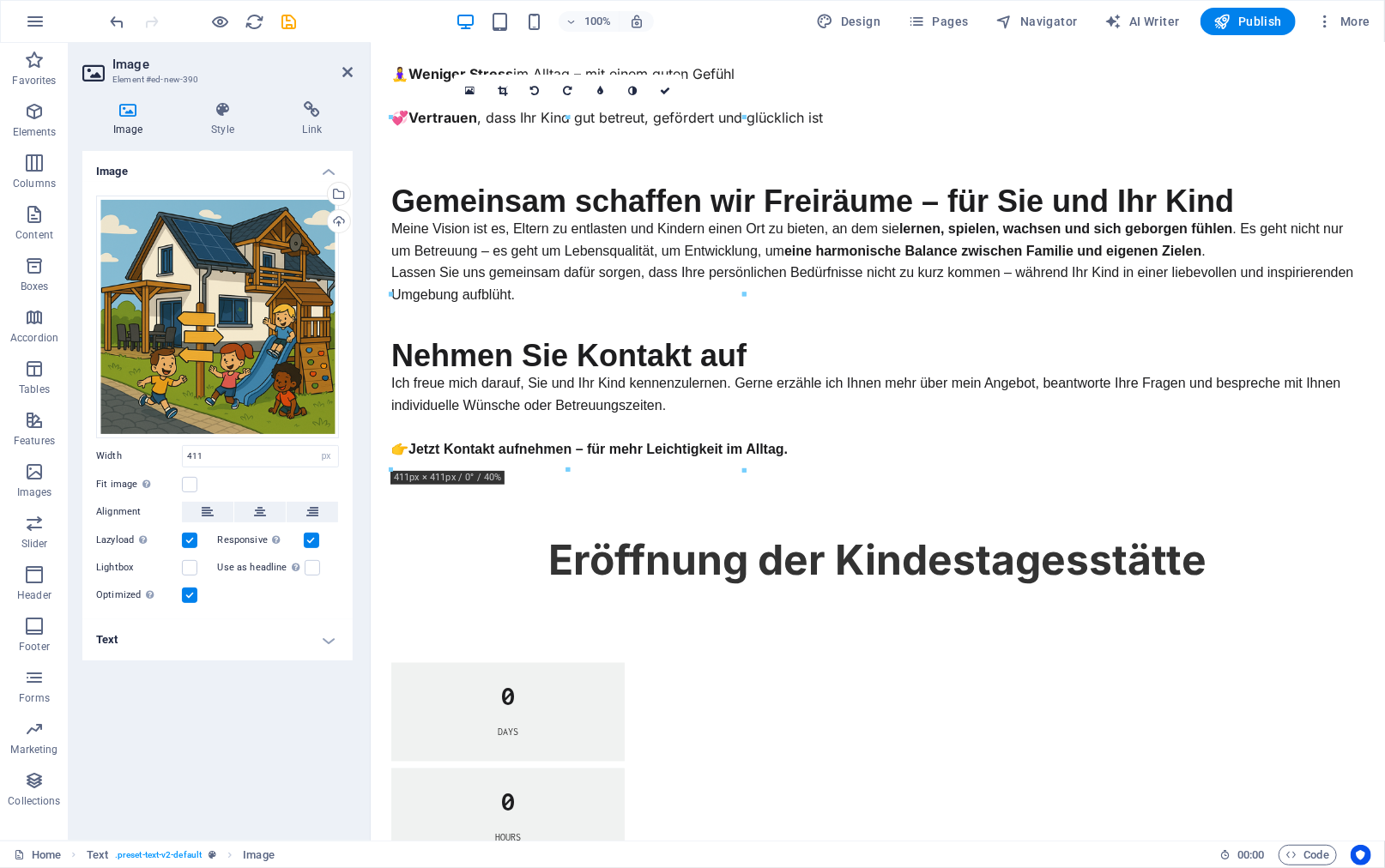 drag, startPoint x: 620, startPoint y: 578, endPoint x: 1081, endPoint y: 165, distance: 618.9426 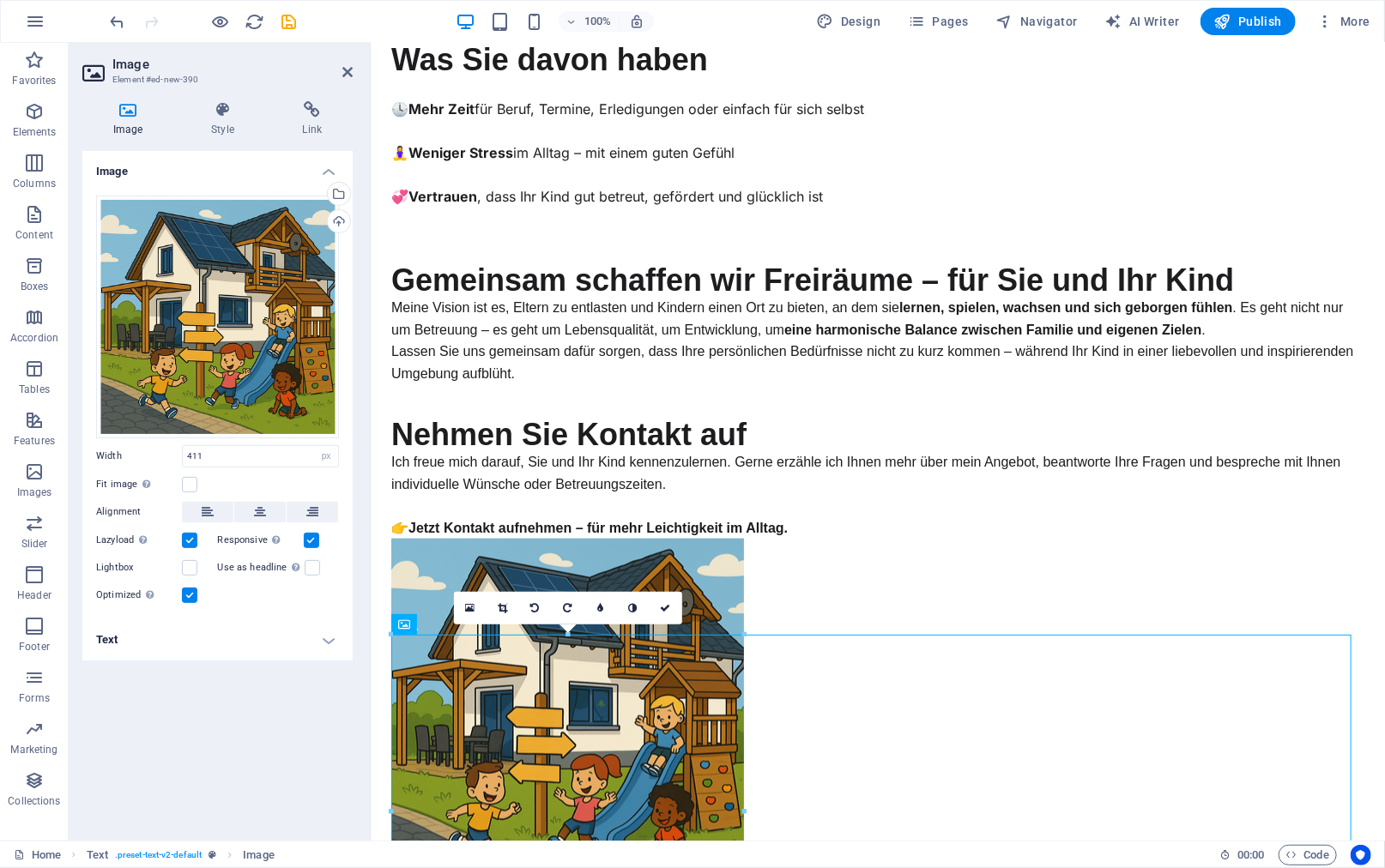 scroll, scrollTop: 858, scrollLeft: 0, axis: vertical 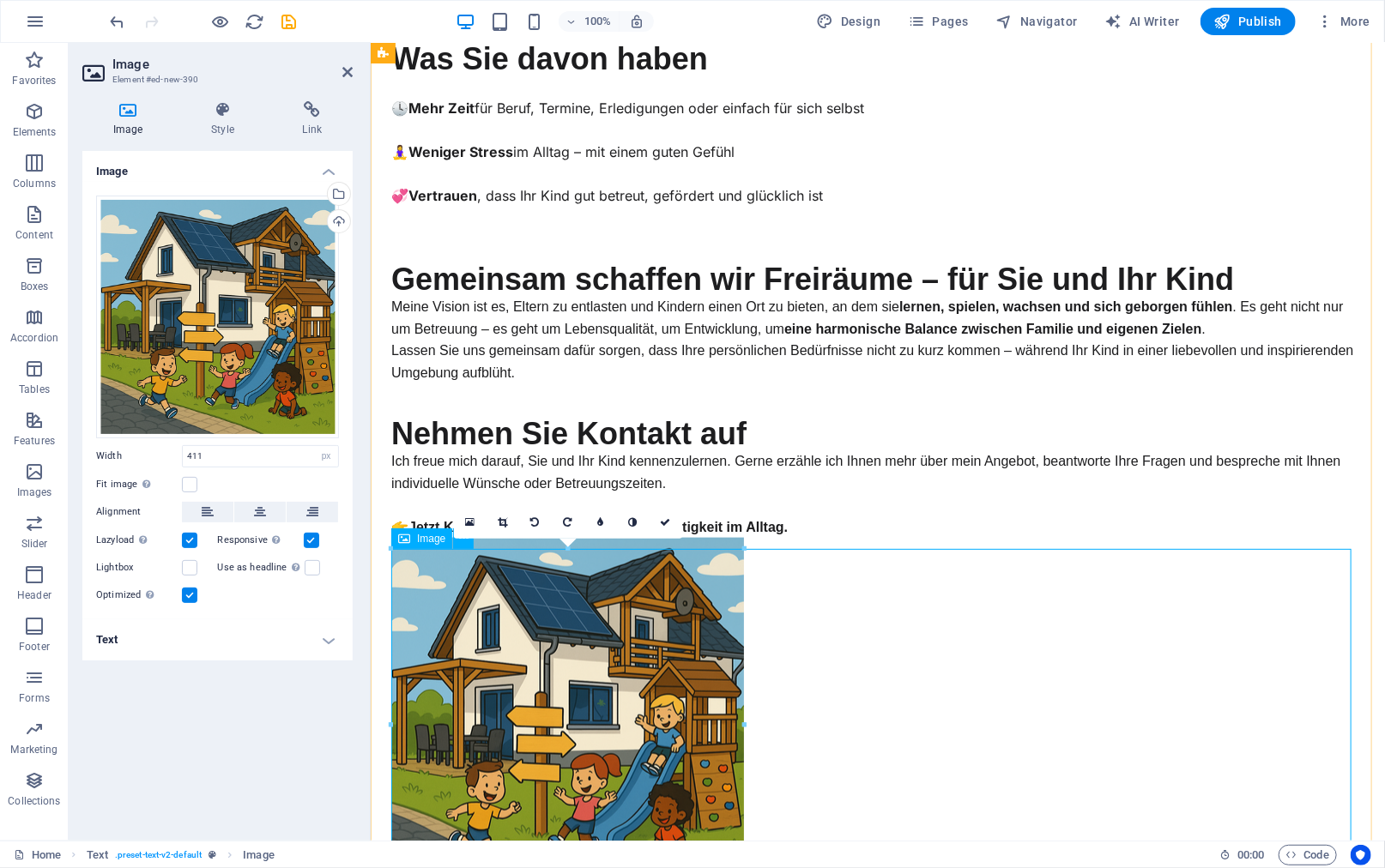 click at bounding box center [877, 713] 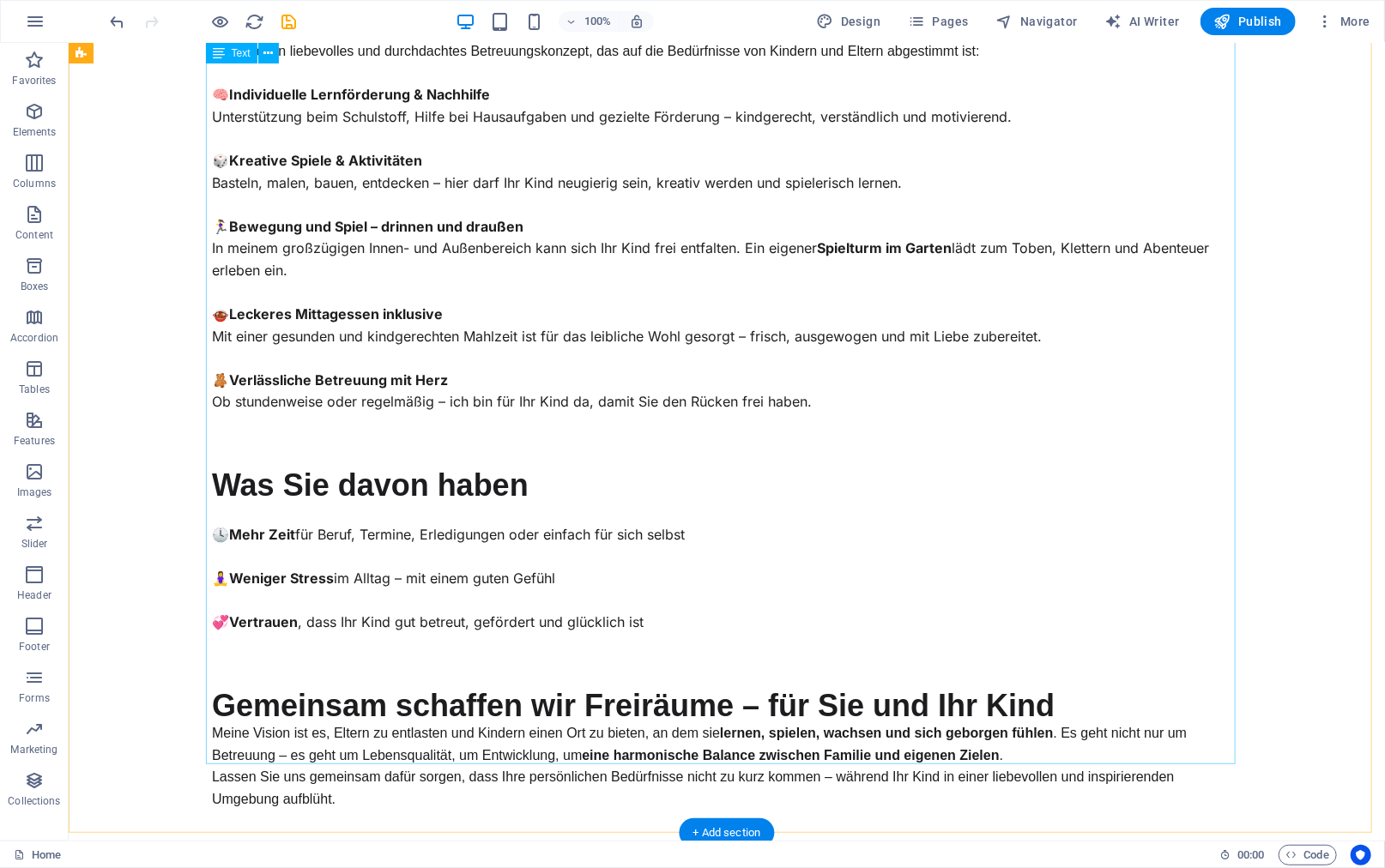 scroll, scrollTop: 429, scrollLeft: 0, axis: vertical 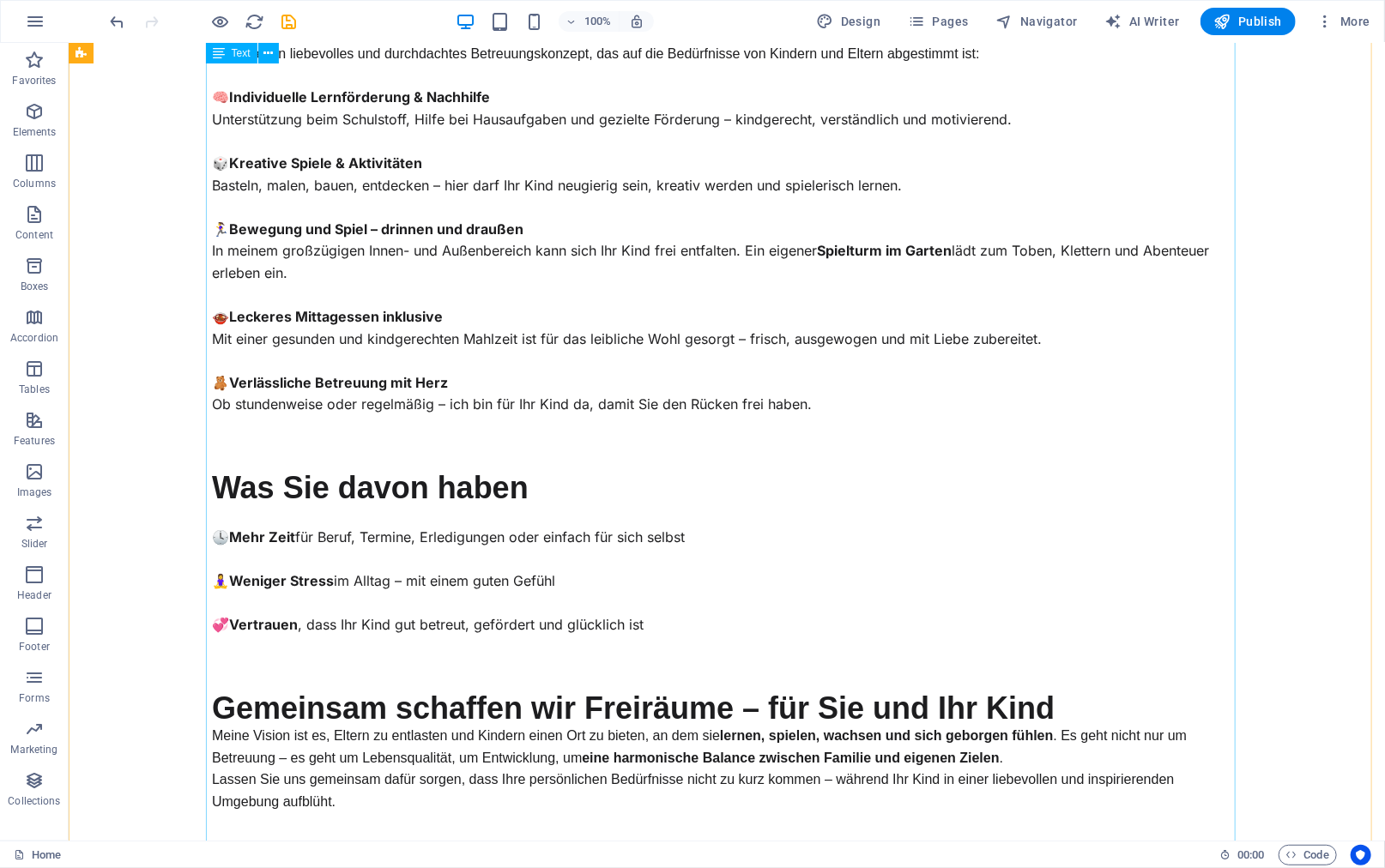 click on "Mehr Freiraum für Sie – liebevolle Betreuung für Ihr Kind Wer kennt es nicht?  Der tägliche Balanceakt zwischen Beruf, Familie, Haushalt, Freizeit und eigenen Bedürfnissen kann schnell zur Herausforderung werden. Als Elternteil liebt man sein Kind über alles – und möchte ihm gerecht werden. Gleichzeitig gibt es da noch den Job, die eigenen Hobbys, Termine oder einfach den Wunsch nach einem Moment der Ruhe. Die gute Nachricht:  Es gibt eine Lösung, die Sie entlastet und Ihrem Kind guttut. Erfahrung, Herz und ein Ort zum Wohlfühlen Mit über  20 Jahren Erfahrung im pädagogischen Bereich  biete ich Ihnen und Ihrem Kind eine verlässliche, herzliche und kompetente Betreuung – genau so, wie Sie es sich wünschen. Ob es darum geht, das Lernen zu erleichtern, Schulstoff nachzuarbeiten oder einfach gemeinsam zu spielen und zu lachen – bei mir steht das Kind als individuelle Persönlichkeit im Mittelpunkt. Was Sie erwartet 🧠  Individuelle Lernförderung & Nachhilfe 🎲  🏃‍♀️  🍲  🧸" at bounding box center (726, 330) 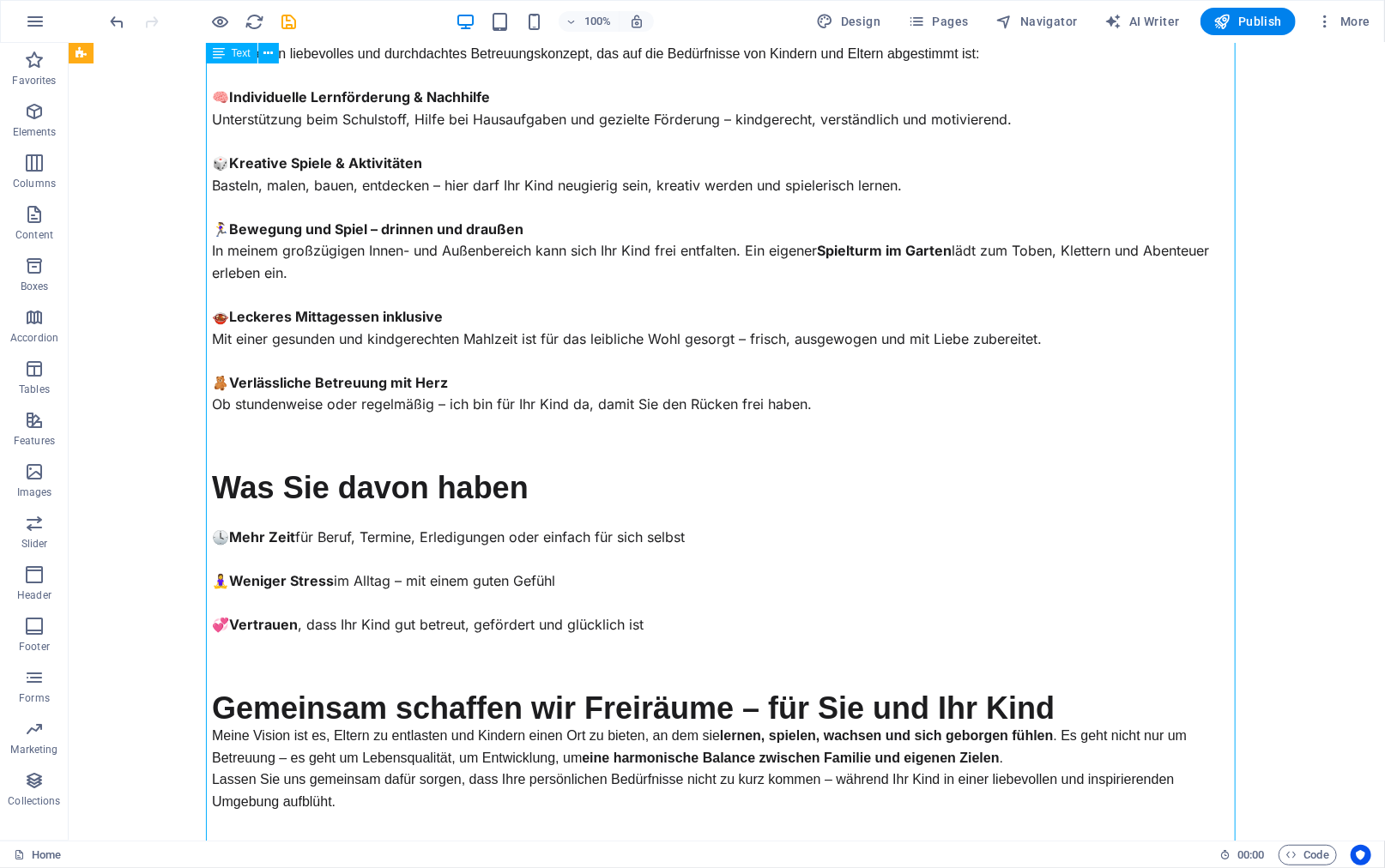 click on "Mehr Freiraum für Sie – liebevolle Betreuung für Ihr Kind Wer kennt es nicht?  Der tägliche Balanceakt zwischen Beruf, Familie, Haushalt, Freizeit und eigenen Bedürfnissen kann schnell zur Herausforderung werden. Als Elternteil liebt man sein Kind über alles – und möchte ihm gerecht werden. Gleichzeitig gibt es da noch den Job, die eigenen Hobbys, Termine oder einfach den Wunsch nach einem Moment der Ruhe. Die gute Nachricht:  Es gibt eine Lösung, die Sie entlastet und Ihrem Kind guttut. Erfahrung, Herz und ein Ort zum Wohlfühlen Mit über  20 Jahren Erfahrung im pädagogischen Bereich  biete ich Ihnen und Ihrem Kind eine verlässliche, herzliche und kompetente Betreuung – genau so, wie Sie es sich wünschen. Ob es darum geht, das Lernen zu erleichtern, Schulstoff nachzuarbeiten oder einfach gemeinsam zu spielen und zu lachen – bei mir steht das Kind als individuelle Persönlichkeit im Mittelpunkt. Was Sie erwartet 🧠  Individuelle Lernförderung & Nachhilfe 🎲  🏃‍♀️  🍲  🧸" at bounding box center [726, 330] 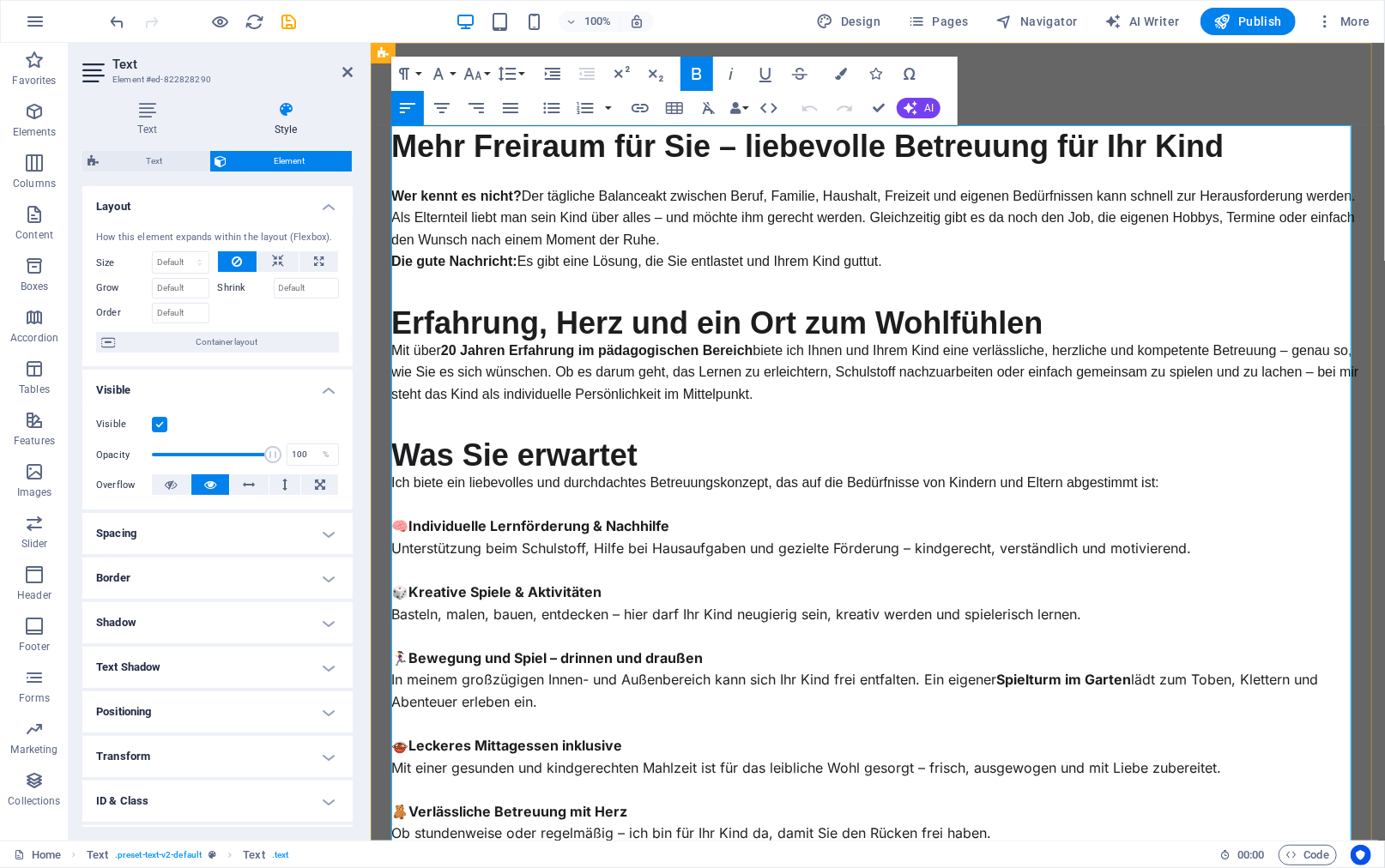 click on "Mit über  20 Jahren Erfahrung im pädagogischen Bereich  biete ich Ihnen und Ihrem Kind eine verlässliche, herzliche und kompetente Betreuung – genau so, wie Sie es sich wünschen. Ob es darum geht, das Lernen zu erleichtern, Schulstoff nachzuarbeiten oder einfach gemeinsam zu spielen und zu lachen – bei mir steht das Kind als individuelle Persönlichkeit im Mittelpunkt." at bounding box center (874, 371) 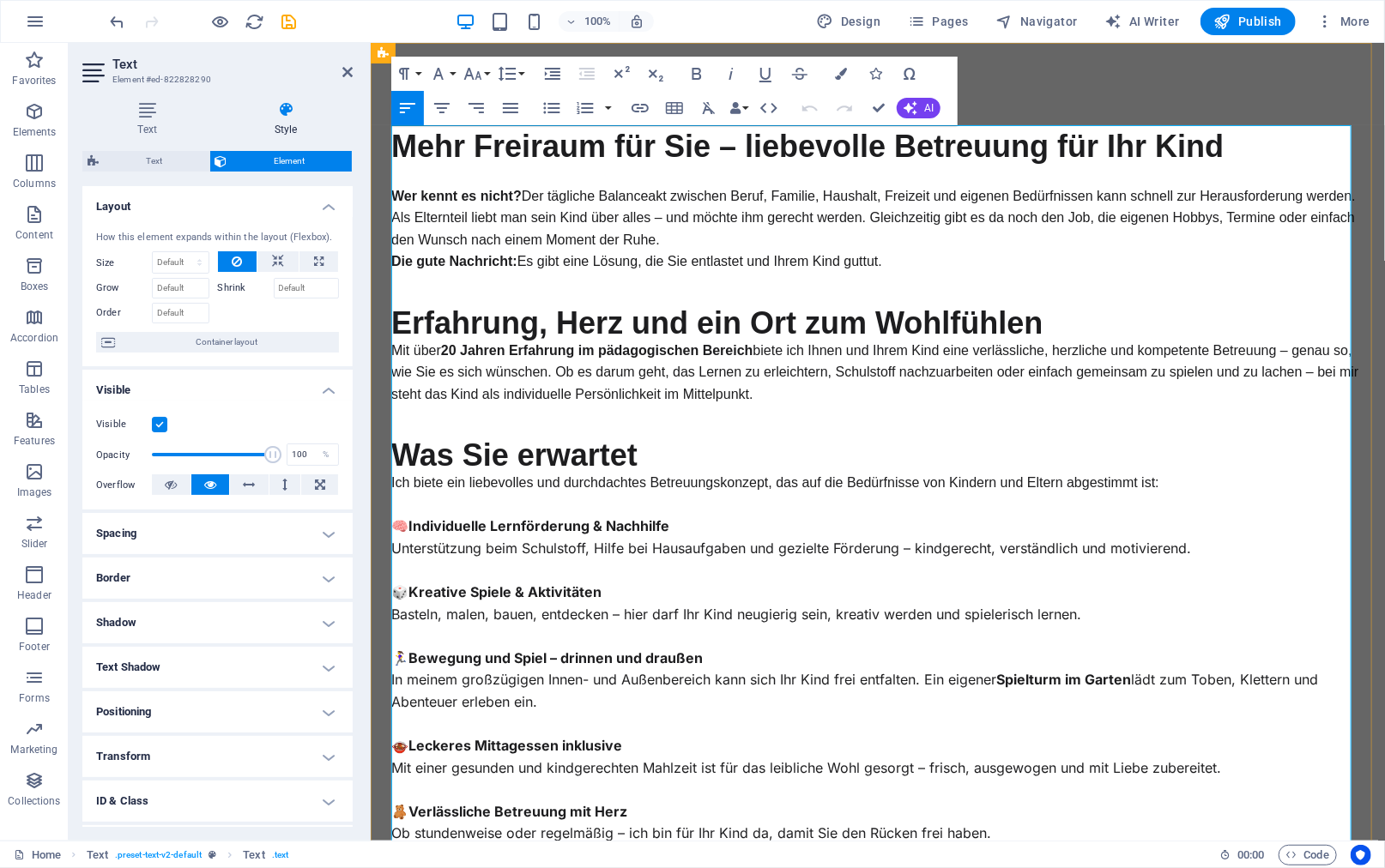 click on "Mit über  20 Jahren Erfahrung im pädagogischen Bereich  biete ich Ihnen und Ihrem Kind eine verlässliche, herzliche und kompetente Betreuung – genau so, wie Sie es sich wünschen. Ob es darum geht, das Lernen zu erleichtern, Schulstoff nachzuarbeiten oder einfach gemeinsam zu spielen und zu lachen – bei mir steht das Kind als individuelle Persönlichkeit im Mittelpunkt." at bounding box center [874, 371] 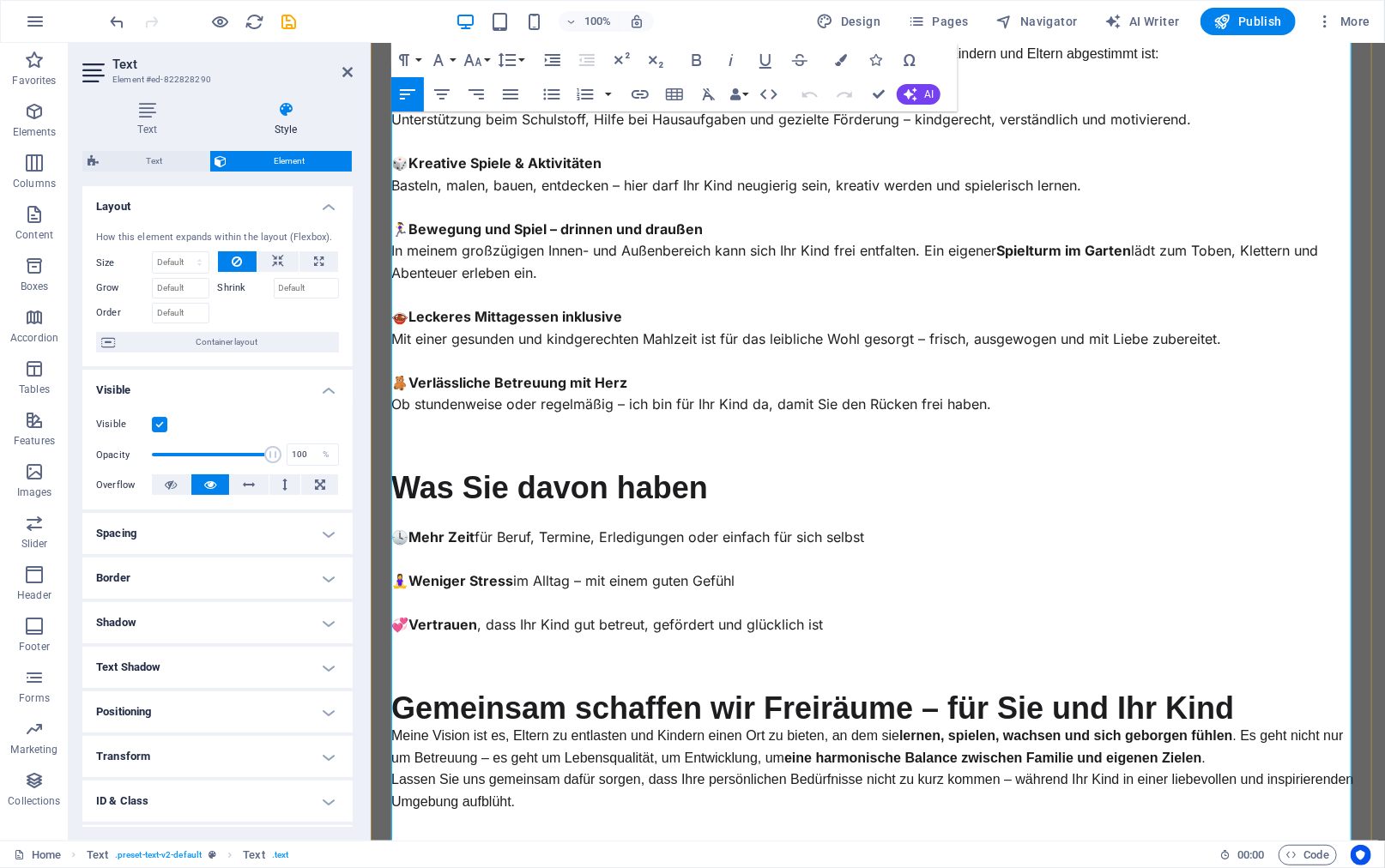 scroll, scrollTop: 936, scrollLeft: 0, axis: vertical 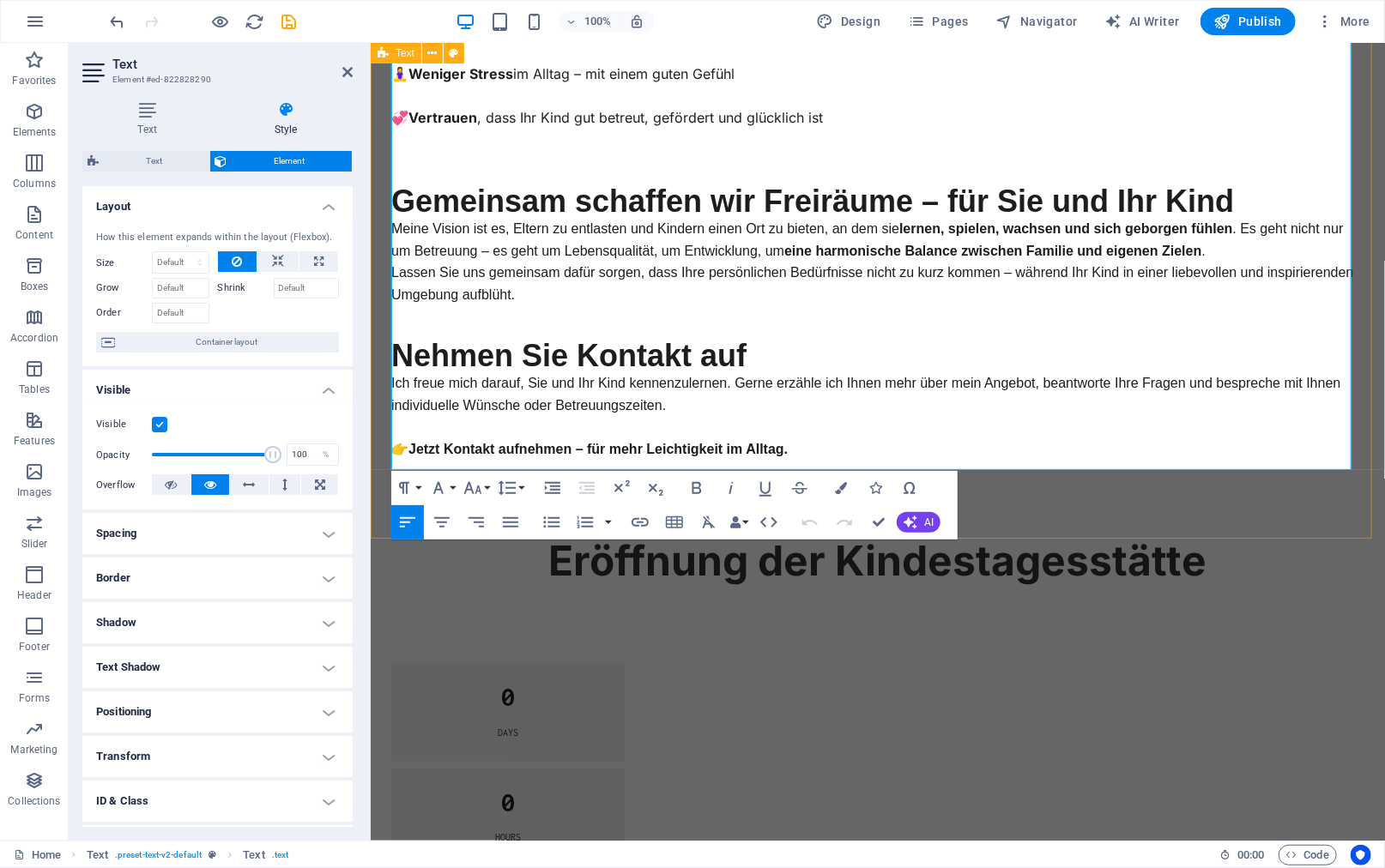 click on "Mehr Freiraum für Sie – liebevolle Betreuung für Ihr Kind Wer kennt es nicht?  Der tägliche Balanceakt zwischen Beruf, Familie, Haushalt, Freizeit und eigenen Bedürfnissen kann schnell zur Herausforderung werden. Als Elternteil liebt man sein Kind über alles – und möchte ihm gerecht werden. Gleichzeitig gibt es da noch den Job, die eigenen Hobbys, Termine oder einfach den Wunsch nach einem Moment der Ruhe. Die gute Nachricht:  Es gibt eine Lösung, die Sie entlastet und Ihrem Kind guttut. Erfahrung, Herz und ein Ort zum Wohlfühlen Mit über  20 Jahren Erfahrung im pädagogischen Bereich  biete ich Ihnen und Ihrem Kind eine verlässliche, herzliche und kompetente Betreuung – genau so, wie Sie es sich wünschen. Ob es darum geht, das Lernen zu erleichtern, Schulstoff nachzuarbeiten oder einfach gemeinsam zu spielen und zu lachen – bei mir steht das Kind als individuelle Persönlichkeit im Mittelpunkt. Was Sie erwartet 🧠  Individuelle Lernförderung & Nachhilfe 🎲  🏃‍♀️  🍲  🧸" at bounding box center [877, -184] 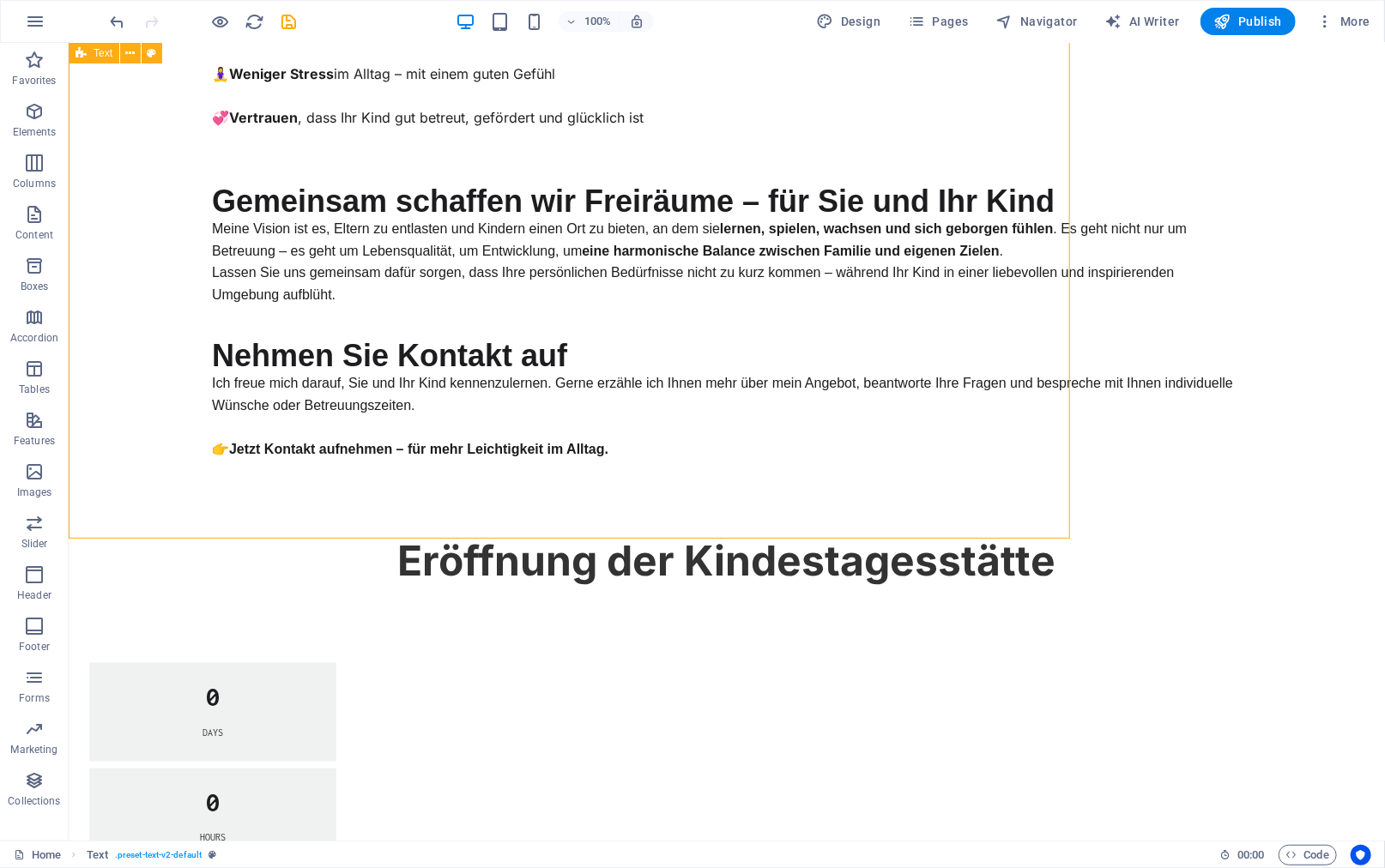 click on "Mehr Freiraum für Sie – liebevolle Betreuung für Ihr Kind Wer kennt es nicht?  Der tägliche Balanceakt zwischen Beruf, Familie, Haushalt, Freizeit und eigenen Bedürfnissen kann schnell zur Herausforderung werden. Als Elternteil liebt man sein Kind über alles – und möchte ihm gerecht werden. Gleichzeitig gibt es da noch den Job, die eigenen Hobbys, Termine oder einfach den Wunsch nach einem Moment der Ruhe. Die gute Nachricht:  Es gibt eine Lösung, die Sie entlastet und Ihrem Kind guttut. Erfahrung, Herz und ein Ort zum Wohlfühlen Mit über  20 Jahren Erfahrung im pädagogischen Bereich  biete ich Ihnen und Ihrem Kind eine verlässliche, herzliche und kompetente Betreuung – genau so, wie Sie es sich wünschen. Ob es darum geht, das Lernen zu erleichtern, Schulstoff nachzuarbeiten oder einfach gemeinsam zu spielen und zu lachen – bei mir steht das Kind als individuelle Persönlichkeit im Mittelpunkt. Was Sie erwartet 🧠  Individuelle Lernförderung & Nachhilfe 🎲  🏃‍♀️  🍲  🧸" at bounding box center [726, -184] 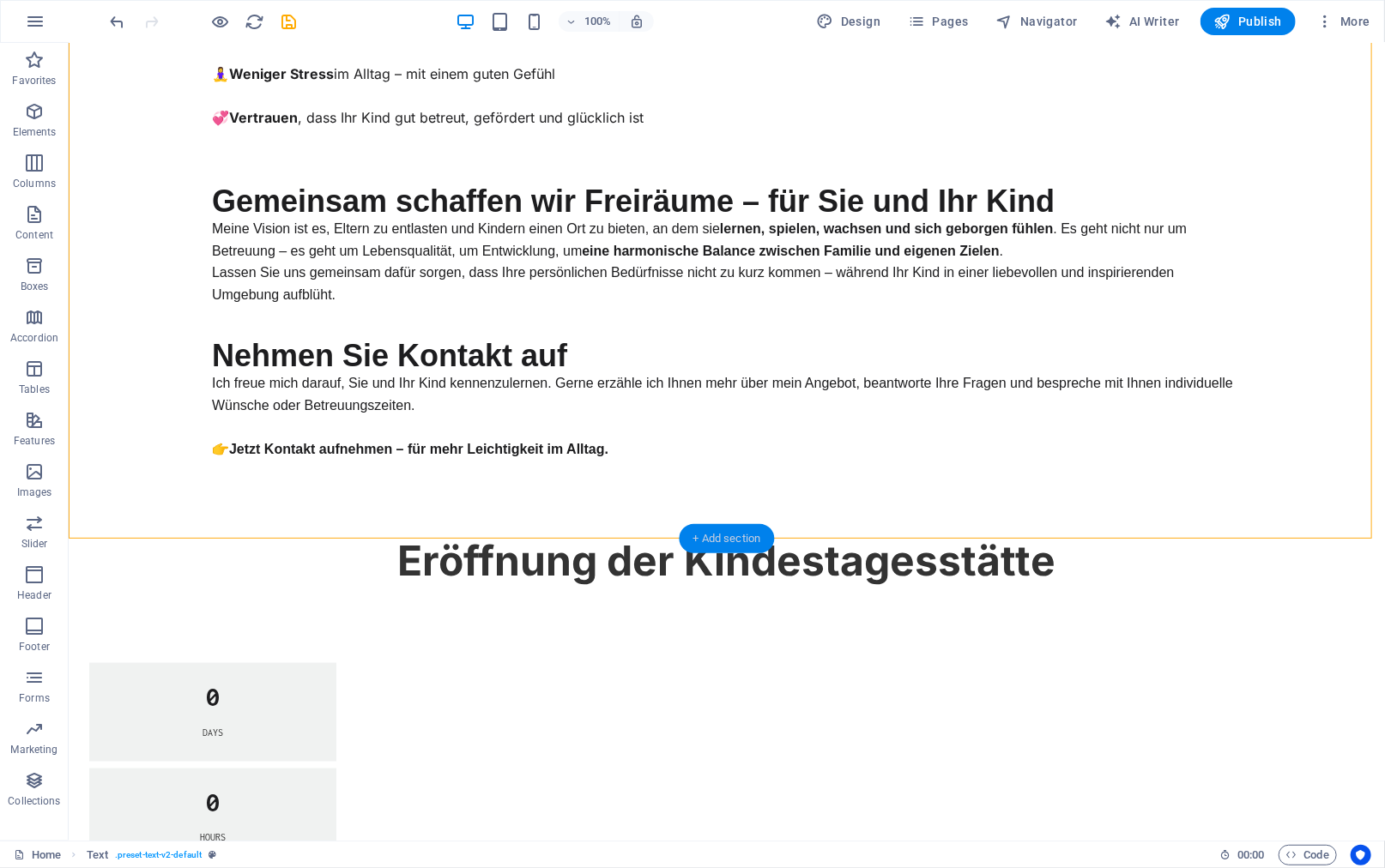 click on "+ Add section" at bounding box center [727, 539] 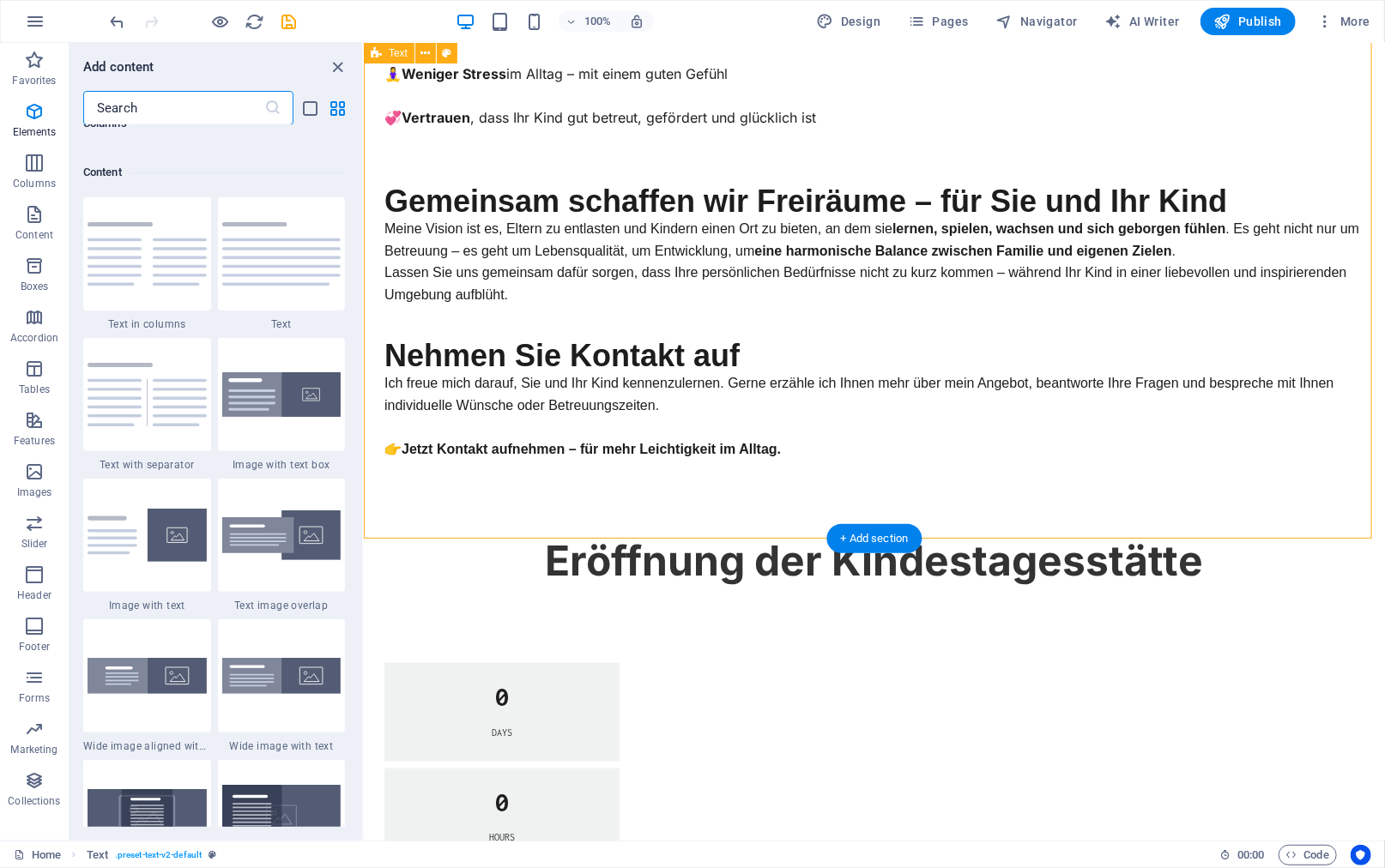 scroll, scrollTop: 3001, scrollLeft: 0, axis: vertical 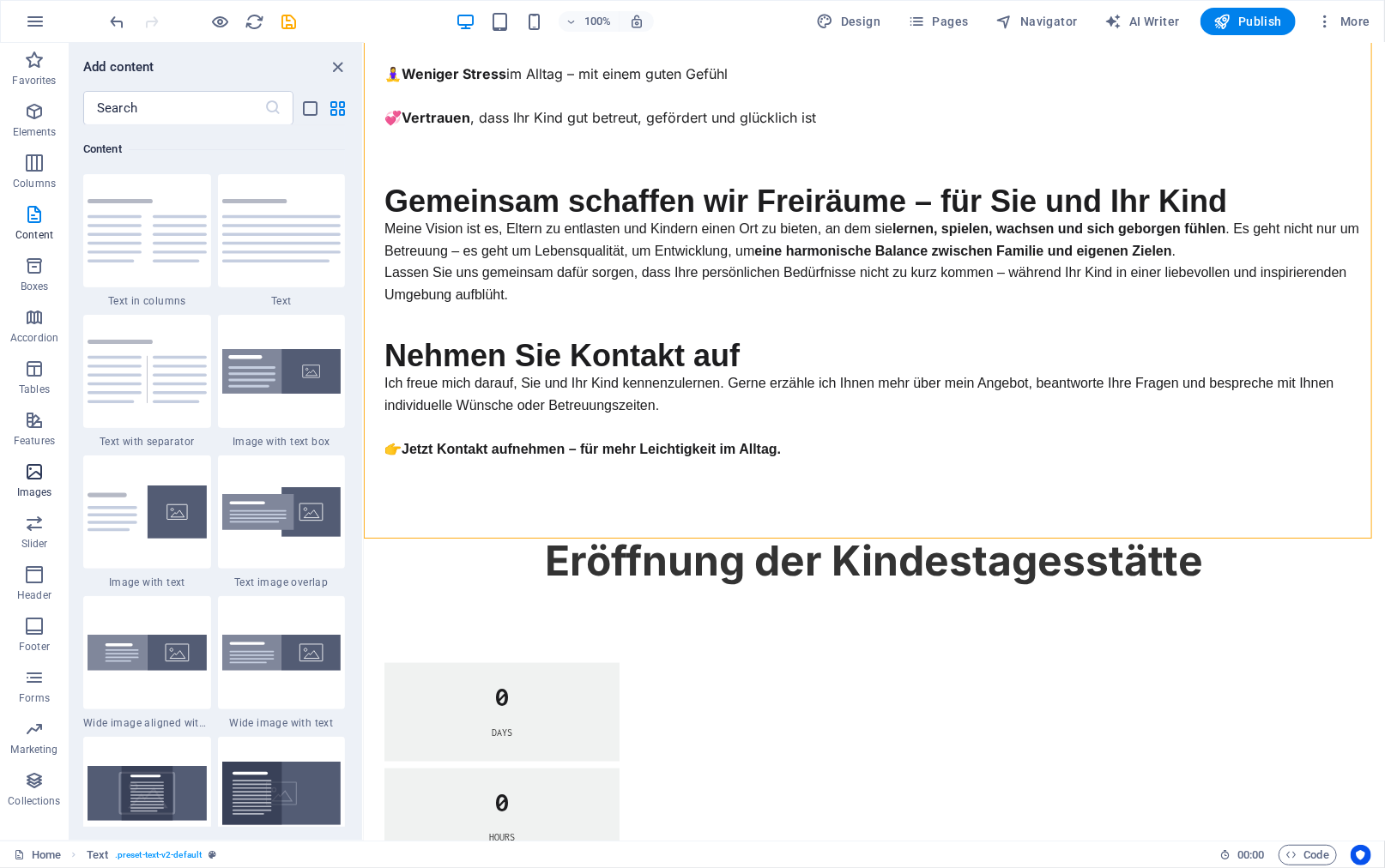 click on "Images" at bounding box center [34, 482] 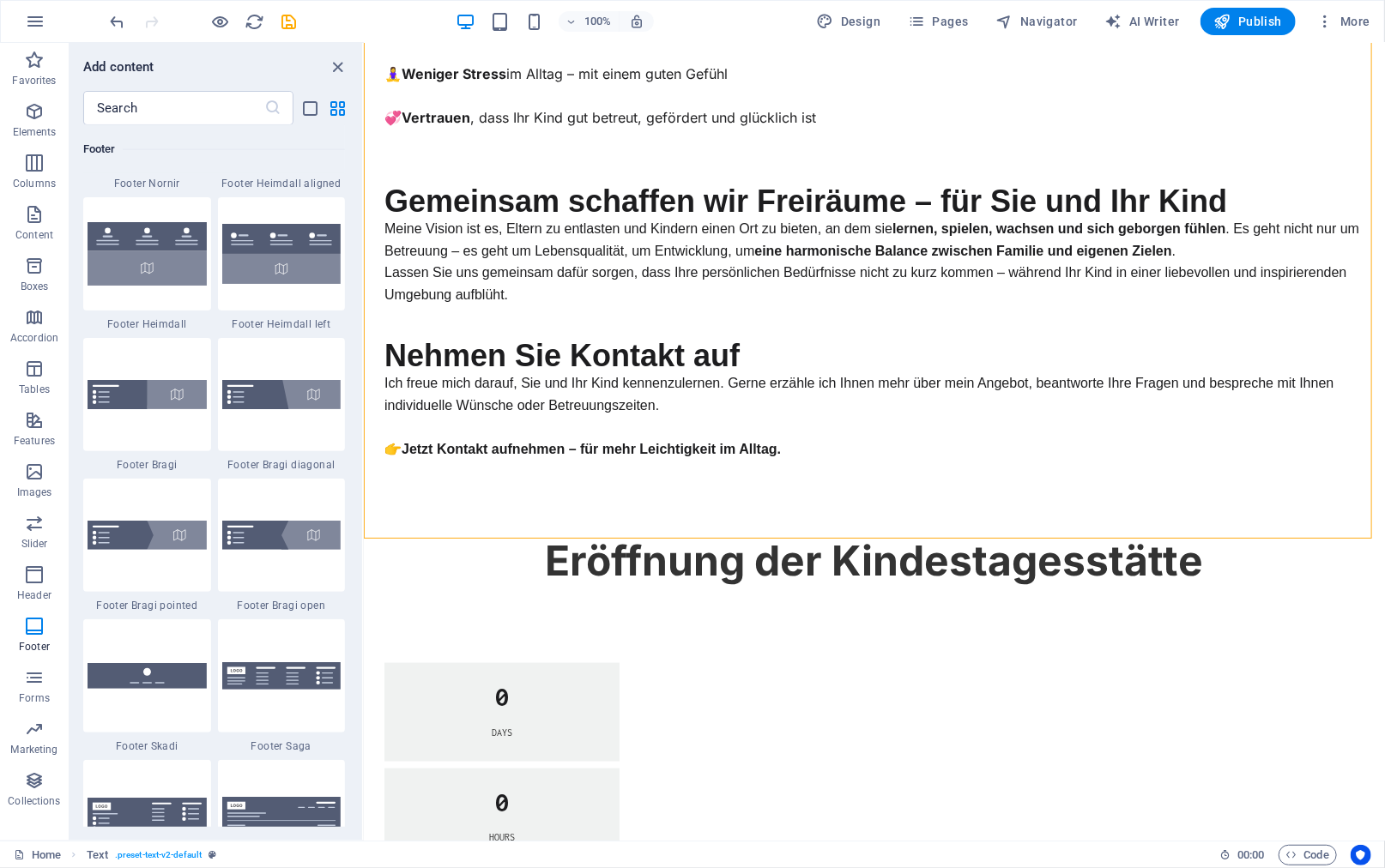 scroll, scrollTop: 10927, scrollLeft: 0, axis: vertical 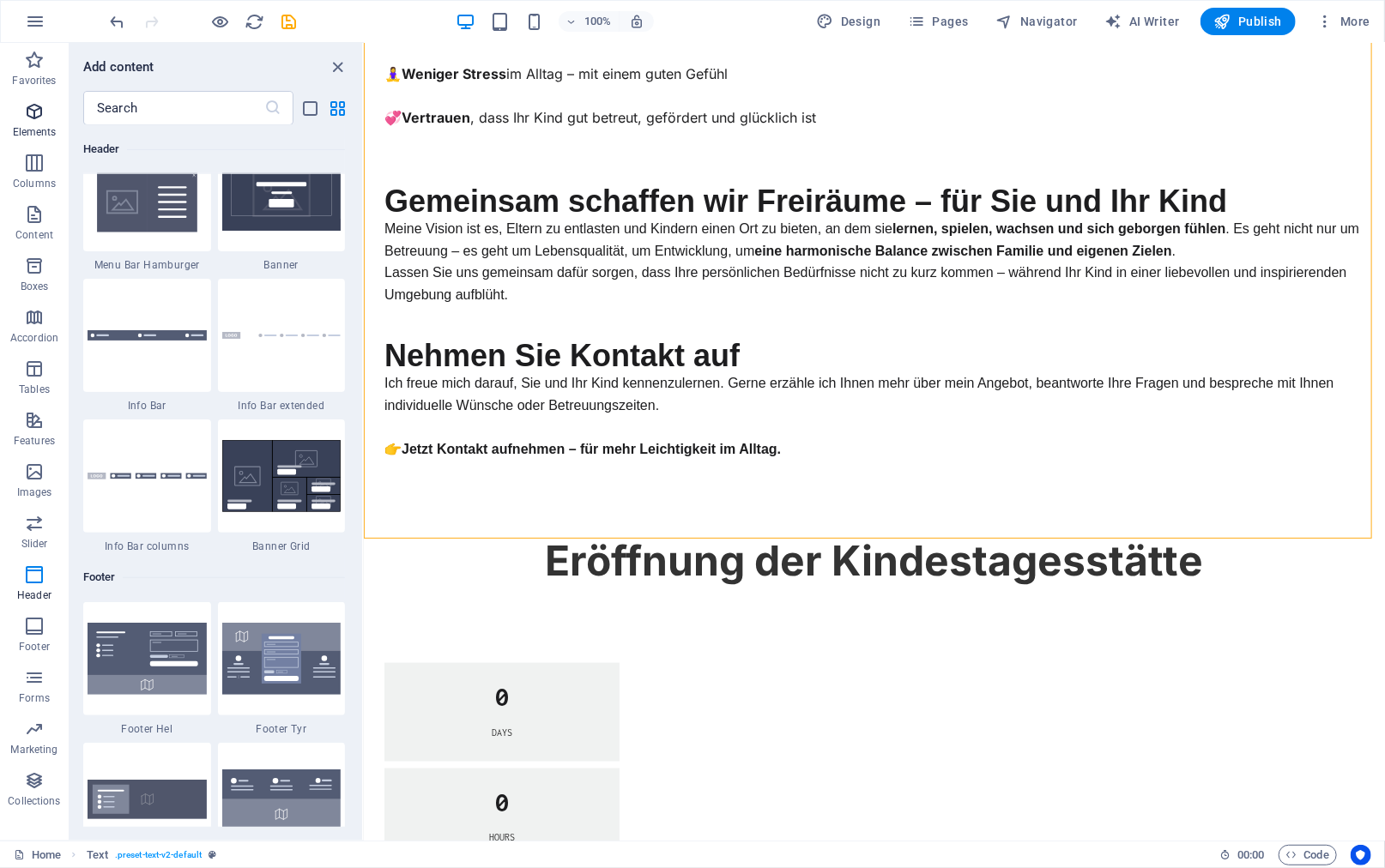 click at bounding box center (34, 112) 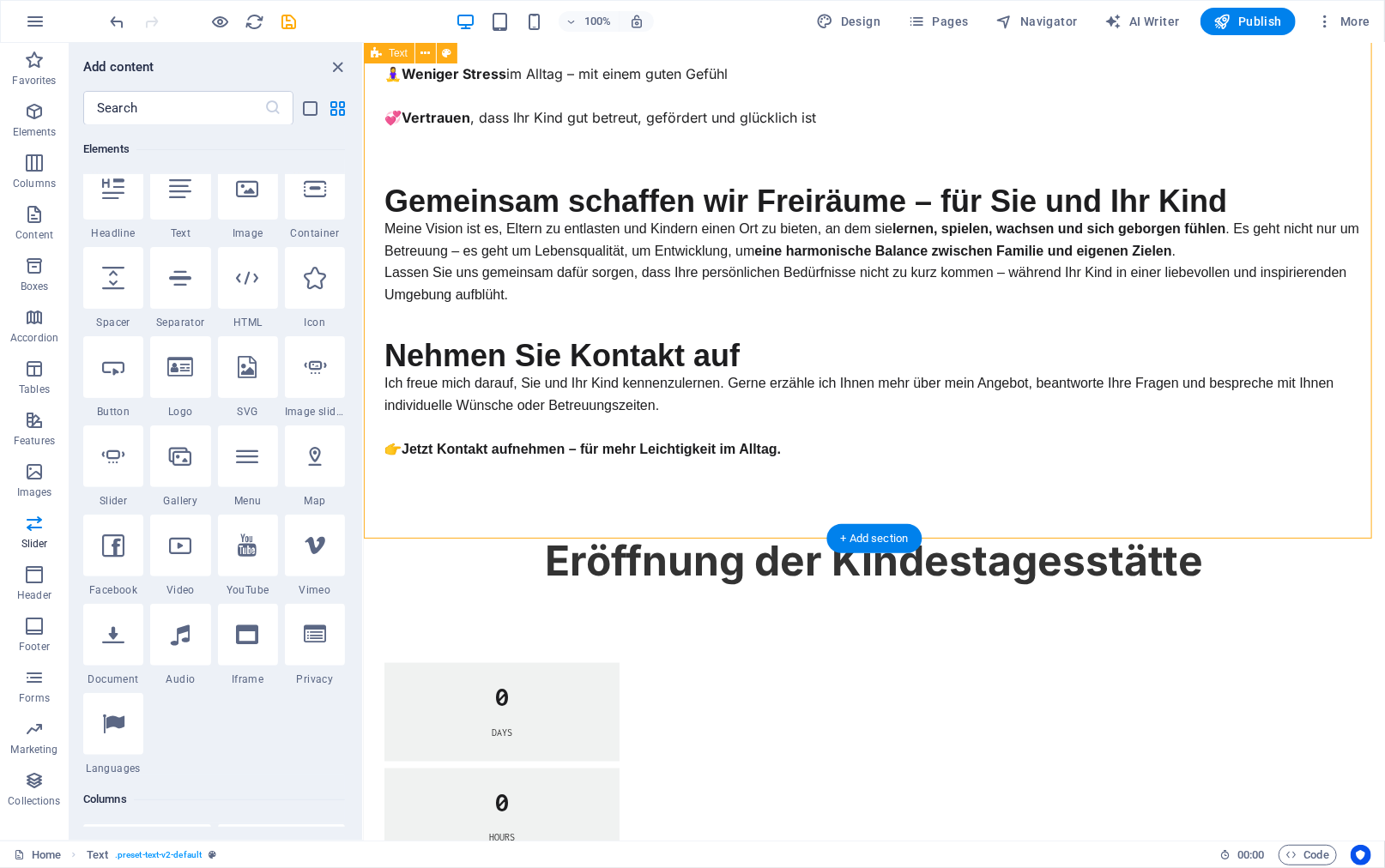 scroll, scrollTop: 182, scrollLeft: 0, axis: vertical 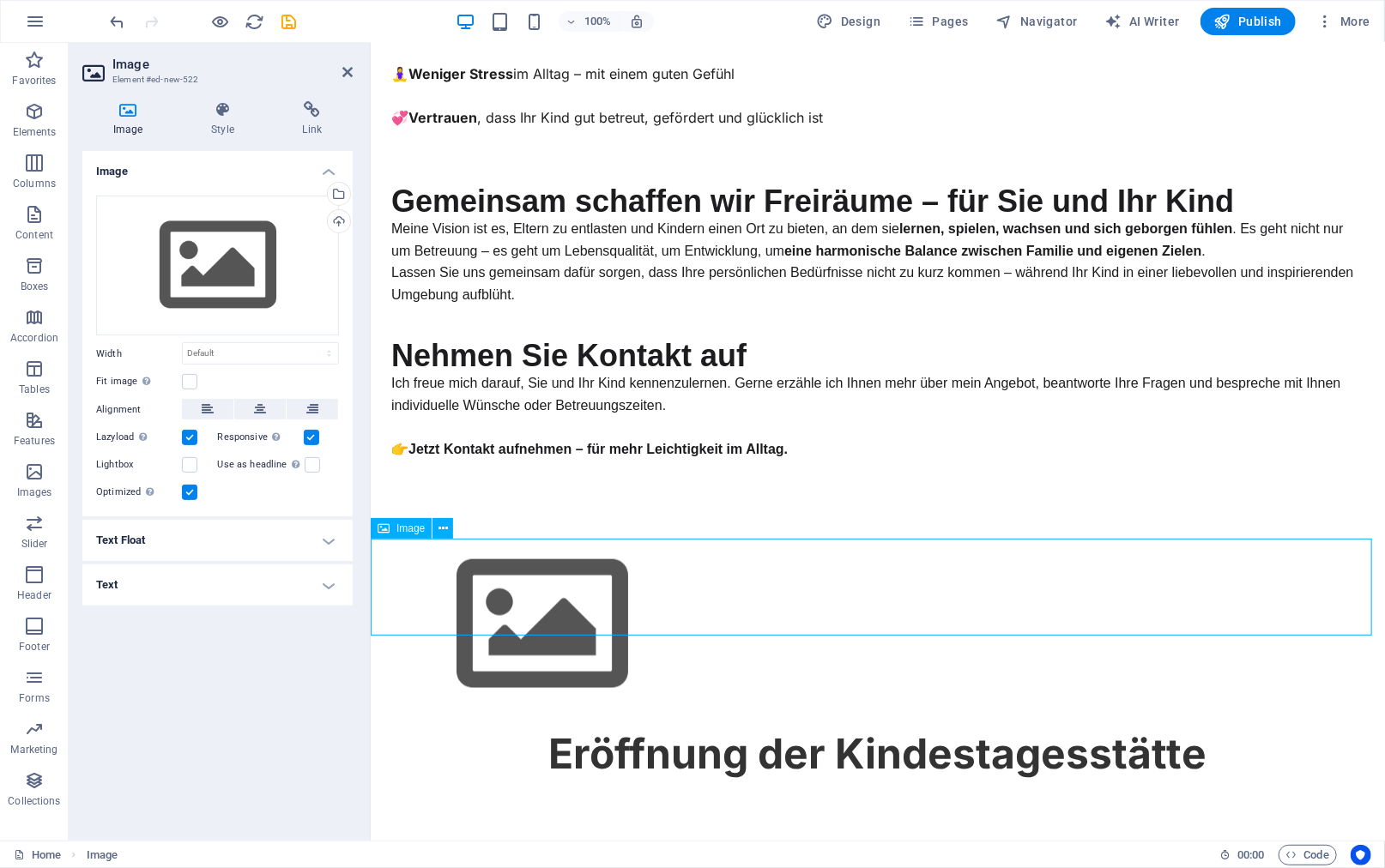 click at bounding box center [877, 624] 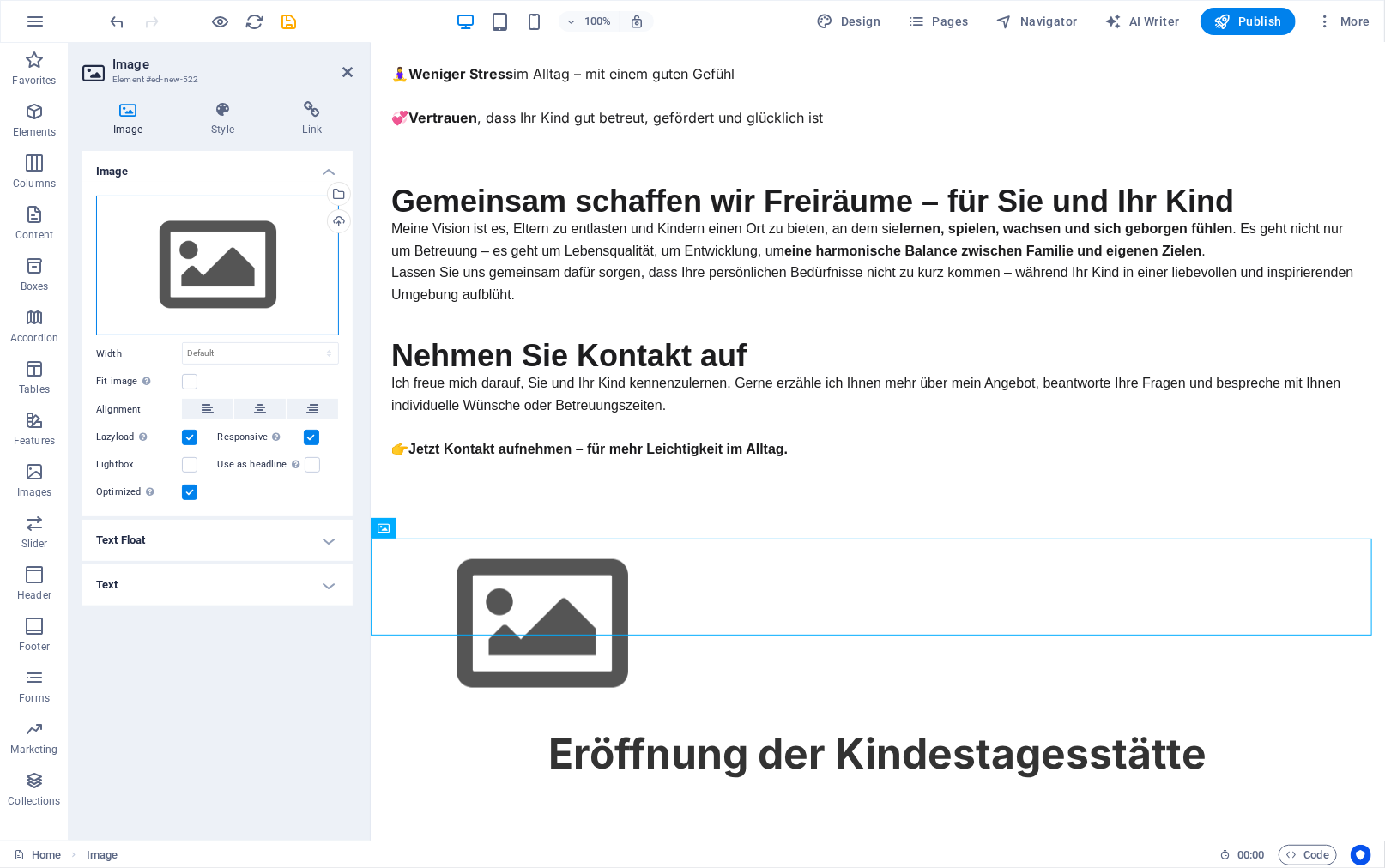 click on "Drag files here, click to choose files or select files from Files or our free stock photos & videos" at bounding box center [217, 266] 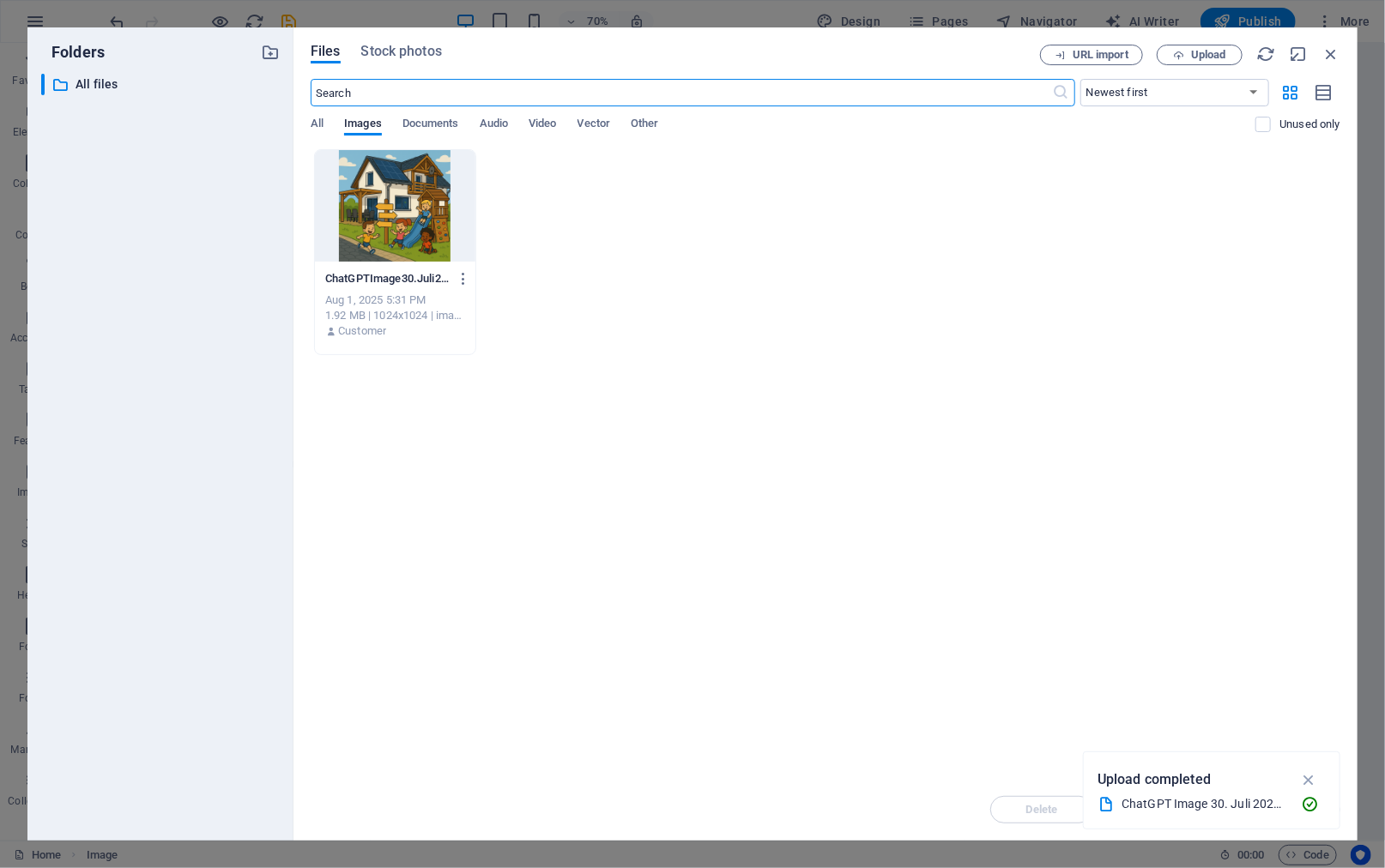 click at bounding box center [395, 206] 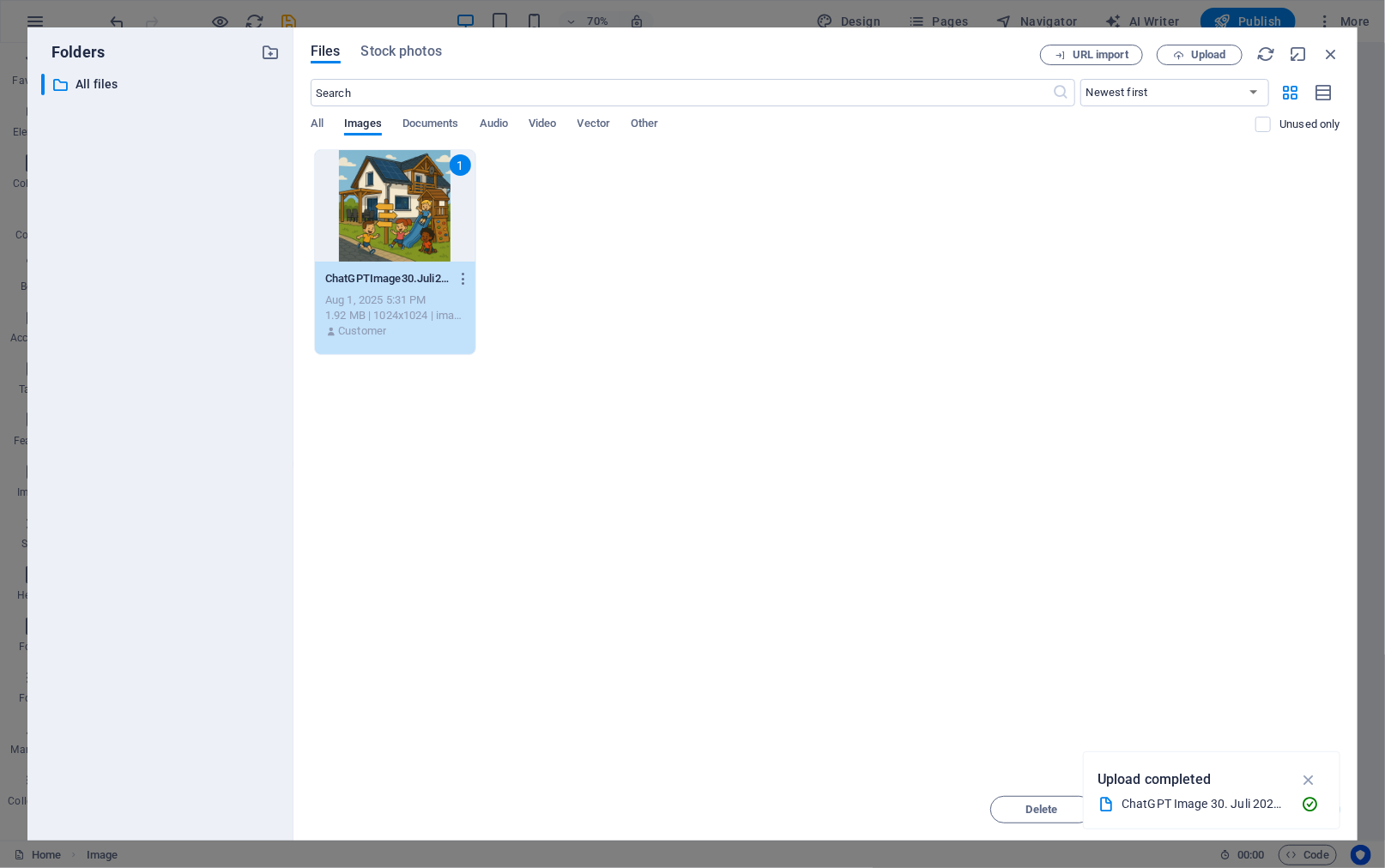 drag, startPoint x: 414, startPoint y: 196, endPoint x: 44, endPoint y: 164, distance: 371.3812 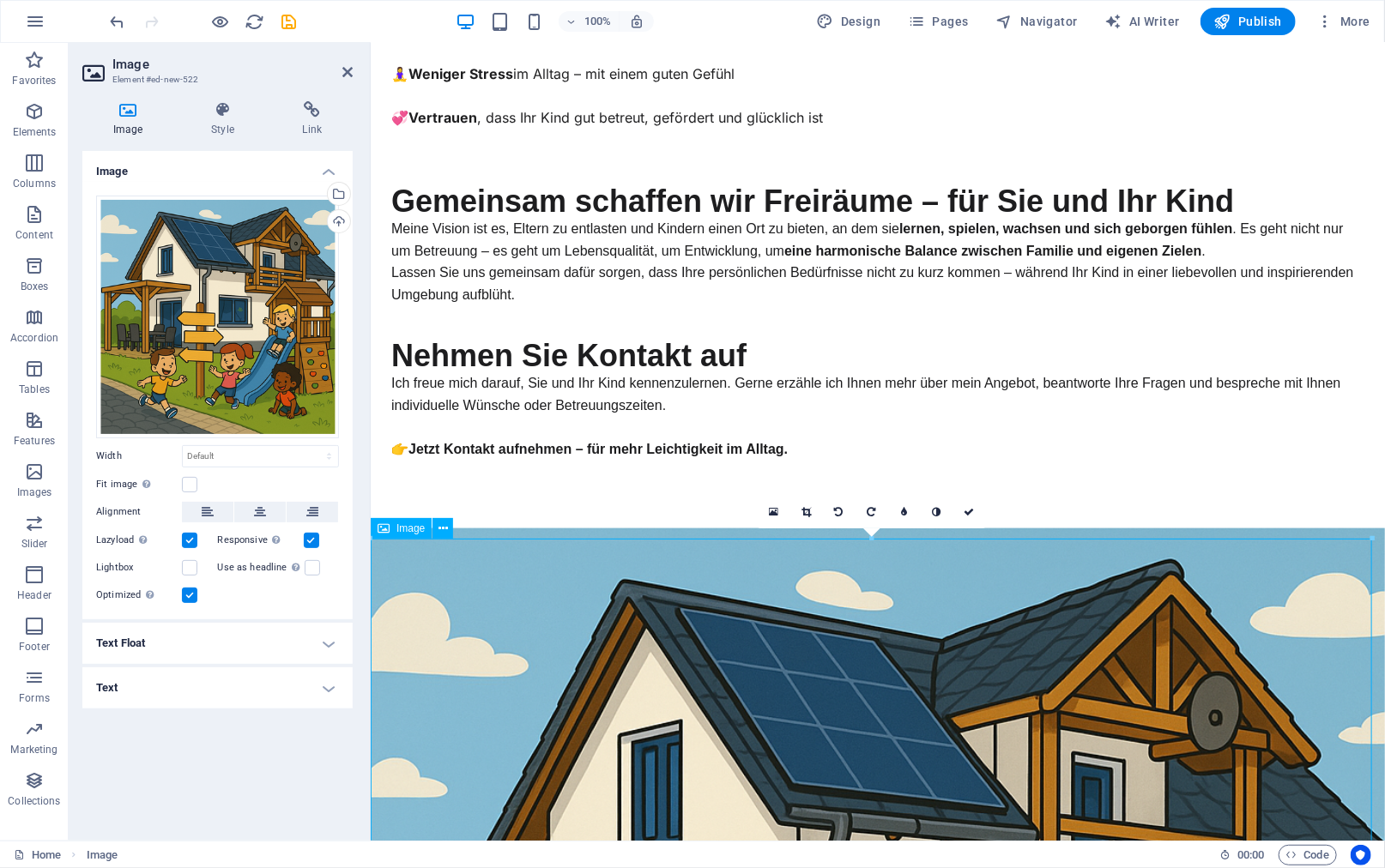 click at bounding box center [877, 1034] 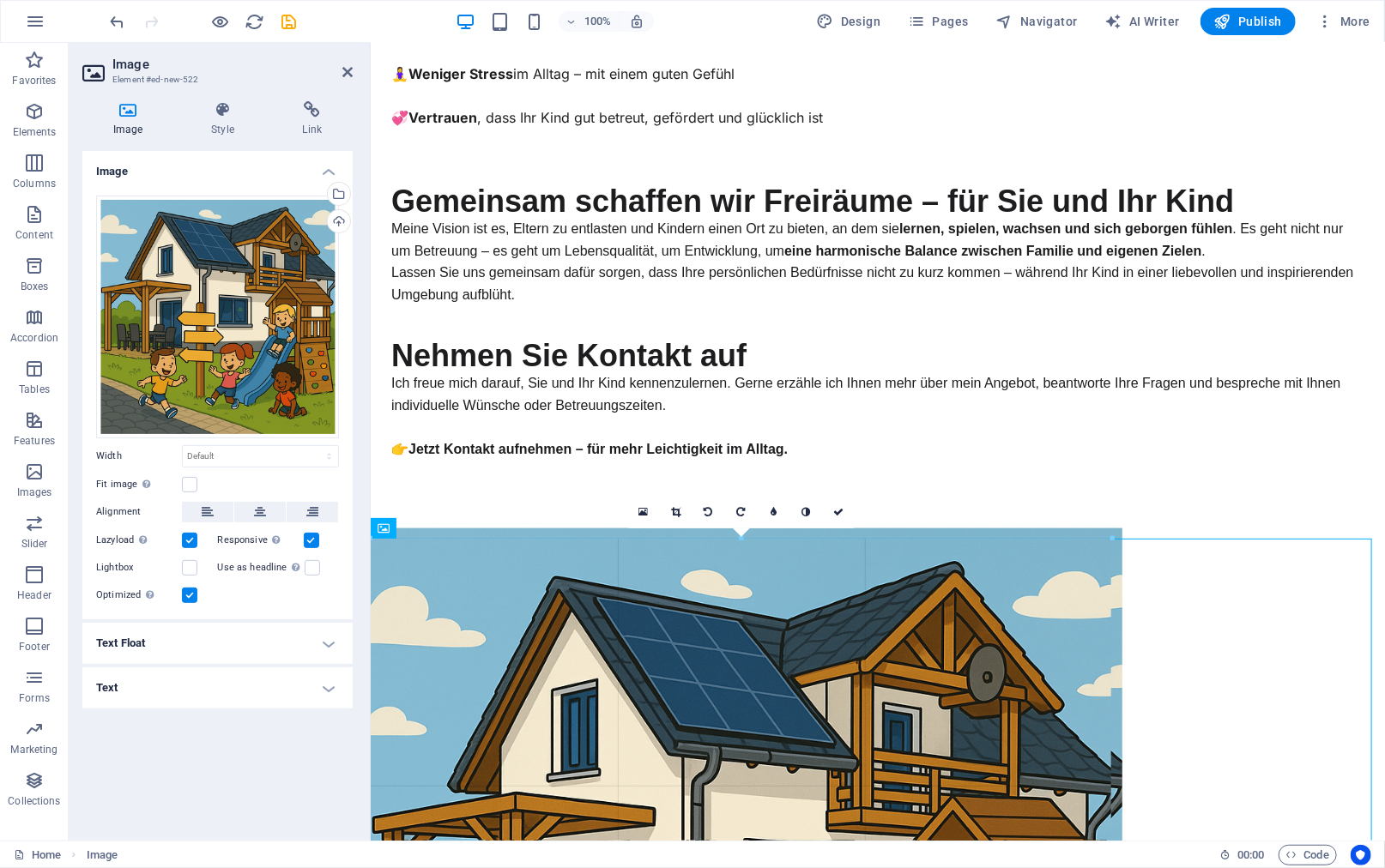 drag, startPoint x: 373, startPoint y: 540, endPoint x: 1022, endPoint y: 799, distance: 698.772 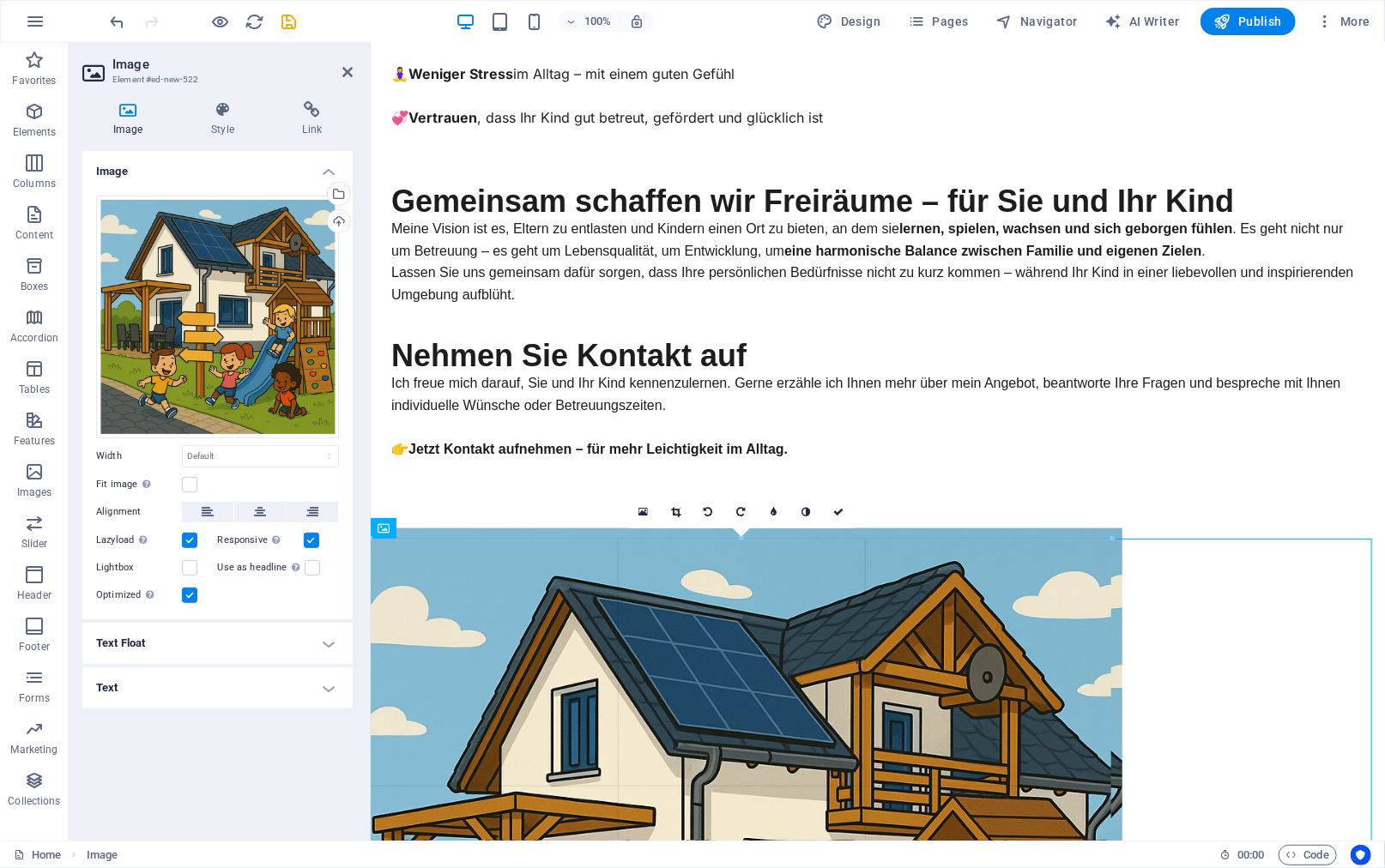 type on "861" 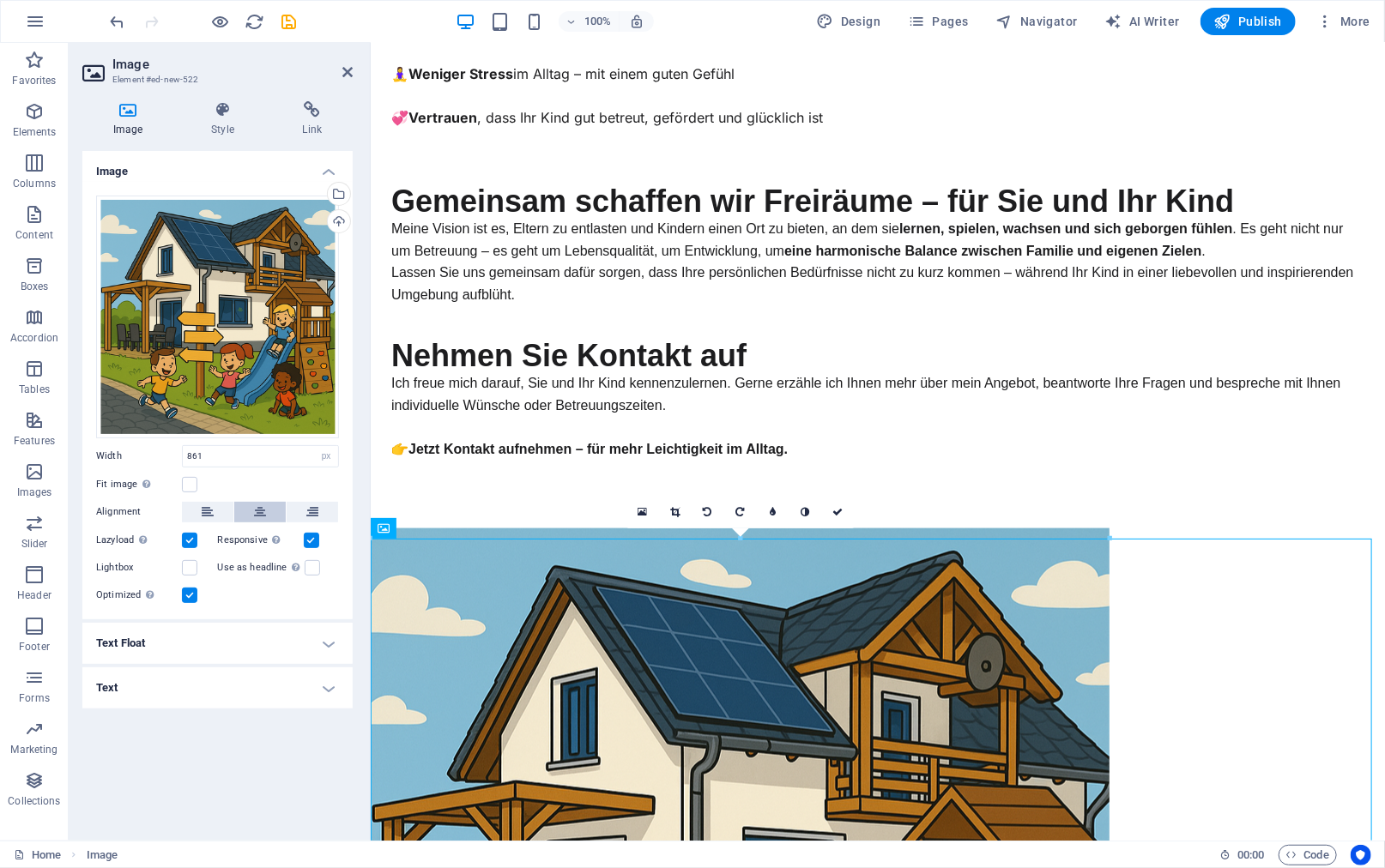 click at bounding box center [260, 512] 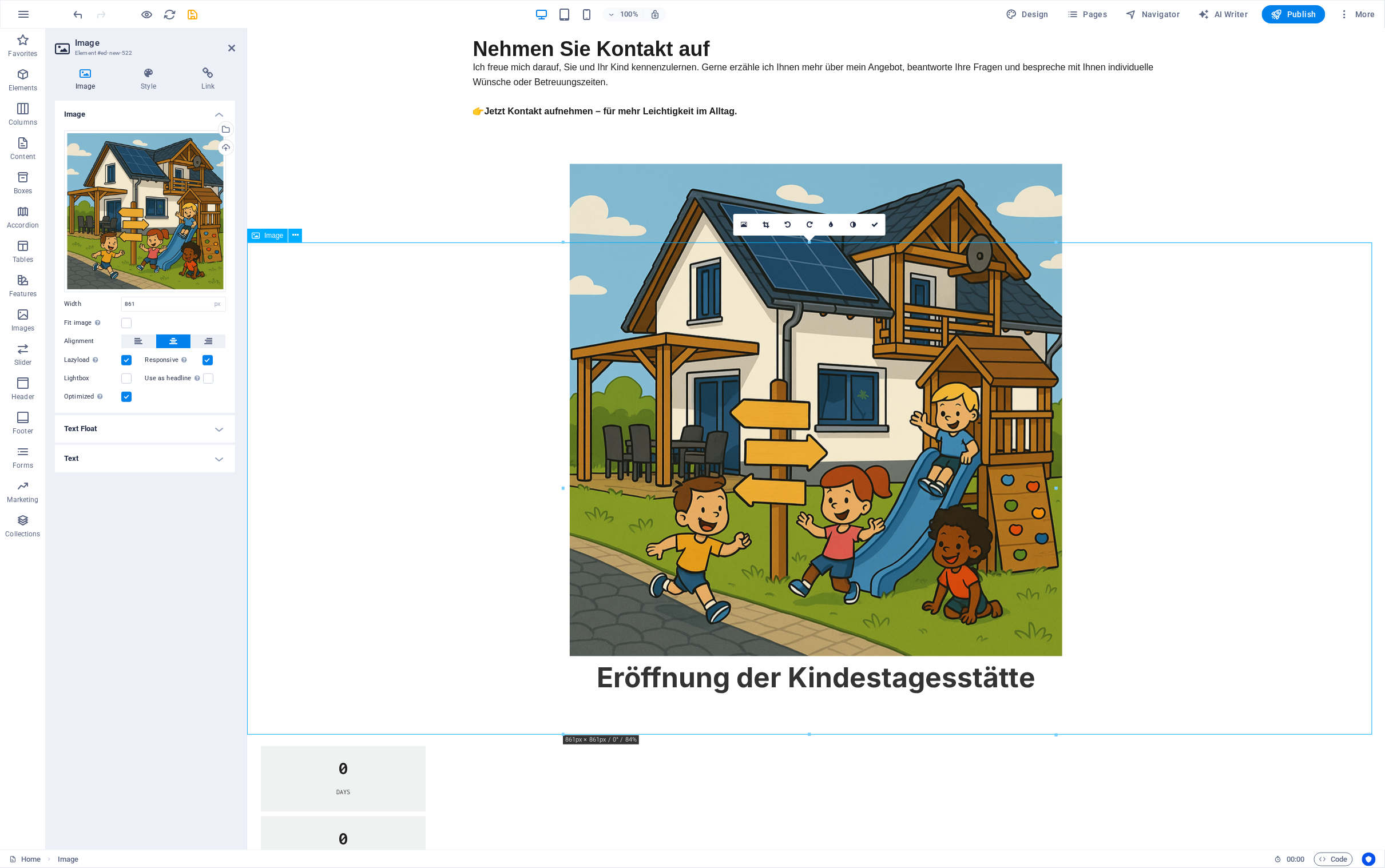 scroll, scrollTop: 826, scrollLeft: 0, axis: vertical 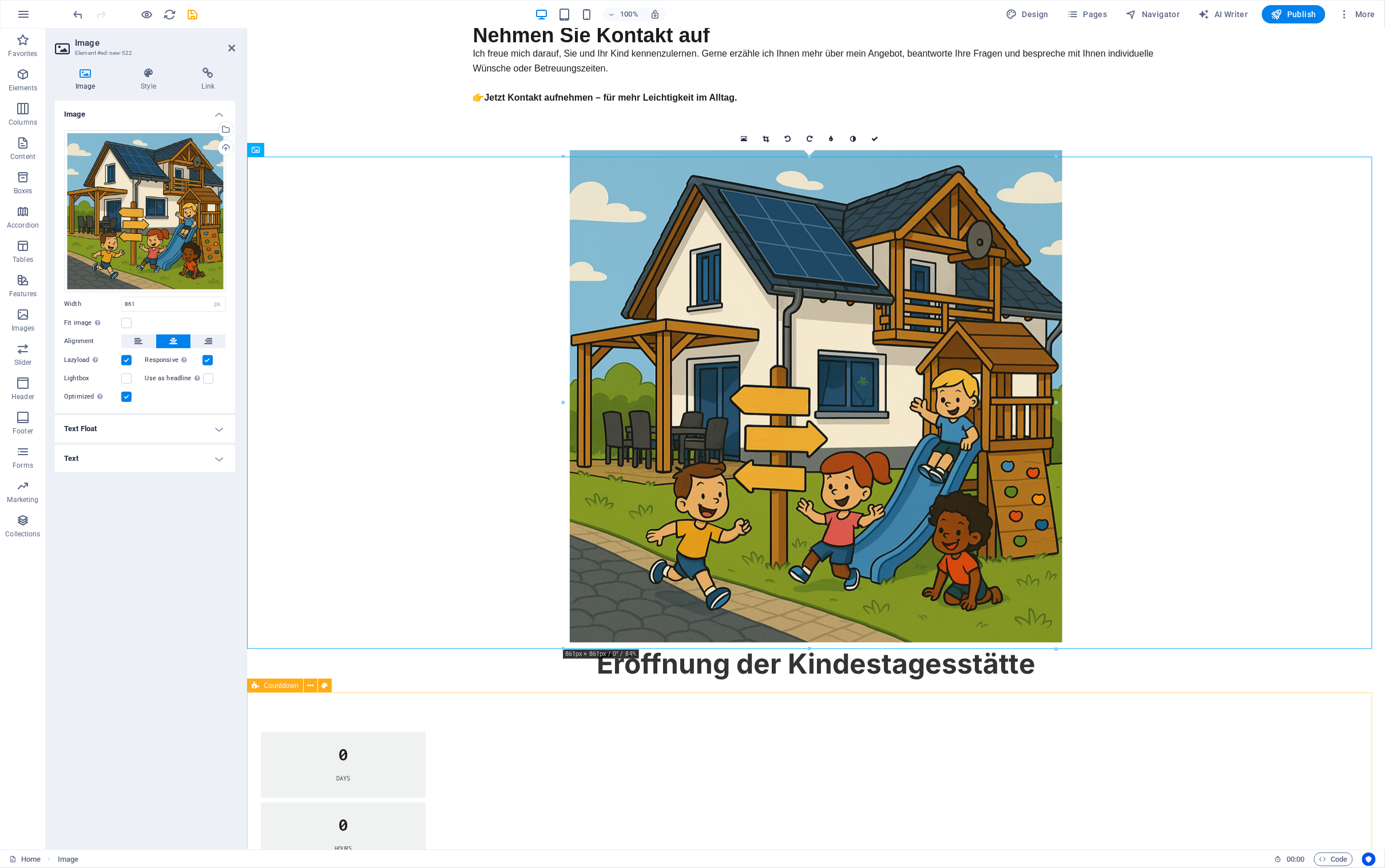 click on "Eröffnung der Kindestagesstätte" at bounding box center (815, 664) 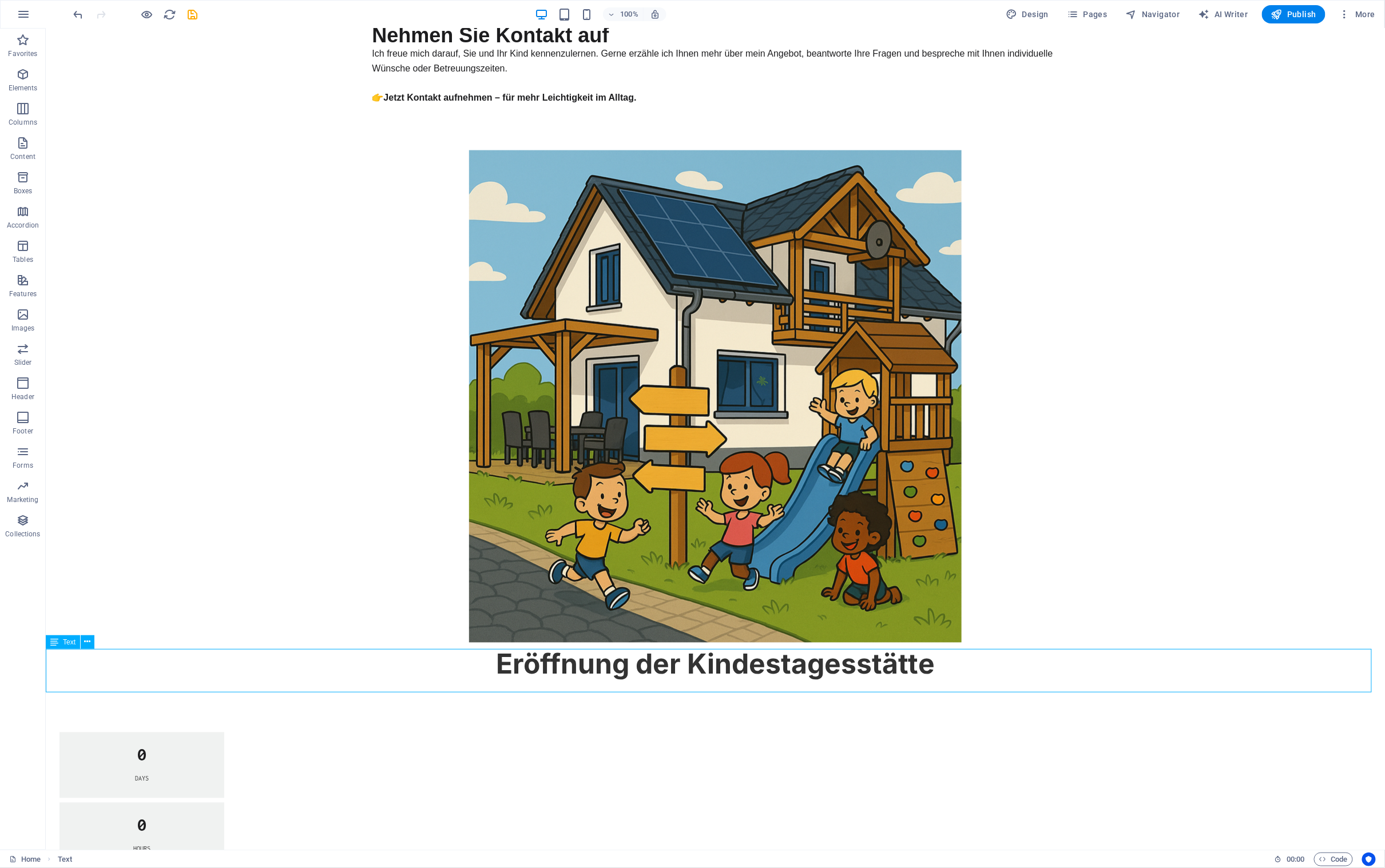 click on "Eröffnung der Kindestagesstätte" at bounding box center [715, 664] 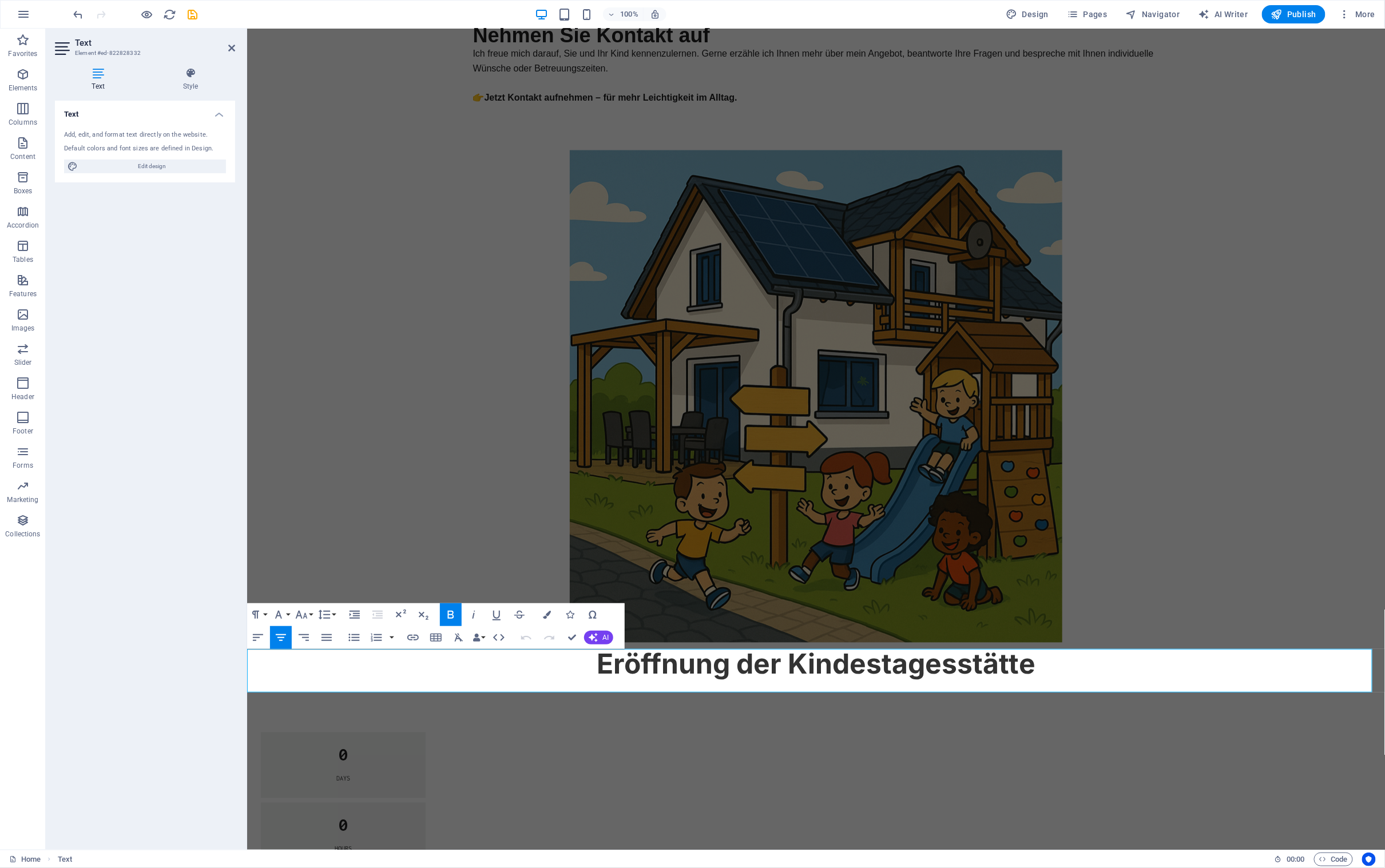 click at bounding box center (815, 396) 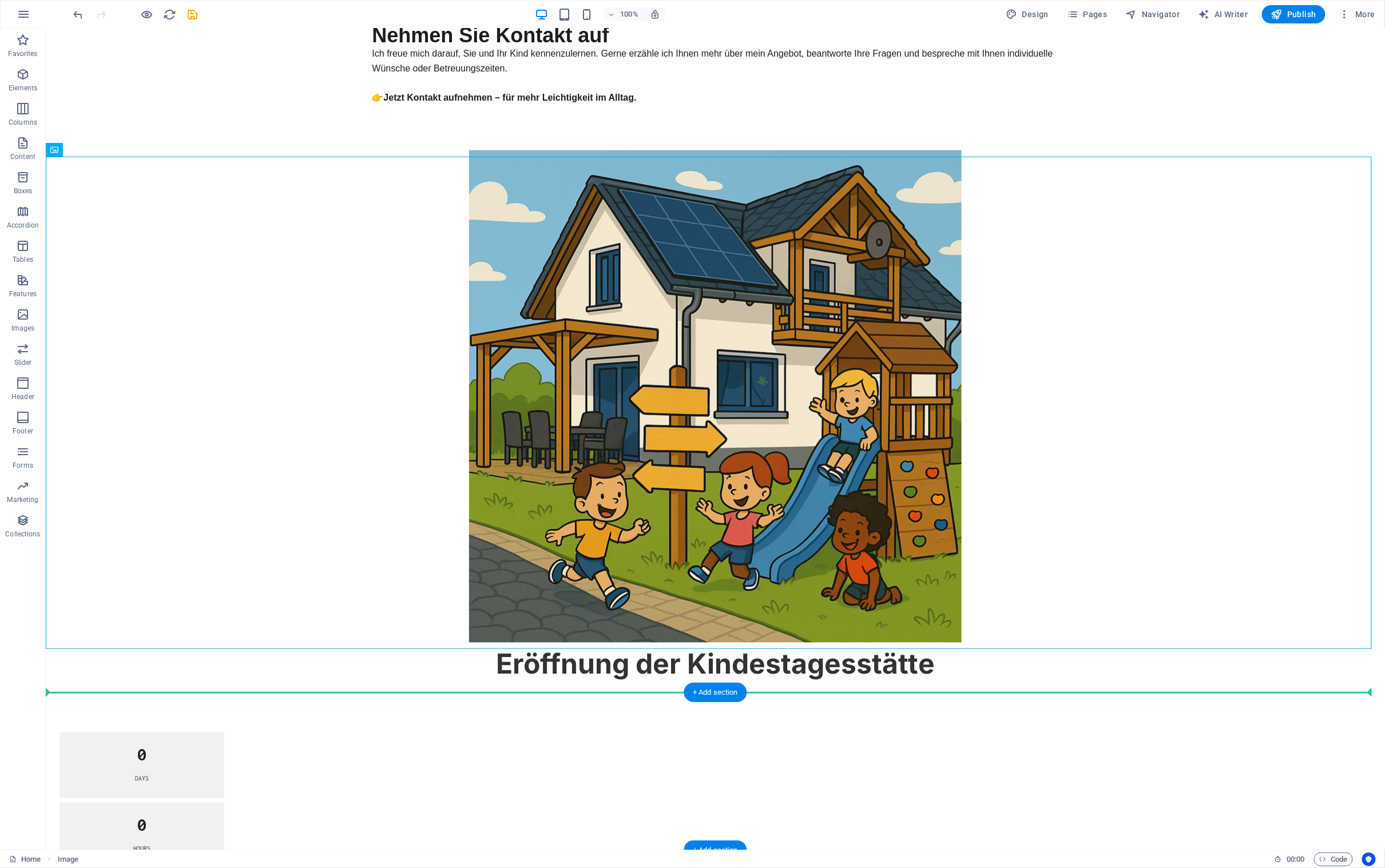 drag, startPoint x: 276, startPoint y: 268, endPoint x: 646, endPoint y: 708, distance: 574.89129 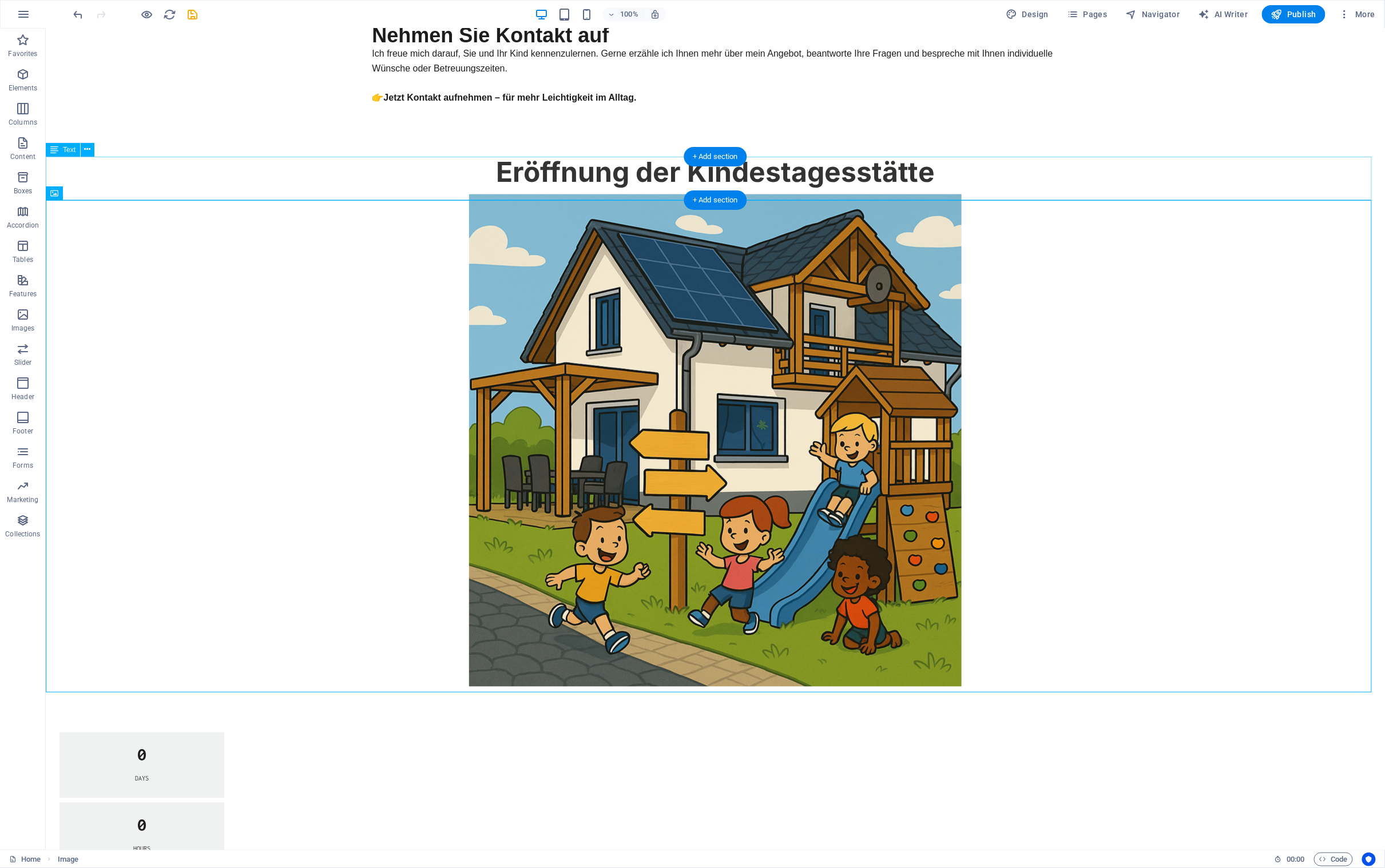 click on "Eröffnung der Kindestagesstätte" at bounding box center (715, 172) 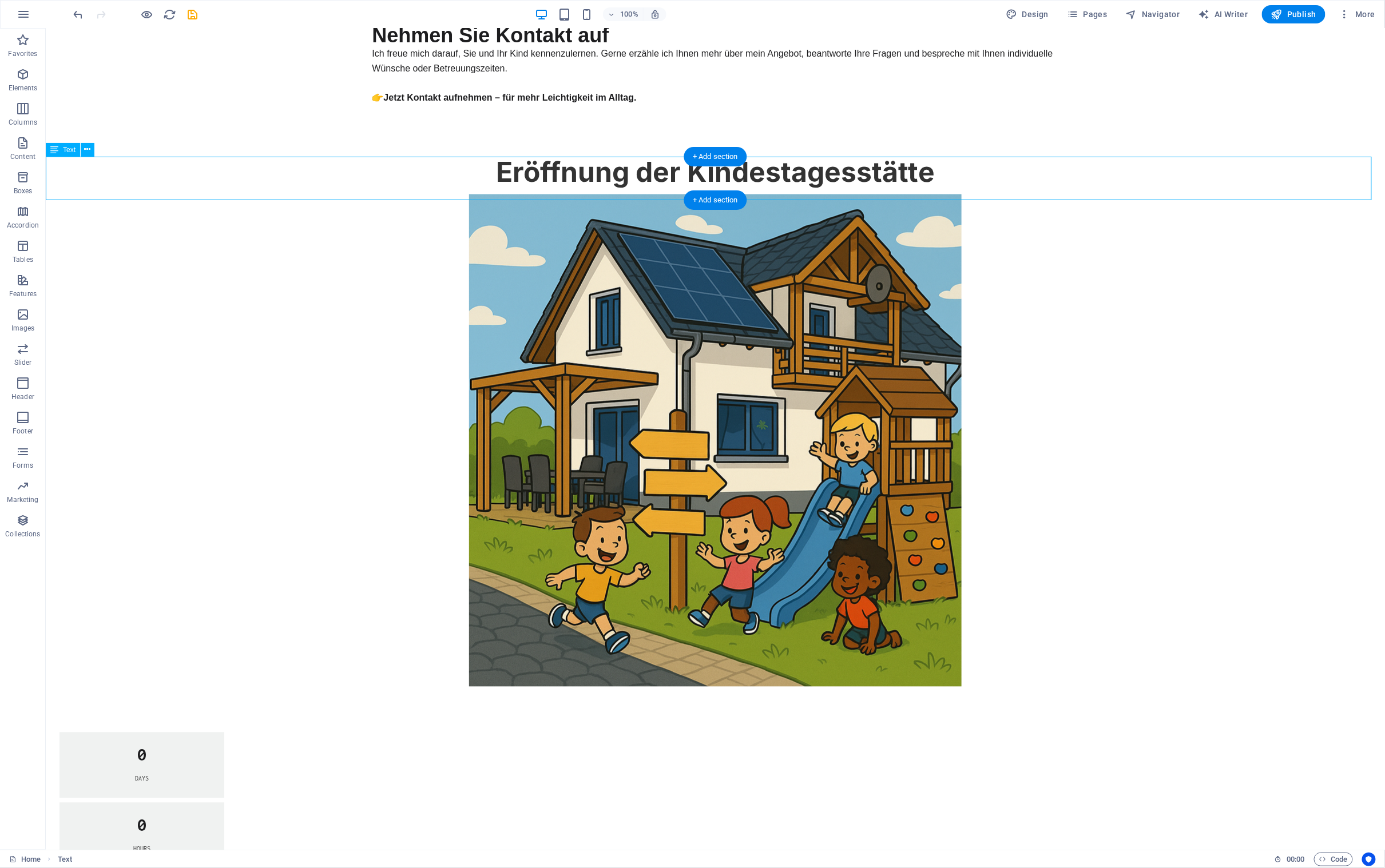 click on "Eröffnung der Kindestagesstätte" at bounding box center [715, 172] 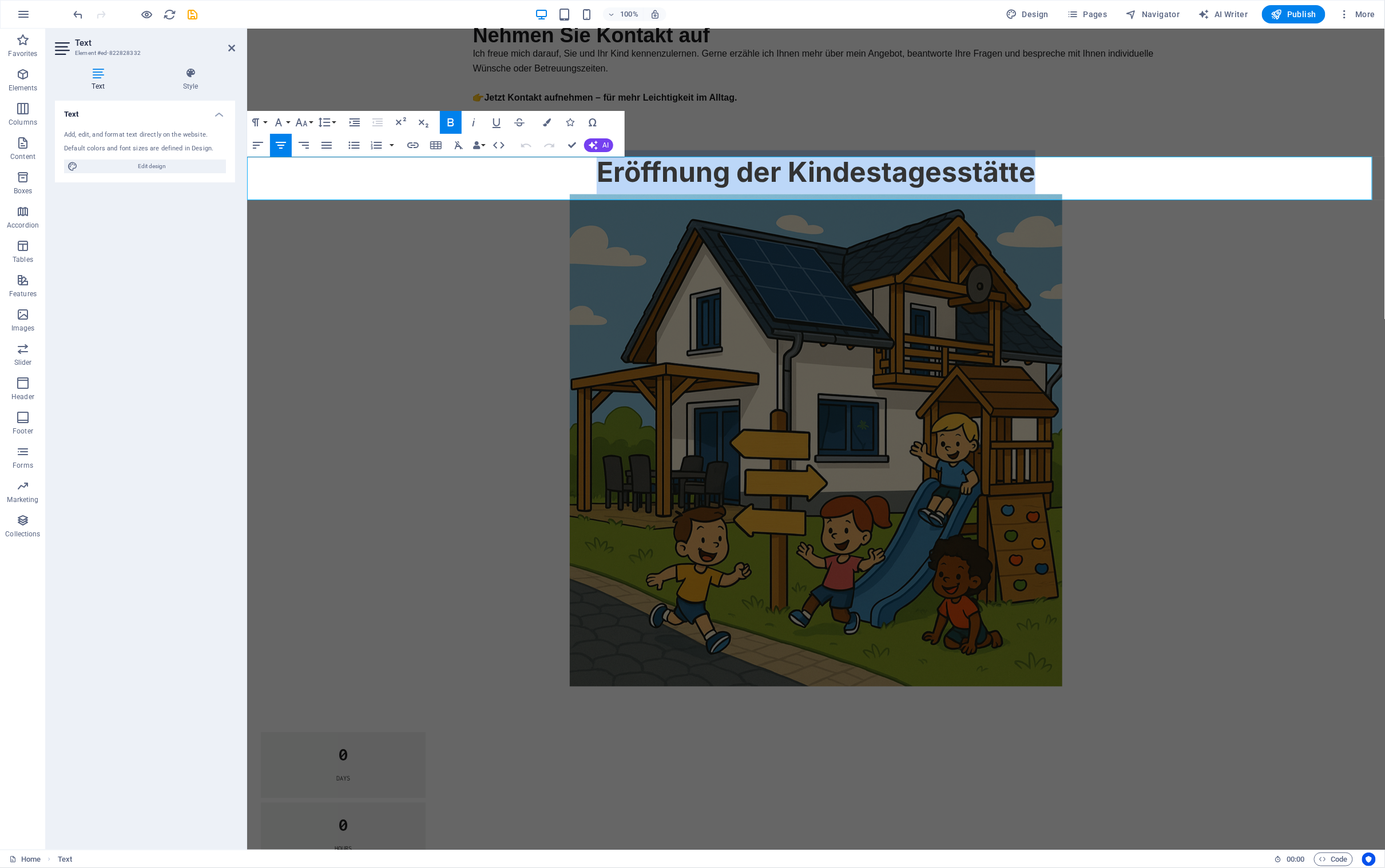 drag, startPoint x: 1049, startPoint y: 177, endPoint x: 483, endPoint y: 184, distance: 566.0433 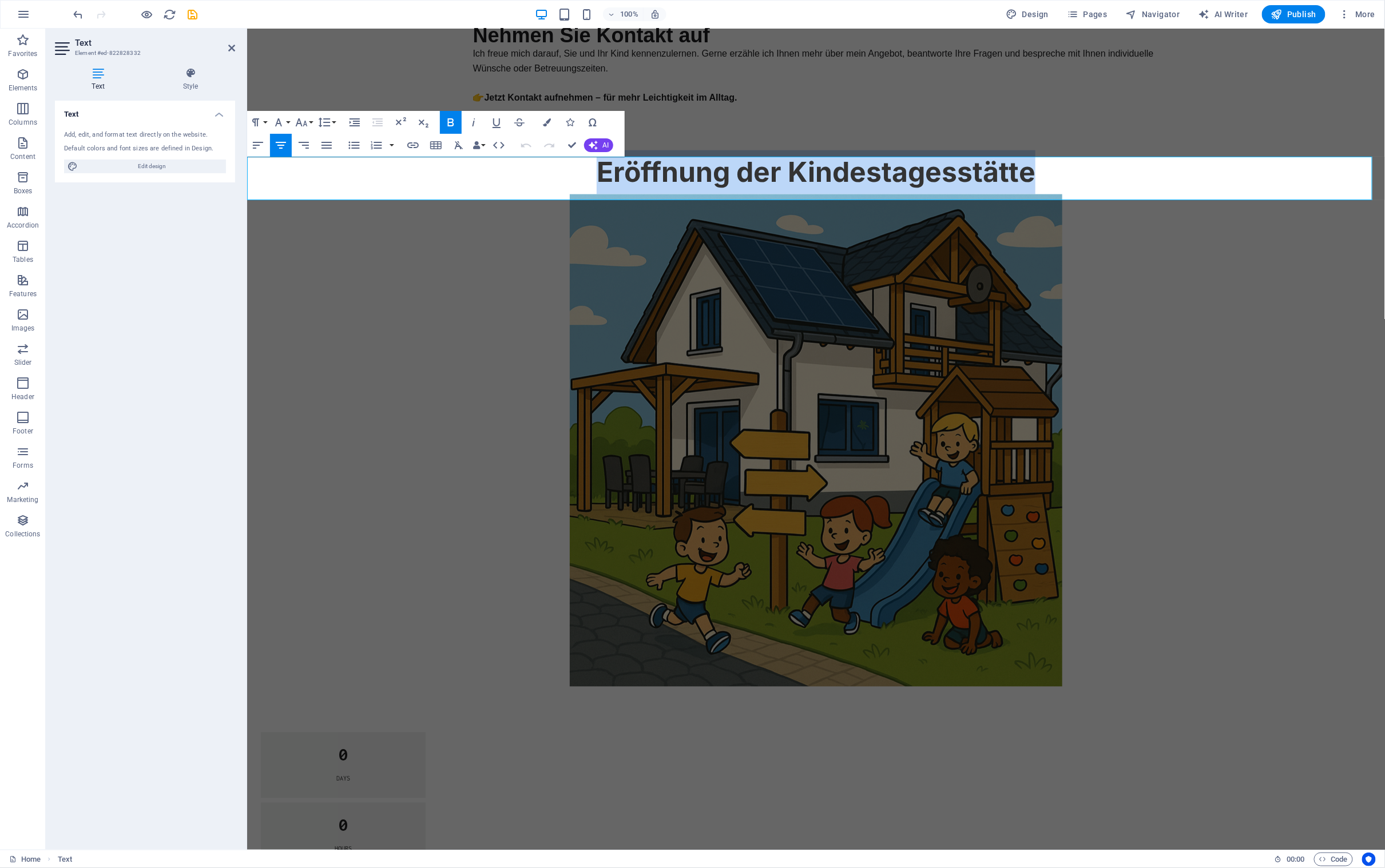 click on "Eröffnung der Kindestagesstätte" at bounding box center [815, 172] 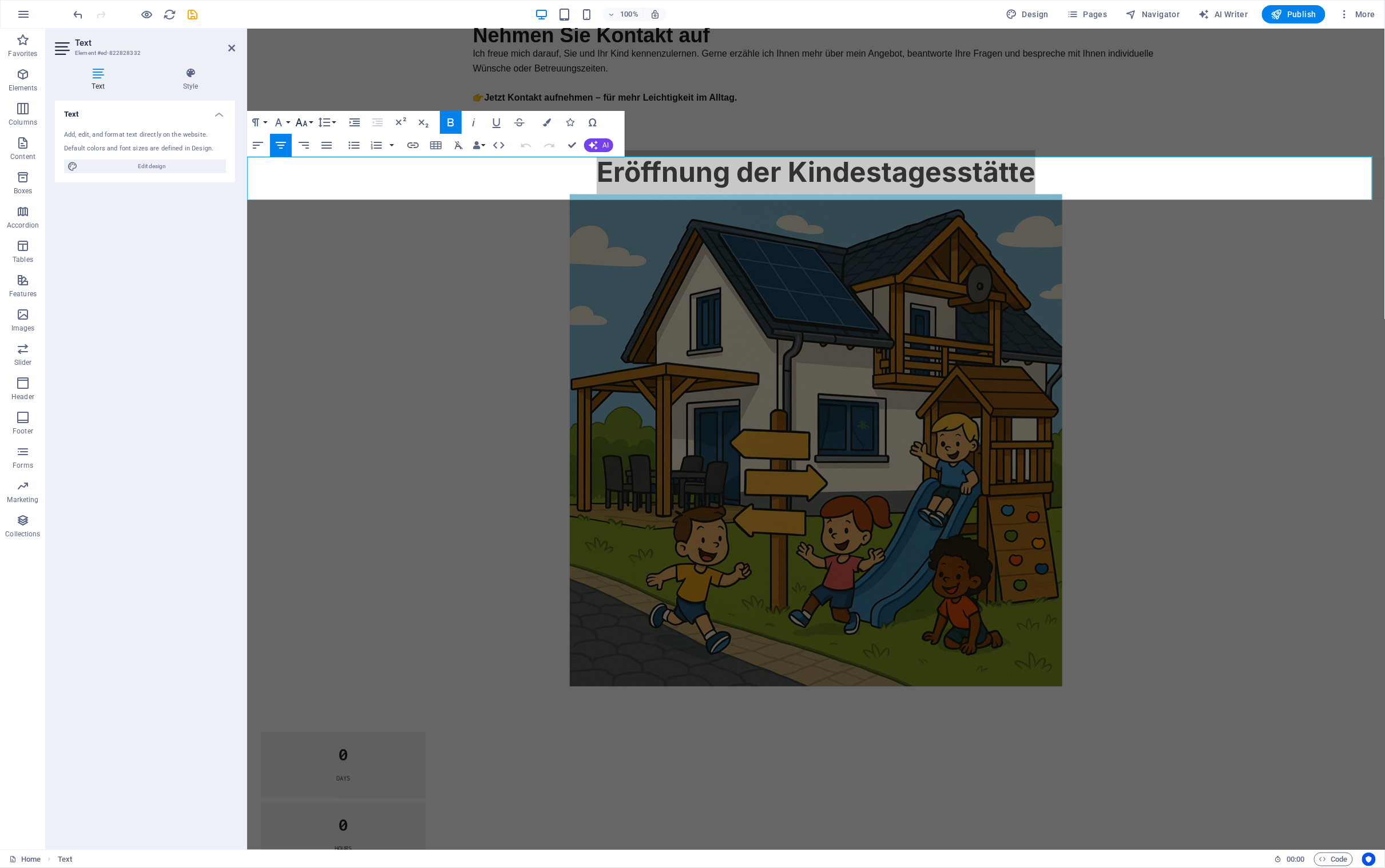 click on "Font Size" at bounding box center [304, 122] 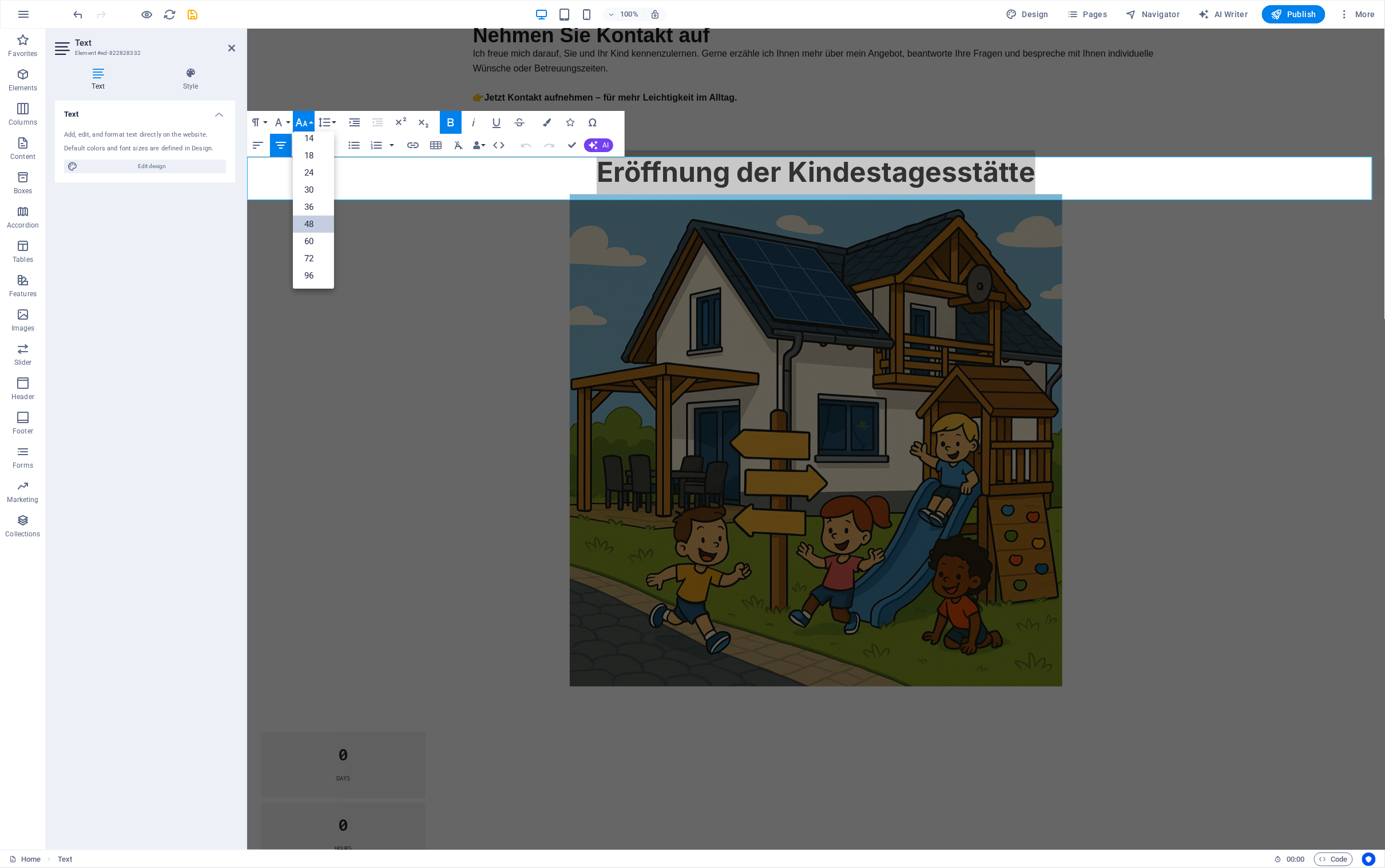 scroll, scrollTop: 91, scrollLeft: 0, axis: vertical 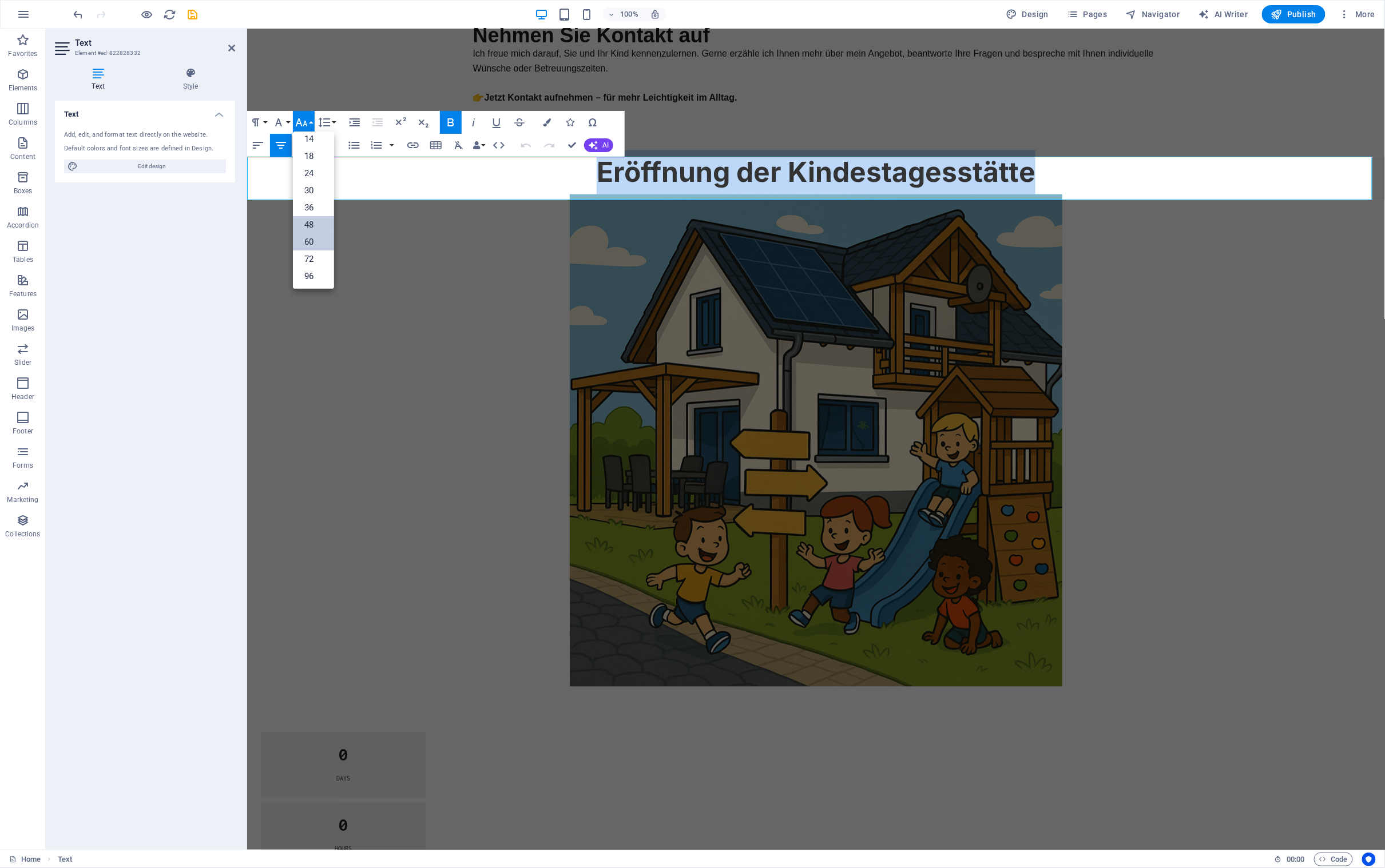 click on "60" at bounding box center [313, 242] 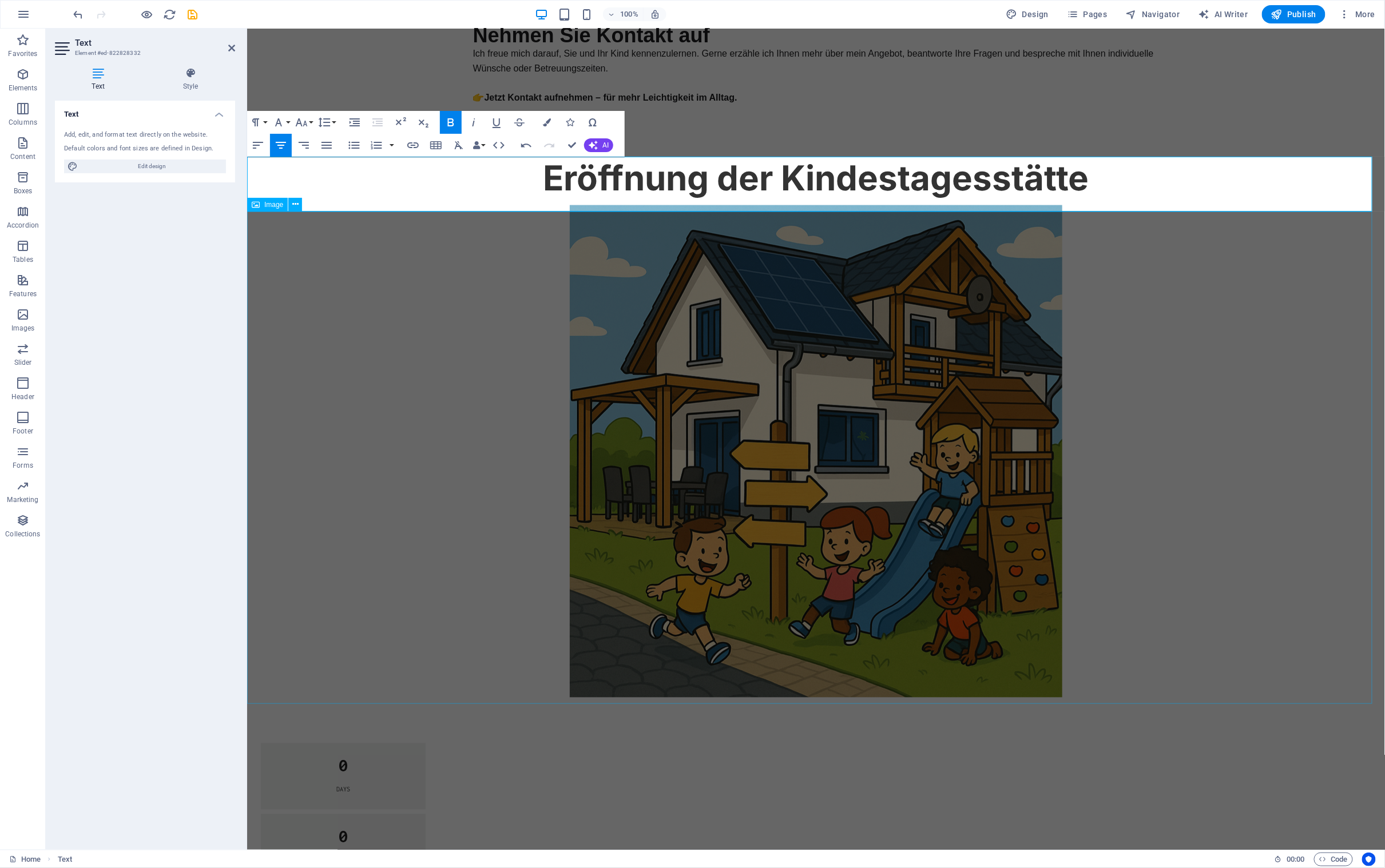 click at bounding box center (815, 451) 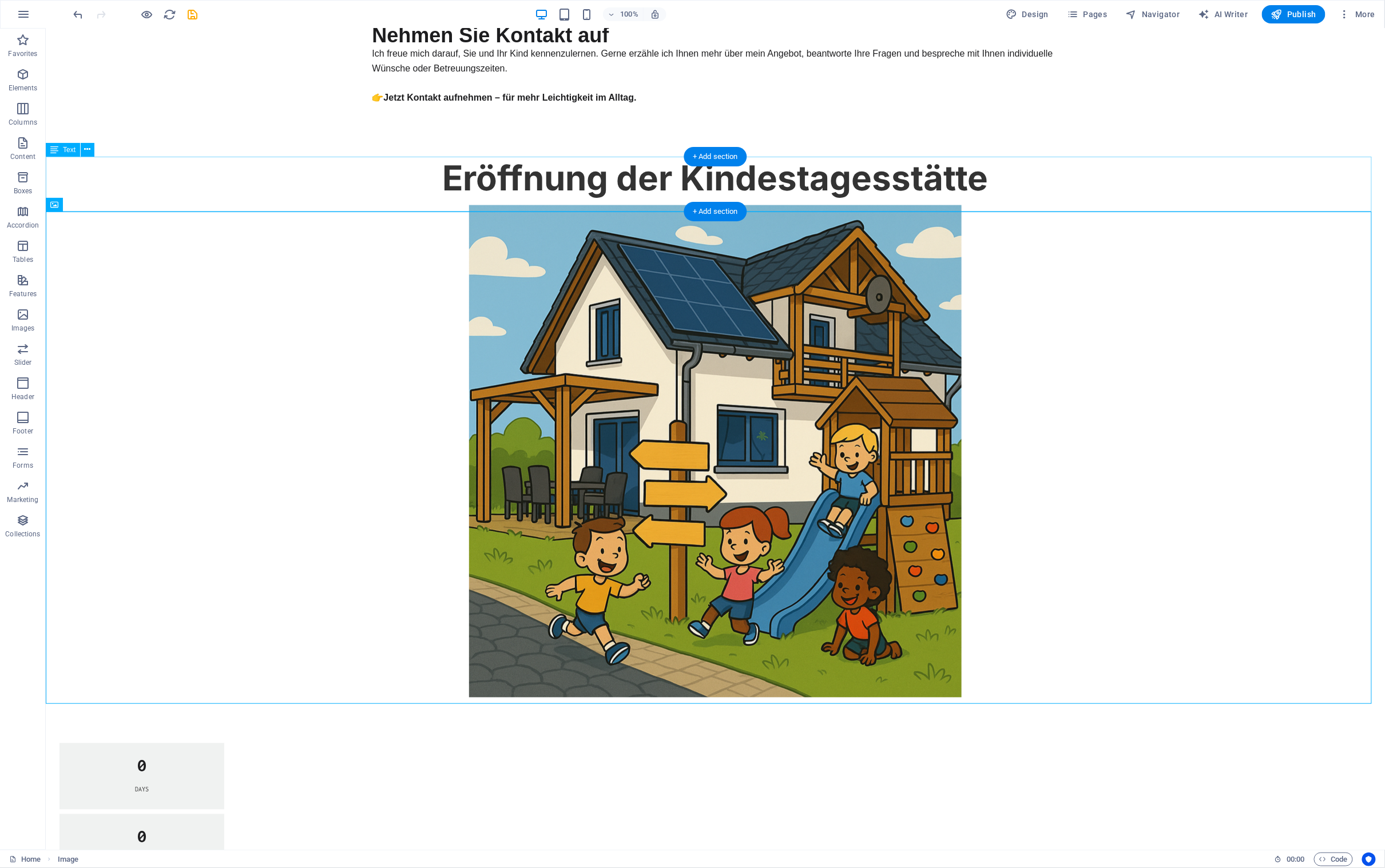 click on "Eröffnung der Kindestagesstätte" at bounding box center [715, 177] 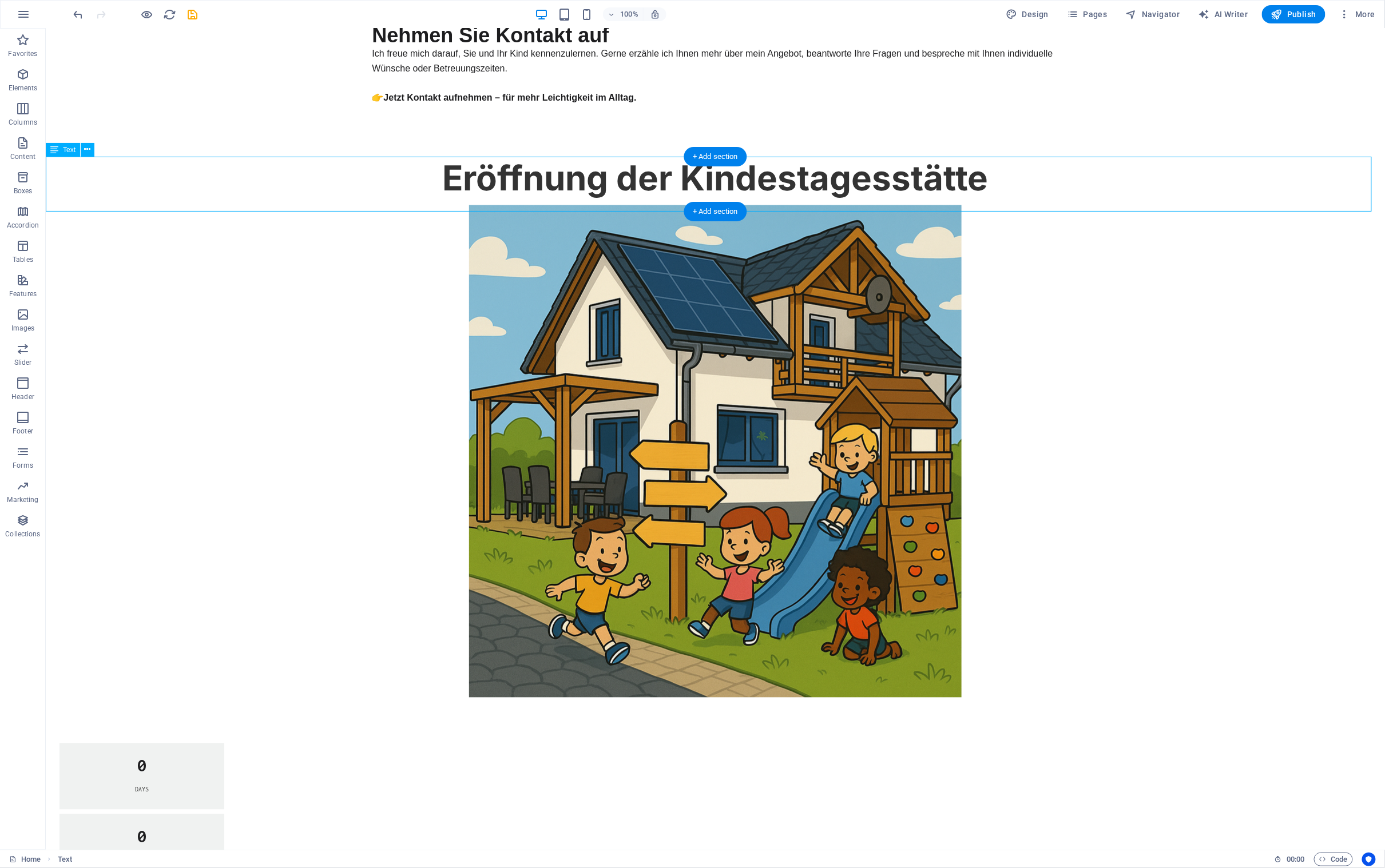 drag, startPoint x: 436, startPoint y: 178, endPoint x: 450, endPoint y: 176, distance: 14.14214 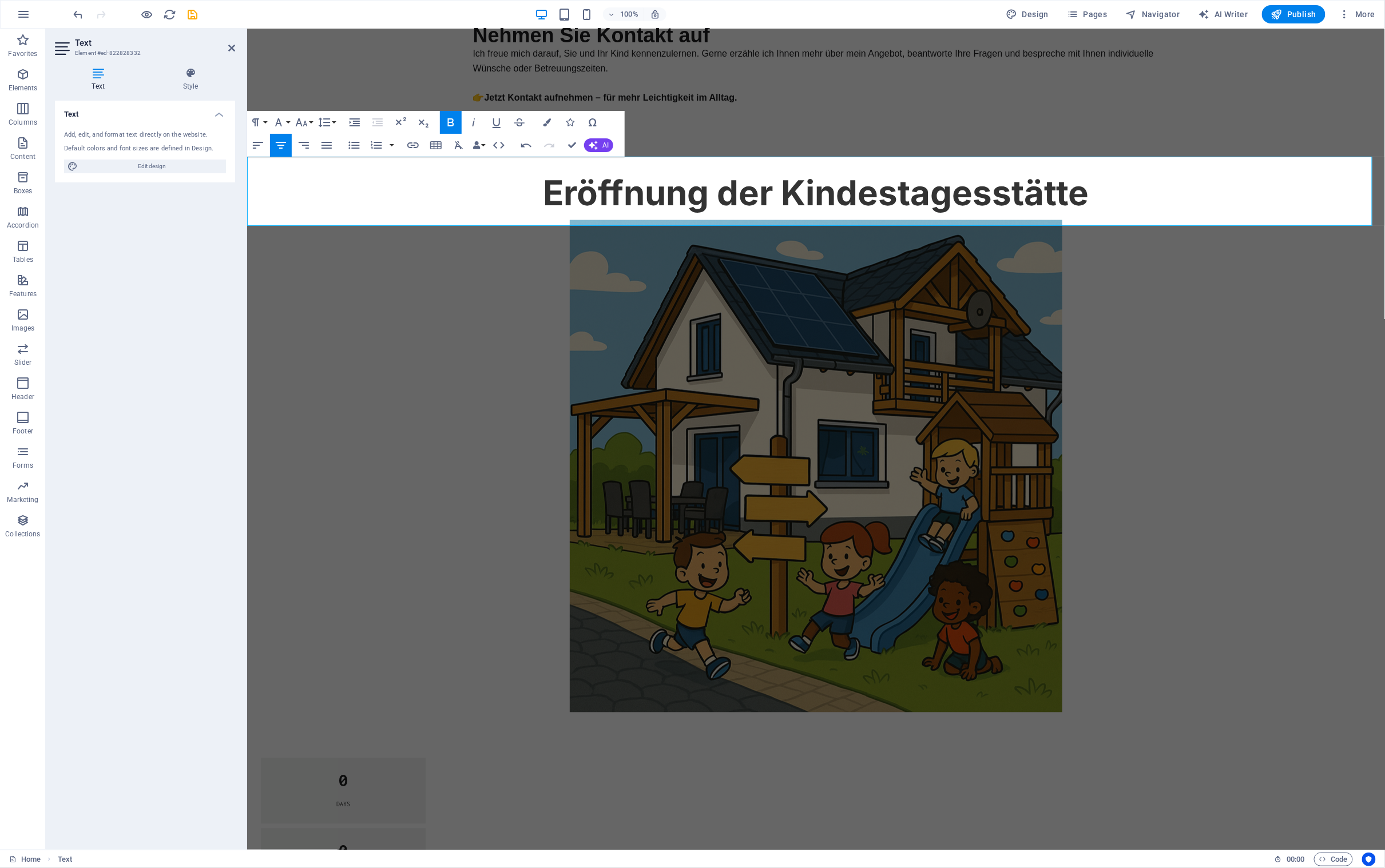 click on "Eröffnung der Kindestagesstätte" at bounding box center (815, 185) 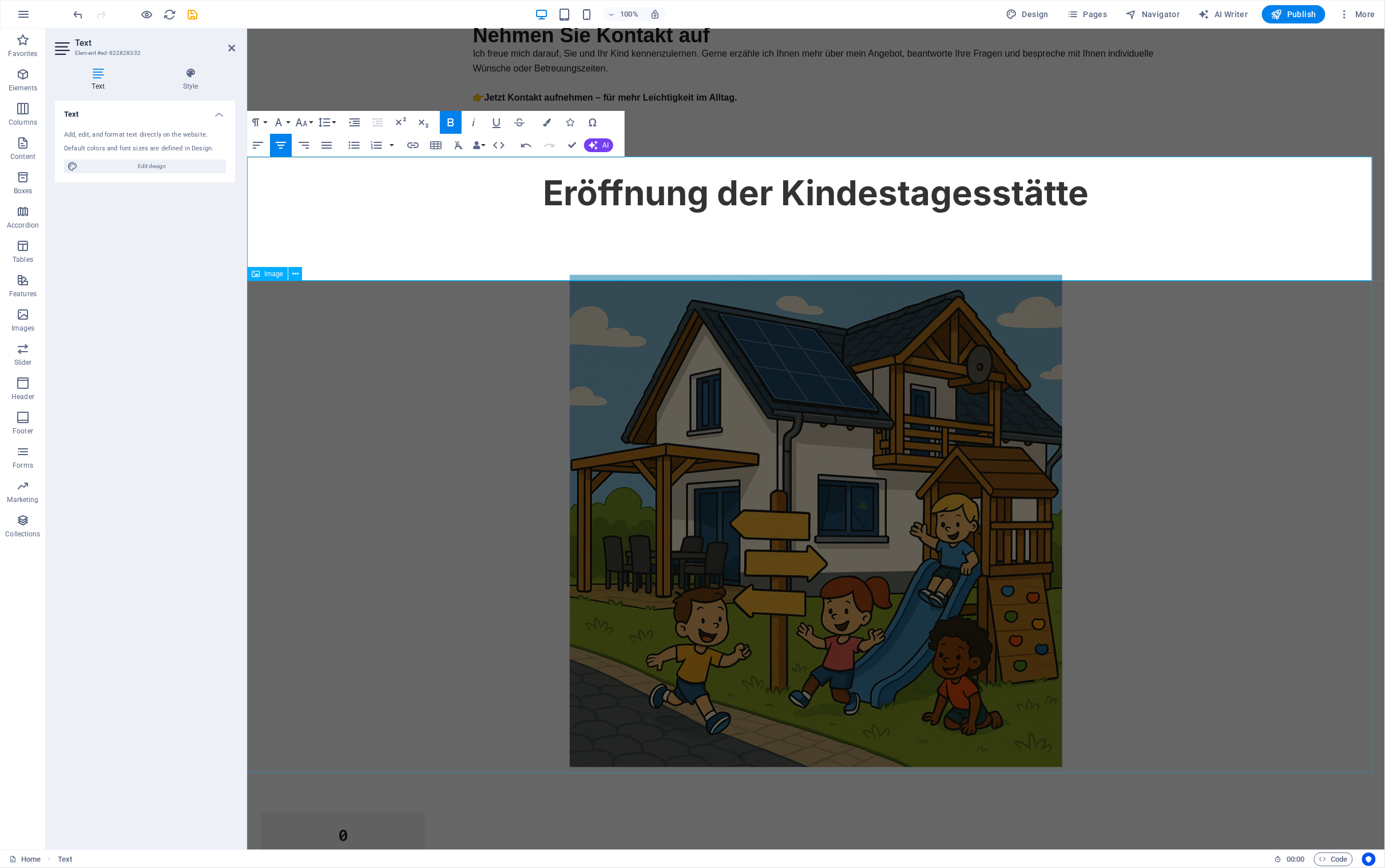 click at bounding box center (815, 520) 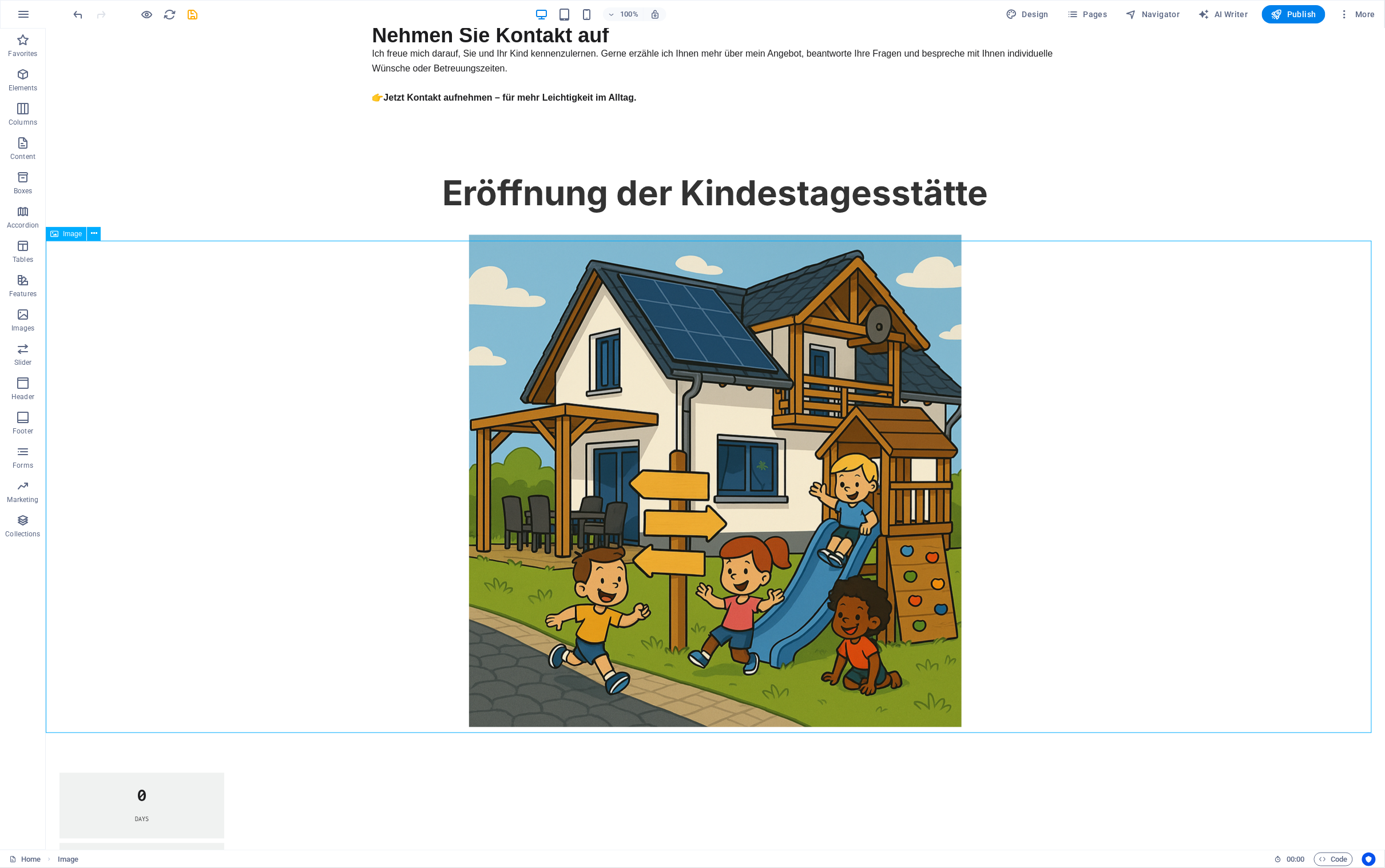 click at bounding box center (715, 480) 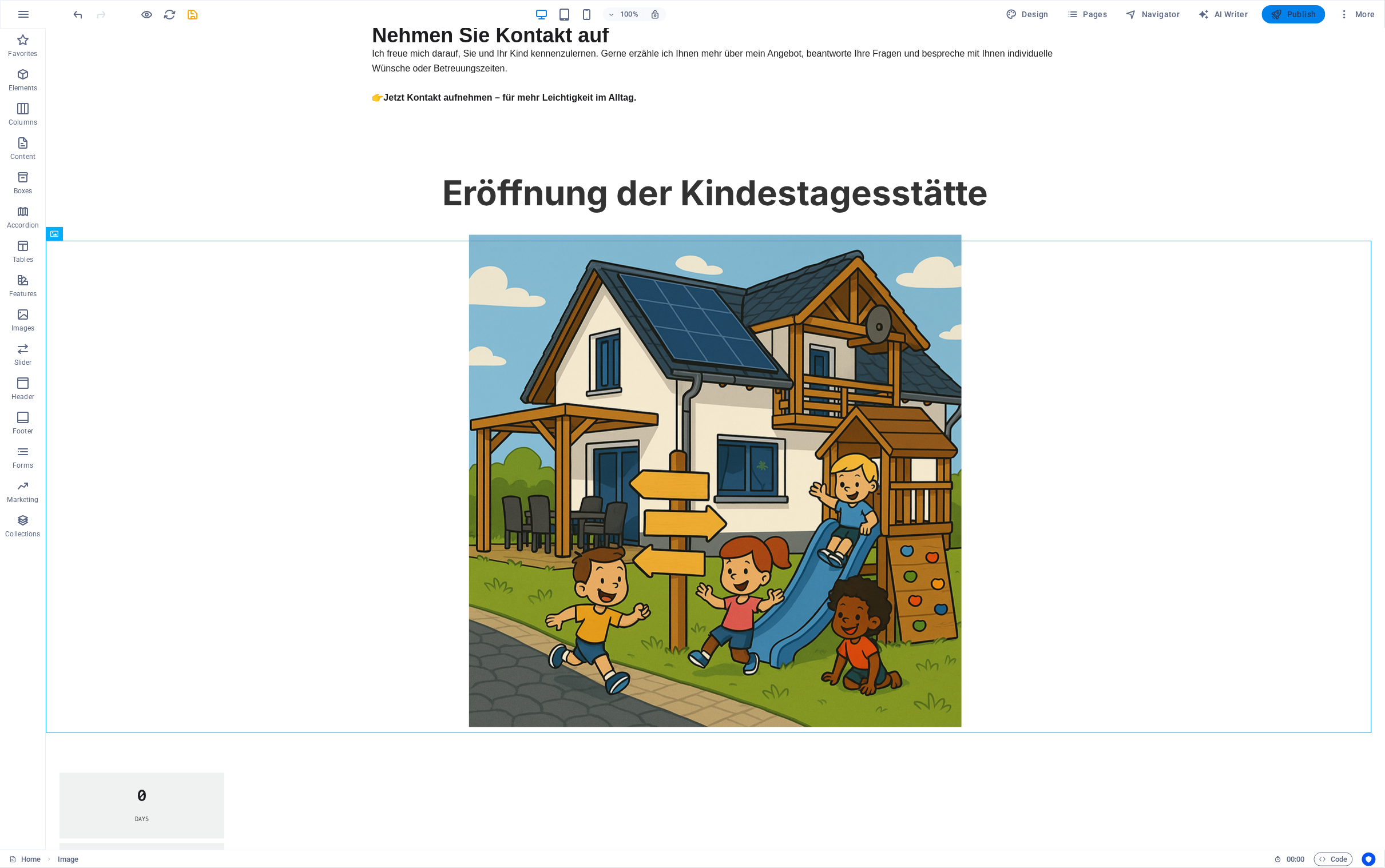 click on "Publish" at bounding box center (1293, 14) 